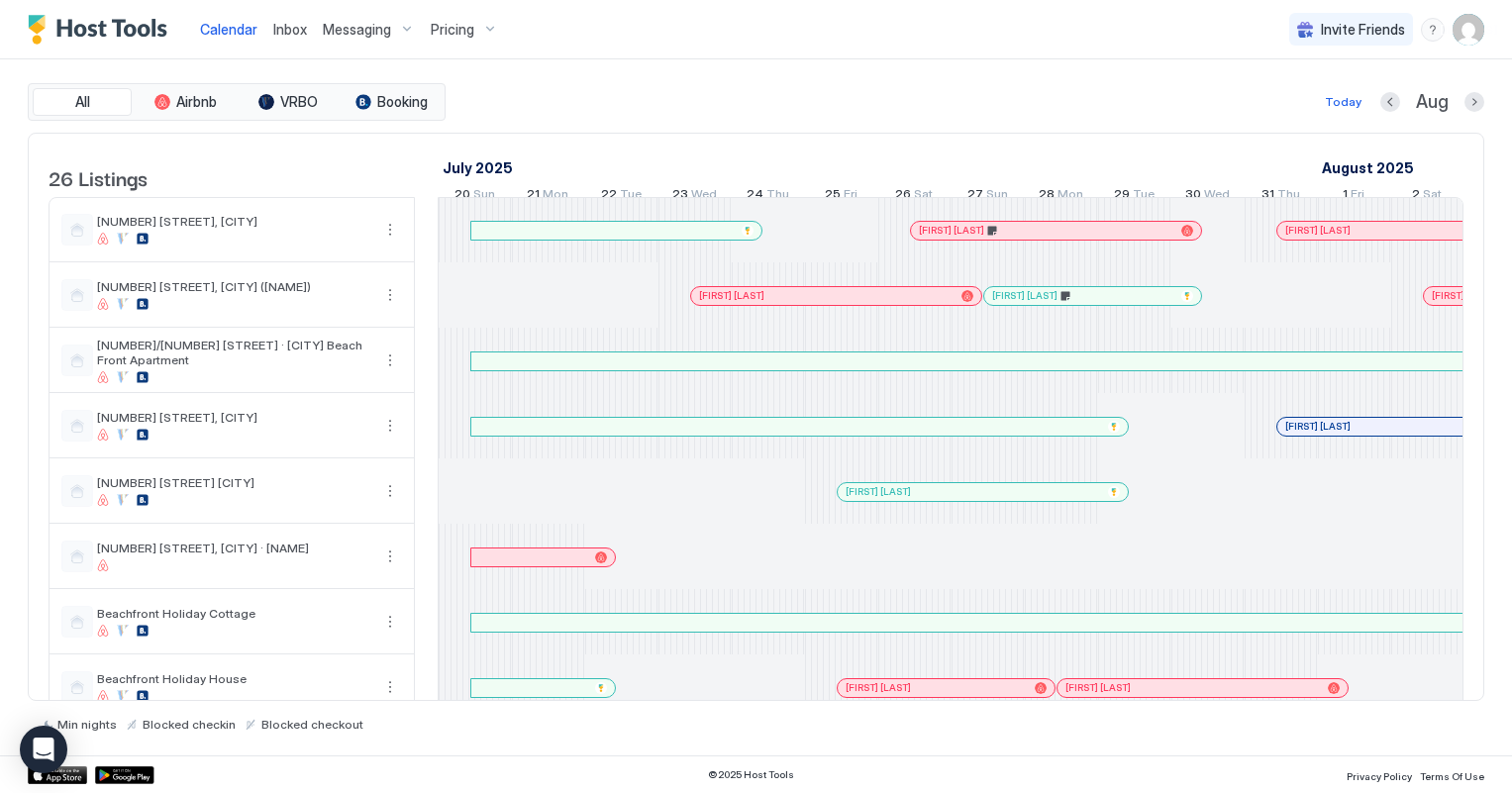 scroll, scrollTop: 0, scrollLeft: 0, axis: both 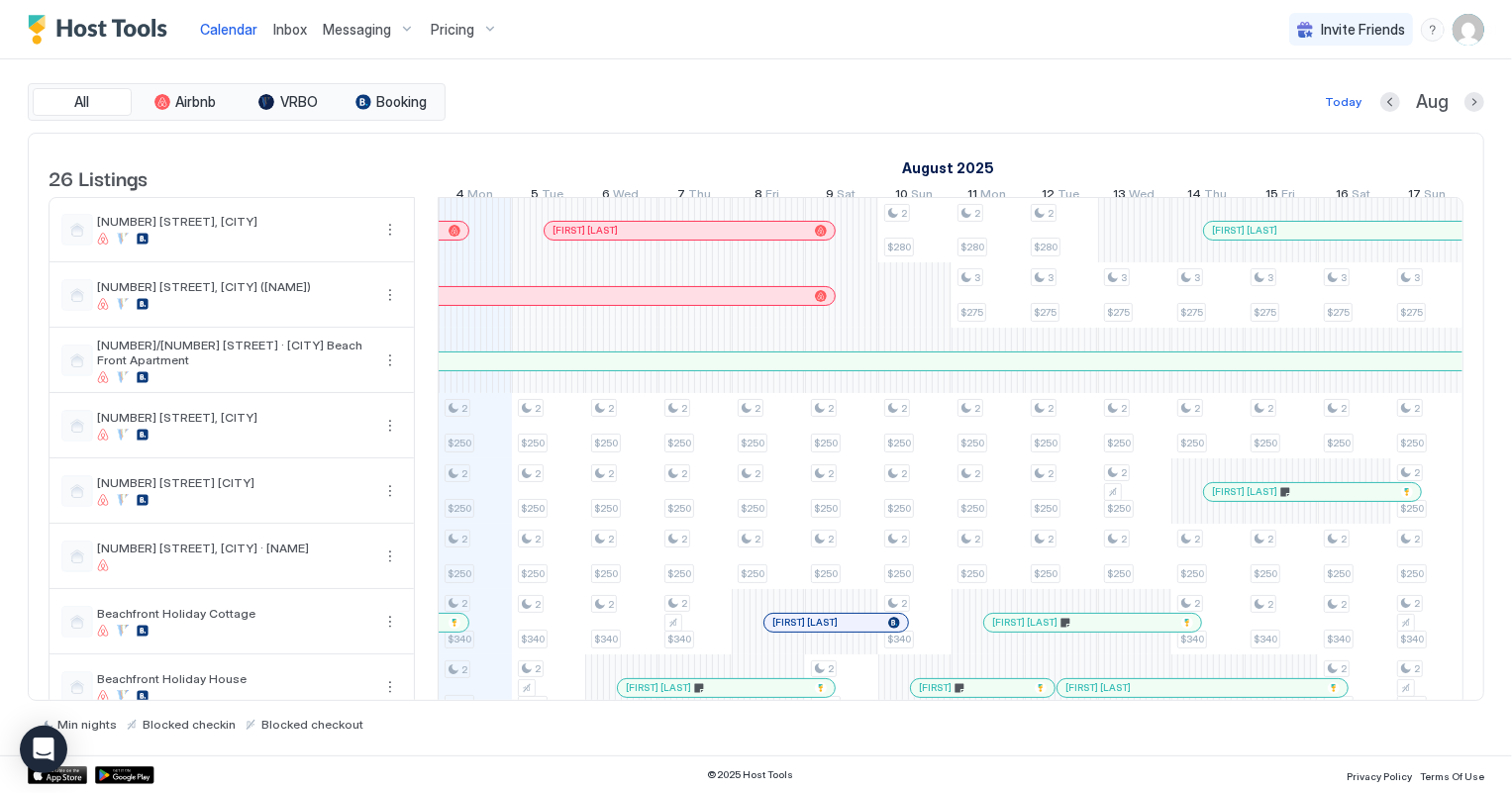 click on "Inbox" at bounding box center [290, 29] 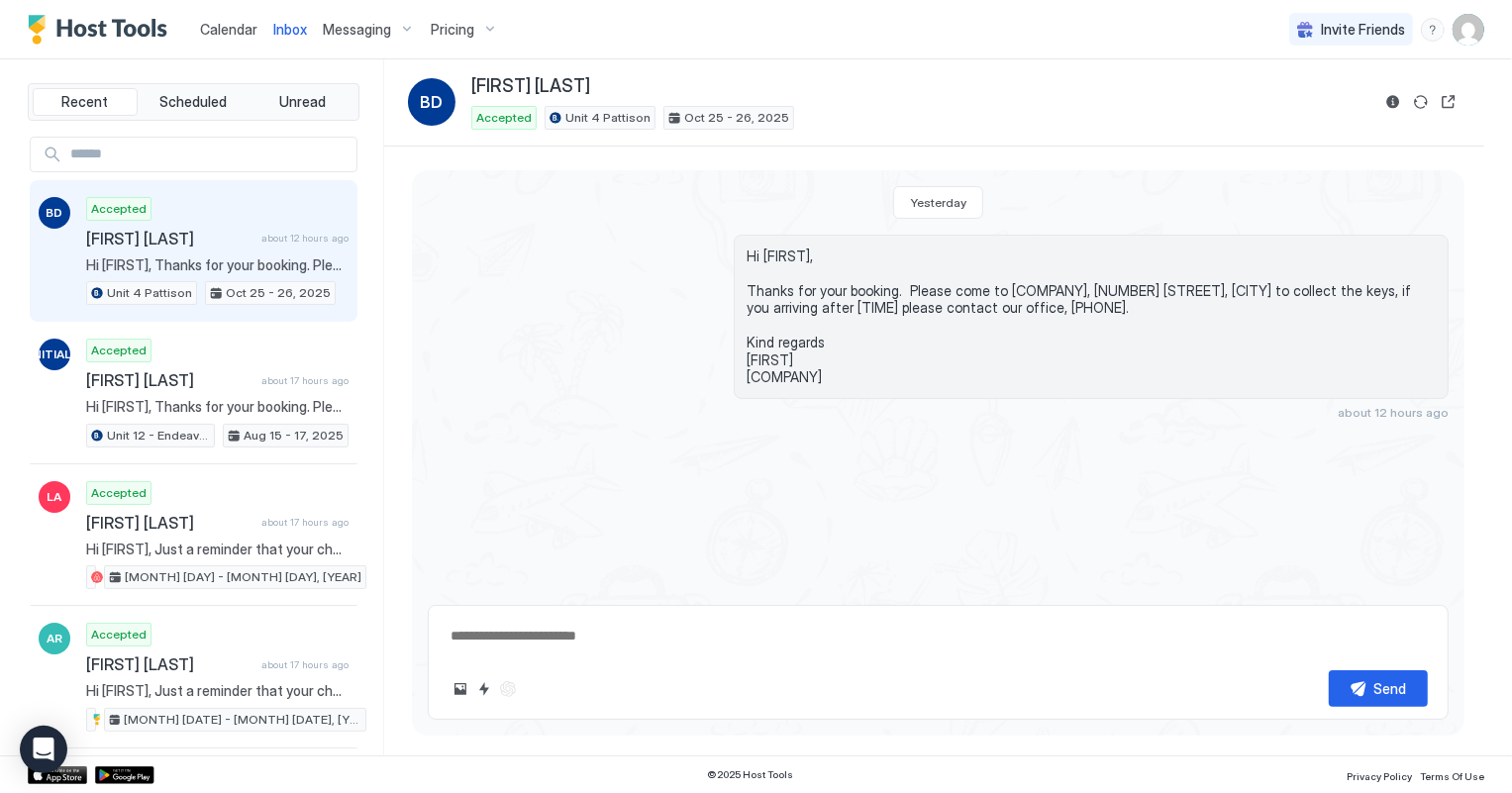 click on "Calendar" at bounding box center (229, 29) 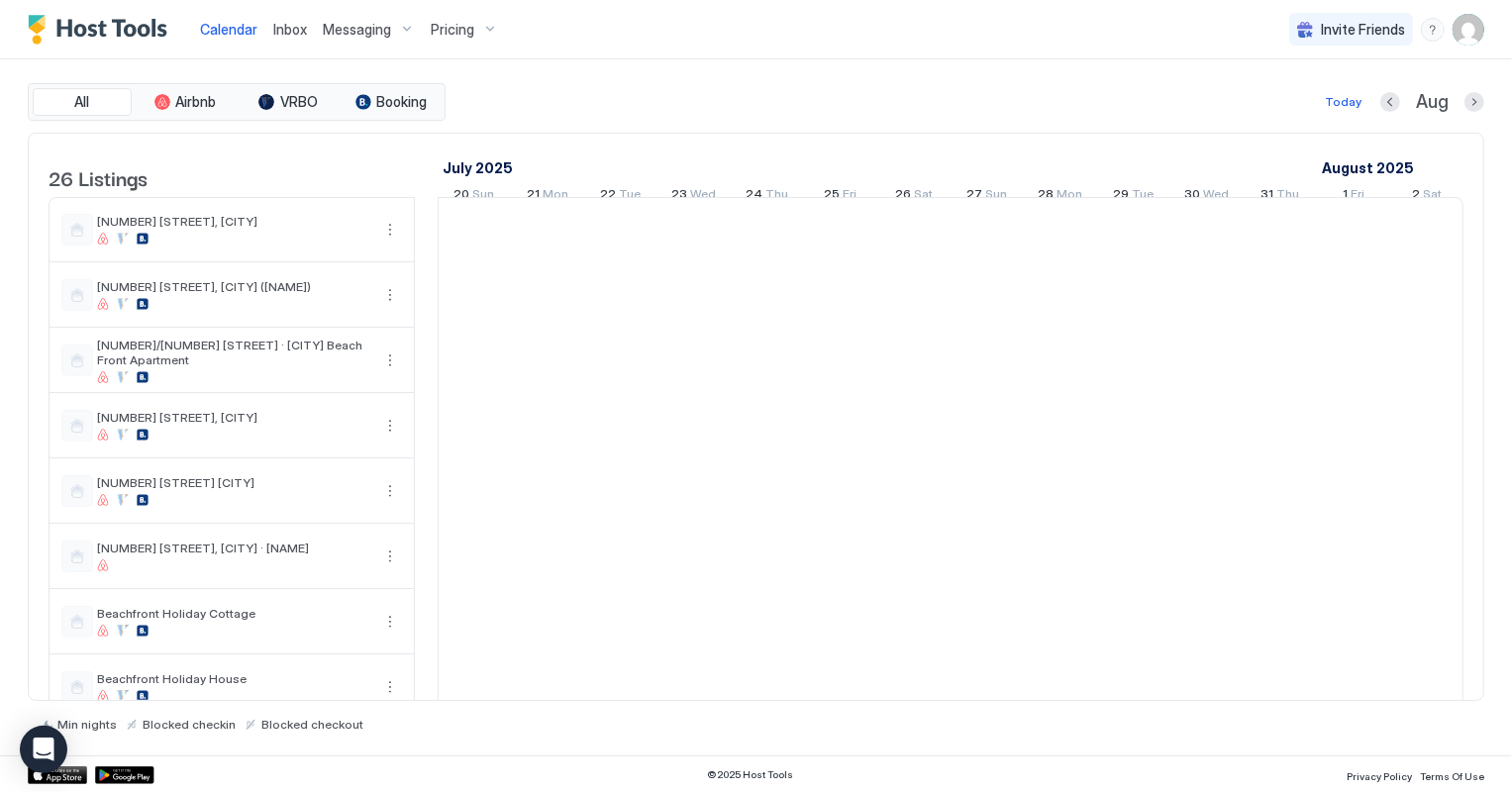 scroll, scrollTop: 0, scrollLeft: 1099, axis: horizontal 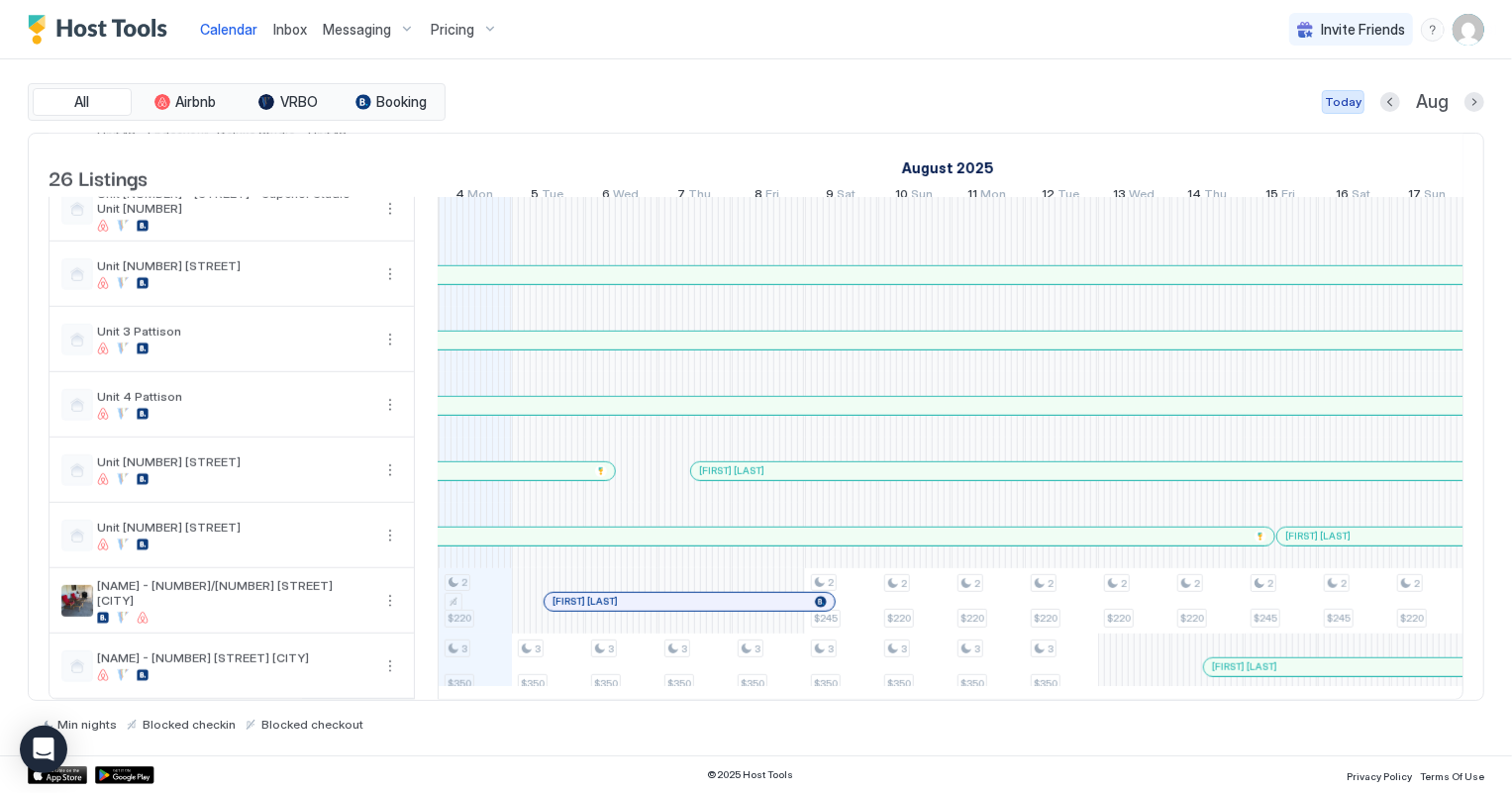 drag, startPoint x: 1333, startPoint y: 107, endPoint x: 521, endPoint y: 149, distance: 813.0855 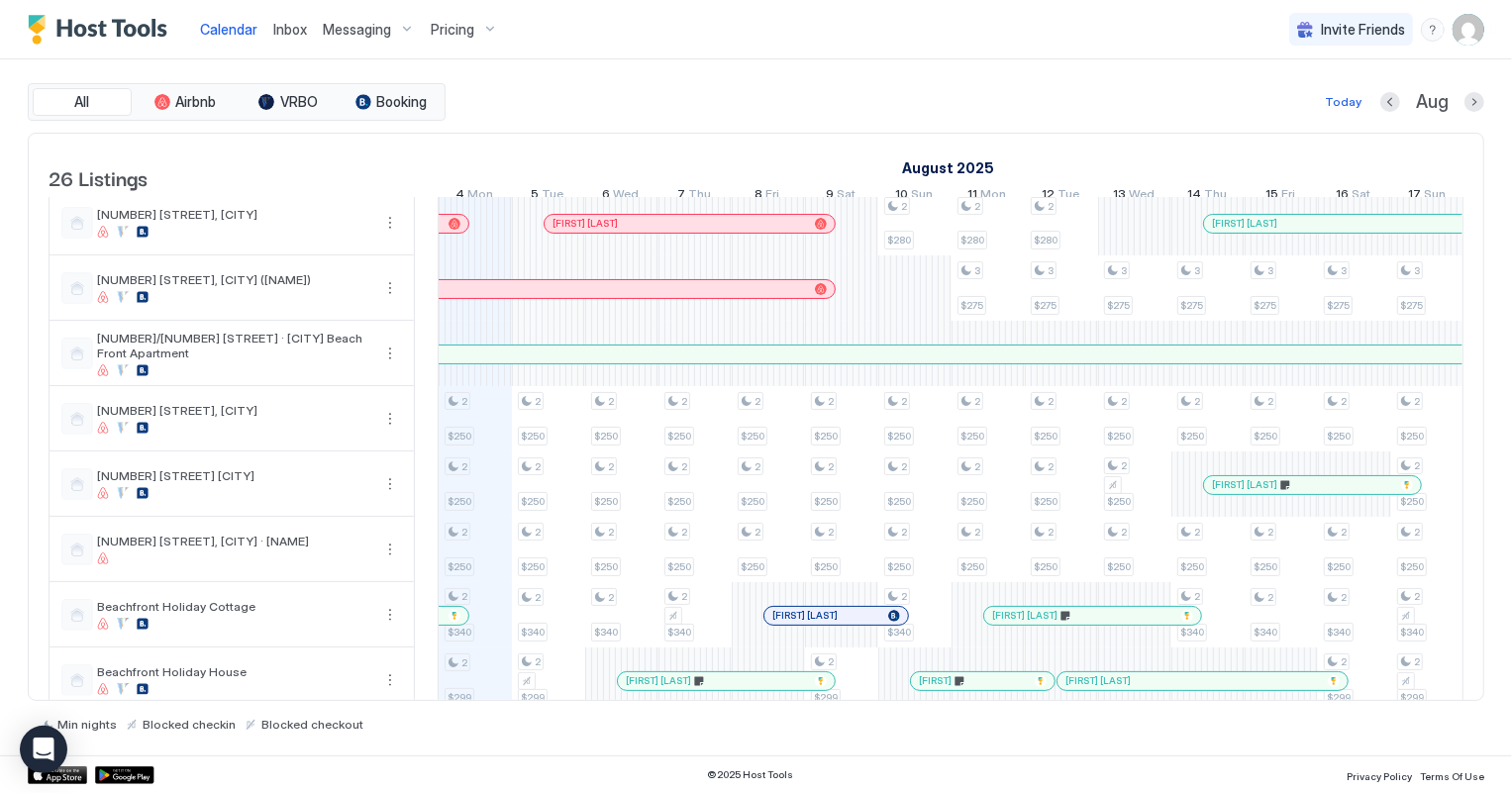 scroll, scrollTop: 0, scrollLeft: 0, axis: both 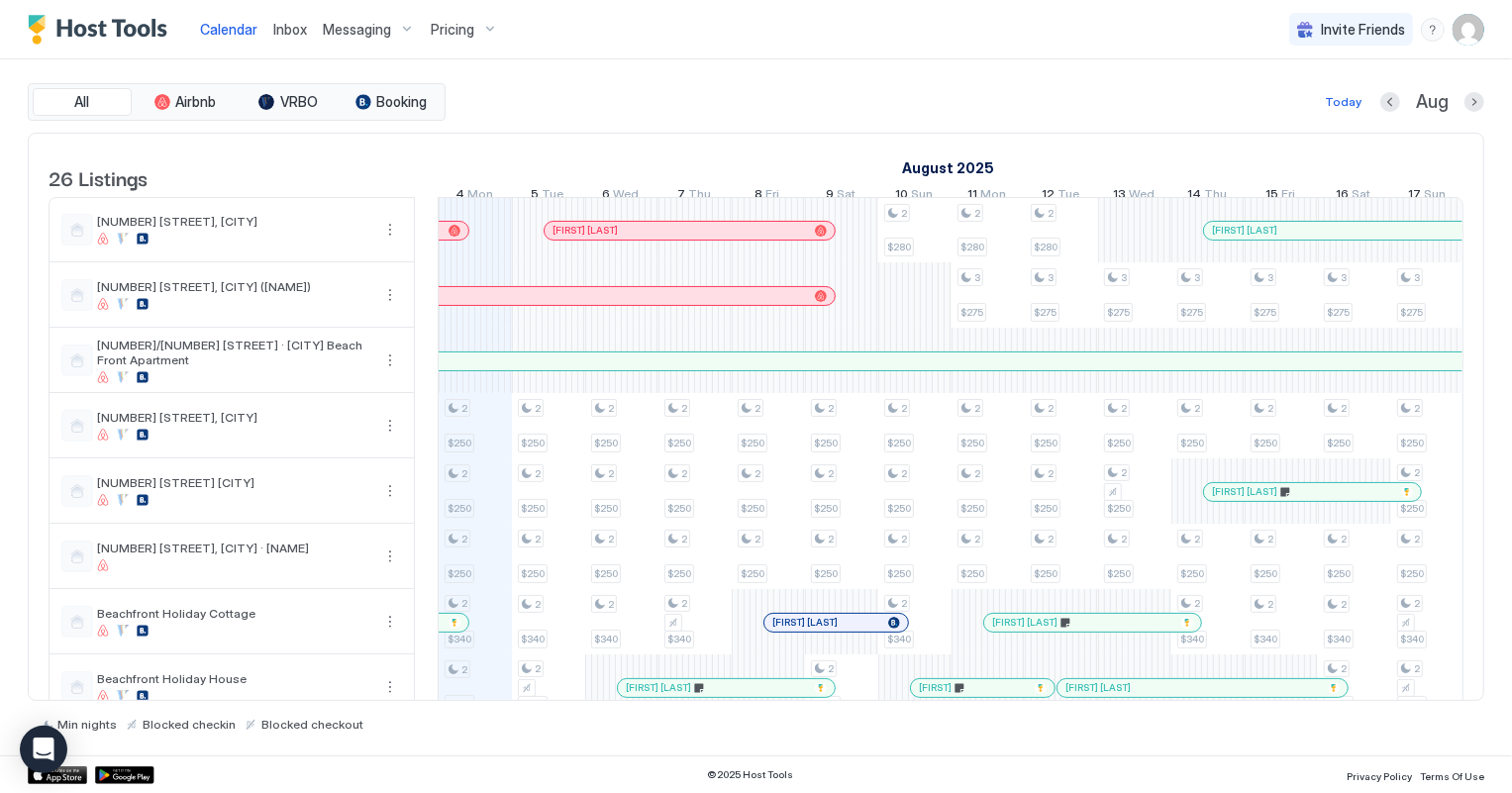 click on "Inbox" at bounding box center [290, 29] 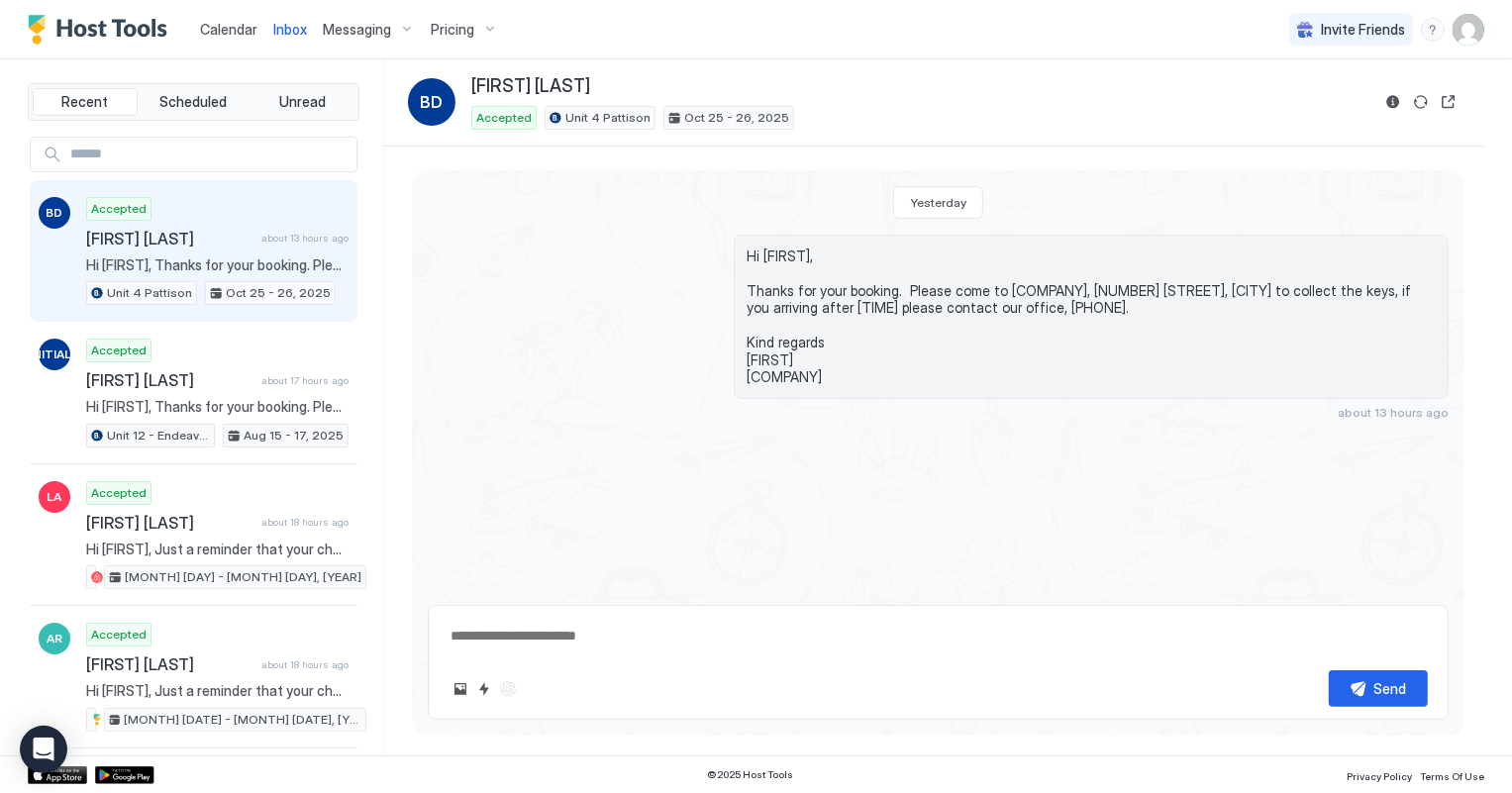 click on "Calendar" at bounding box center (229, 29) 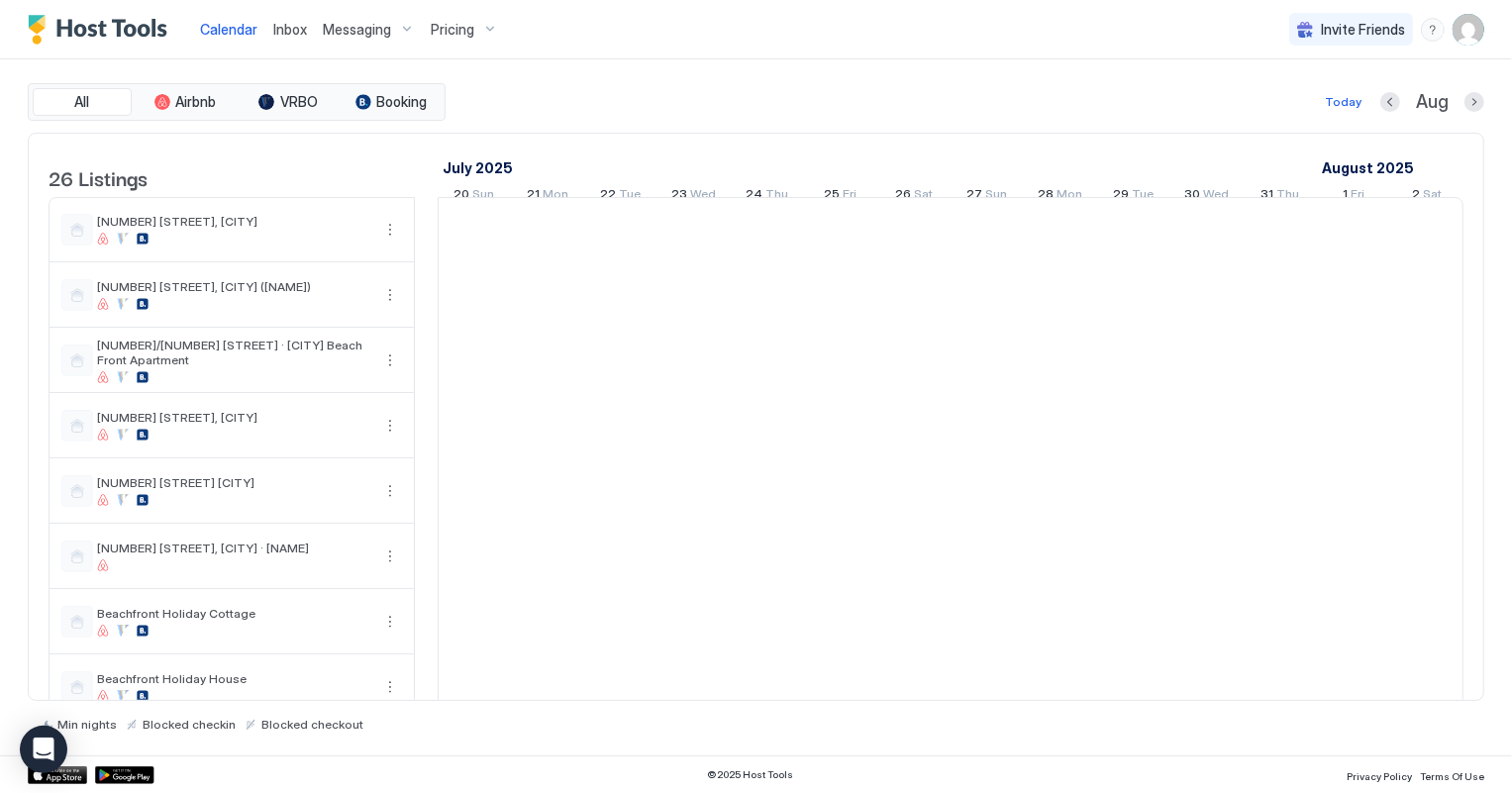 scroll, scrollTop: 0, scrollLeft: 1099, axis: horizontal 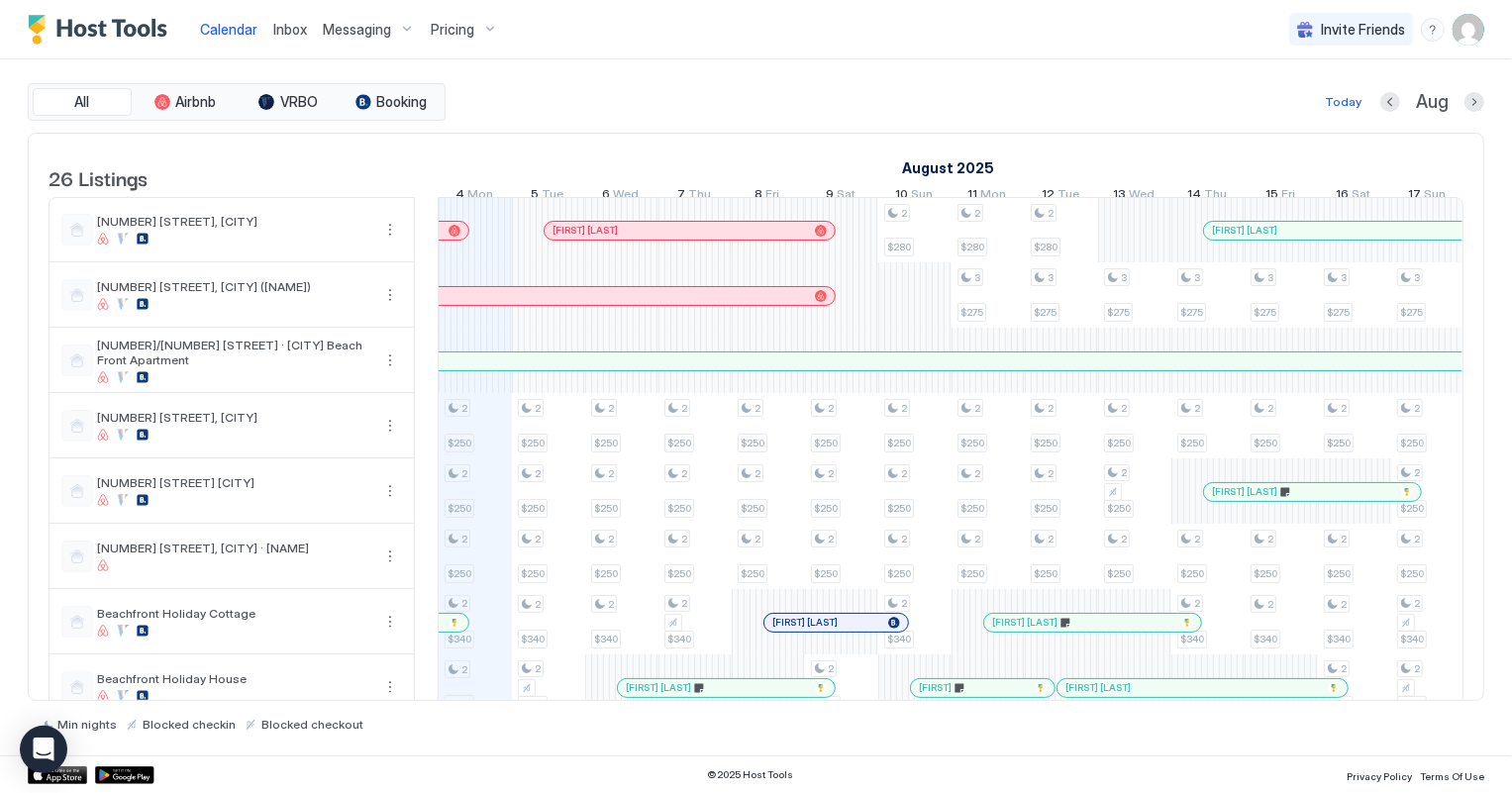 click on "Pricing" at bounding box center (464, 30) 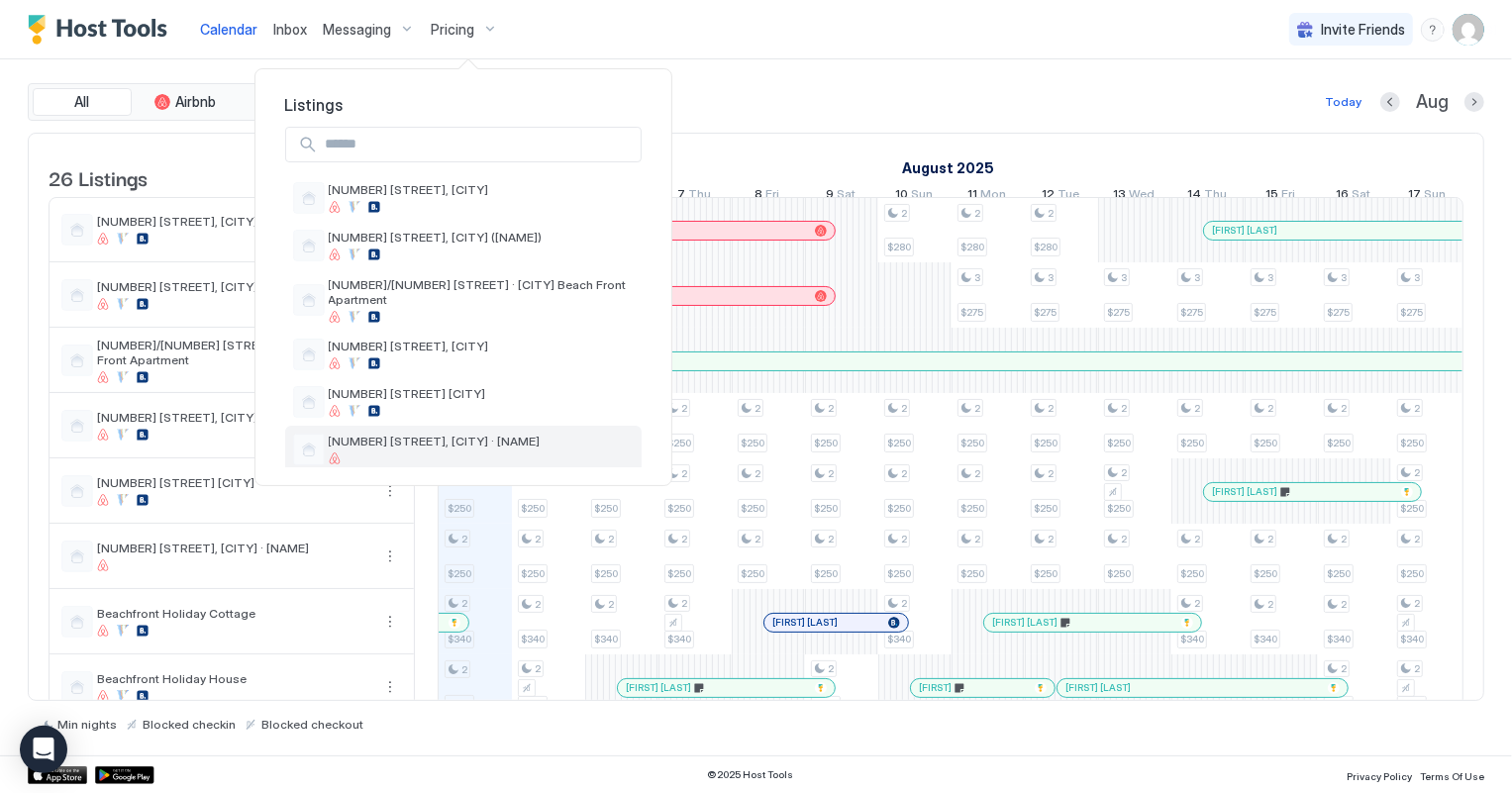 click on "[NUMBER] [STREET], [CITY] · [NAME]" at bounding box center (435, 441) 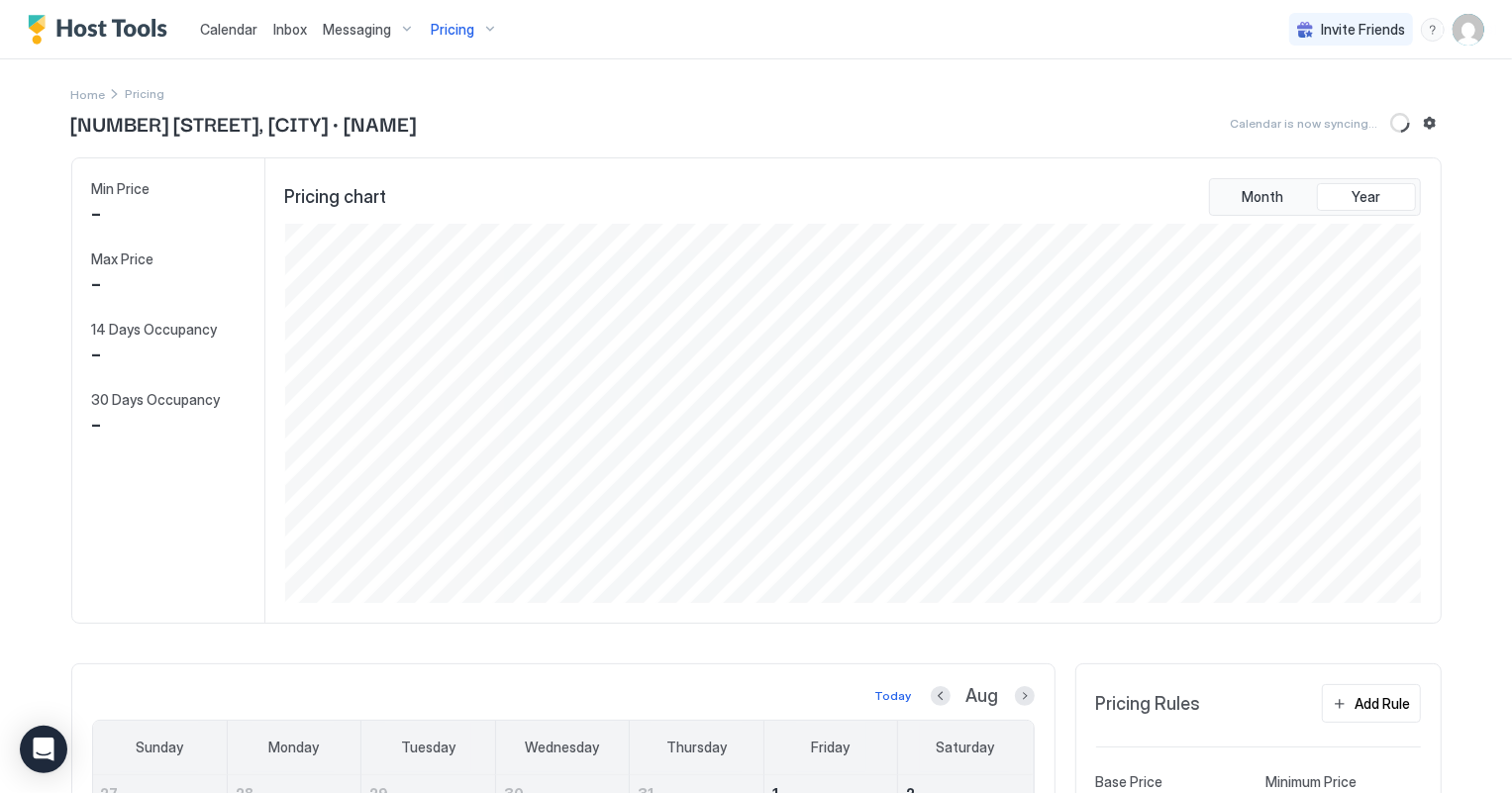 scroll, scrollTop: 989632, scrollLeft: 989036, axis: both 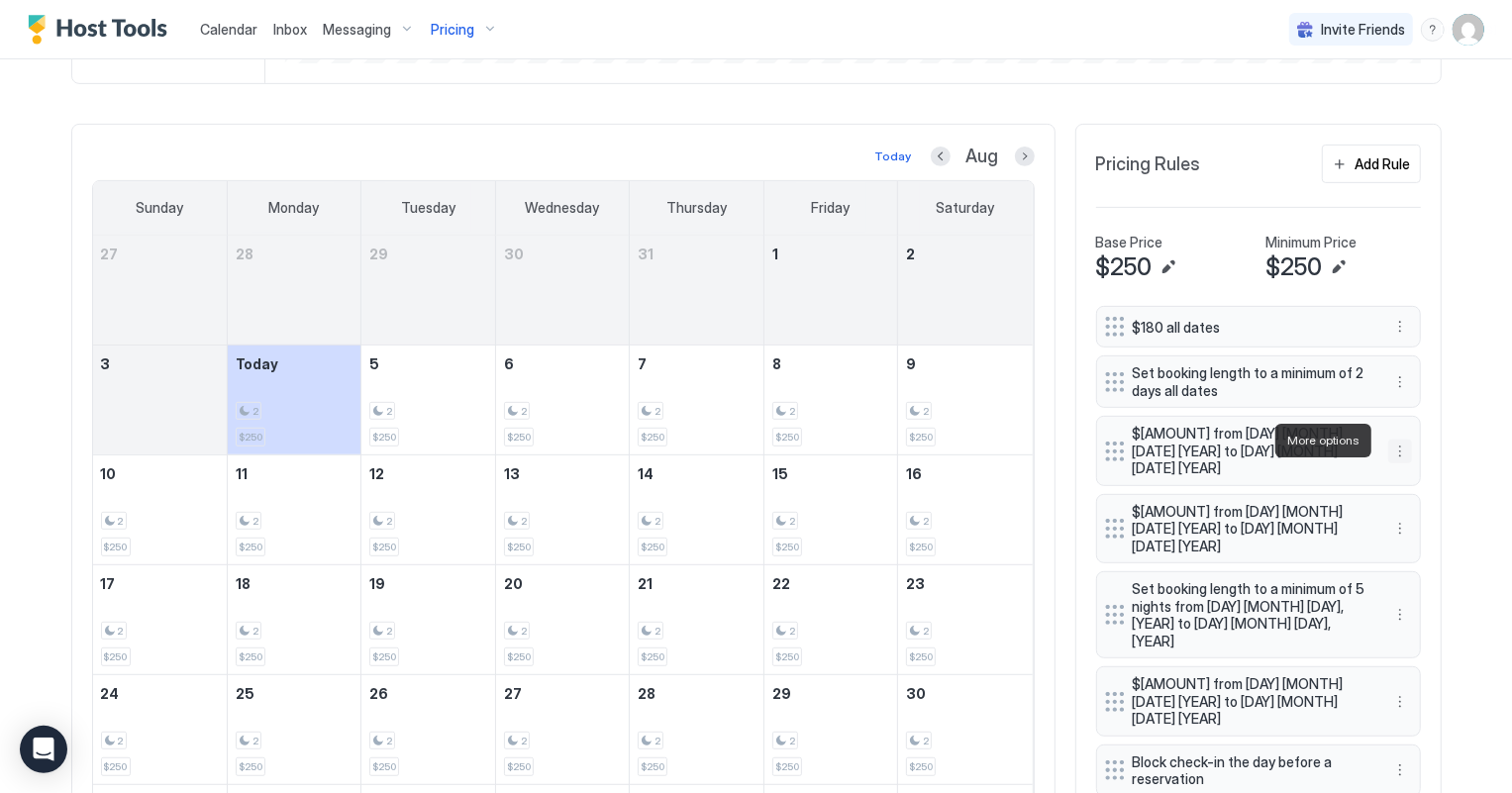 click at bounding box center [1400, 451] 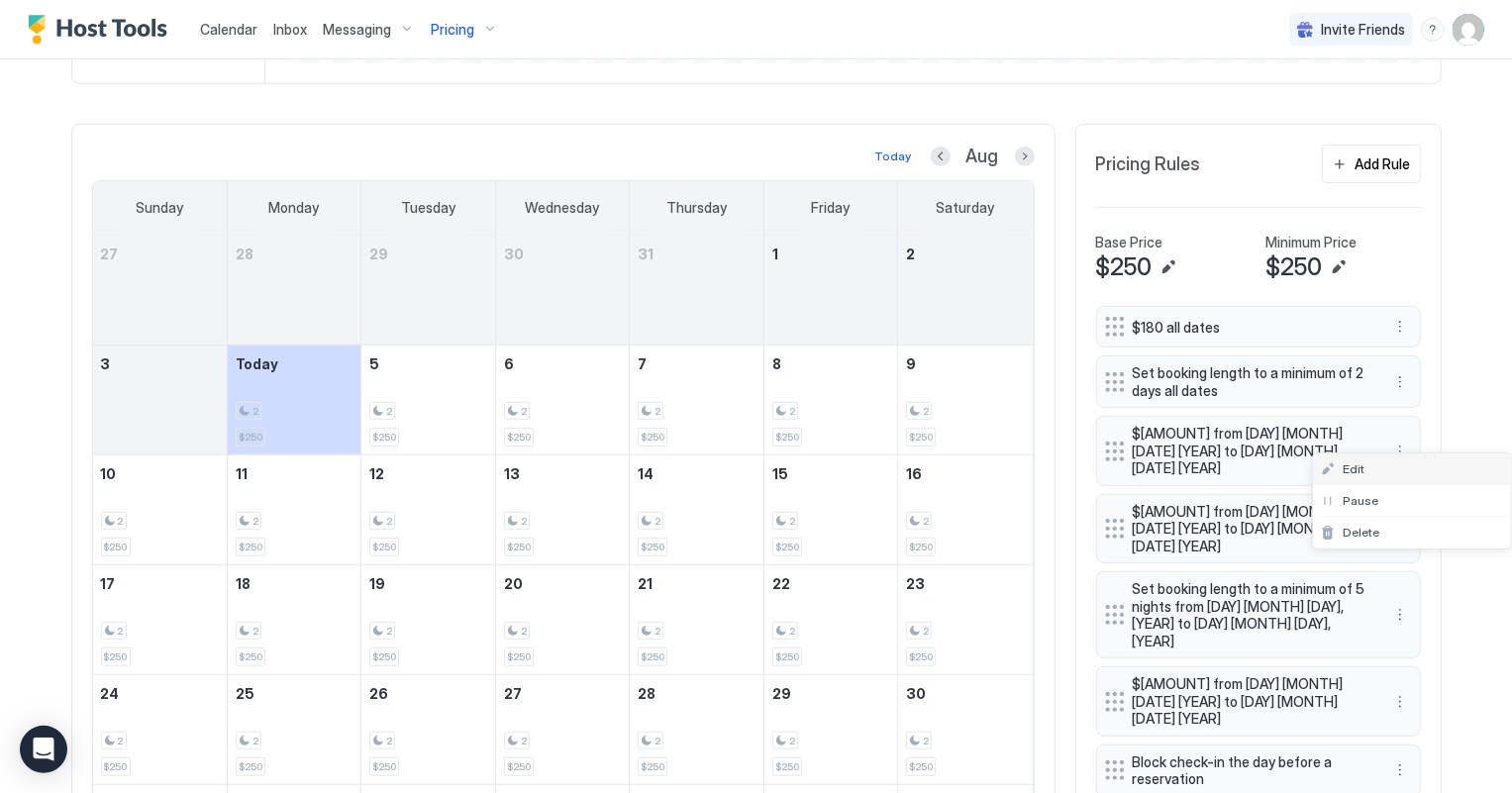 click on "Edit" at bounding box center [1412, 469] 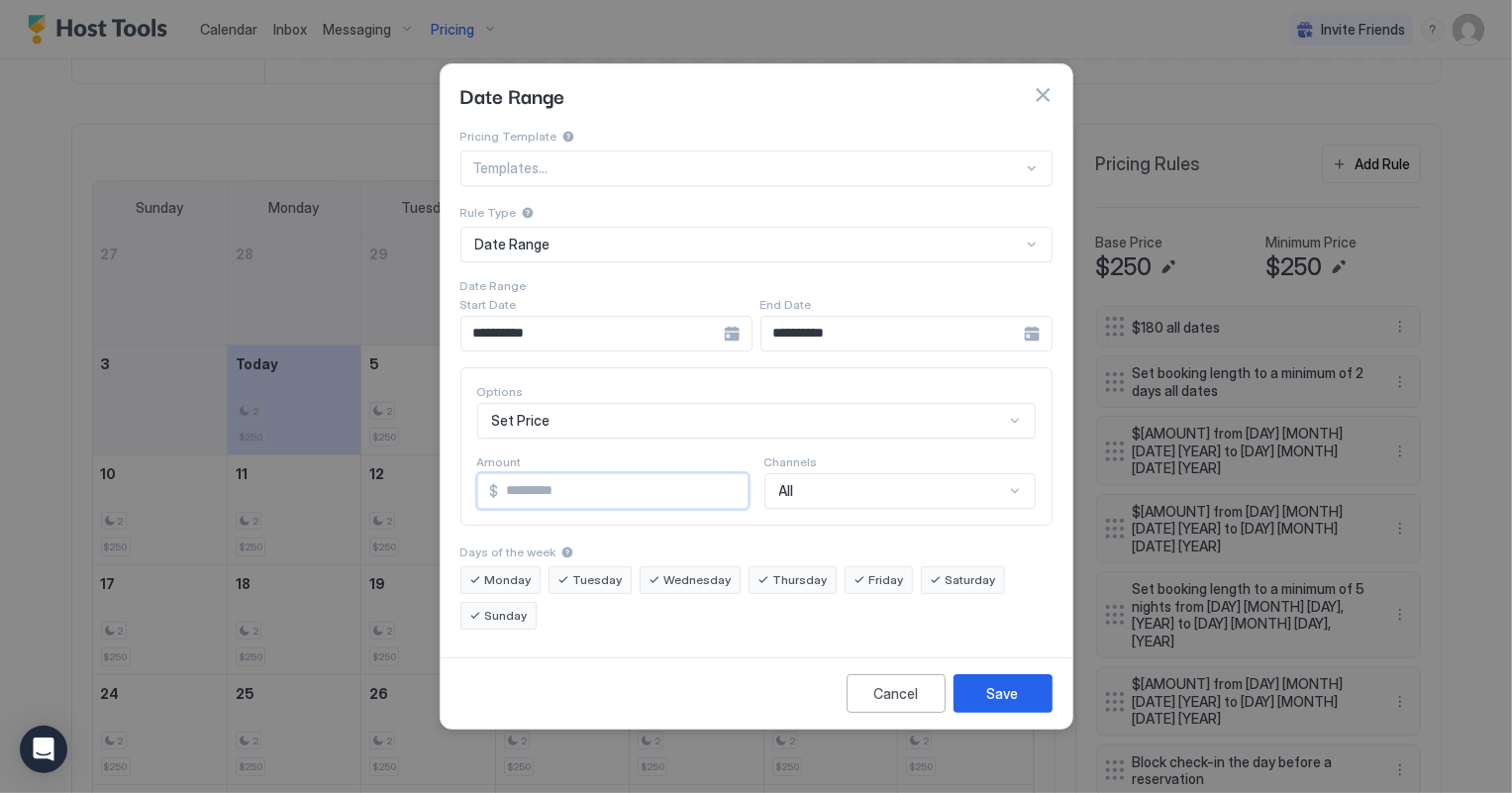 click on "***" at bounding box center [623, 491] 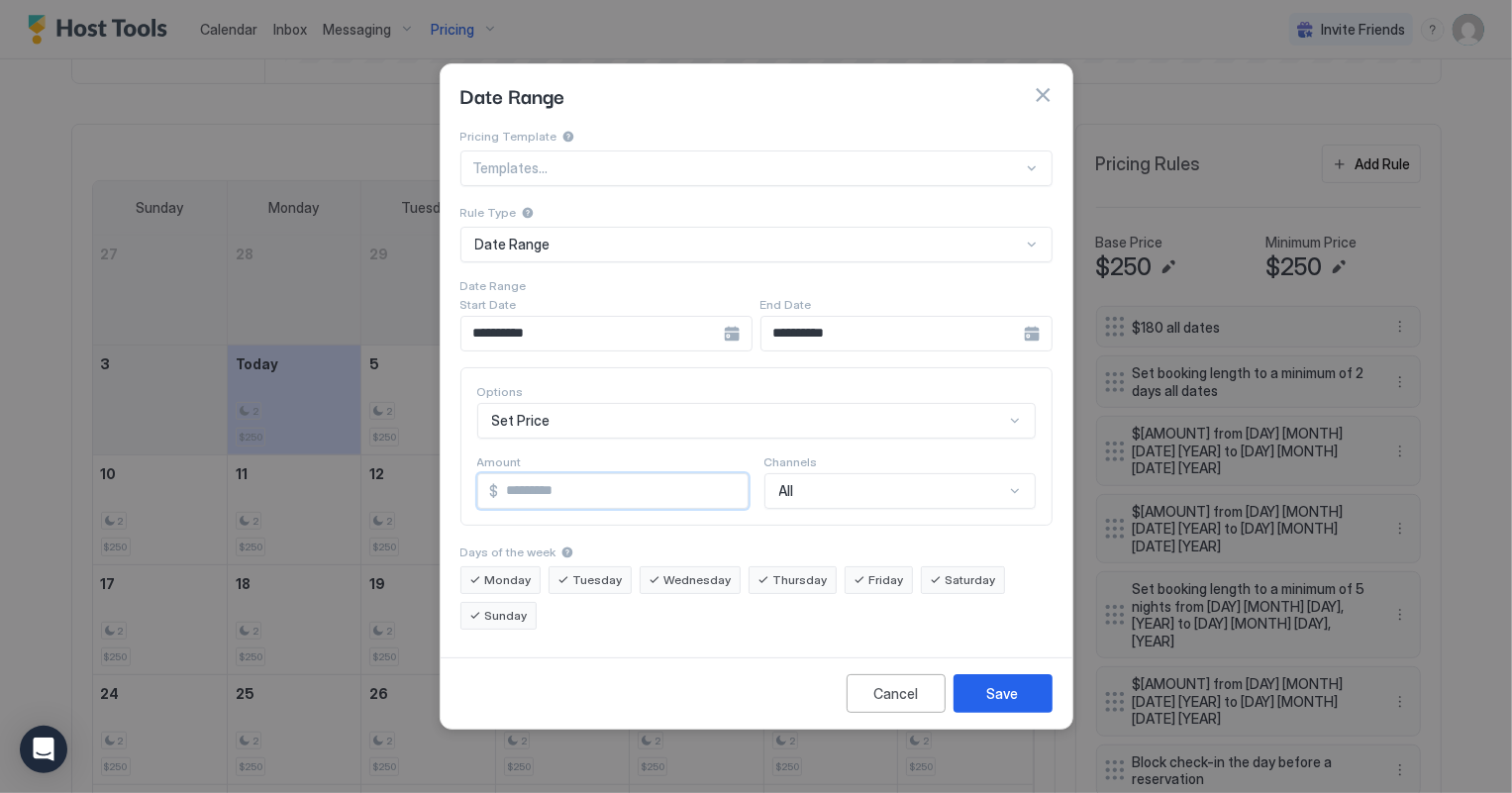 type on "***" 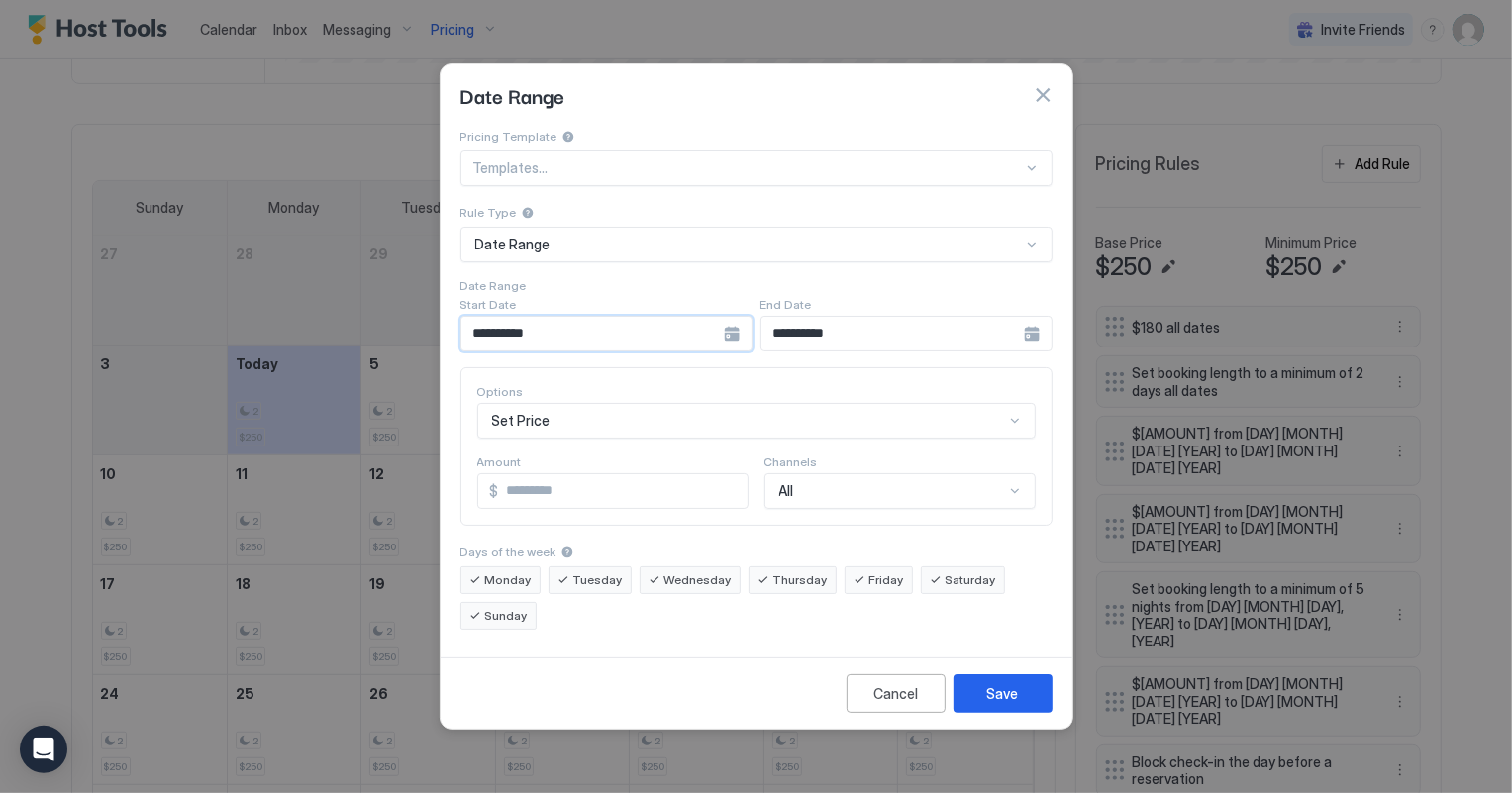 click on "**********" at bounding box center (592, 334) 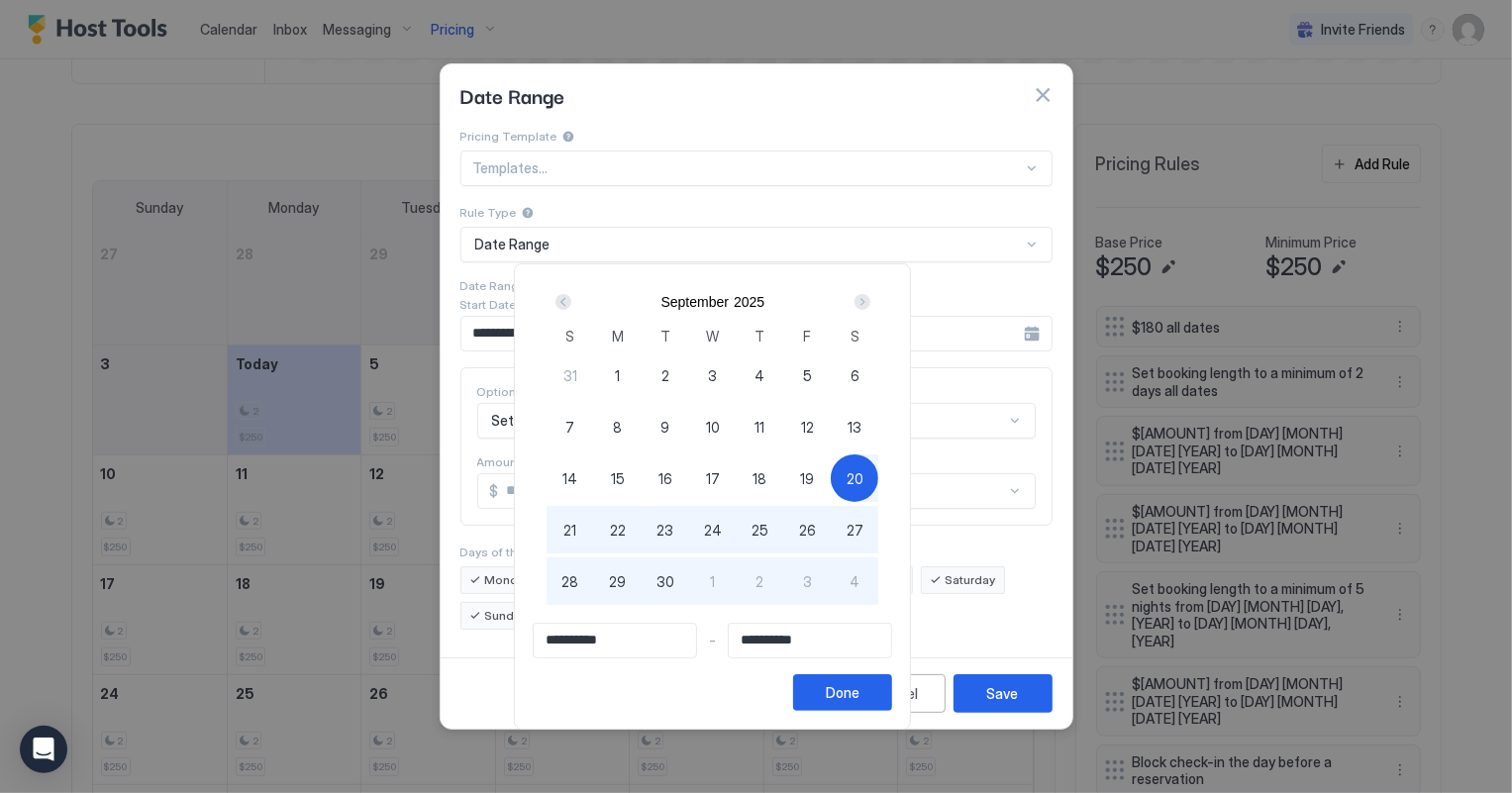 click on "20" at bounding box center (855, 478) 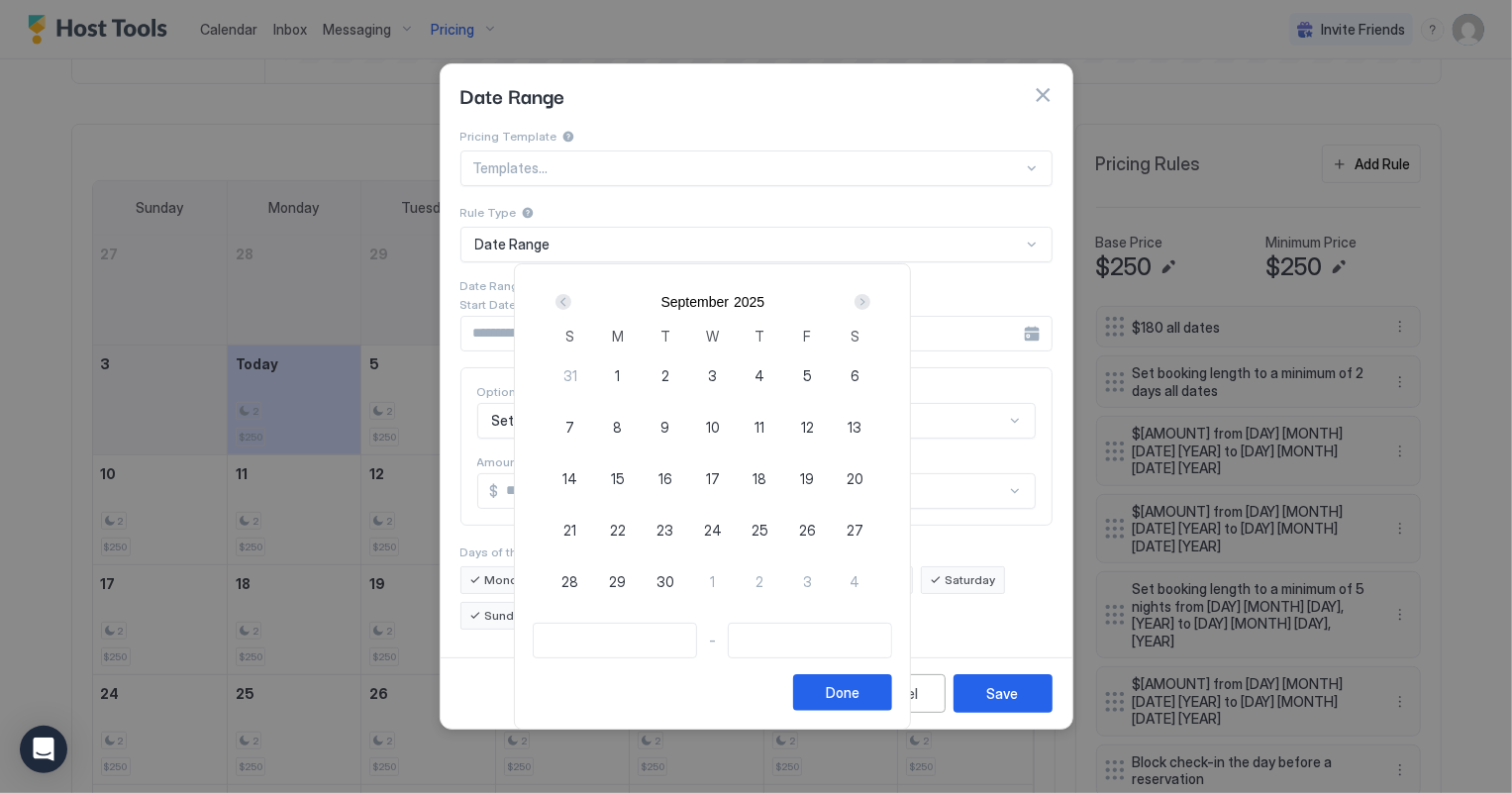click at bounding box center [862, 302] 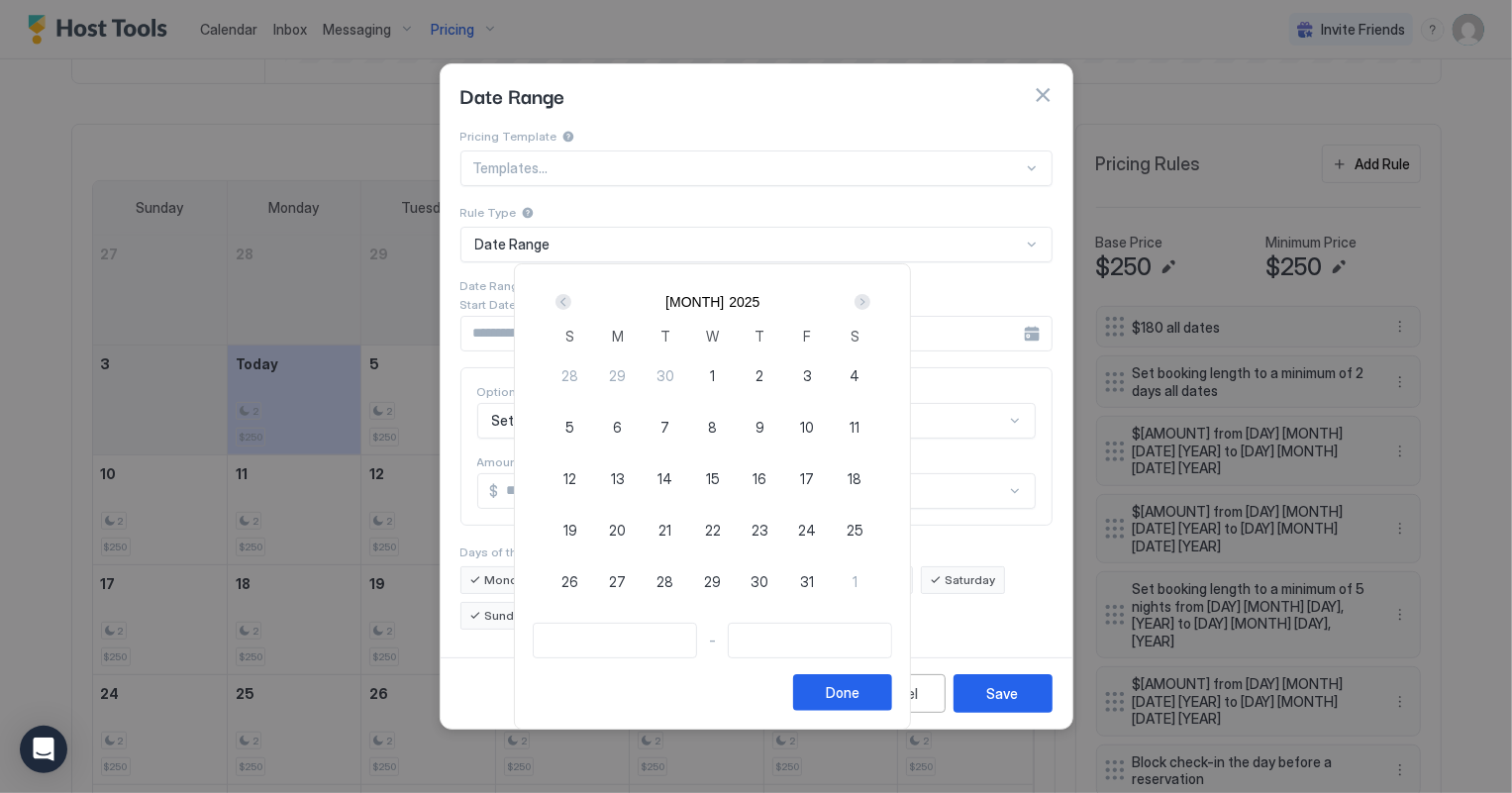 click on "4" at bounding box center [855, 375] 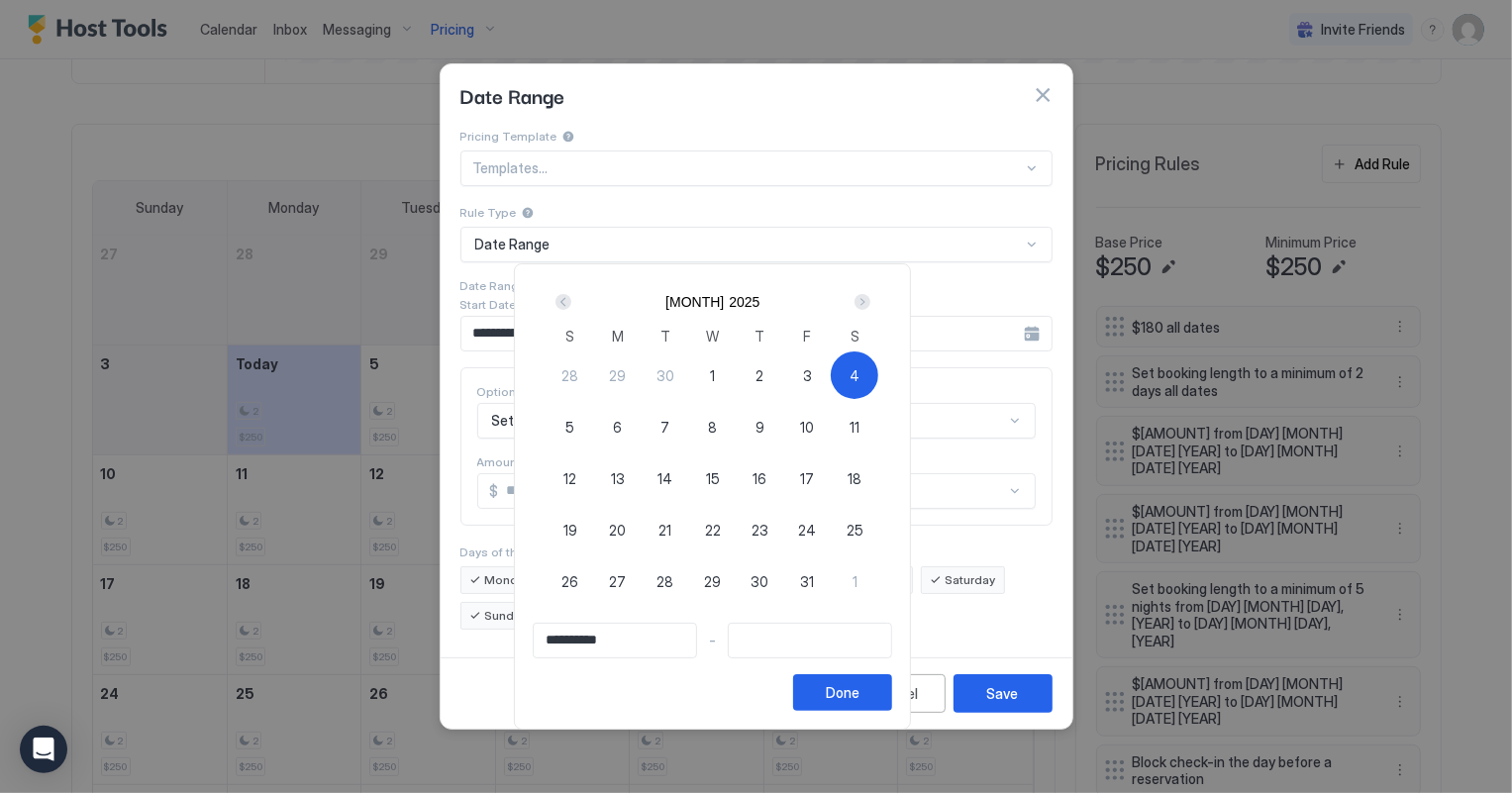 type on "**********" 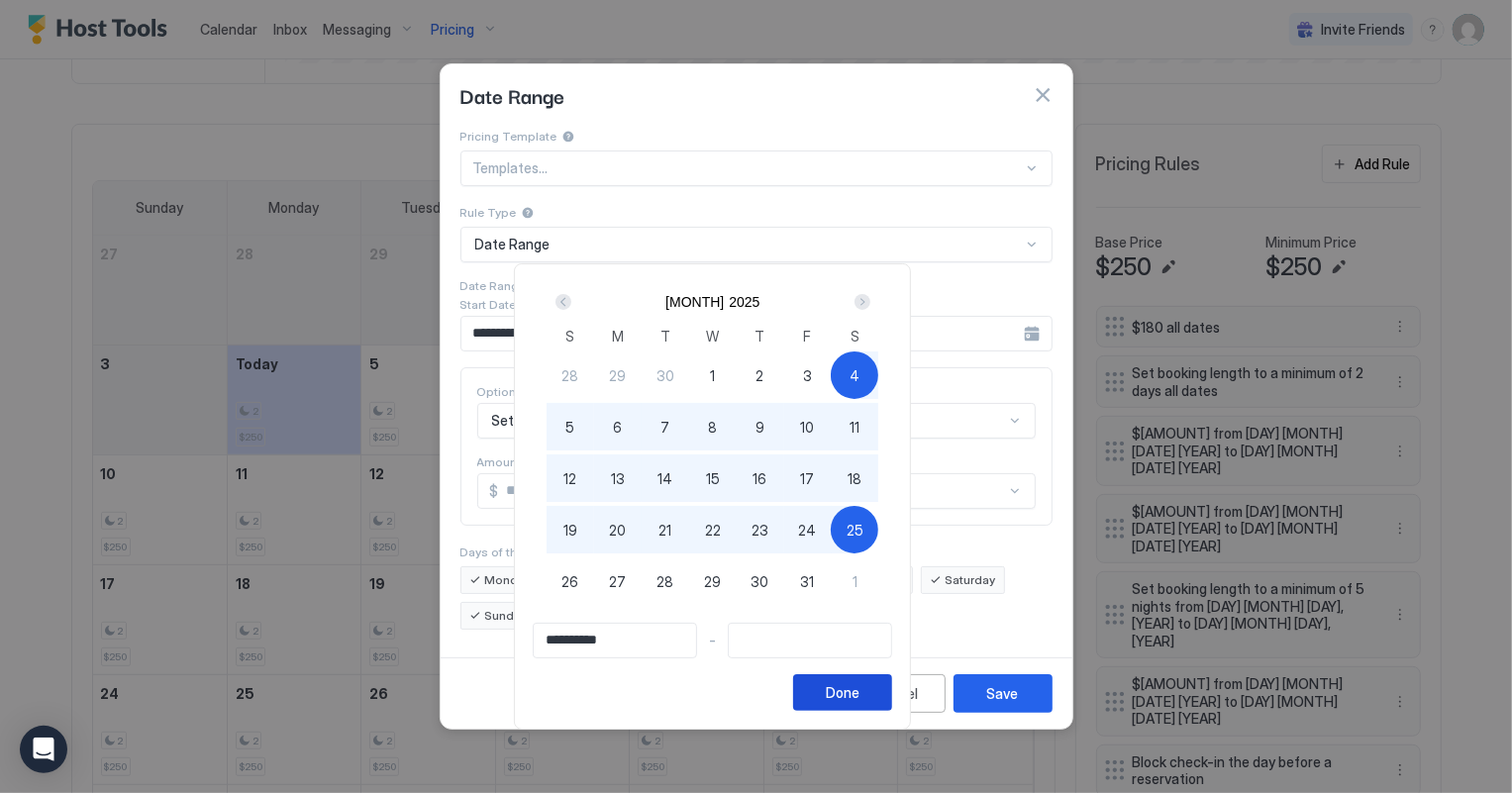 click on "Done" at bounding box center [843, 692] 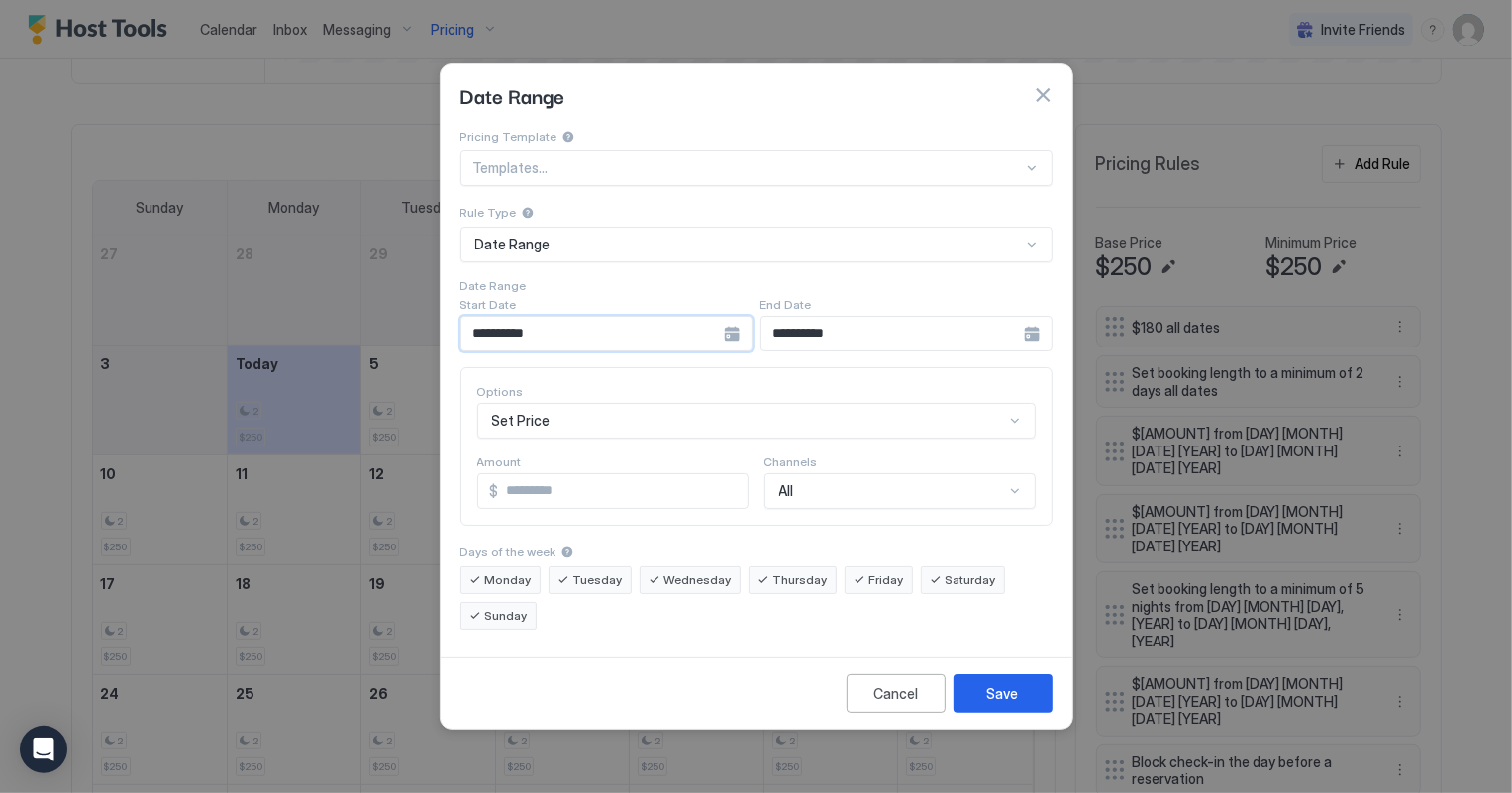 click on "**********" at bounding box center [592, 334] 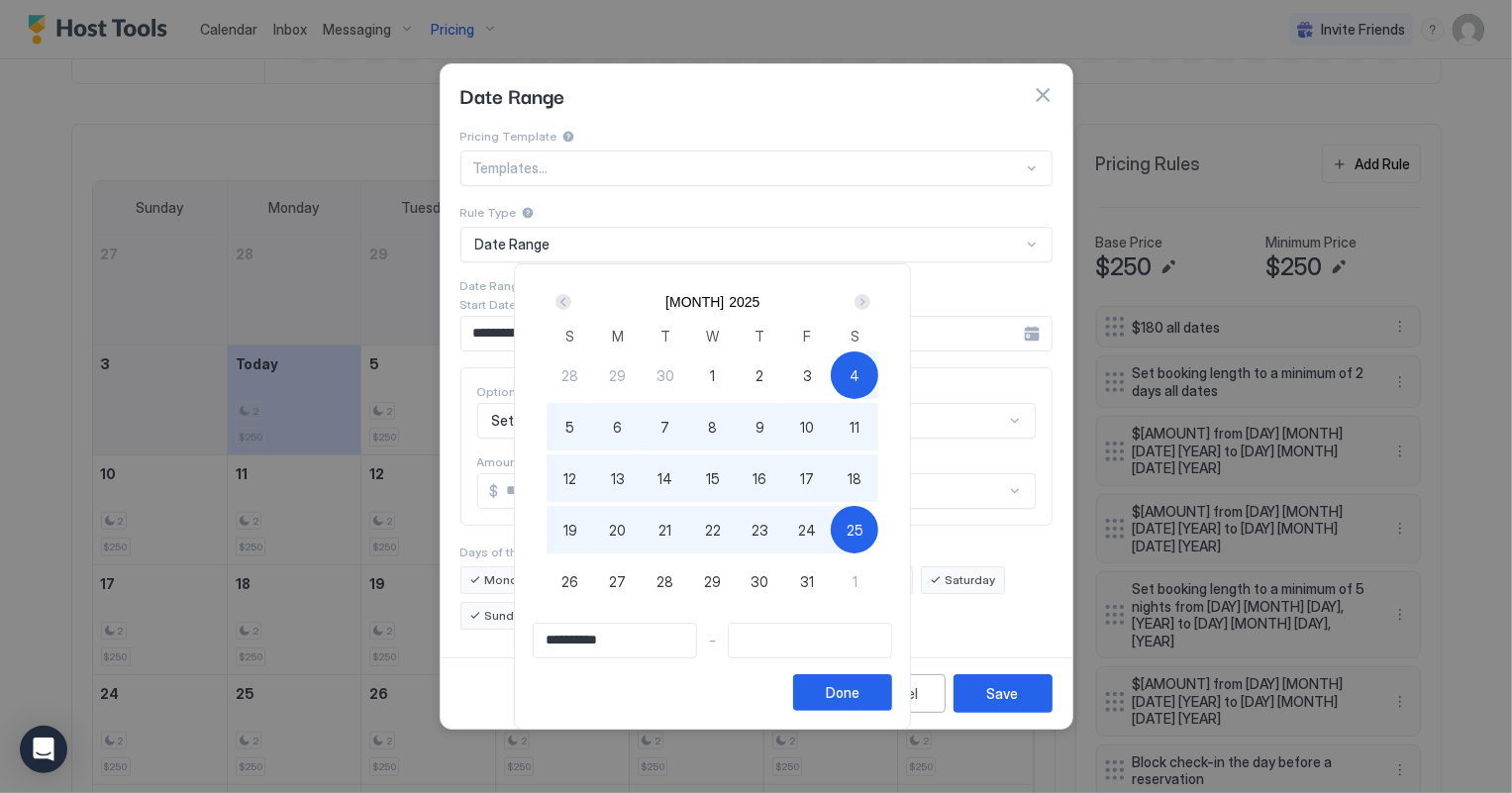 click at bounding box center [563, 302] 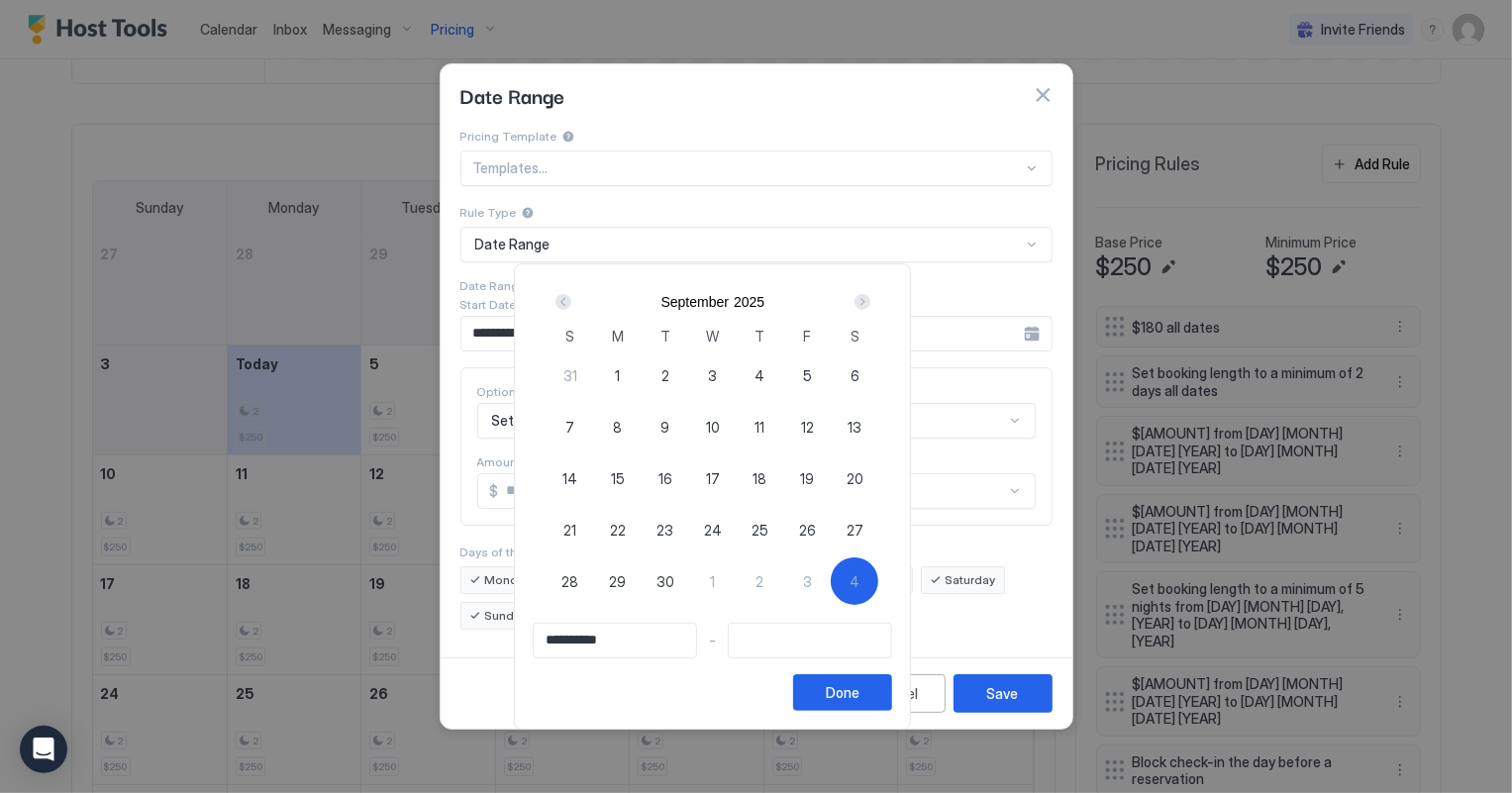 click on "20" at bounding box center (855, 478) 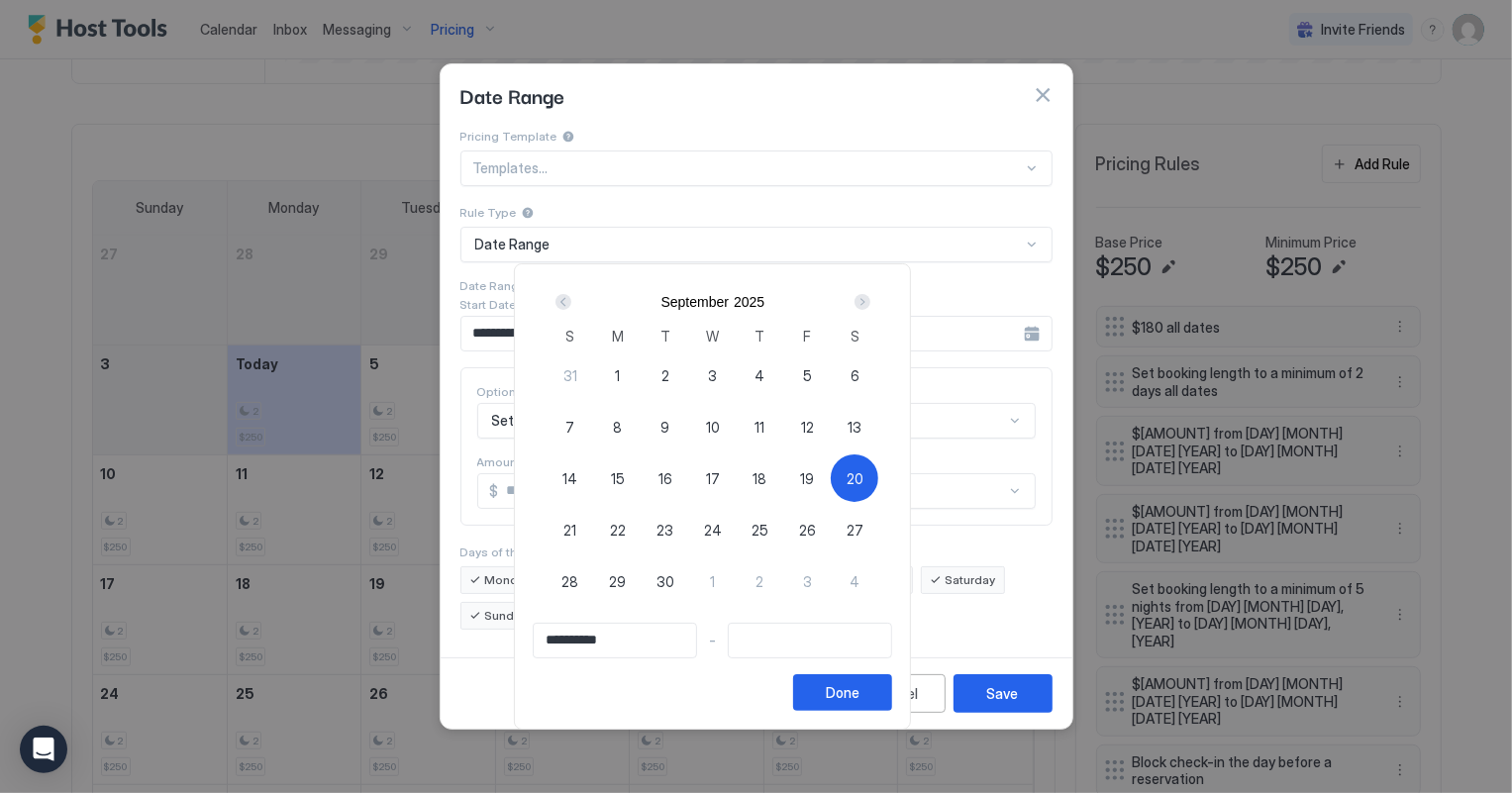click at bounding box center (862, 302) 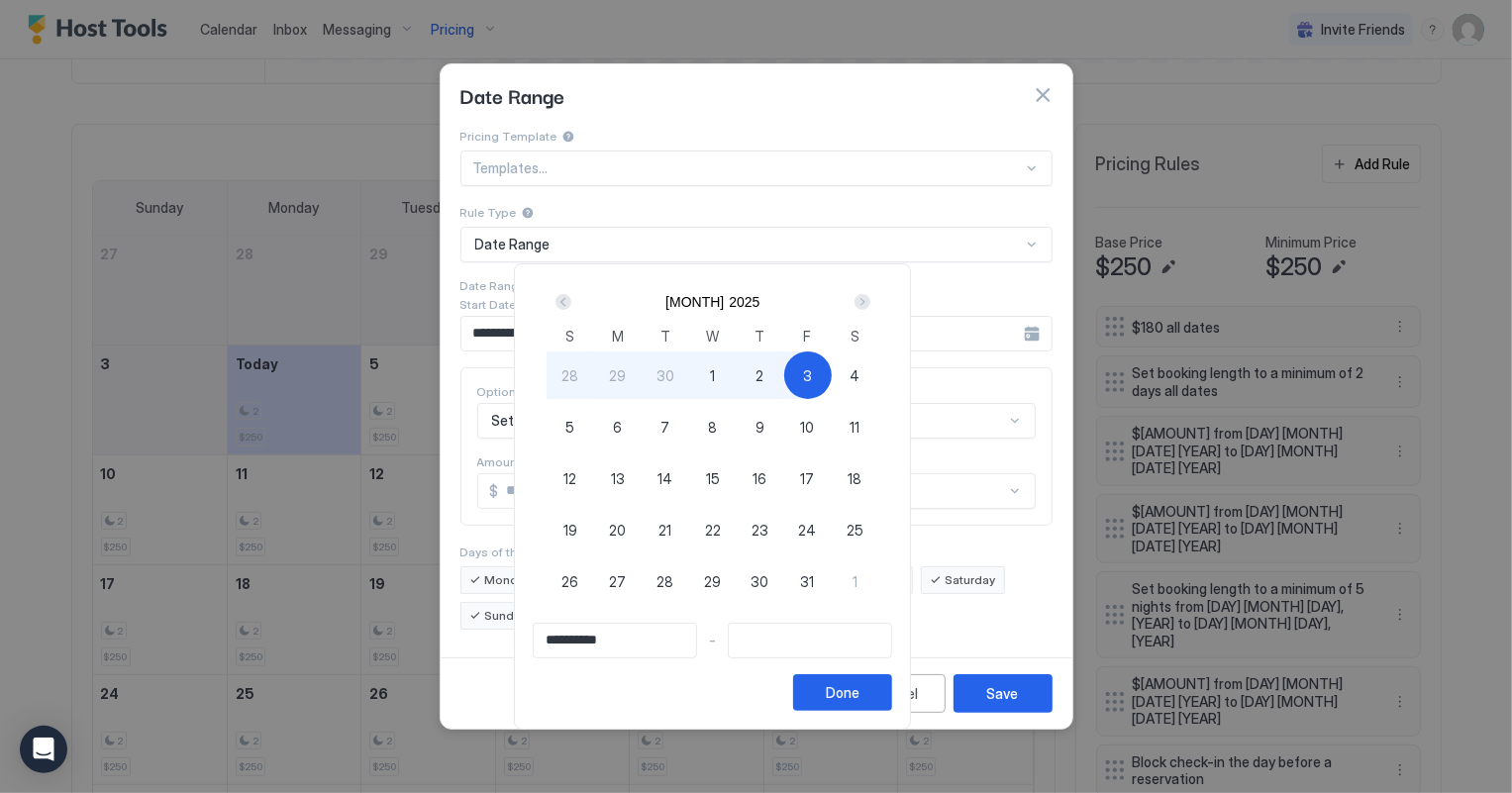 type on "**********" 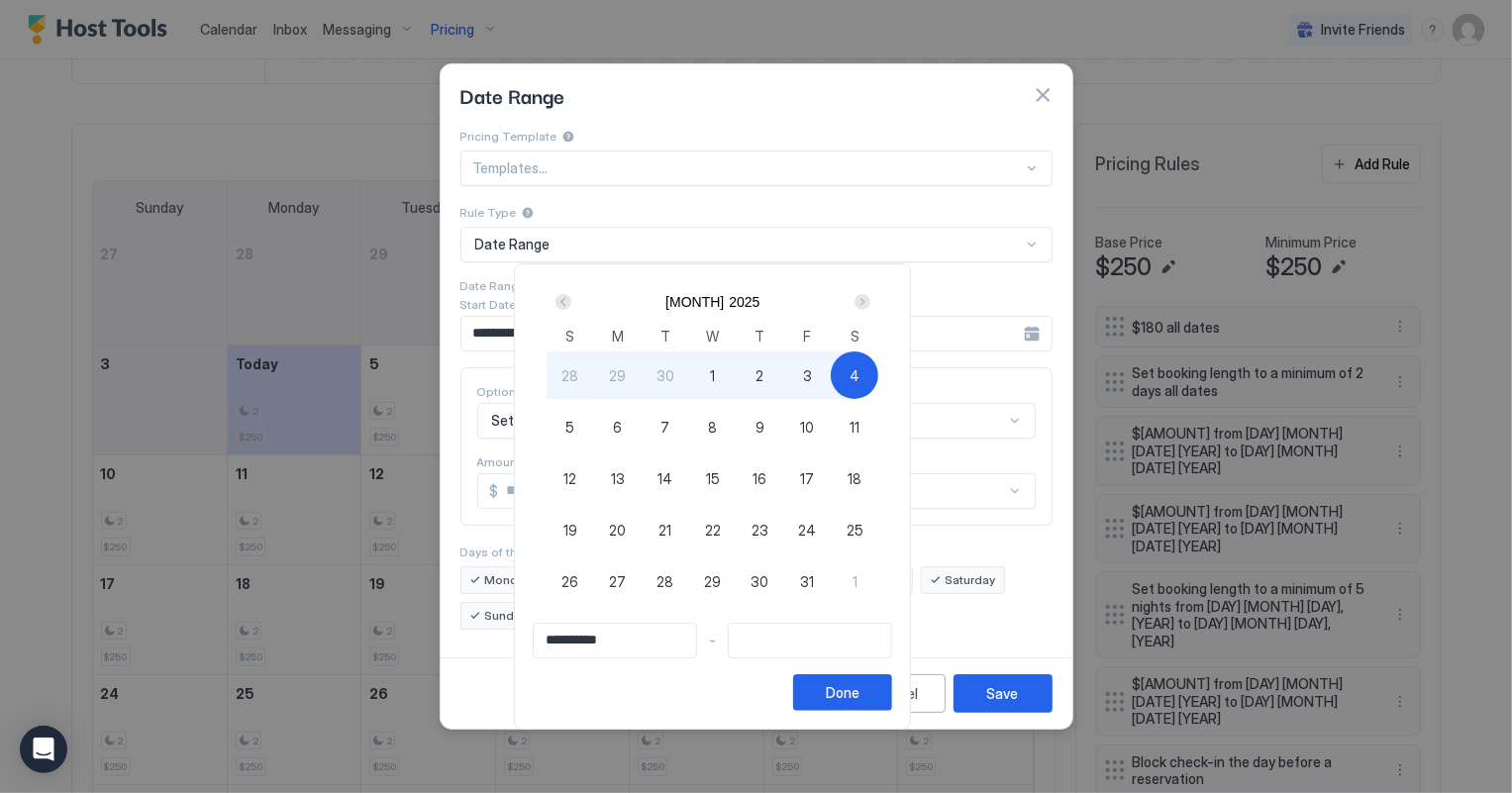click on "4" at bounding box center (855, 375) 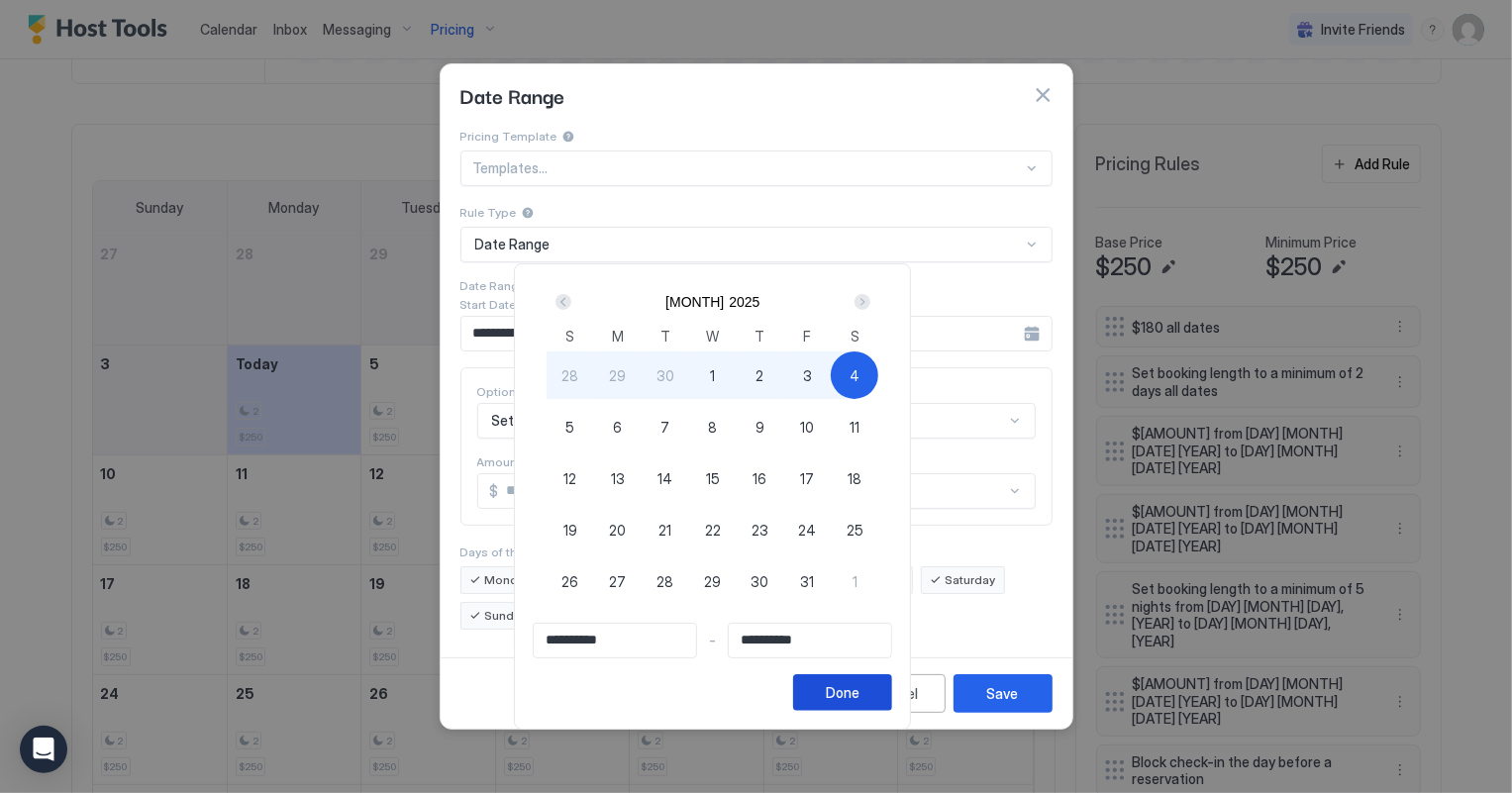 click on "Done" at bounding box center (843, 692) 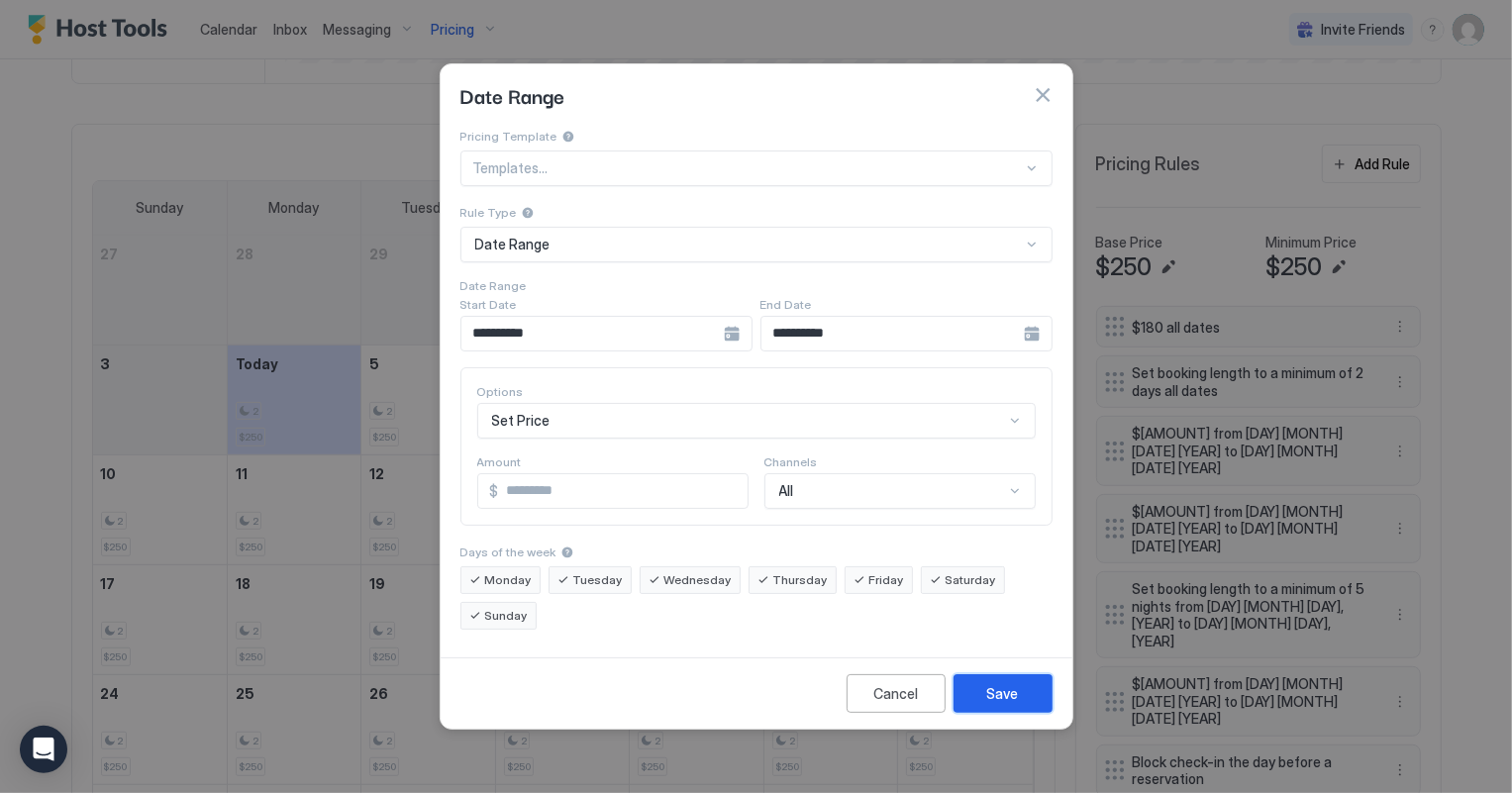 click on "Save" at bounding box center (1003, 693) 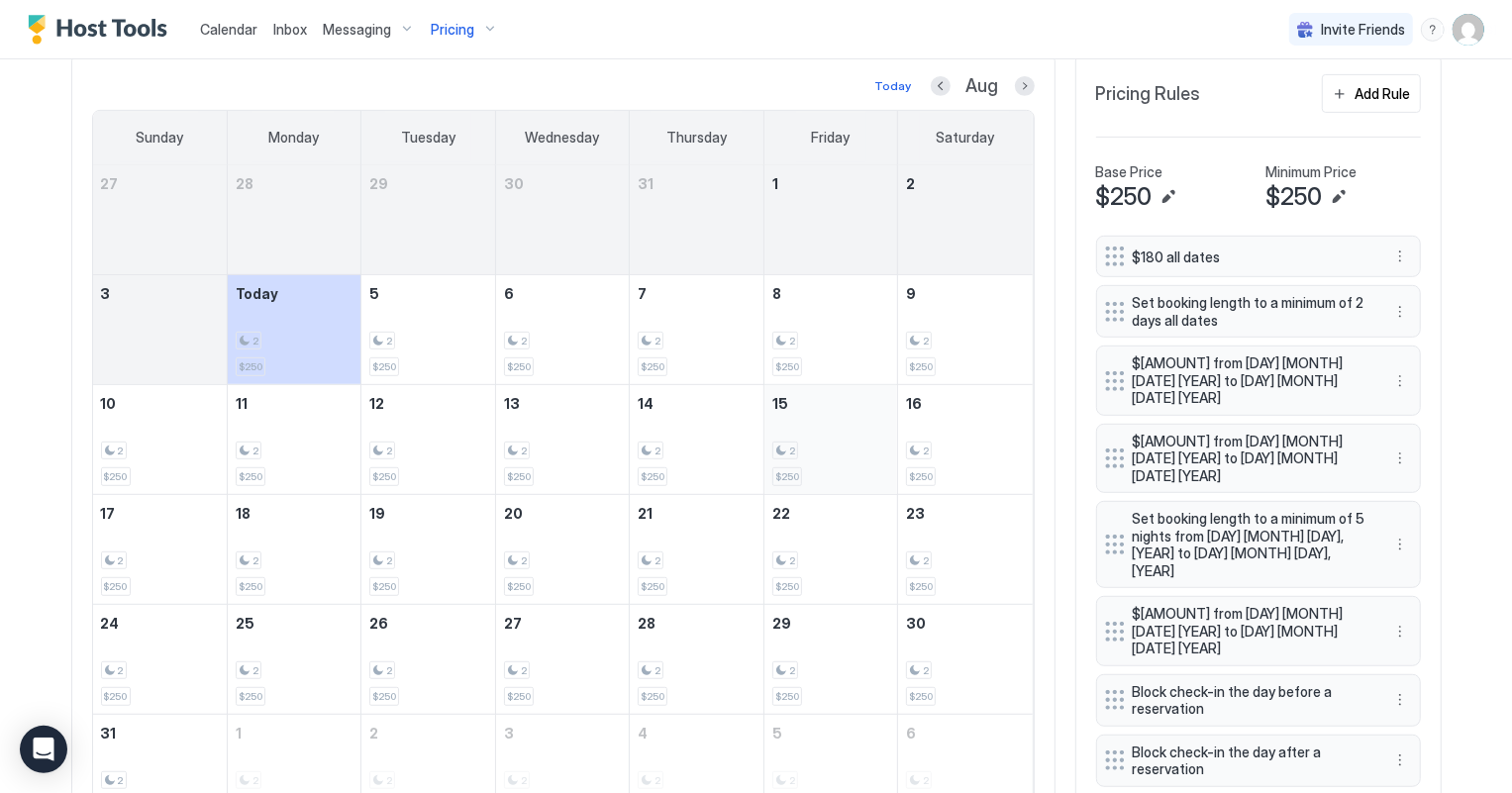 scroll, scrollTop: 446, scrollLeft: 0, axis: vertical 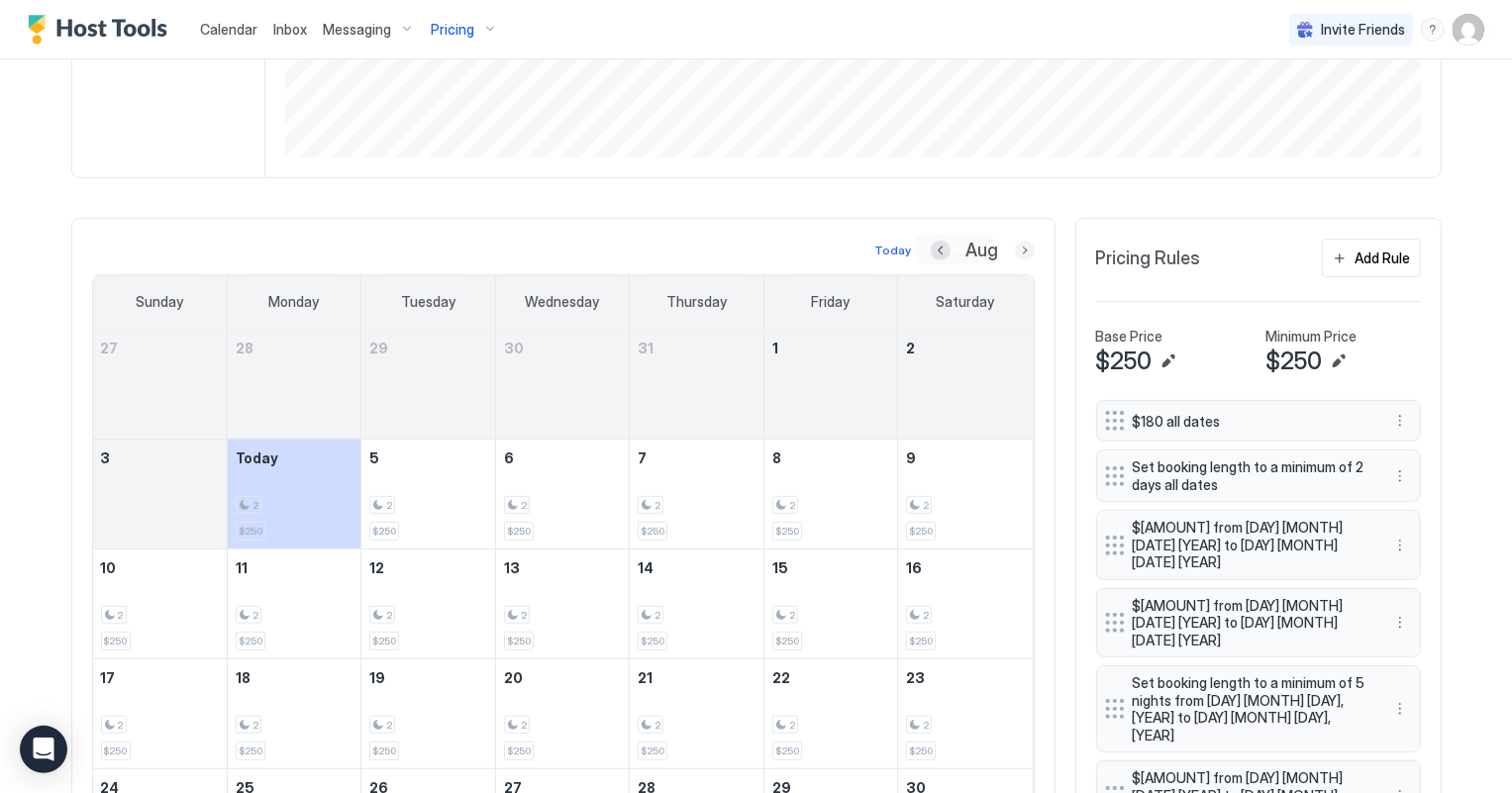 click at bounding box center [1025, 250] 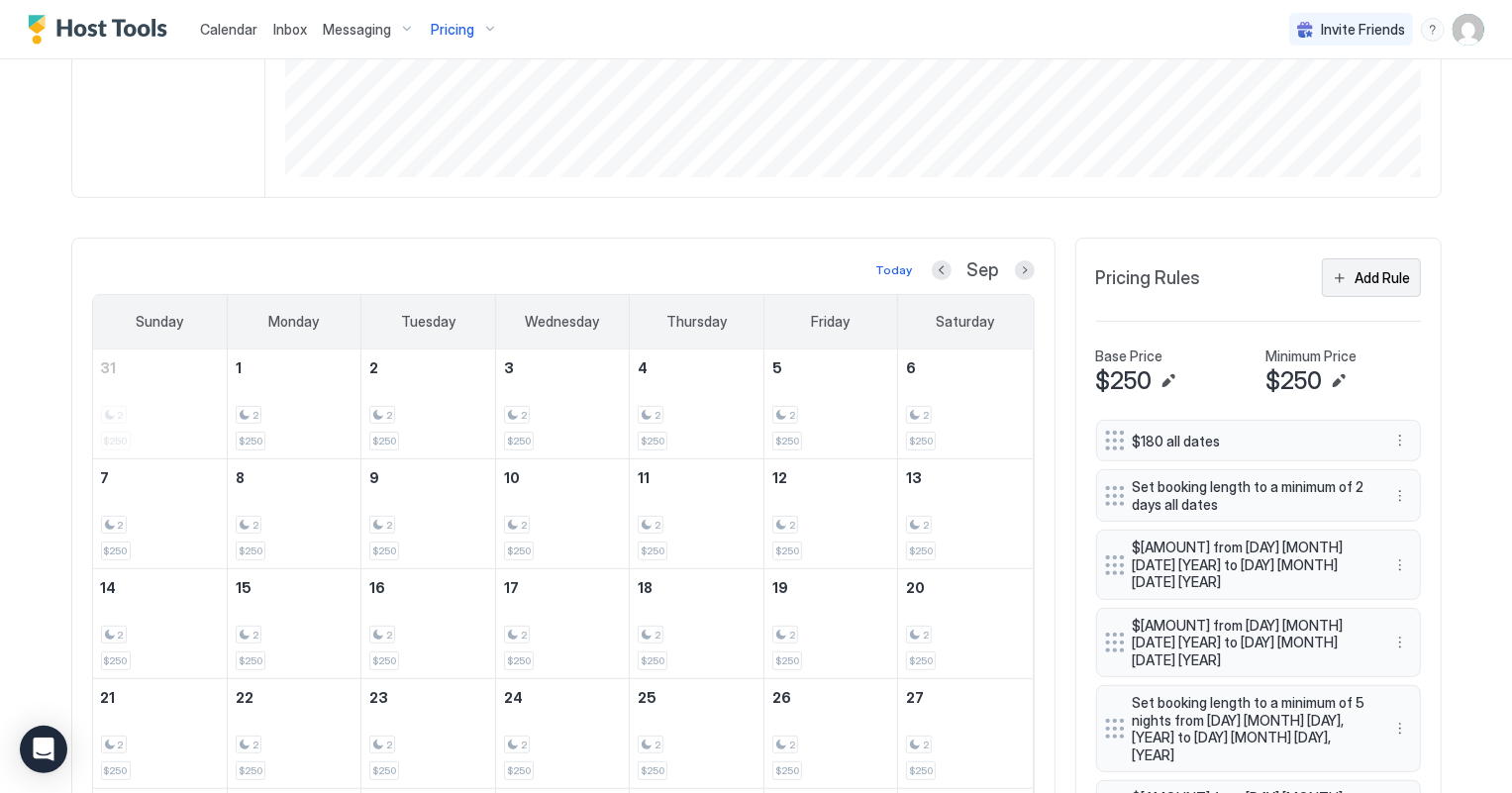 scroll, scrollTop: 449, scrollLeft: 0, axis: vertical 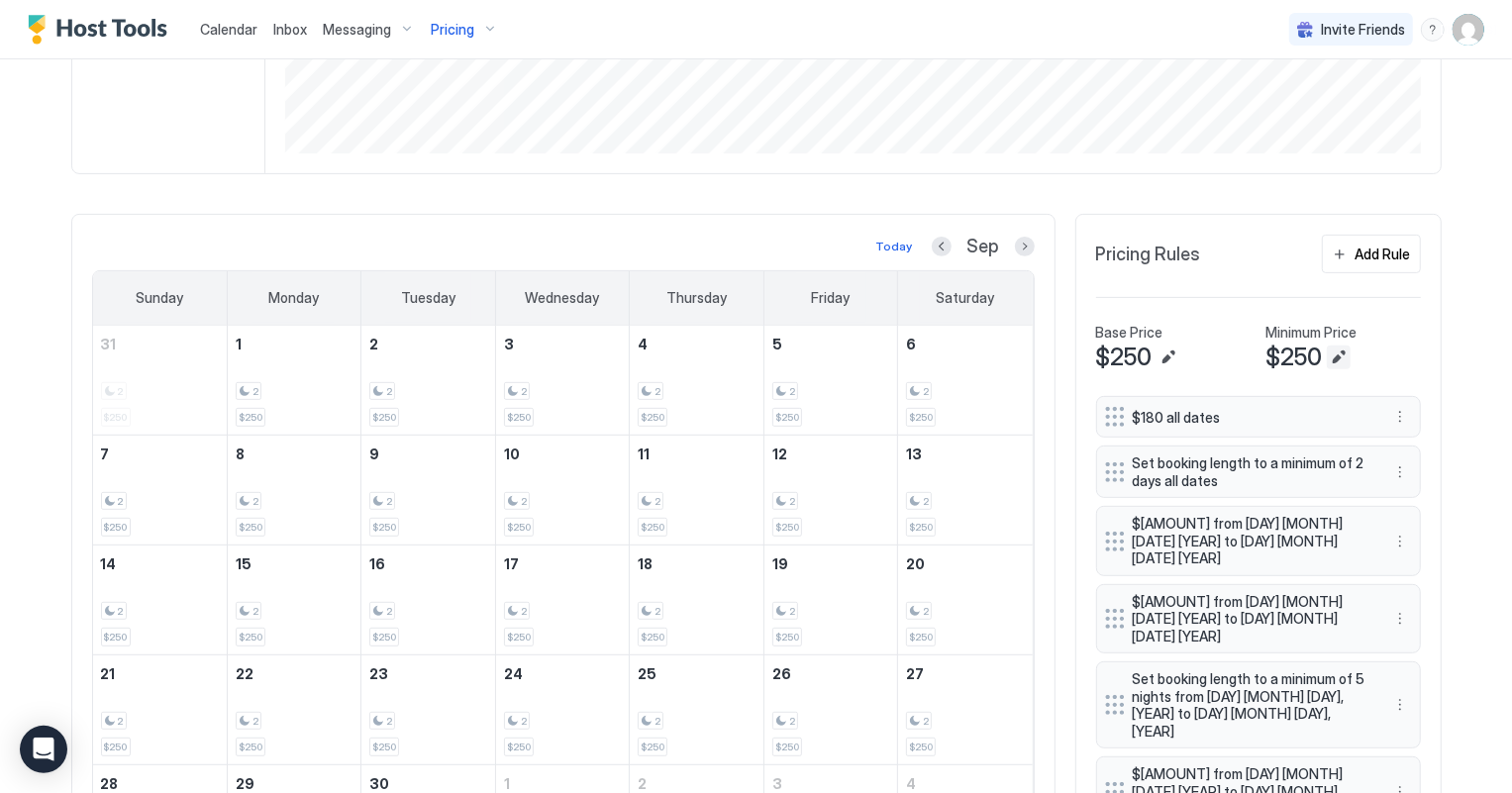click at bounding box center (1339, 357) 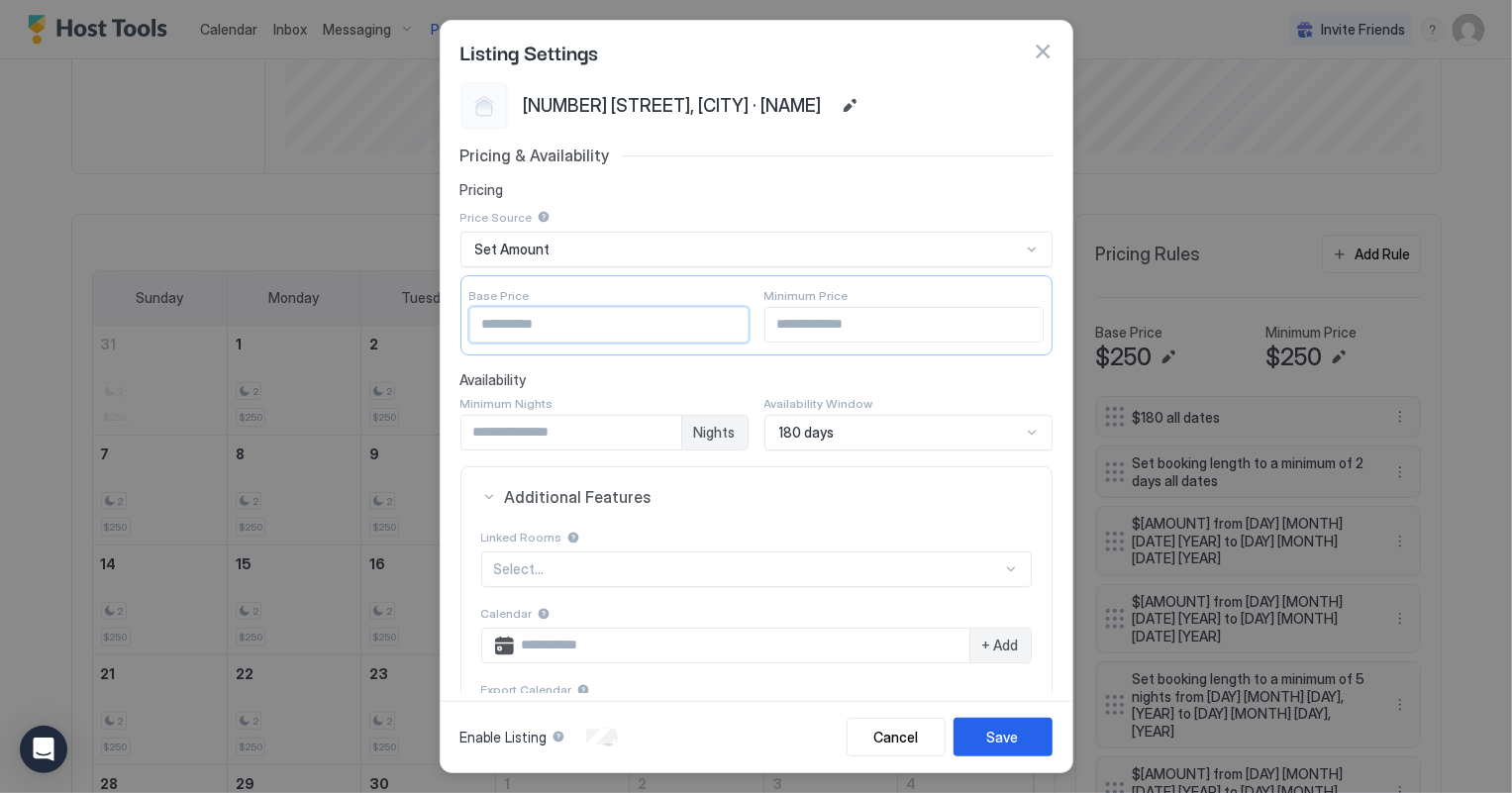 click on "***" at bounding box center [609, 325] 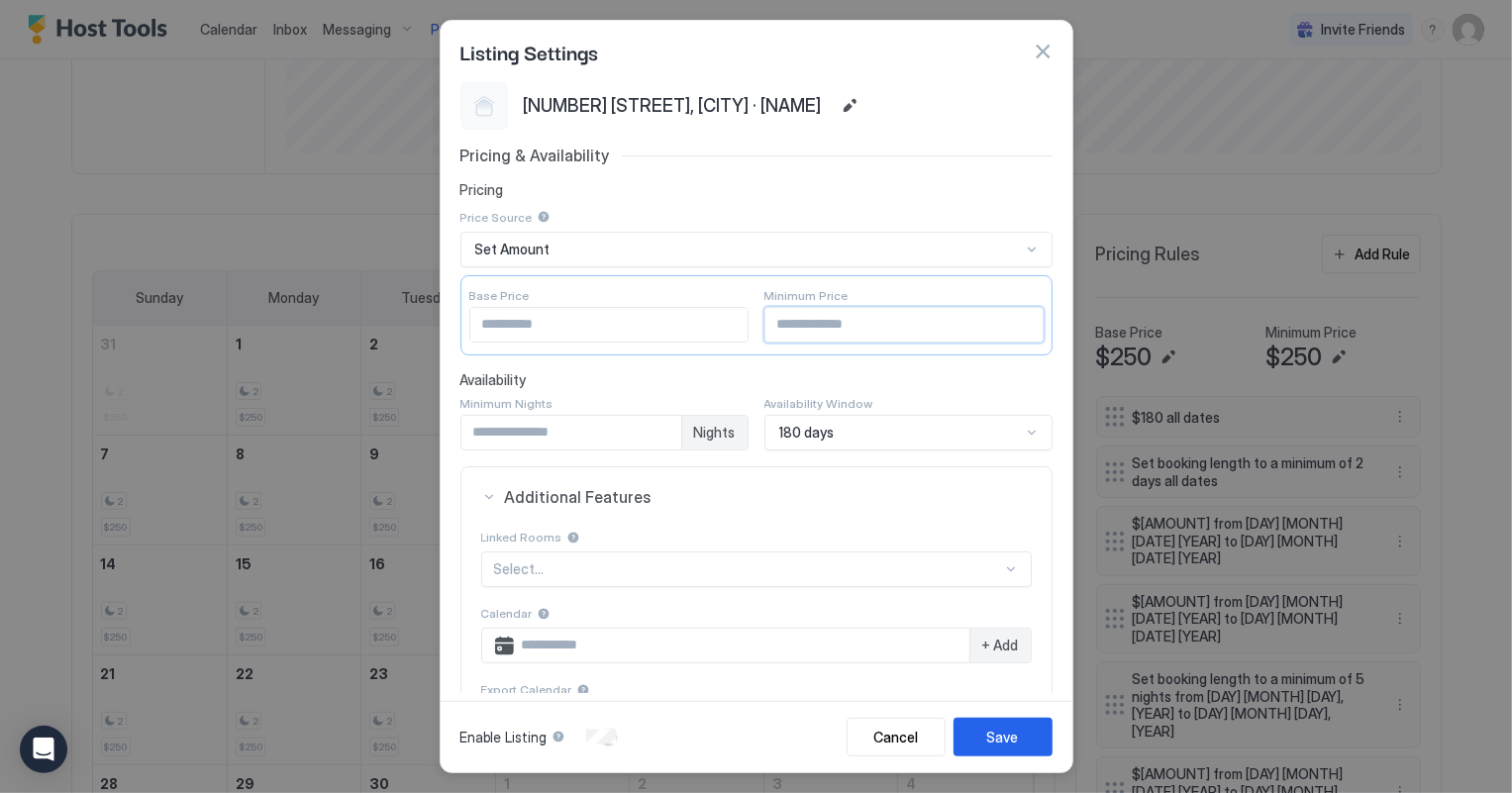 click on "***" at bounding box center (904, 325) 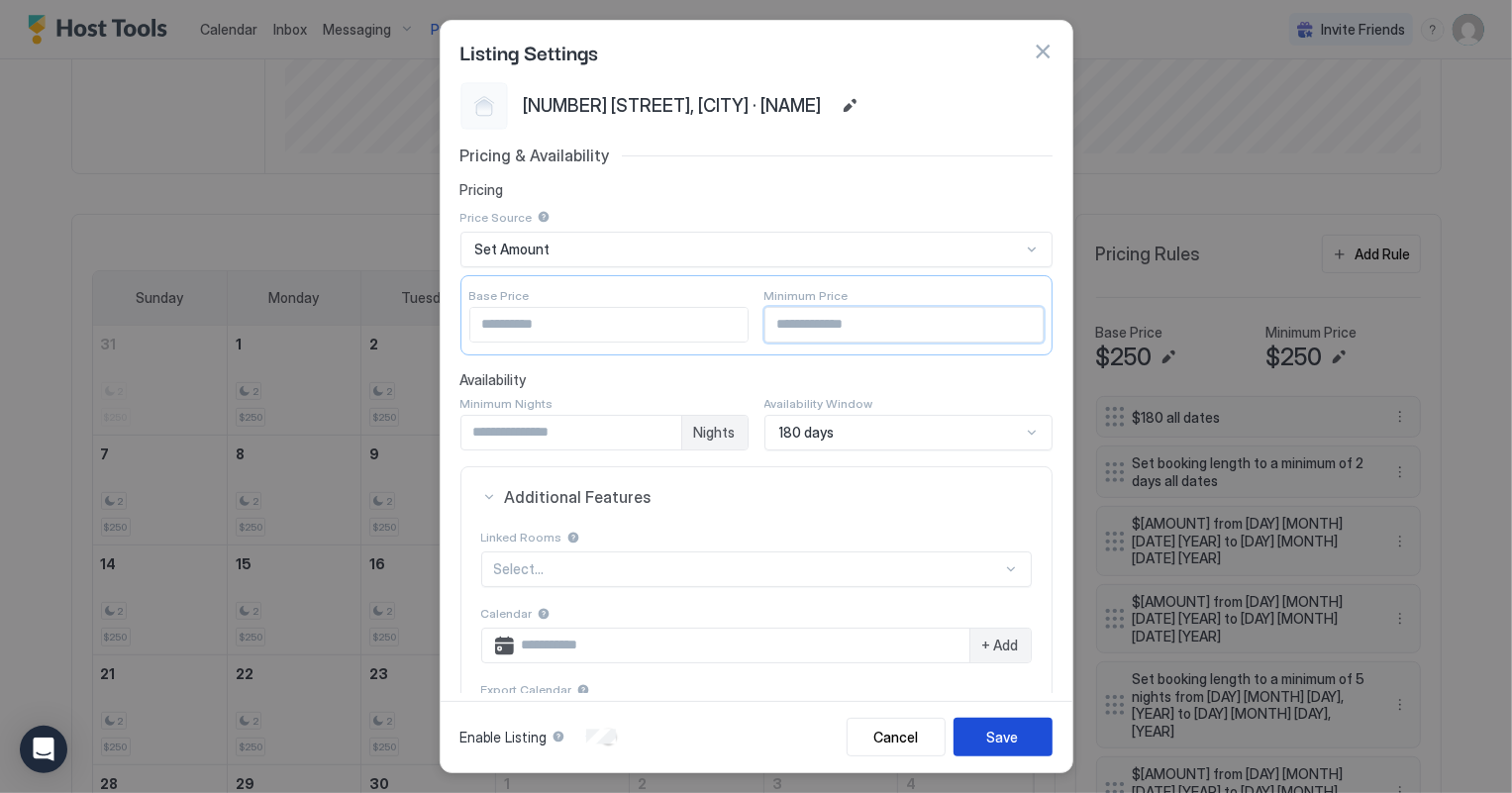 type on "***" 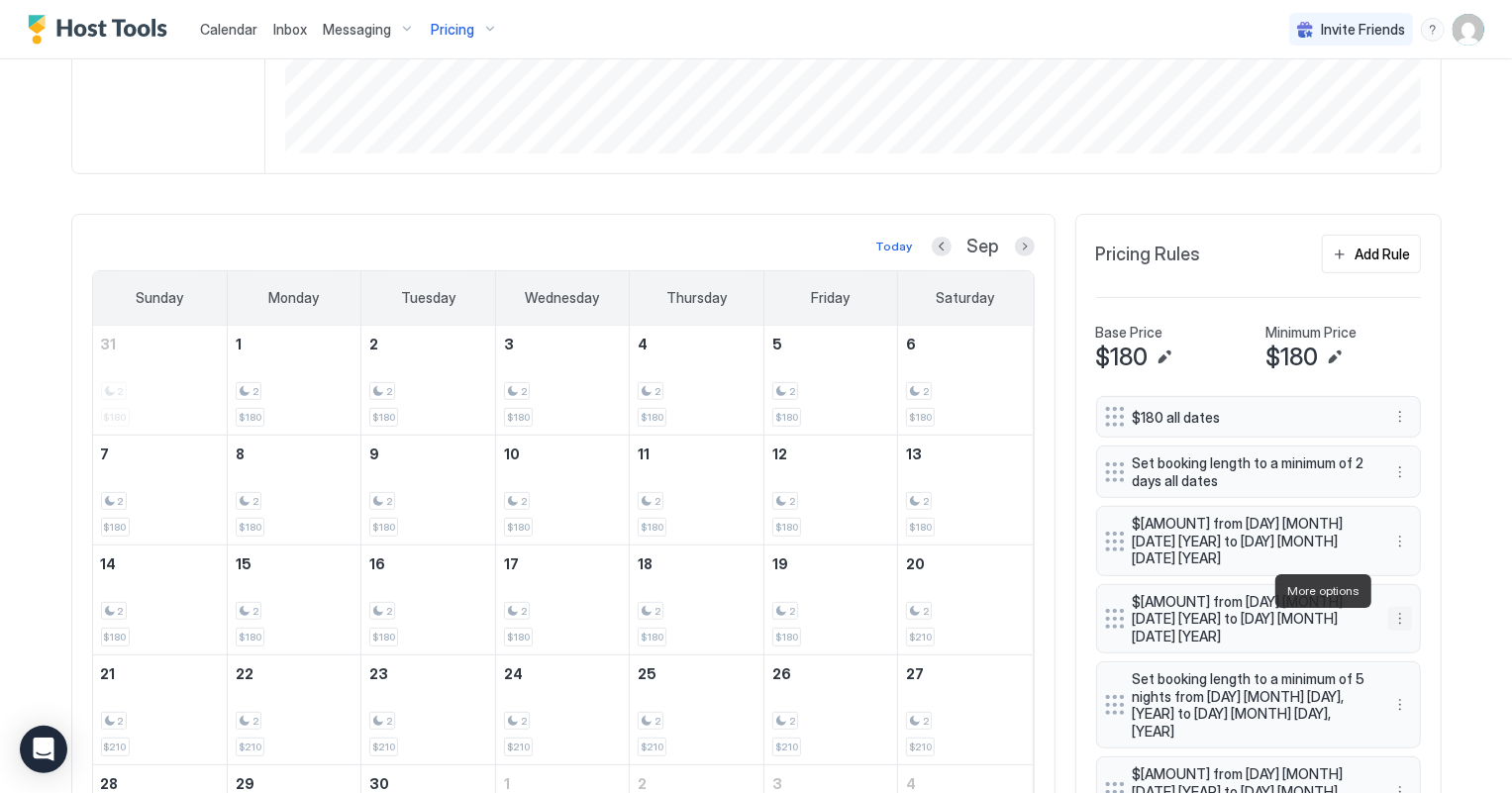 click at bounding box center [1400, 619] 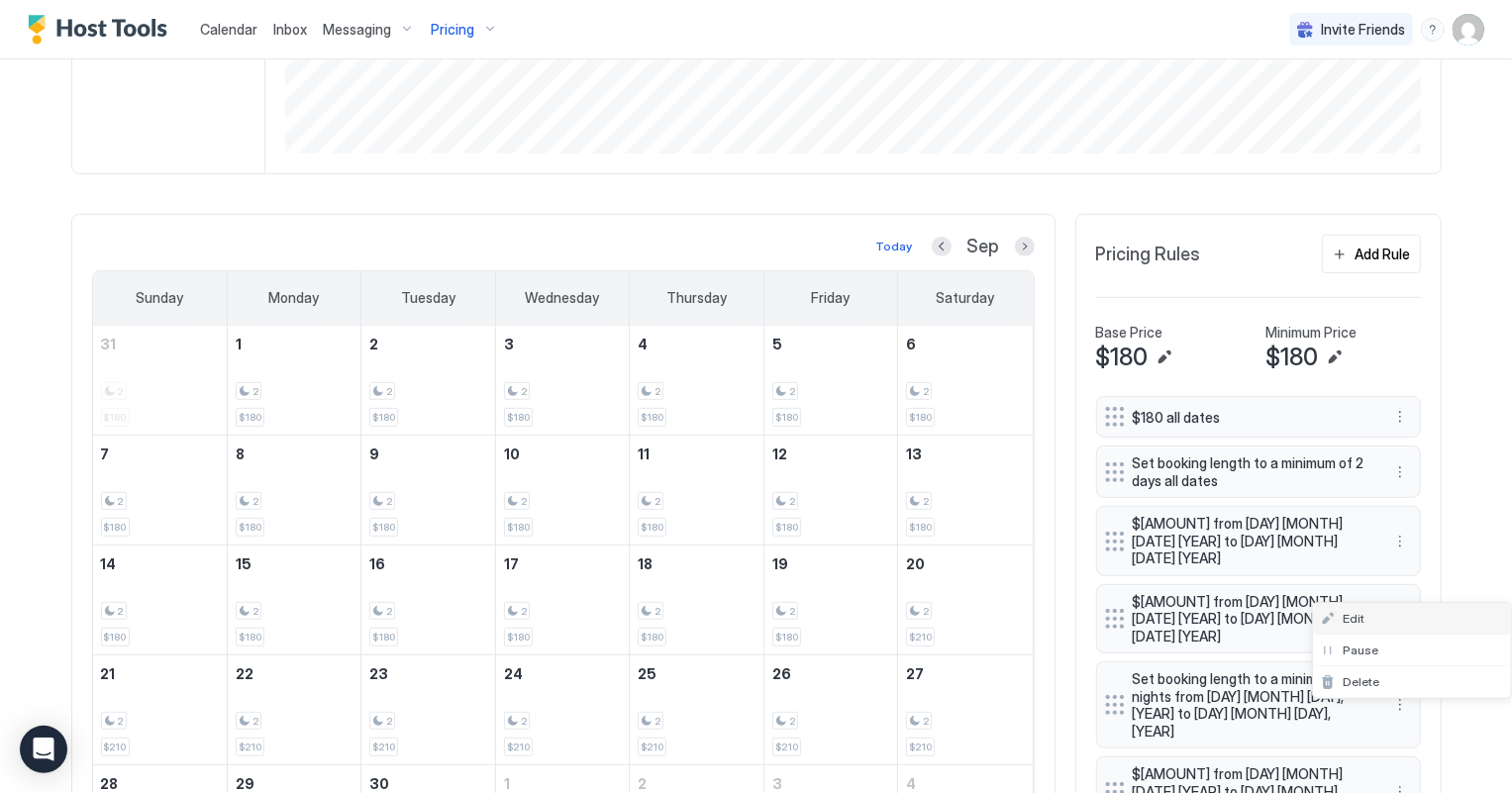 click on "Edit" at bounding box center (1354, 618) 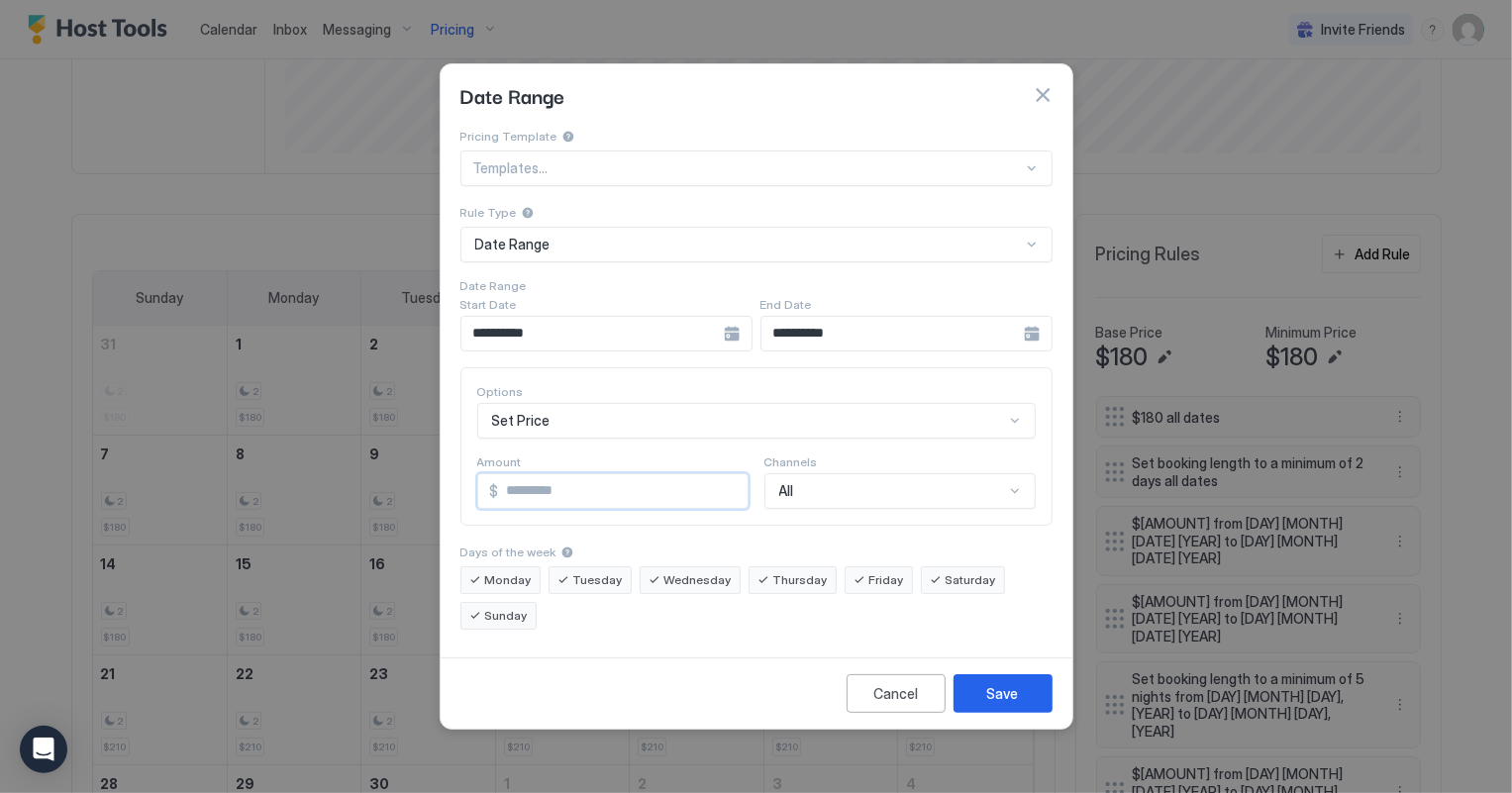 click on "***" at bounding box center [623, 491] 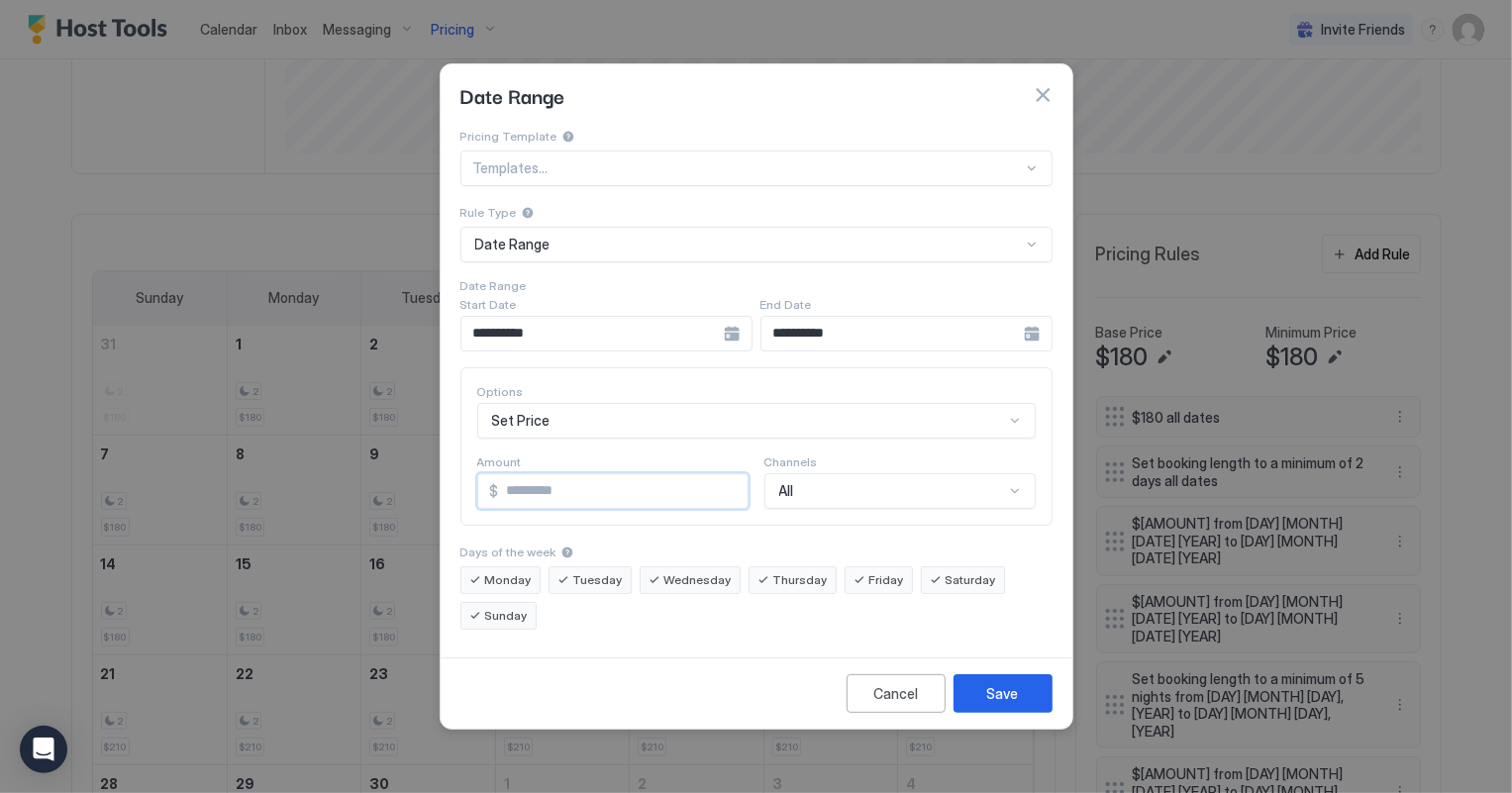 type on "***" 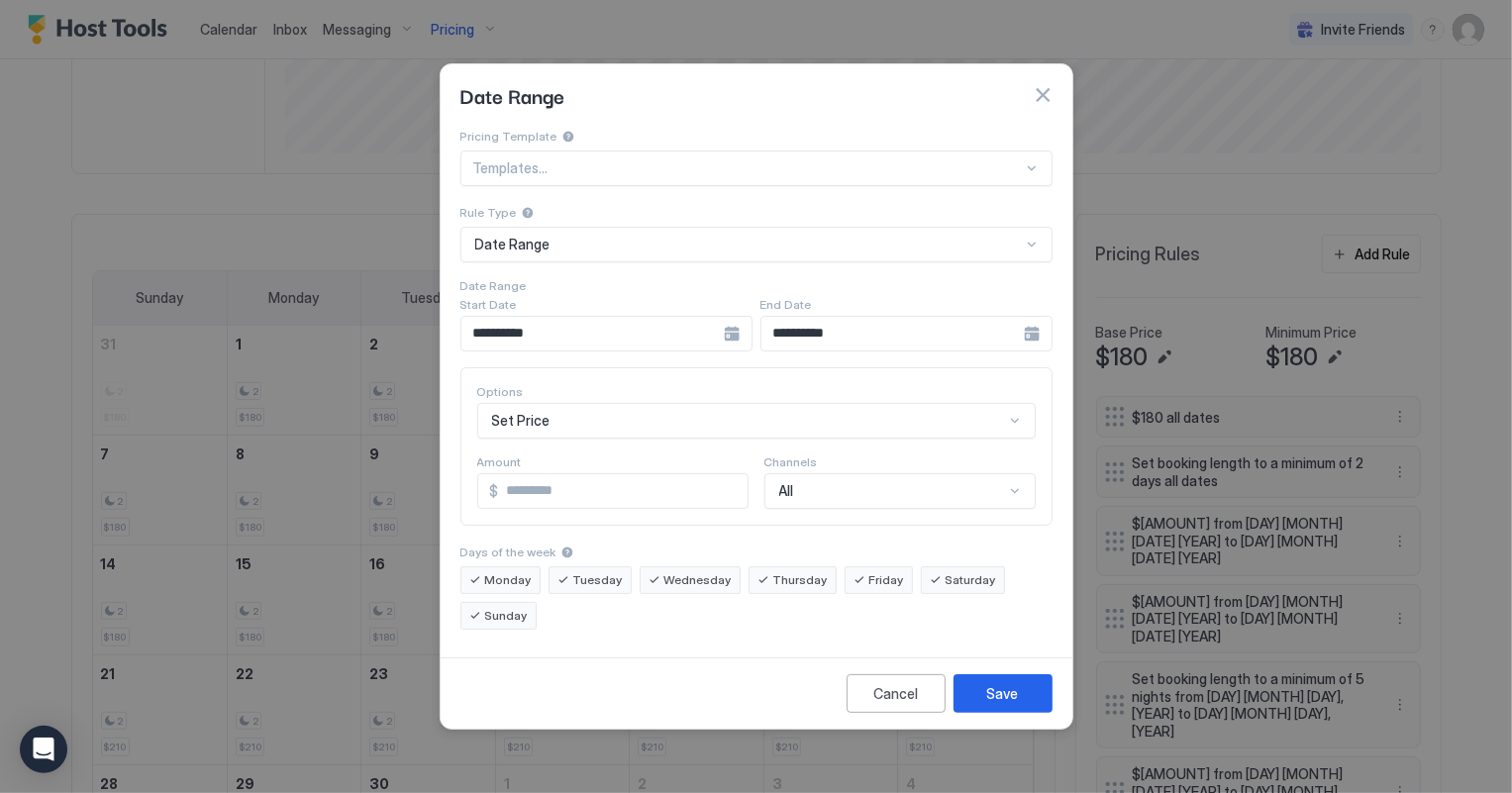 click on "**********" at bounding box center [592, 334] 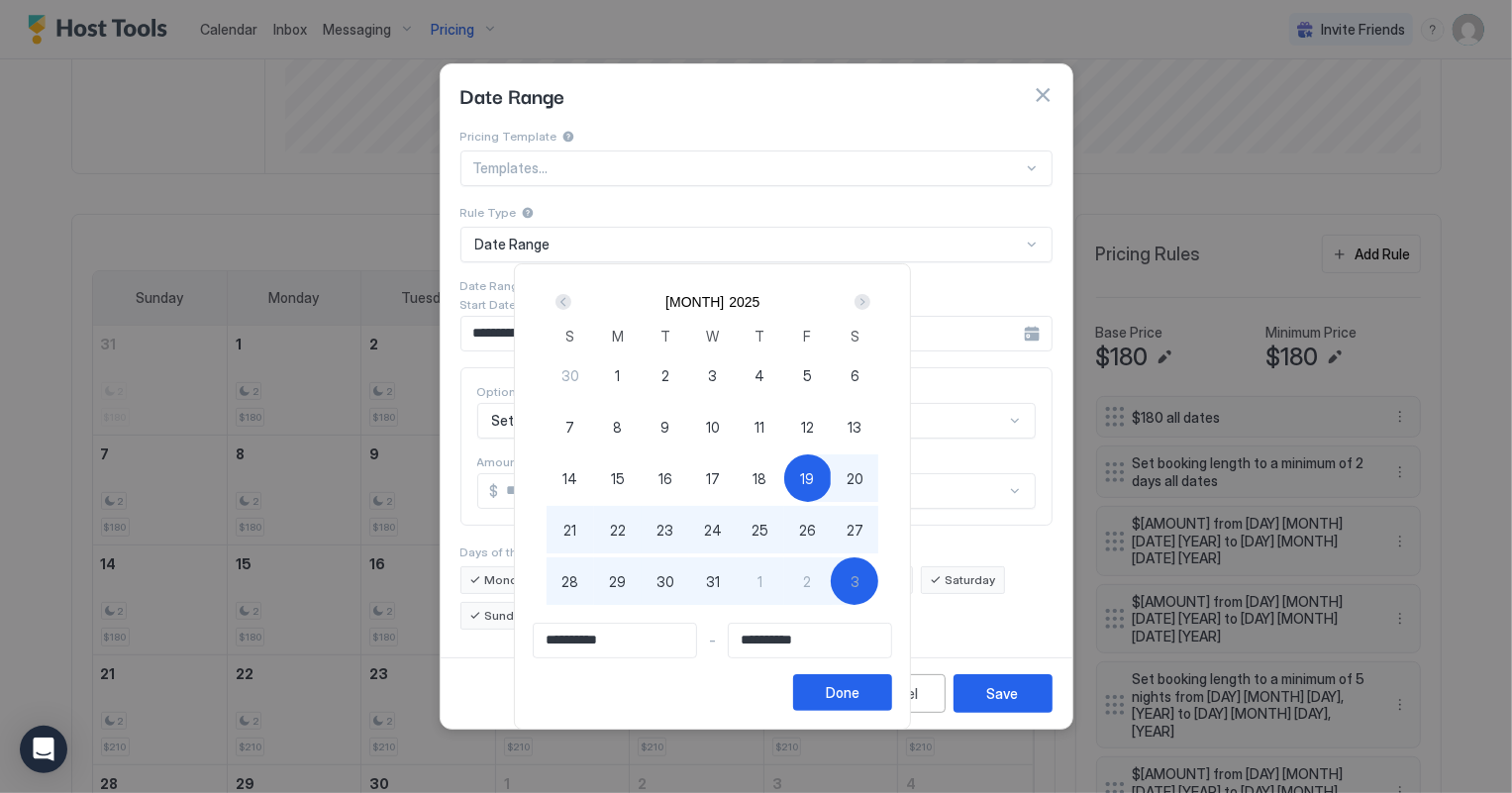 click on "19" at bounding box center (808, 478) 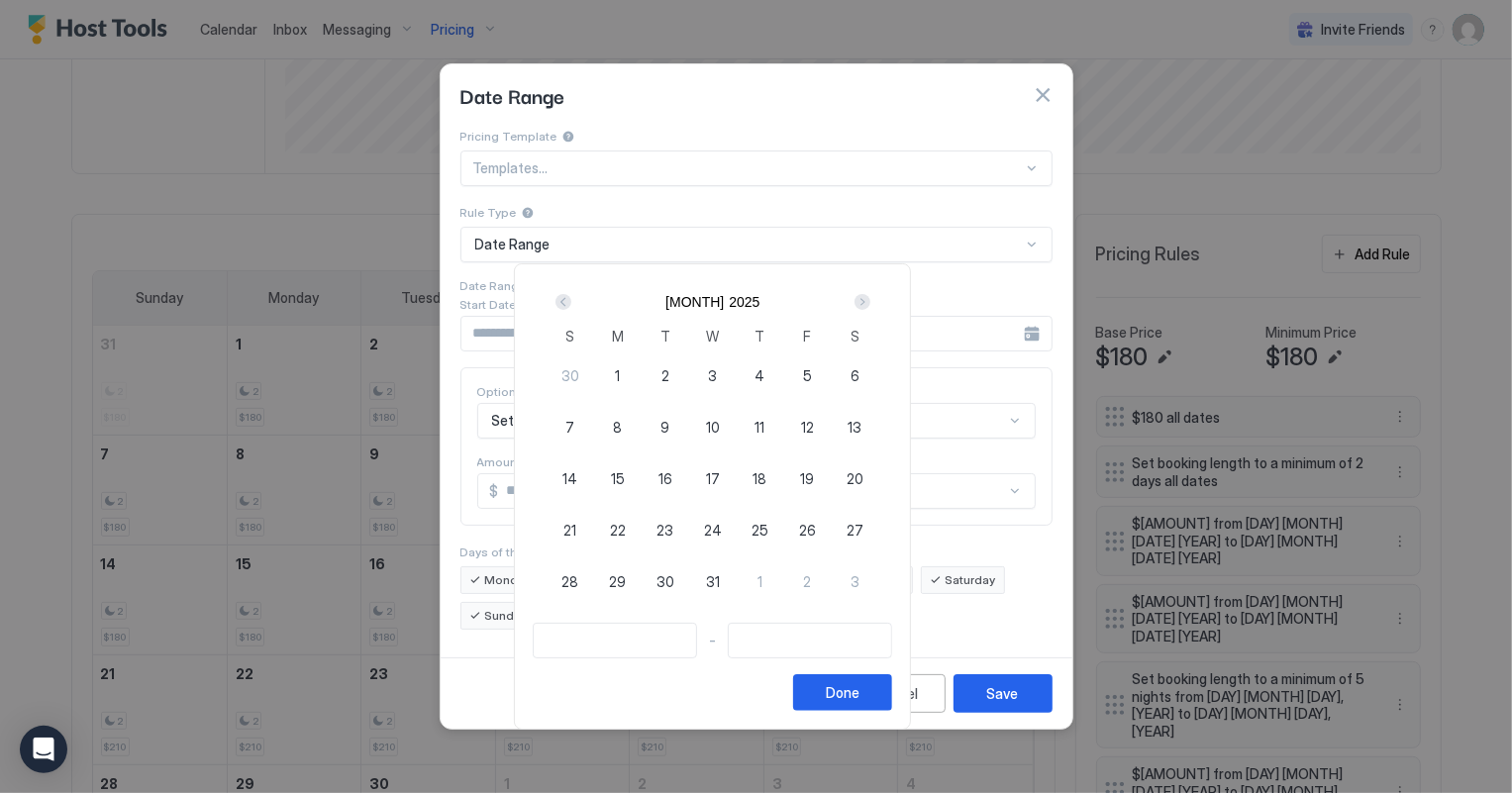 click on "19" at bounding box center (808, 478) 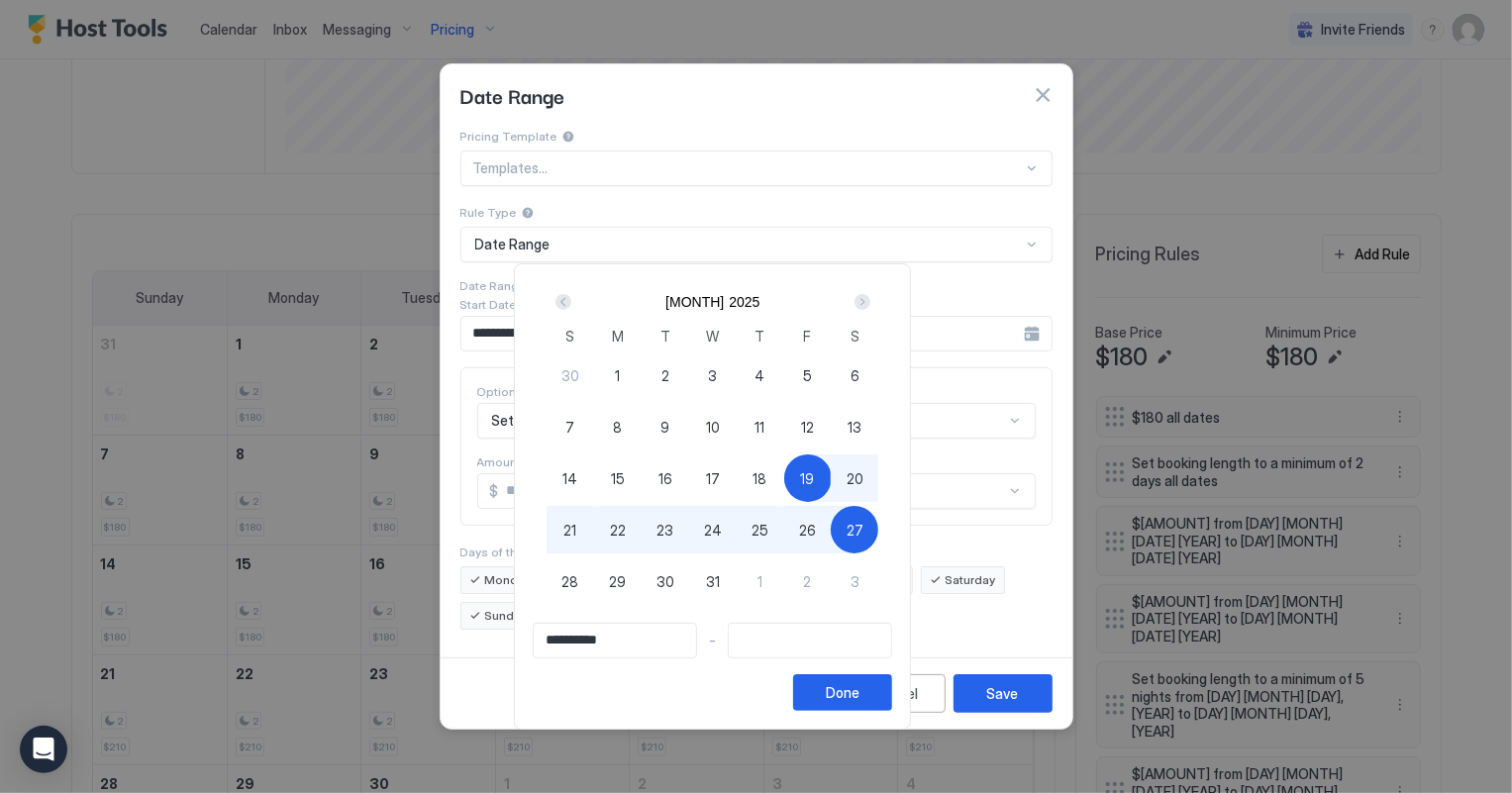 type on "**********" 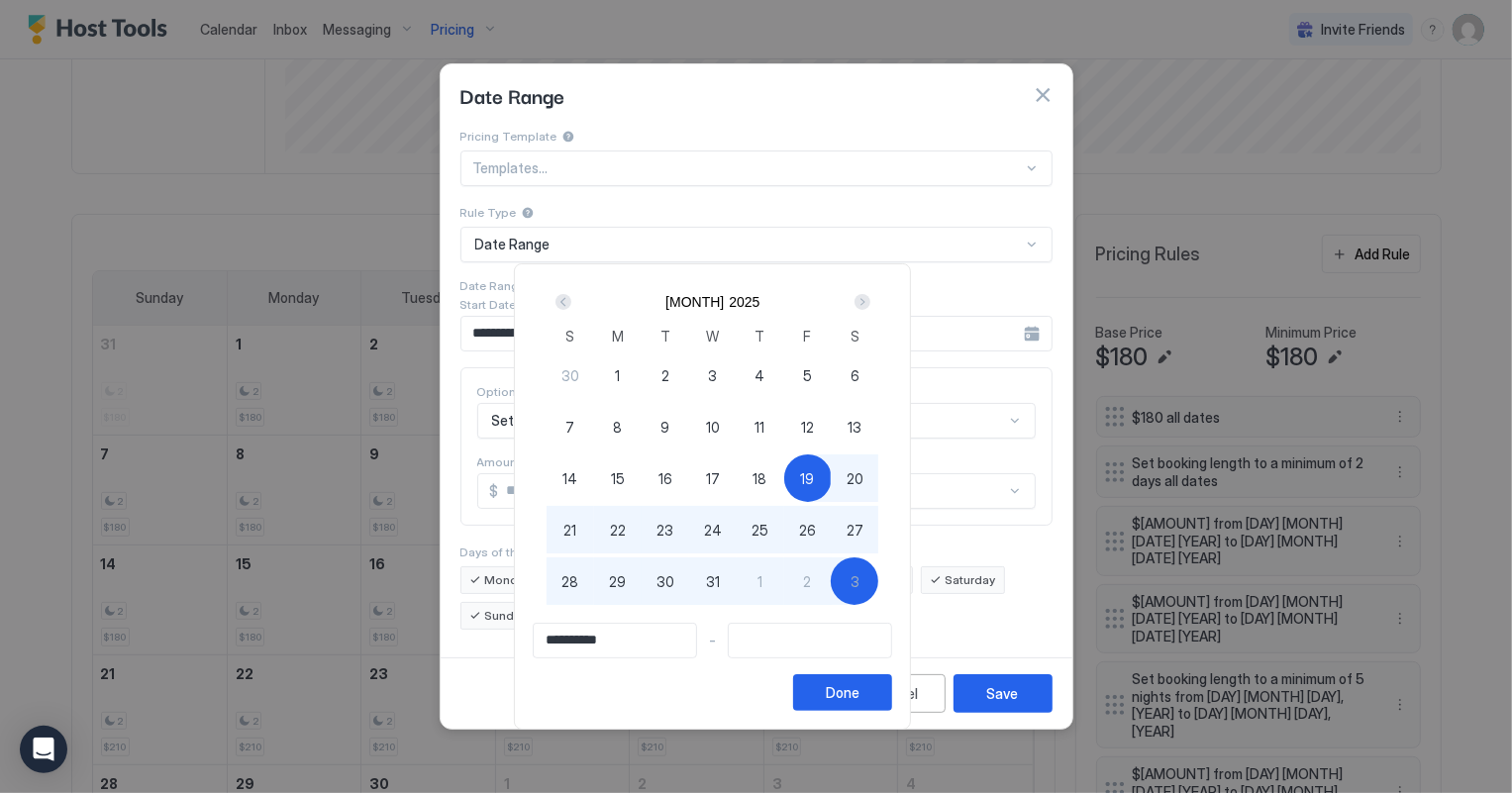 click on "3" at bounding box center (855, 581) 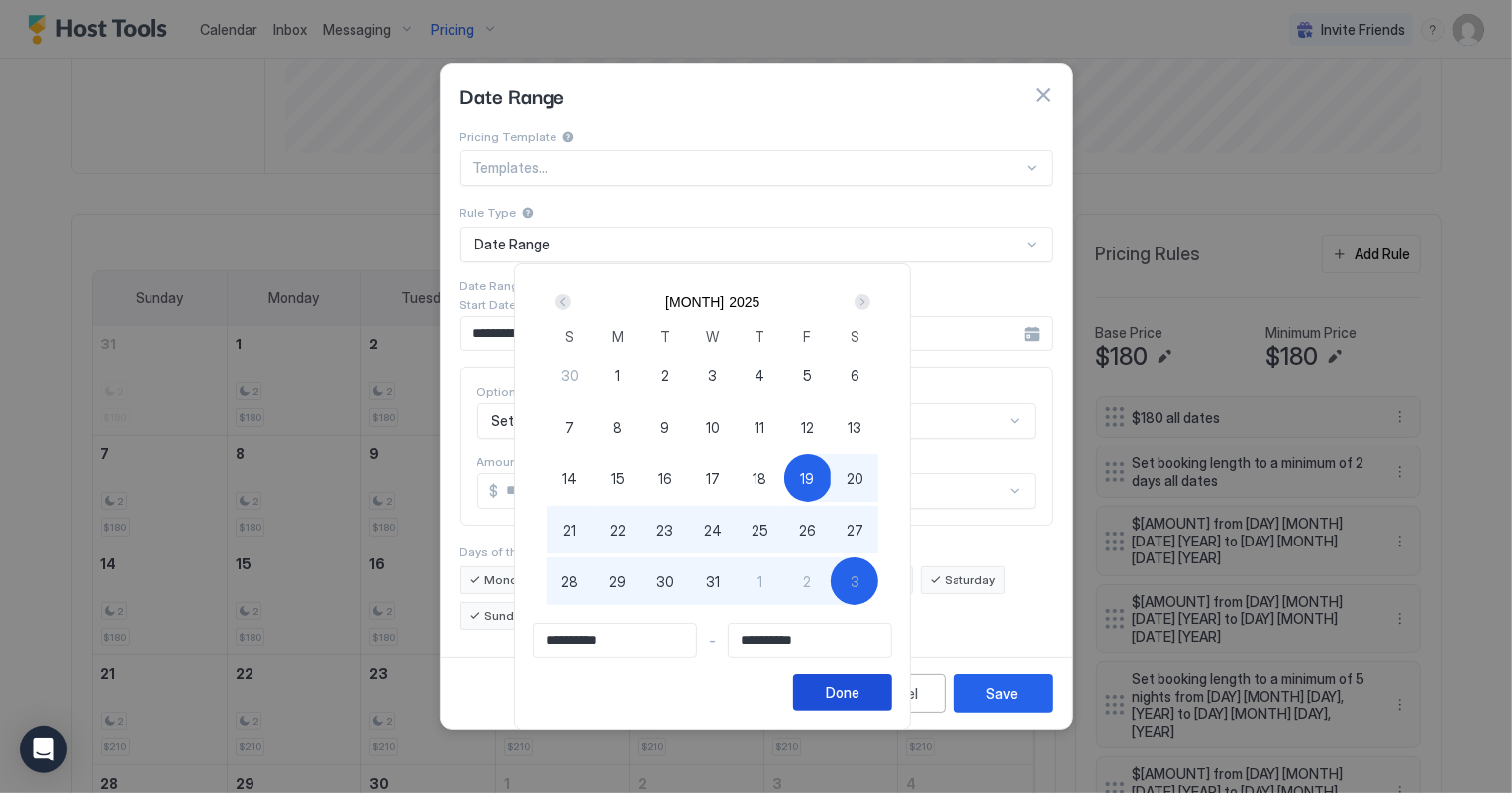 click on "Done" at bounding box center [843, 692] 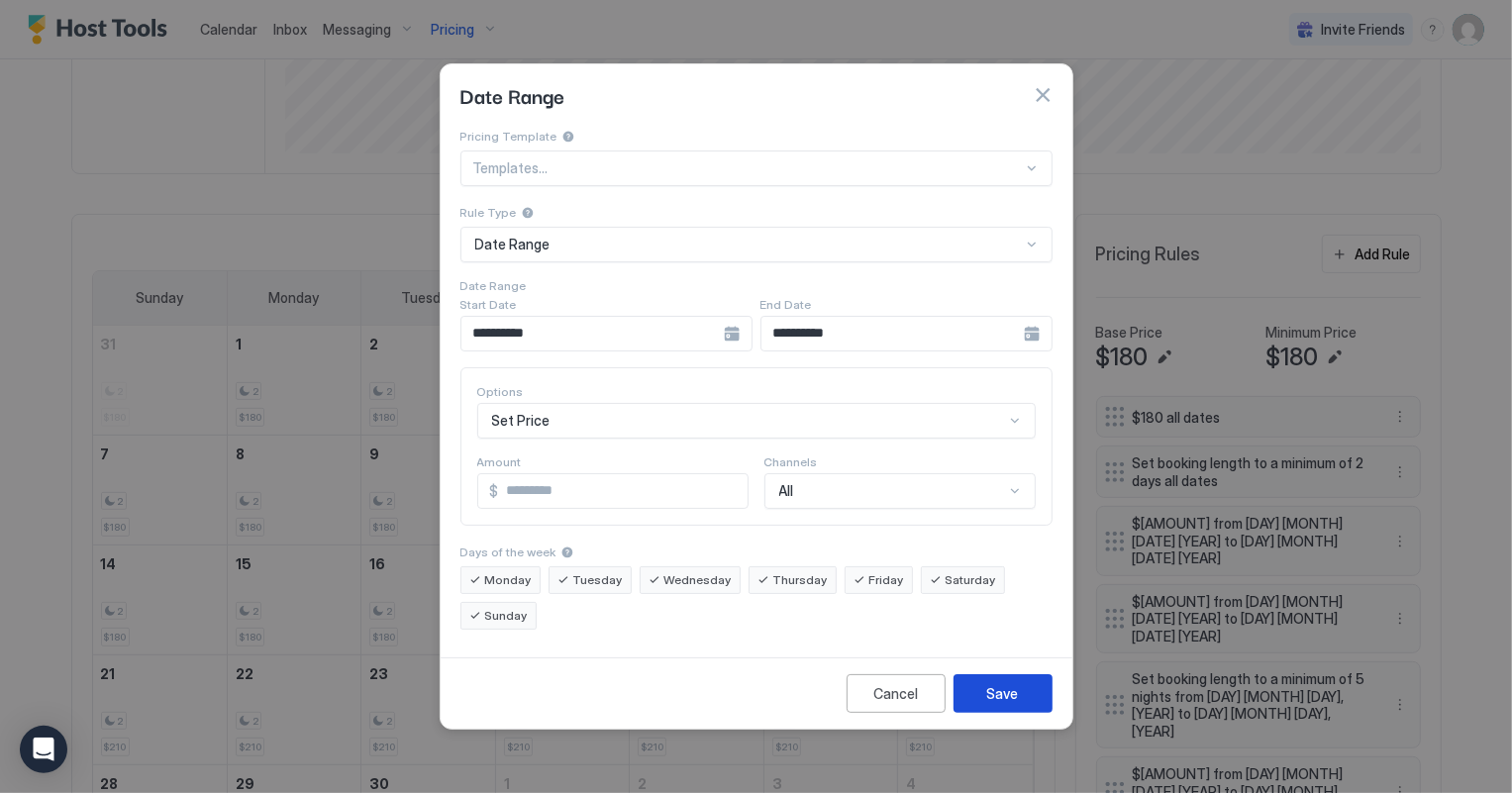 click on "Save" at bounding box center [1003, 693] 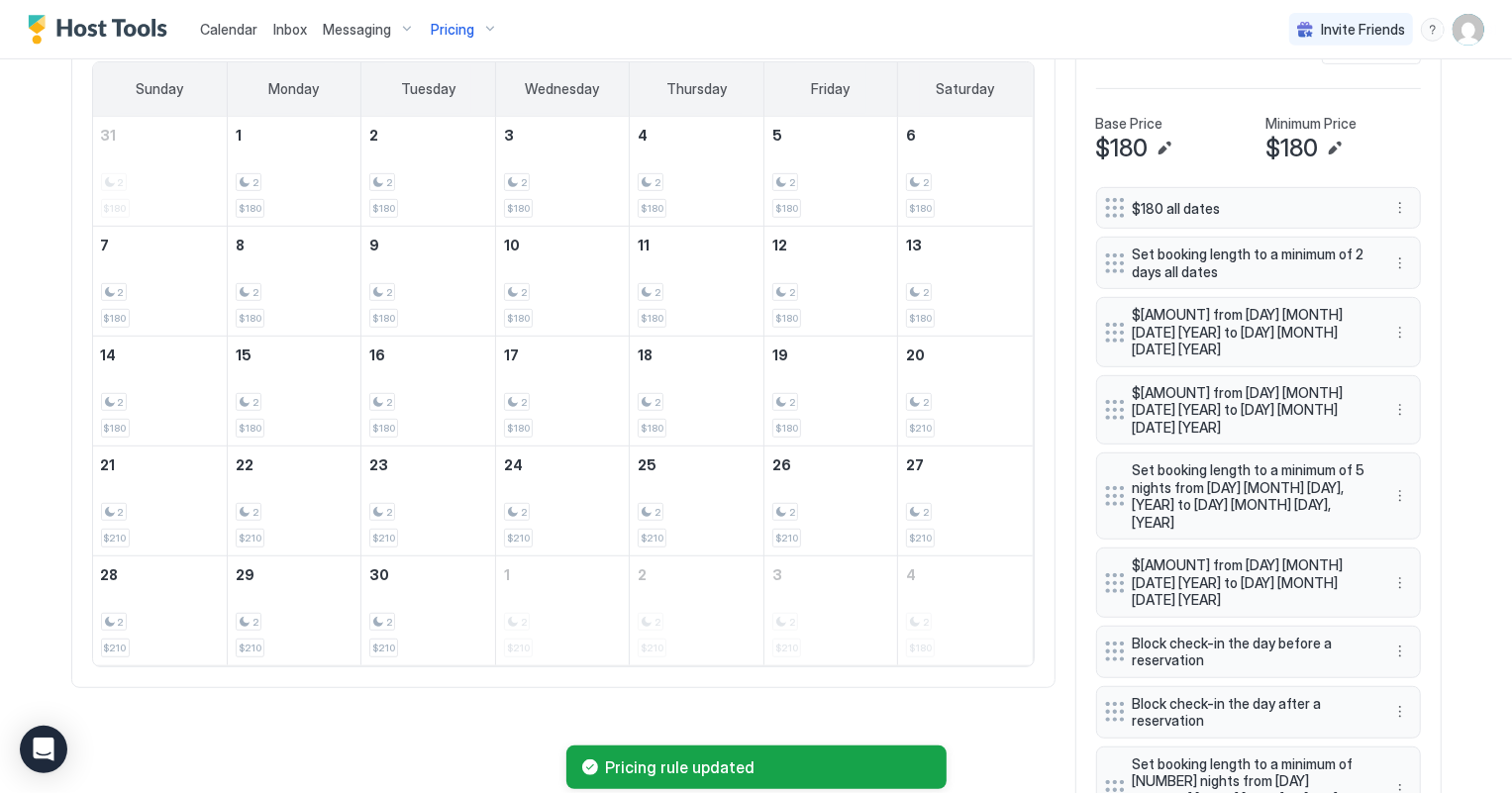 scroll, scrollTop: 685, scrollLeft: 0, axis: vertical 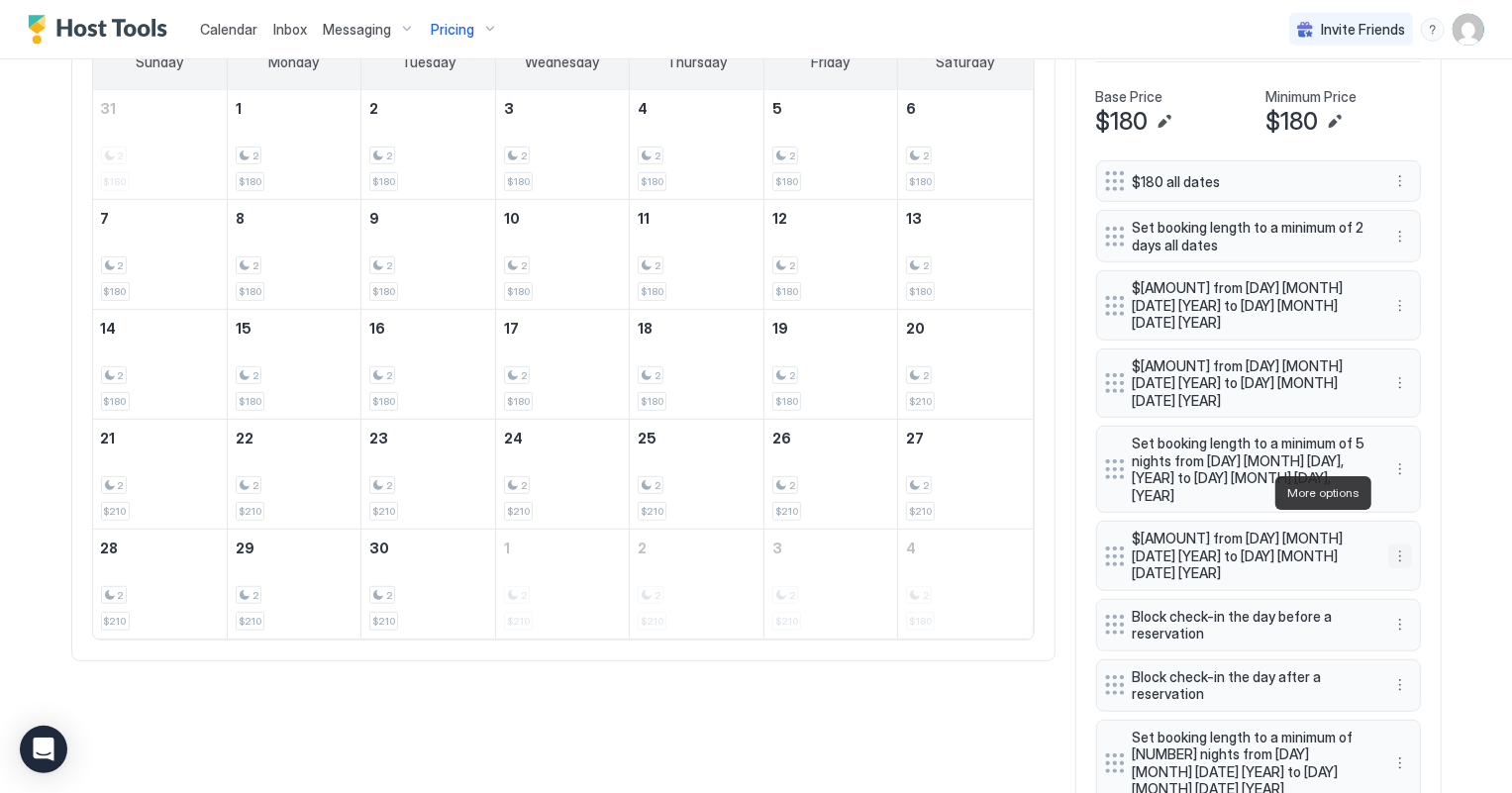 click at bounding box center [1400, 556] 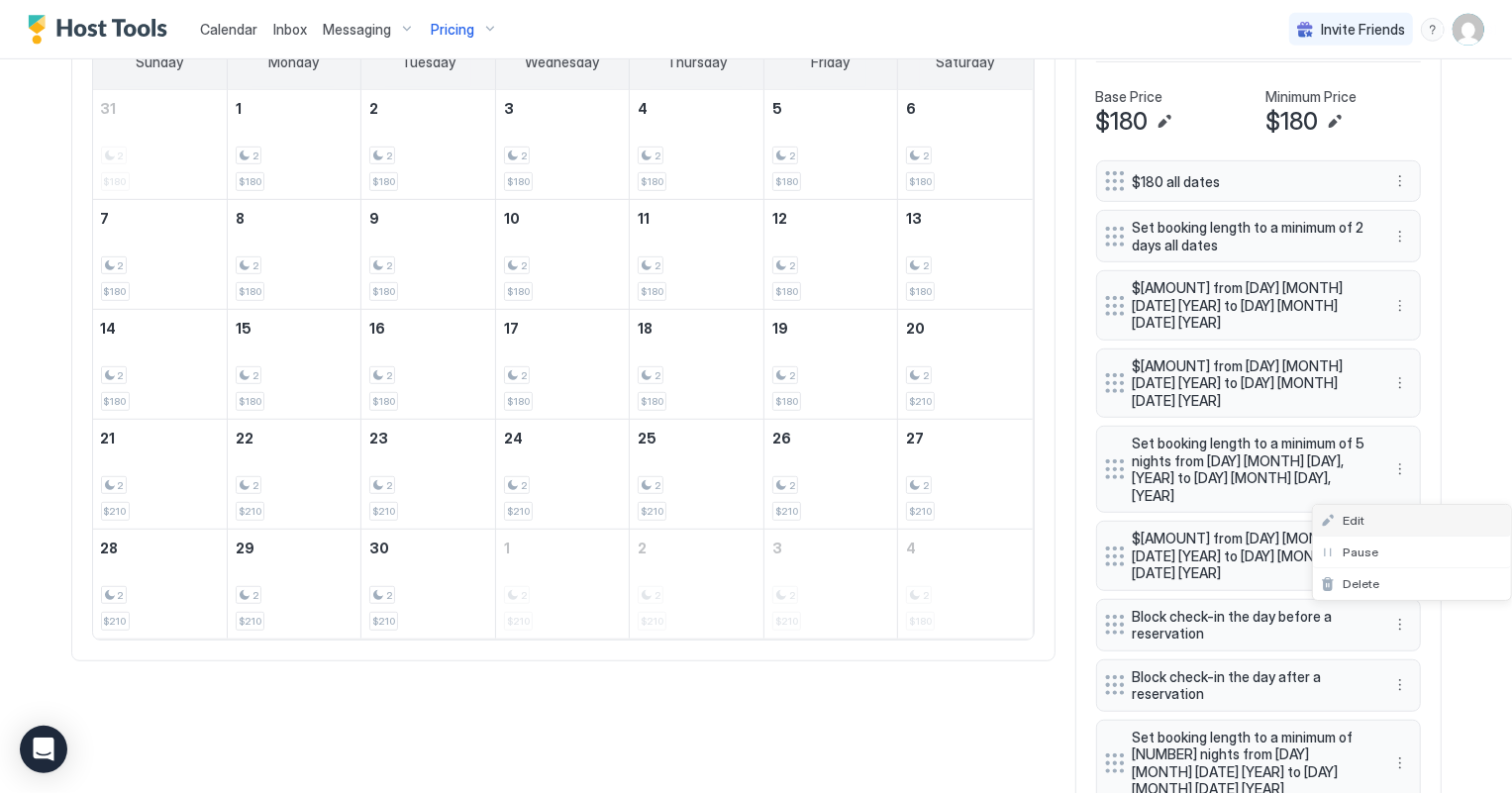 click on "Edit" at bounding box center (1354, 520) 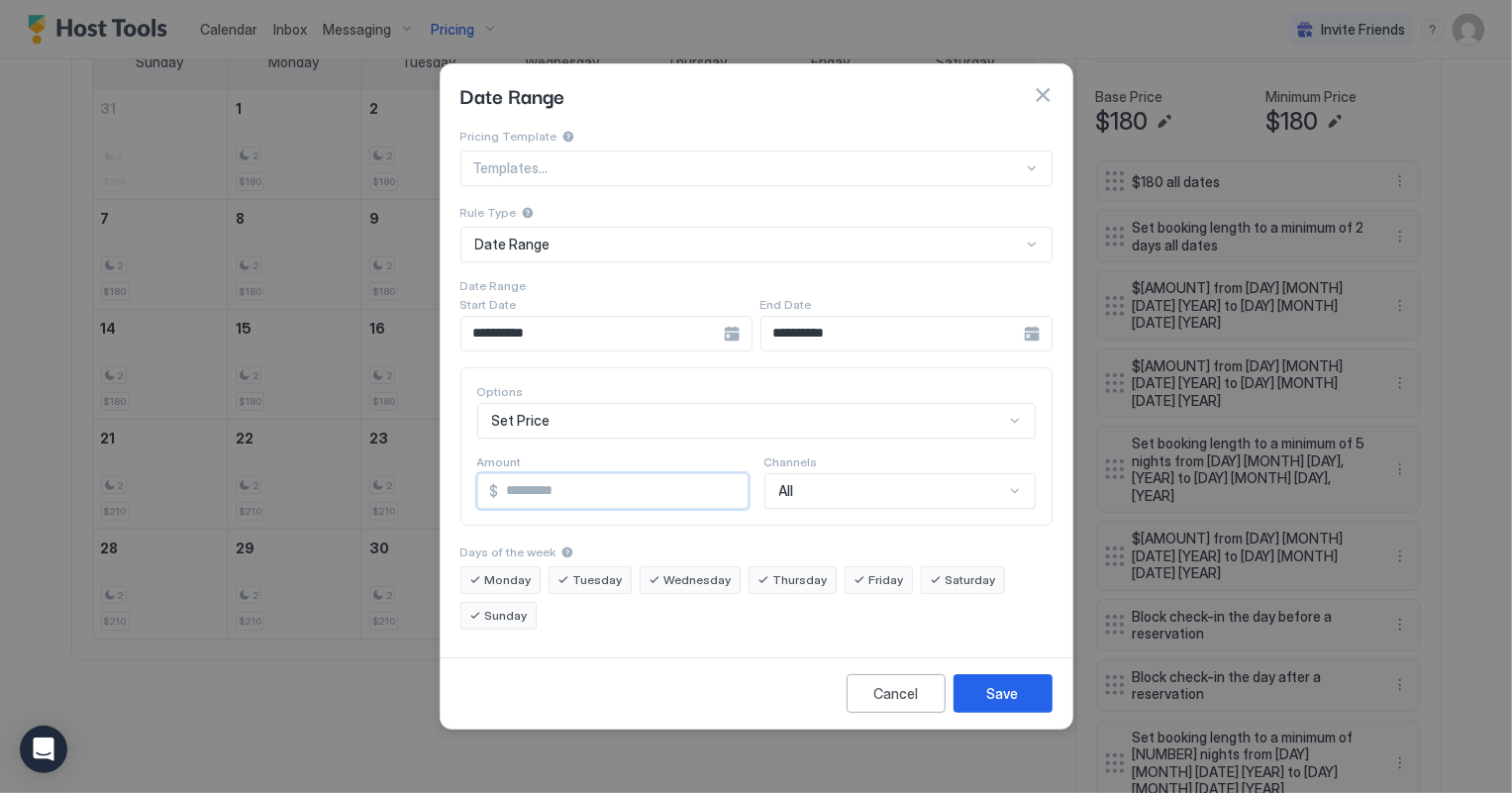 click on "***" at bounding box center (623, 491) 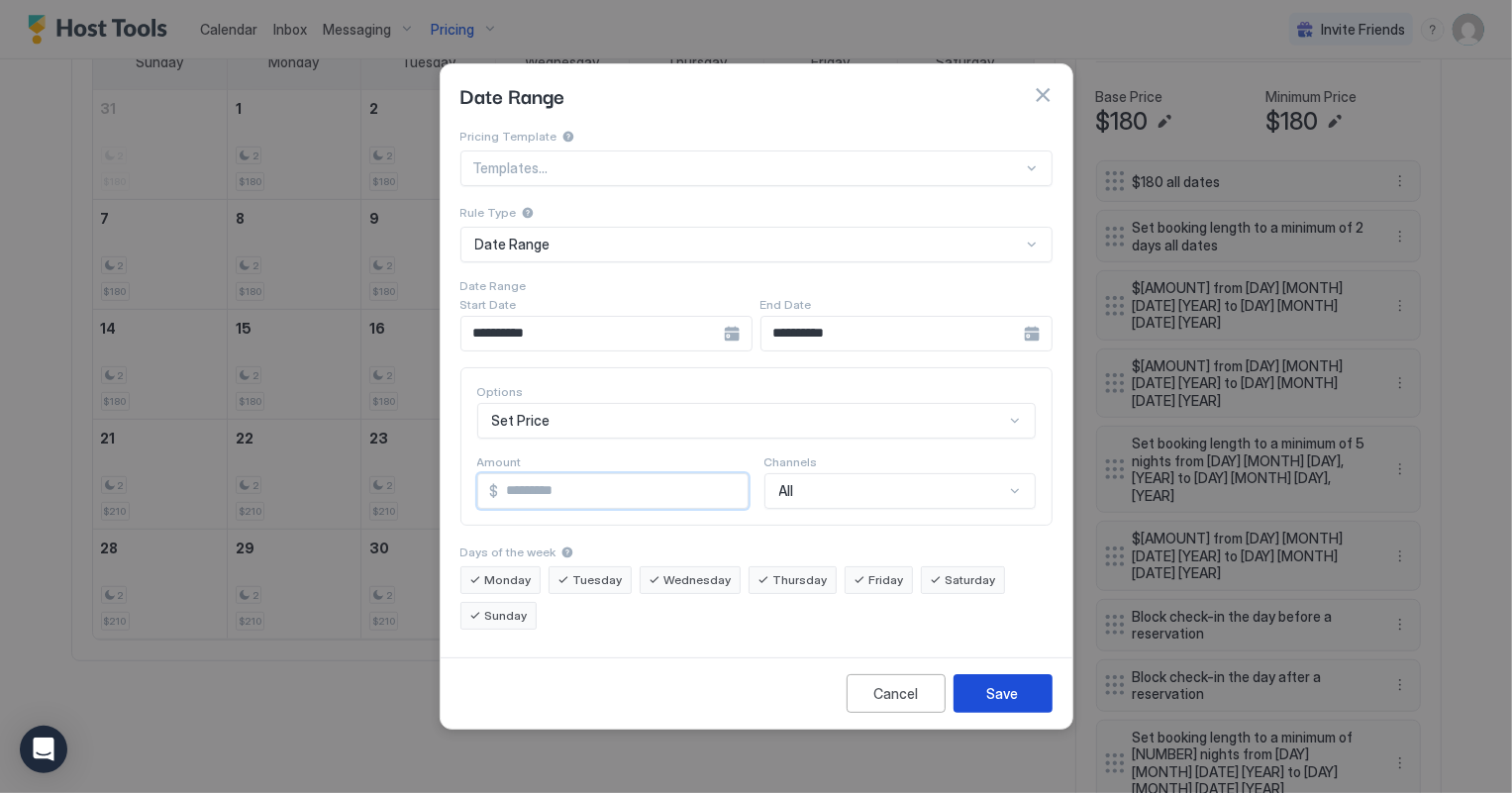 type on "***" 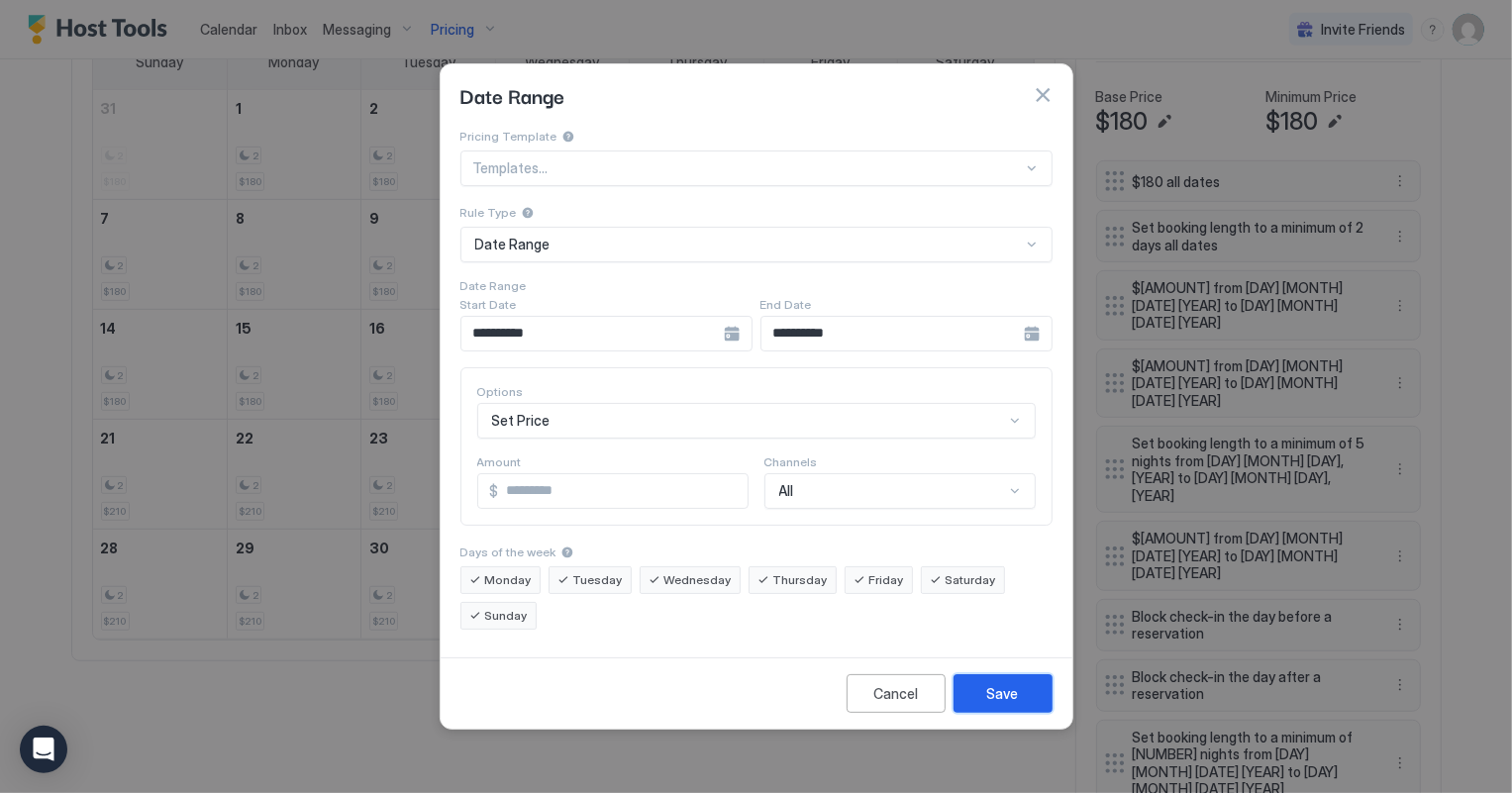 click on "Save" at bounding box center [1003, 693] 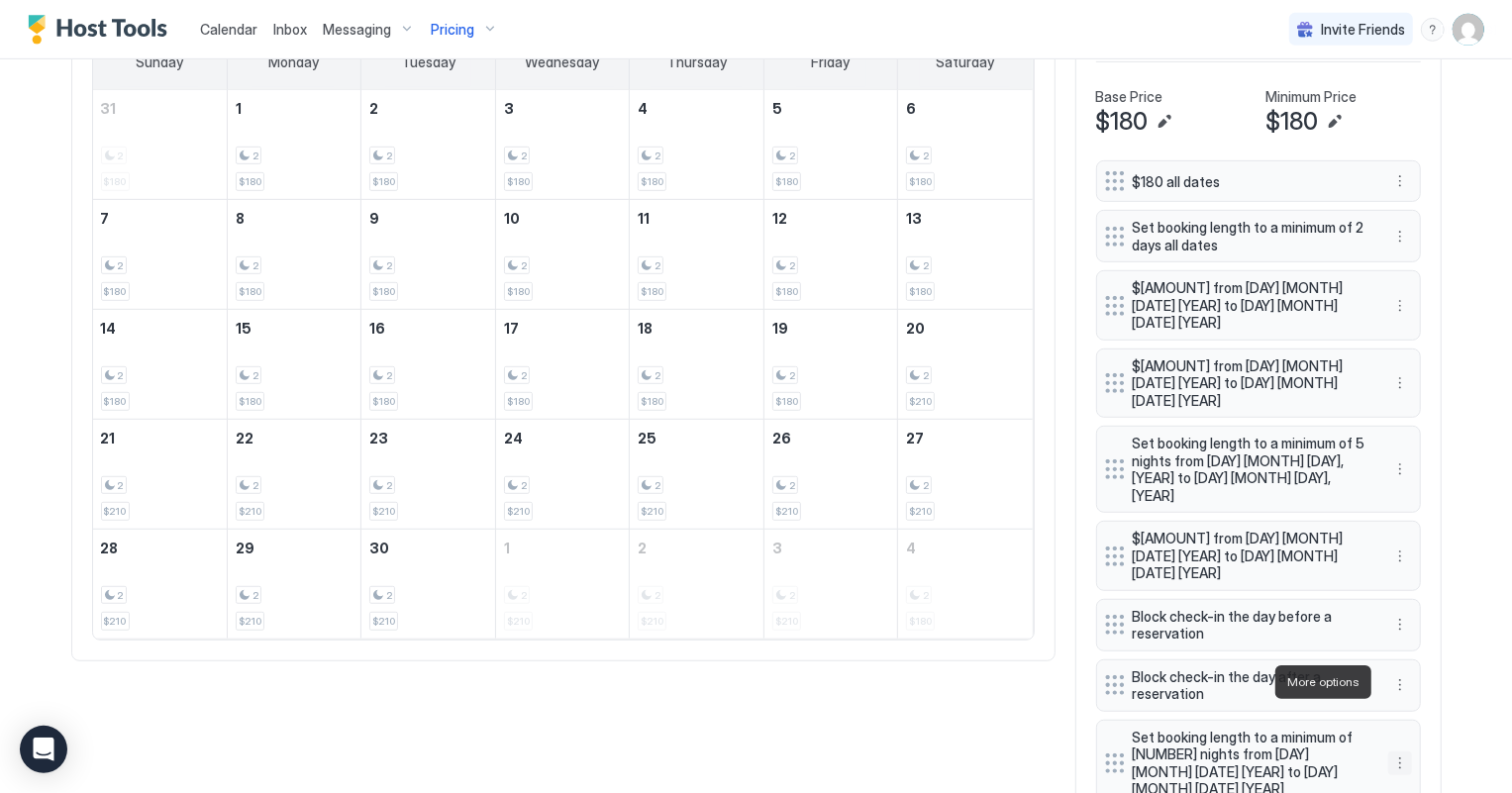 click at bounding box center [1400, 763] 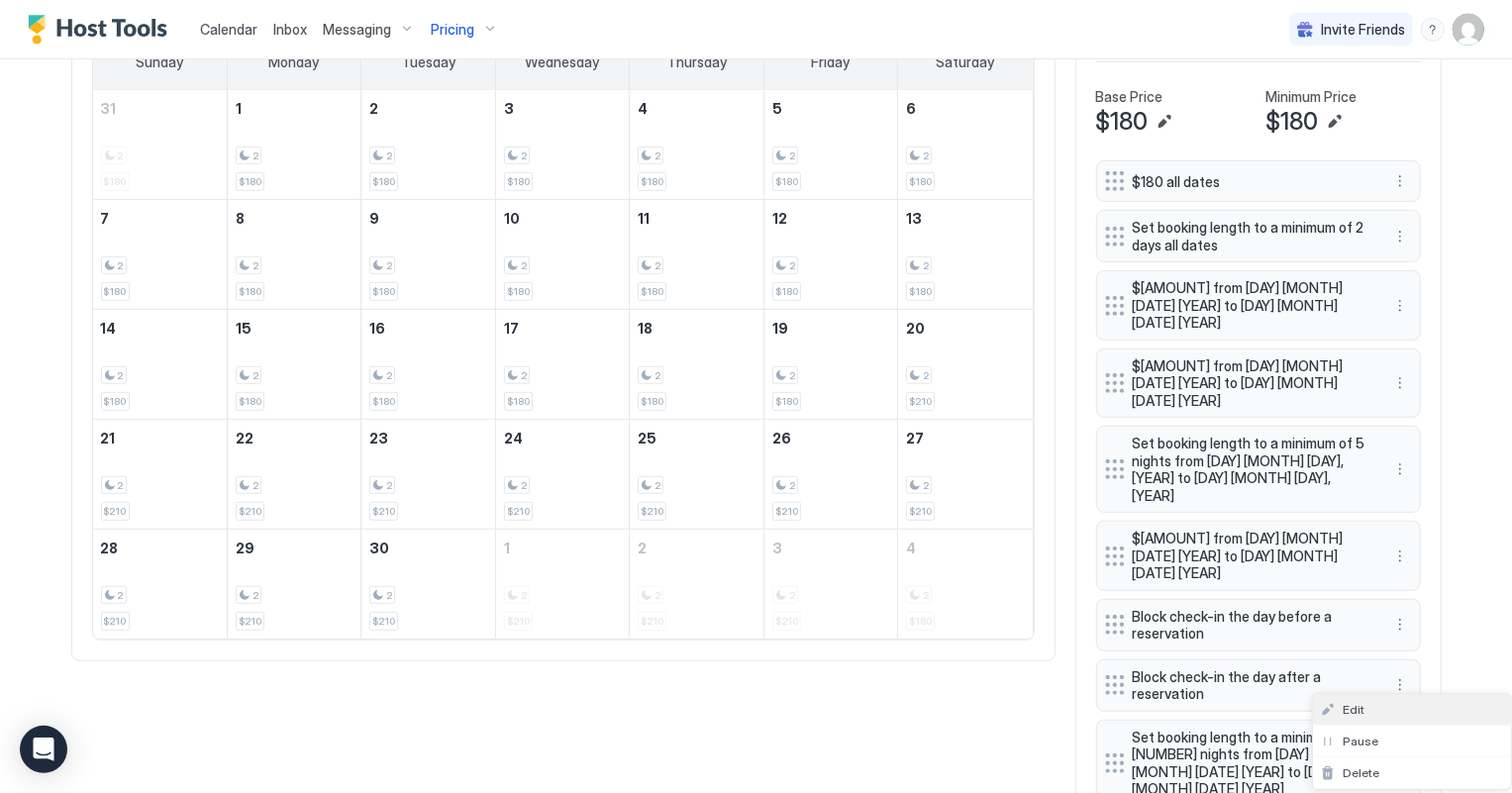 click on "Edit" at bounding box center (1412, 710) 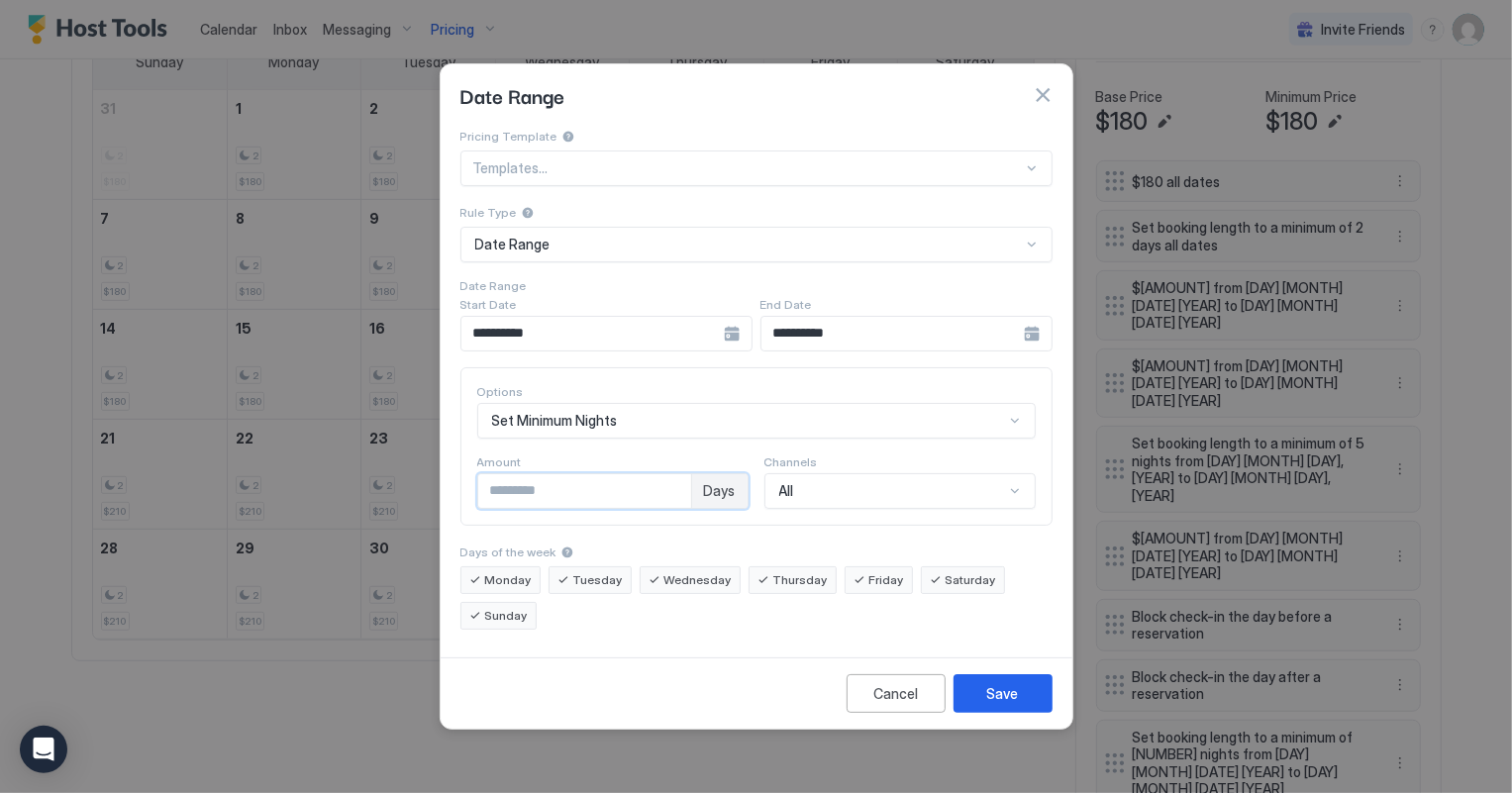 click on "*" at bounding box center [584, 491] 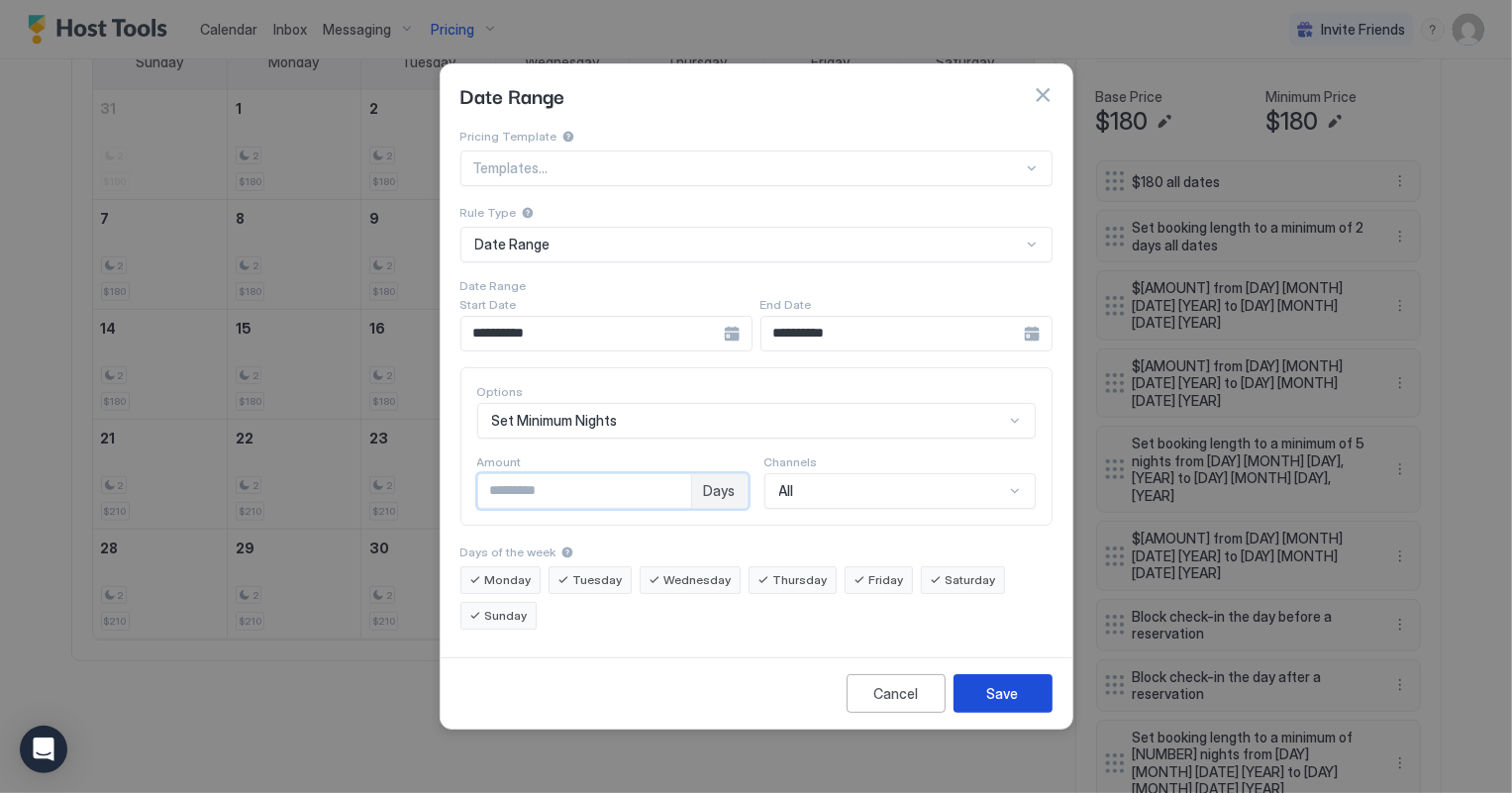 type on "*" 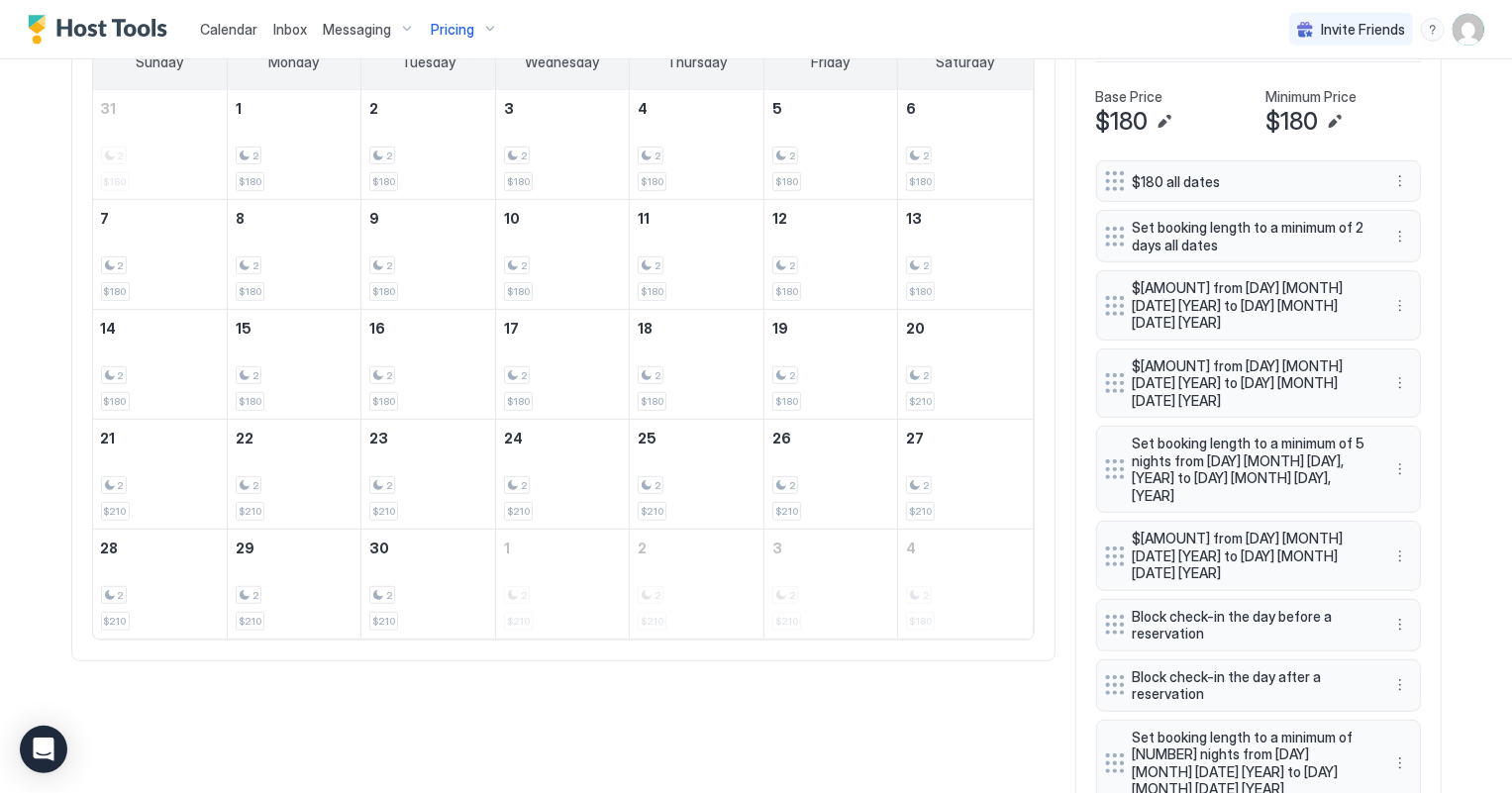 click on "Calendar" at bounding box center (229, 29) 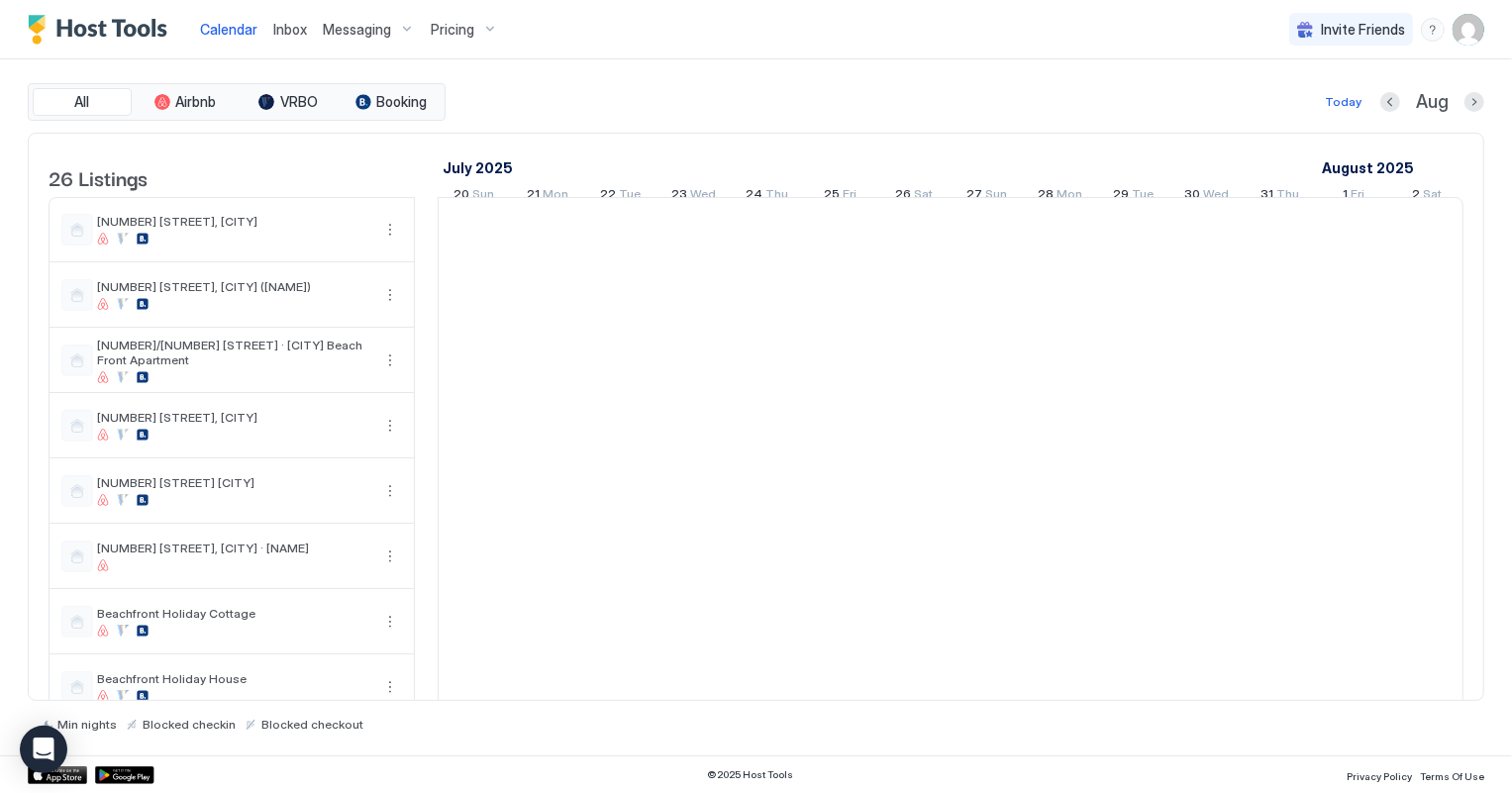 scroll, scrollTop: 0, scrollLeft: 0, axis: both 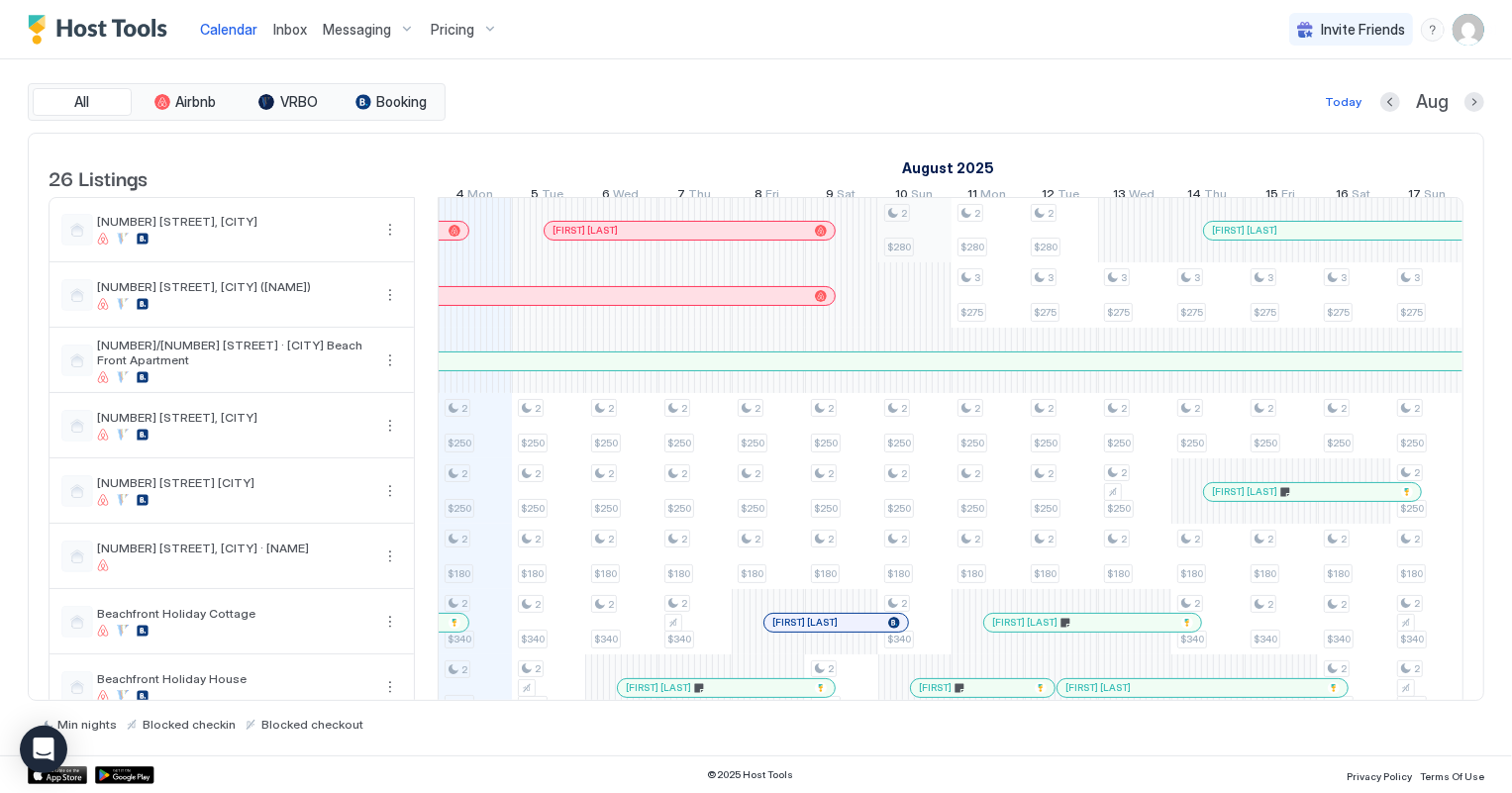 click on "2 $[AMOUNT] 2 $[AMOUNT] 2 $[AMOUNT] 2 $[AMOUNT] 2 $[AMOUNT] 3 $[AMOUNT] 2 $[AMOUNT] 2 $[AMOUNT] 2 $[AMOUNT] 2 $[AMOUNT] 2 $[AMOUNT] 3 $[AMOUNT] 2 $[AMOUNT] 2 $[AMOUNT] 2 $[AMOUNT] 2 $[AMOUNT] 2 $[AMOUNT] 3 $[AMOUNT] 2 $[AMOUNT] 2 $[AMOUNT] 2 $[AMOUNT] 2 $[AMOUNT] 1 $[AMOUNT] 1 $[AMOUNT] 3 $[AMOUNT] 2 $[AMOUNT] 2 $[AMOUNT] 2 $[AMOUNT] 2 $[AMOUNT] 3 $[AMOUNT] 2 $[AMOUNT] 2 $[AMOUNT] 2 $[AMOUNT] 2 $[AMOUNT] 1 $[AMOUNT] 1 $[AMOUNT] 3 $[AMOUNT] 2 $[AMOUNT] 2 $[AMOUNT] 2 $[AMOUNT] 2 $[AMOUNT] 3 $[AMOUNT] 2 $[AMOUNT] 1 $[AMOUNT] 2 $[AMOUNT] 2 $[AMOUNT] 2 $[AMOUNT] 1 $[AMOUNT] 1 $[AMOUNT] 3 $[AMOUNT] 2 $[AMOUNT] 2 $[AMOUNT] 2 $[AMOUNT] 2 $[AMOUNT] 3 $[AMOUNT] 2 $[AMOUNT] 1 $[AMOUNT] 2 $[AMOUNT] 2 $[AMOUNT] 2 $[AMOUNT] 1 $[AMOUNT] 1 $[AMOUNT] 3 $[AMOUNT] 2 $[AMOUNT] 2 $[AMOUNT] 2 $[AMOUNT] 2 $[AMOUNT] 3 $[AMOUNT] 2 $[AMOUNT] 1 $[AMOUNT] 2 $[AMOUNT] 2 $[AMOUNT] 2 $[AMOUNT] 1 $[AMOUNT] 1 $[AMOUNT] 2 $[AMOUNT] 3 $[AMOUNT] 2 $[AMOUNT] 2 $[AMOUNT] 2 $[AMOUNT] 2 $[AMOUNT] 3 $[AMOUNT] 2 $[AMOUNT] 1 $[AMOUNT] 2 $[AMOUNT] 2 $[AMOUNT] 2 $[AMOUNT] 1 $[AMOUNT] 1 $[AMOUNT] 2 $[AMOUNT] 3 $[AMOUNT] 2 $[AMOUNT] 2 $[AMOUNT] 3 $[AMOUNT] 2 $[AMOUNT] 1 $[AMOUNT] 2 $[AMOUNT] 2 $[AMOUNT] 2 $[AMOUNT] 1 $[AMOUNT] 1 $[AMOUNT] 2 $[AMOUNT] 3 $[AMOUNT] 2 $[AMOUNT] 3 $[AMOUNT] 2 $[AMOUNT] 2 $[AMOUNT] 2 $[AMOUNT] 3 $[AMOUNT] 2 $[AMOUNT] 1 $[AMOUNT] 2 $[AMOUNT] 2 $[AMOUNT] 2 $[AMOUNT] 1 $[AMOUNT] 1 $[AMOUNT] 2 $[AMOUNT] 3 $[AMOUNT] 2 $[AMOUNT] 3 $[AMOUNT] 2 $[AMOUNT] 2 $[AMOUNT] 2 $[AMOUNT] 3 $[AMOUNT] 2 $[AMOUNT] 1 $[AMOUNT] 2 $[AMOUNT] 2 $[AMOUNT] 2 $[AMOUNT] 1 $[AMOUNT] 1 $[AMOUNT] 2 $[AMOUNT] 3 $[AMOUNT] 3 $[AMOUNT] 2 $[AMOUNT] 2 $[AMOUNT] 2 $[AMOUNT] 3 $[AMOUNT] 2 $[AMOUNT] 1 $[AMOUNT] 2 $[AMOUNT] 2 $[AMOUNT] 2 $[AMOUNT] 1 $[AMOUNT] 1 $[AMOUNT] 2 $[AMOUNT] 3 $[AMOUNT] 2 $[AMOUNT] 2 $[AMOUNT] 2 $[AMOUNT] 2 $[AMOUNT] 3 $[AMOUNT] 2 $[AMOUNT] 1 $[AMOUNT] 1 $[AMOUNT] 2 $[AMOUNT] 3" at bounding box center [1318, 1046] 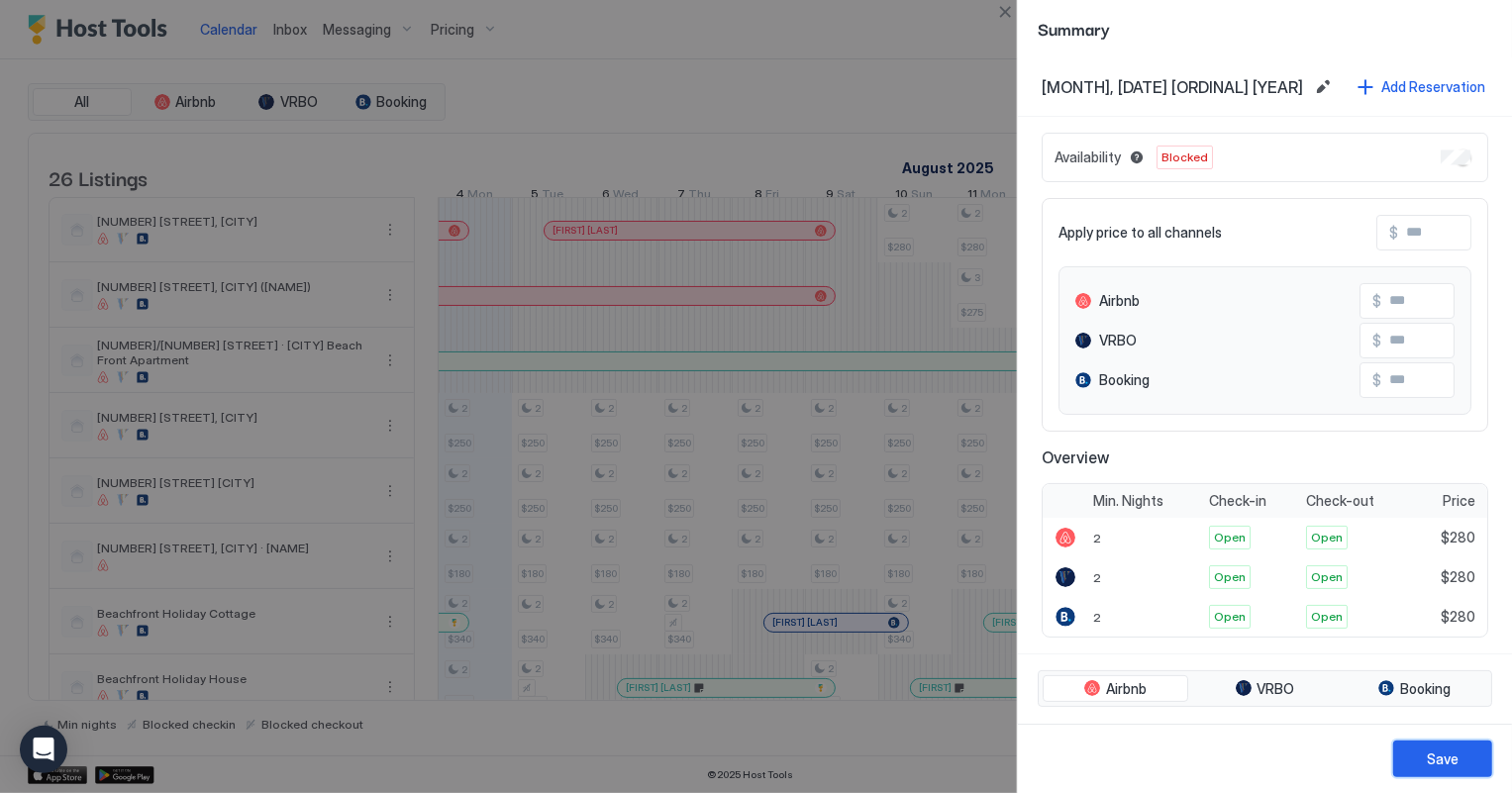 click on "Save" at bounding box center [1443, 758] 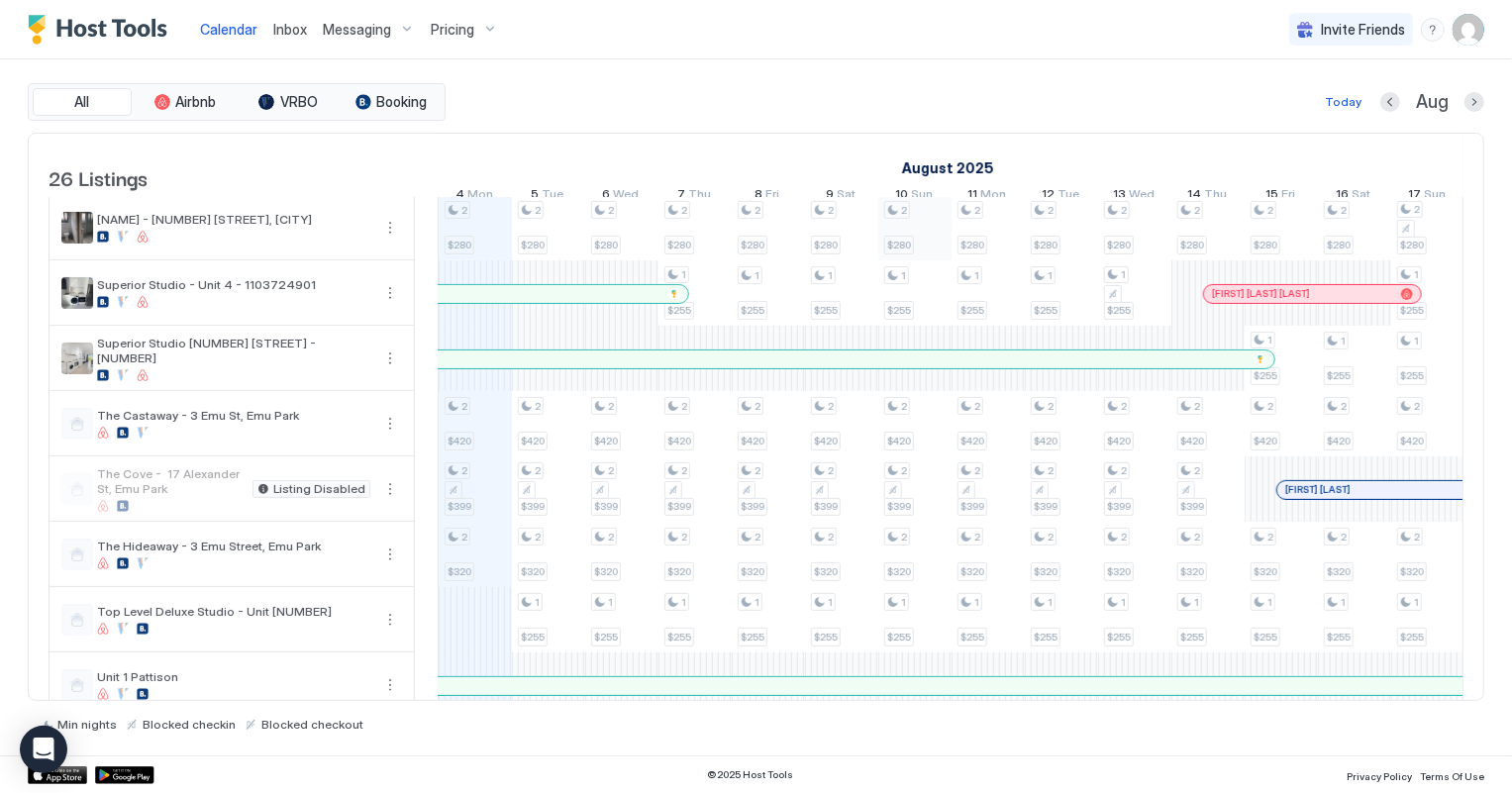 scroll, scrollTop: 0, scrollLeft: 0, axis: both 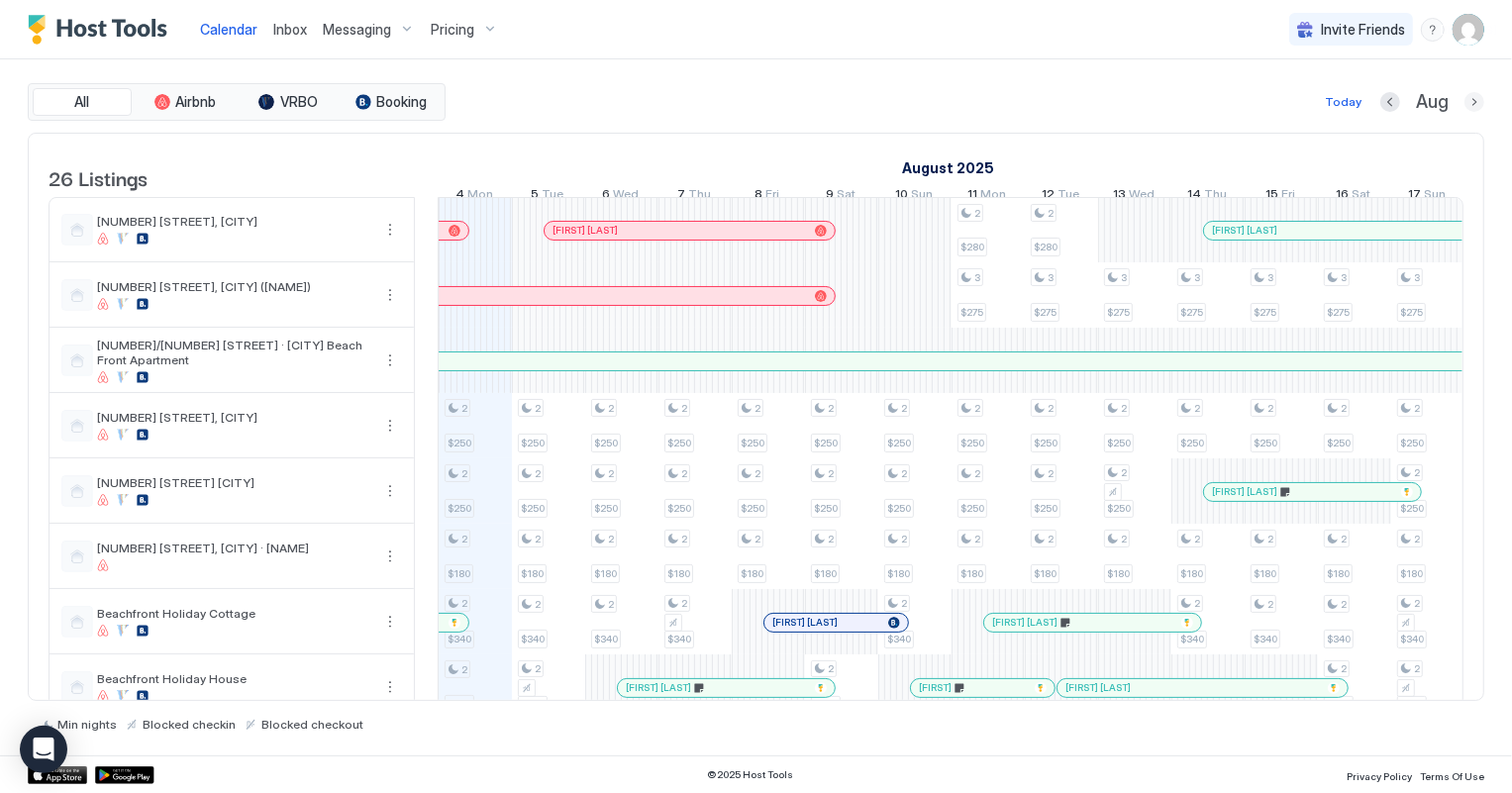 click at bounding box center (1474, 102) 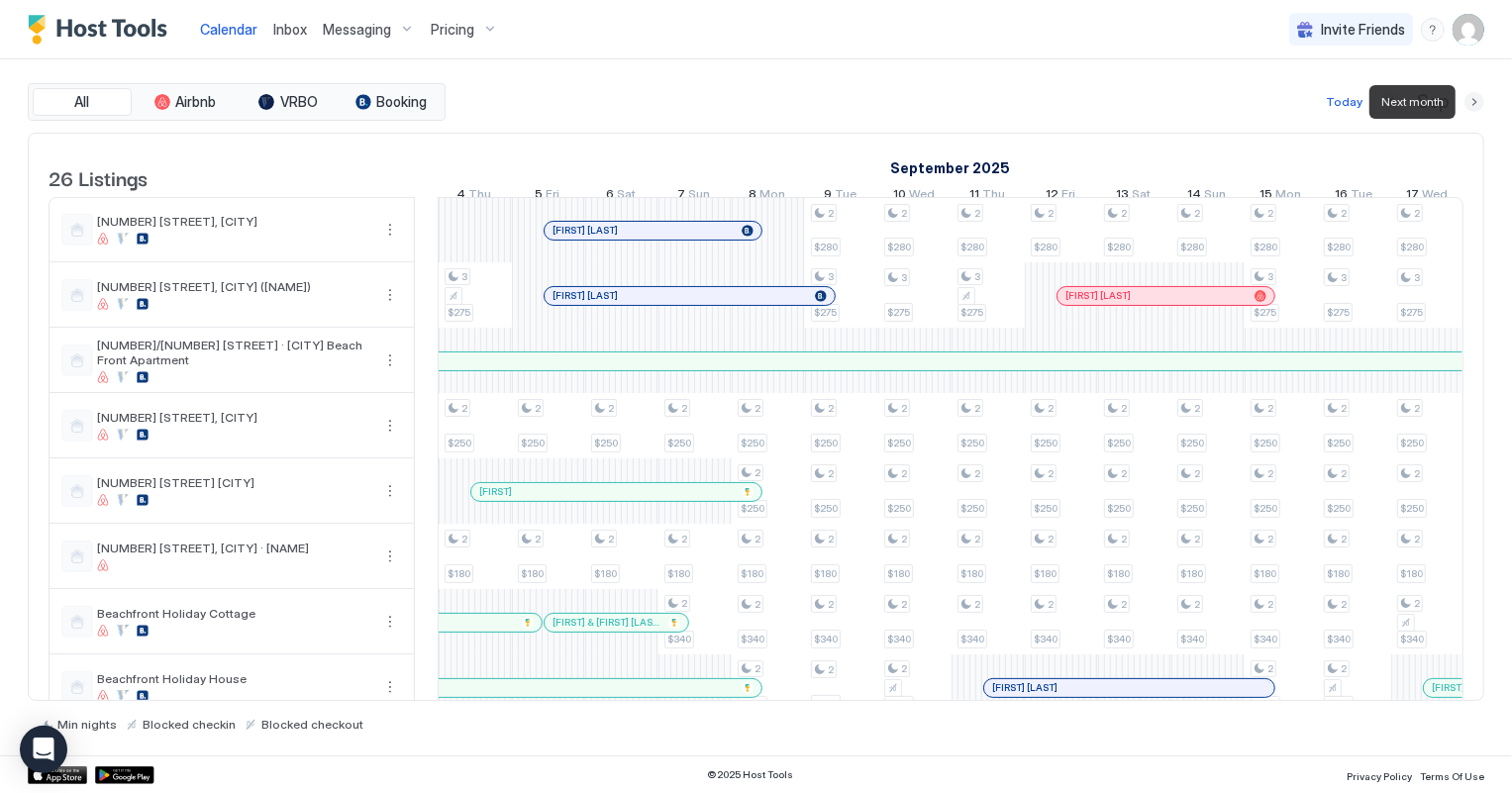 click at bounding box center (1474, 102) 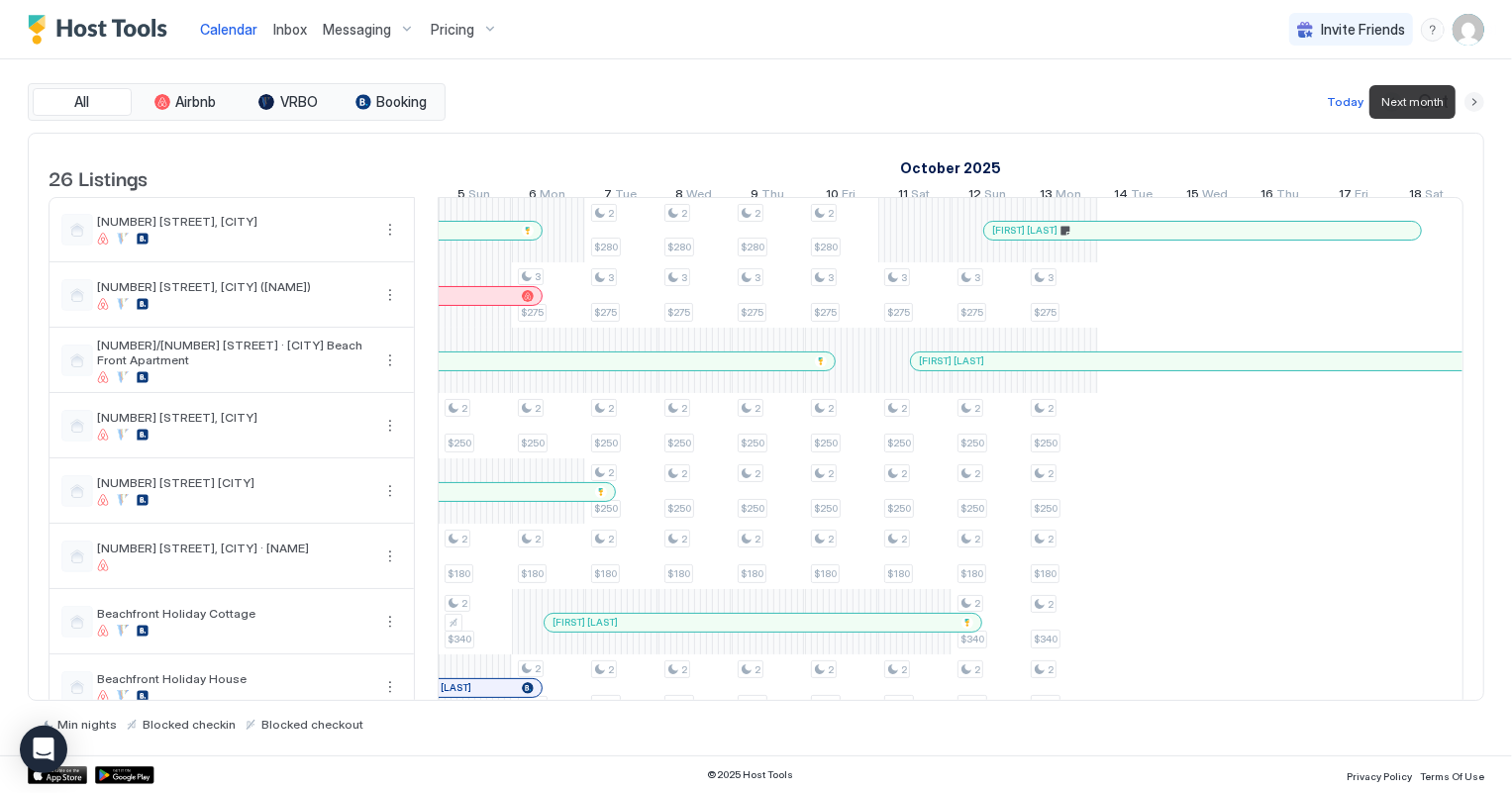 click at bounding box center [1474, 102] 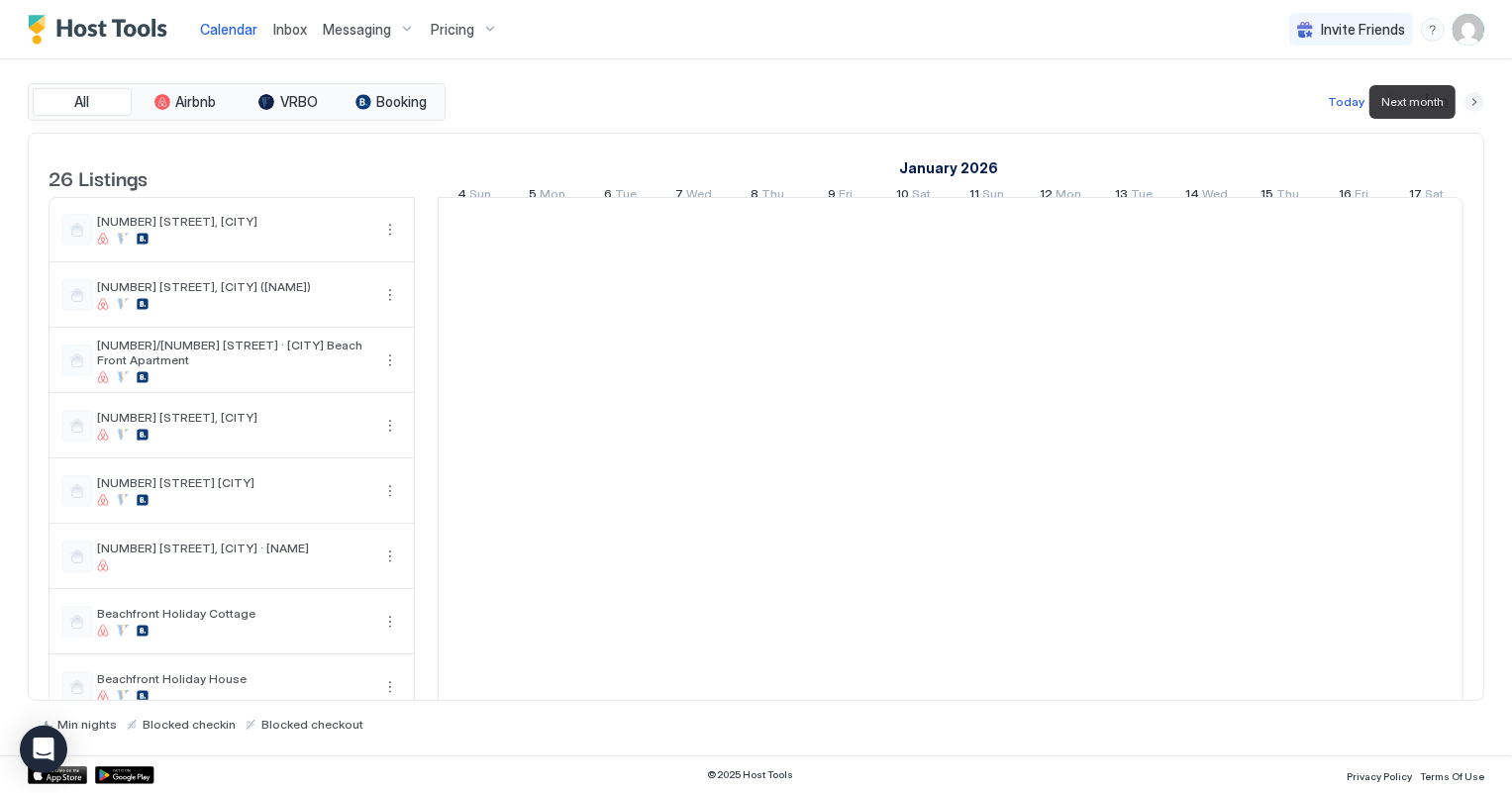 click at bounding box center [1474, 102] 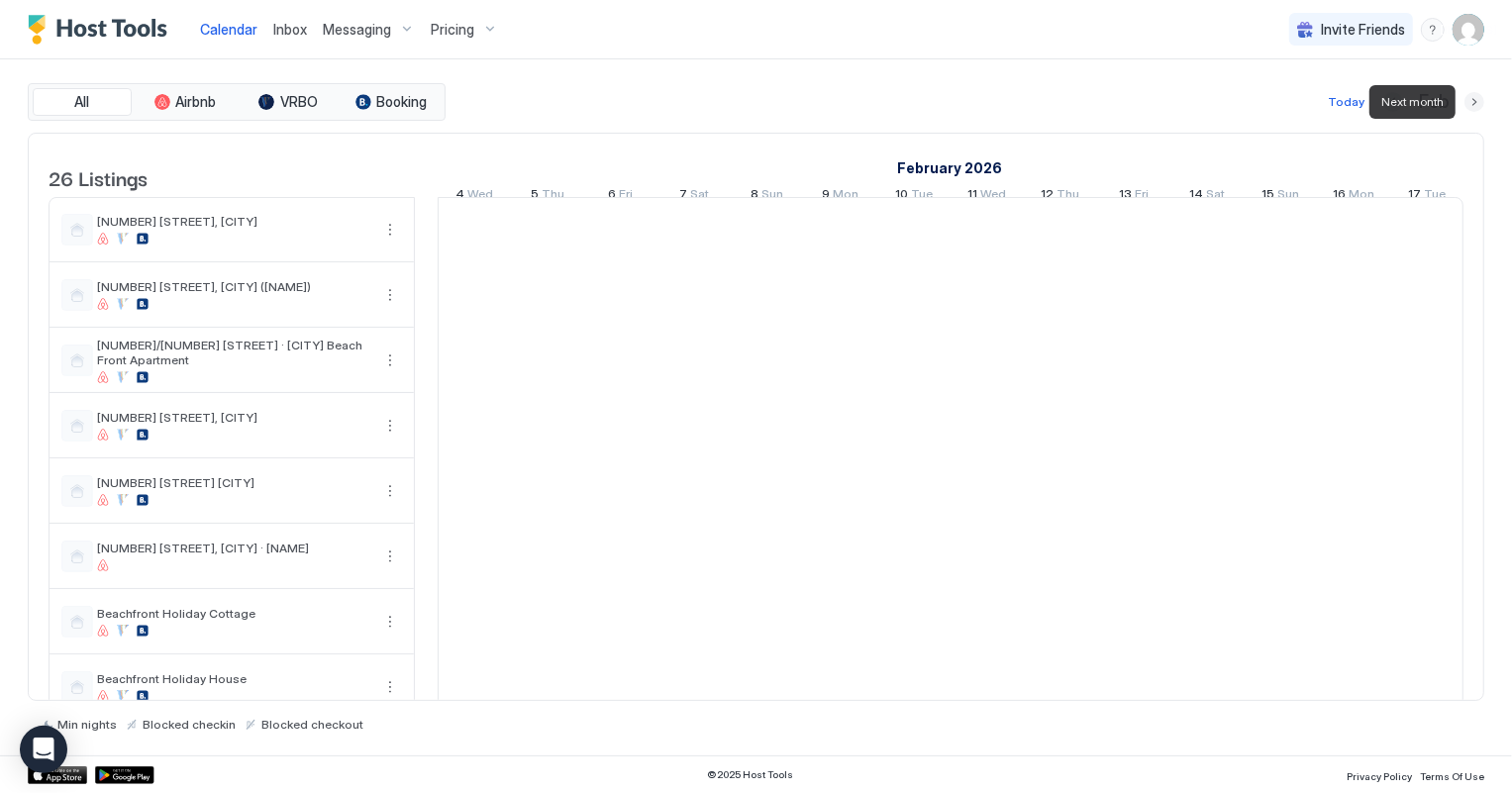 click at bounding box center (1474, 102) 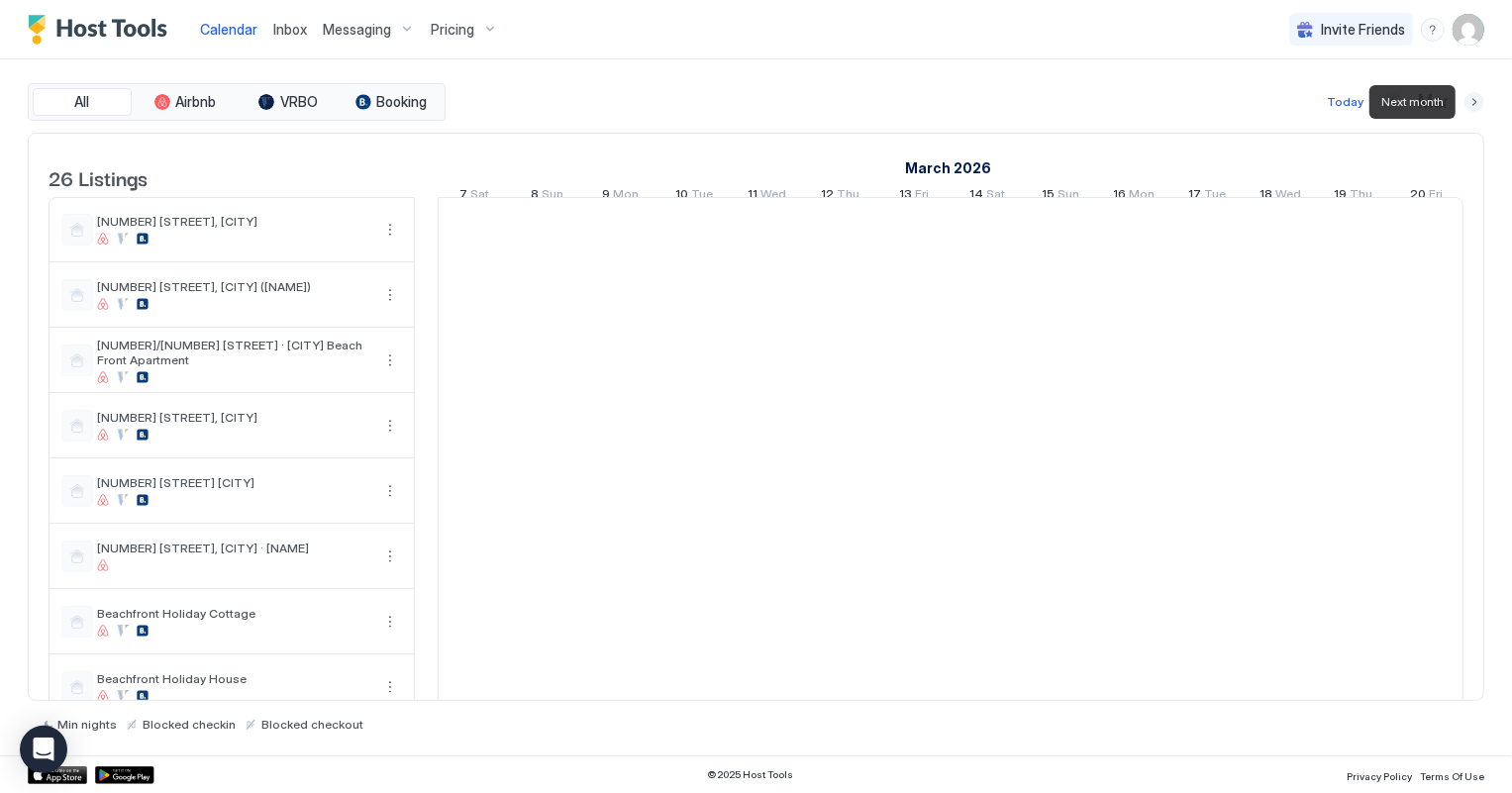 click at bounding box center (1474, 102) 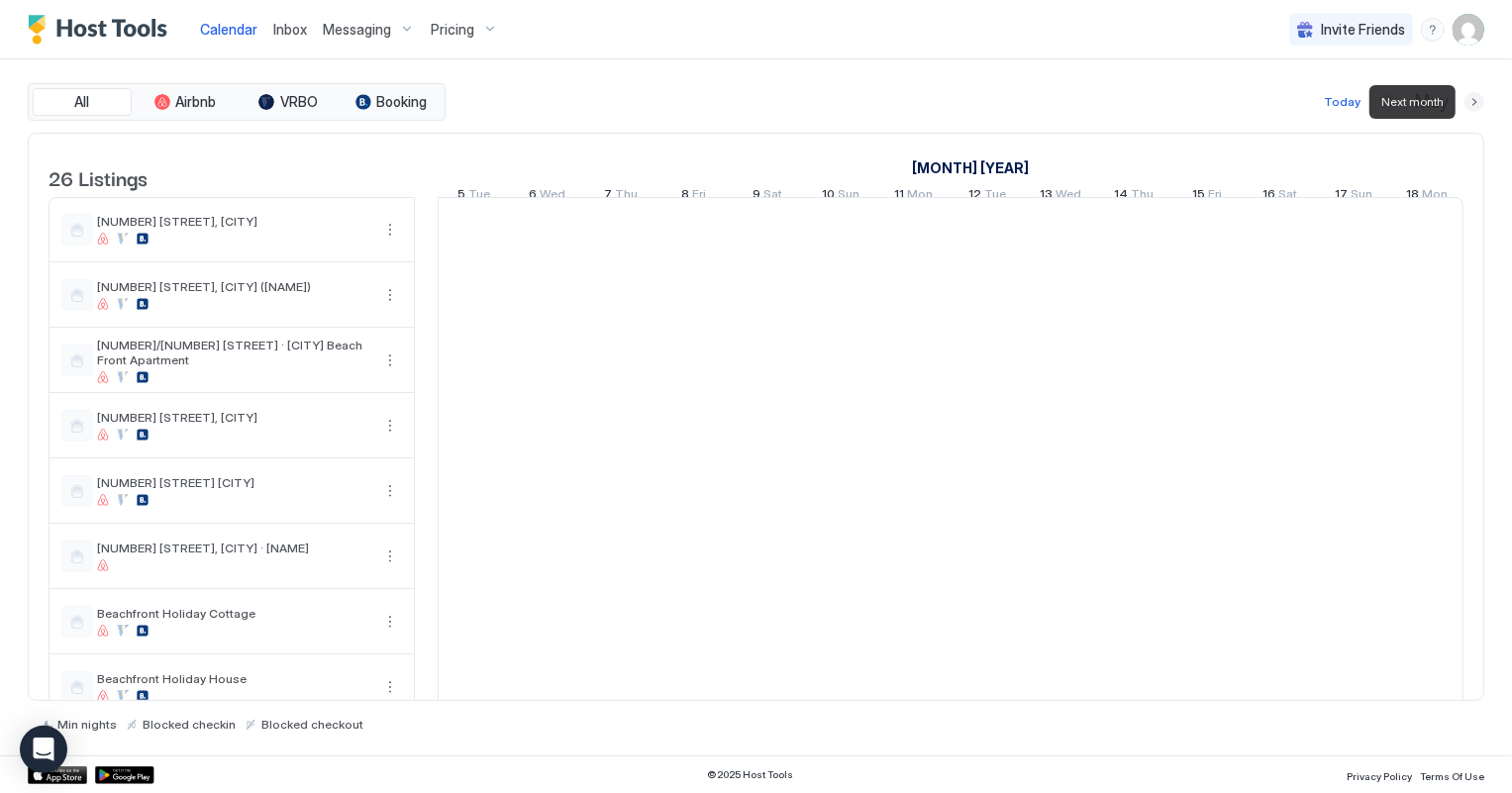 click at bounding box center [1474, 102] 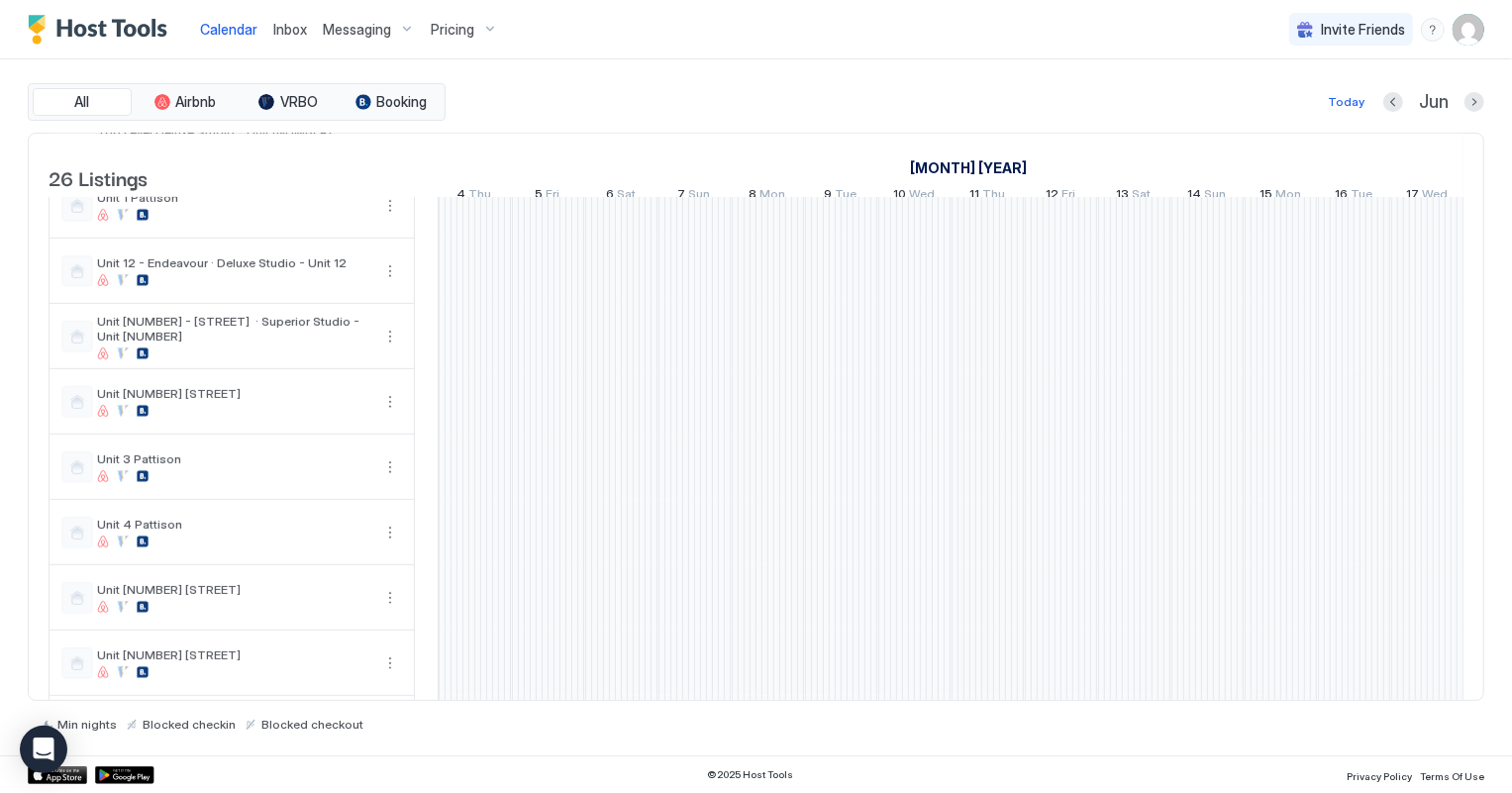 scroll, scrollTop: 1040, scrollLeft: 0, axis: vertical 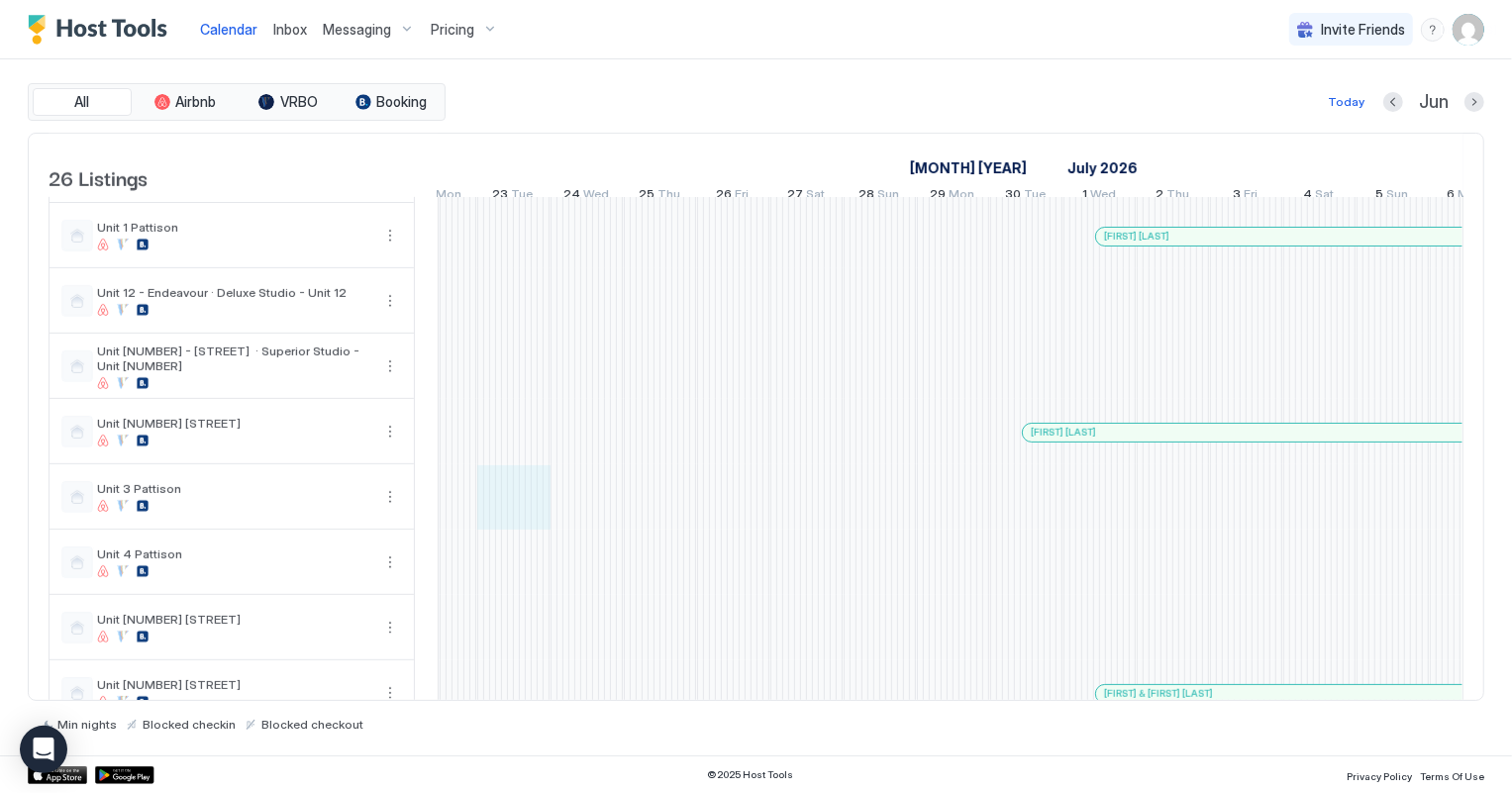 click on "[FIRST] [LAST] [FIRST] [LAST] [FIRST] [LAST] [FIRST] [LAST]" at bounding box center (1430, 7) 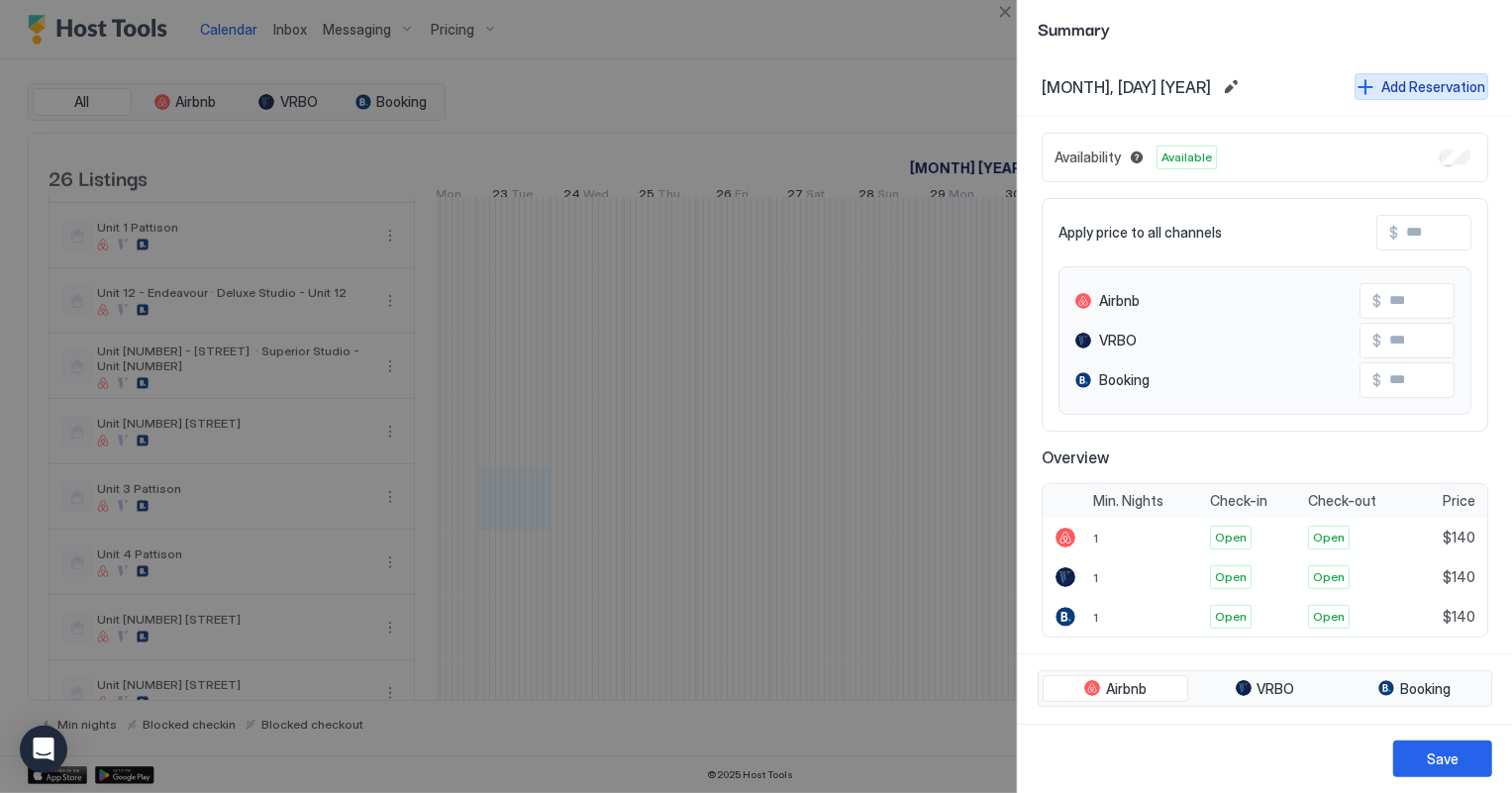 click on "Add Reservation" at bounding box center (1433, 86) 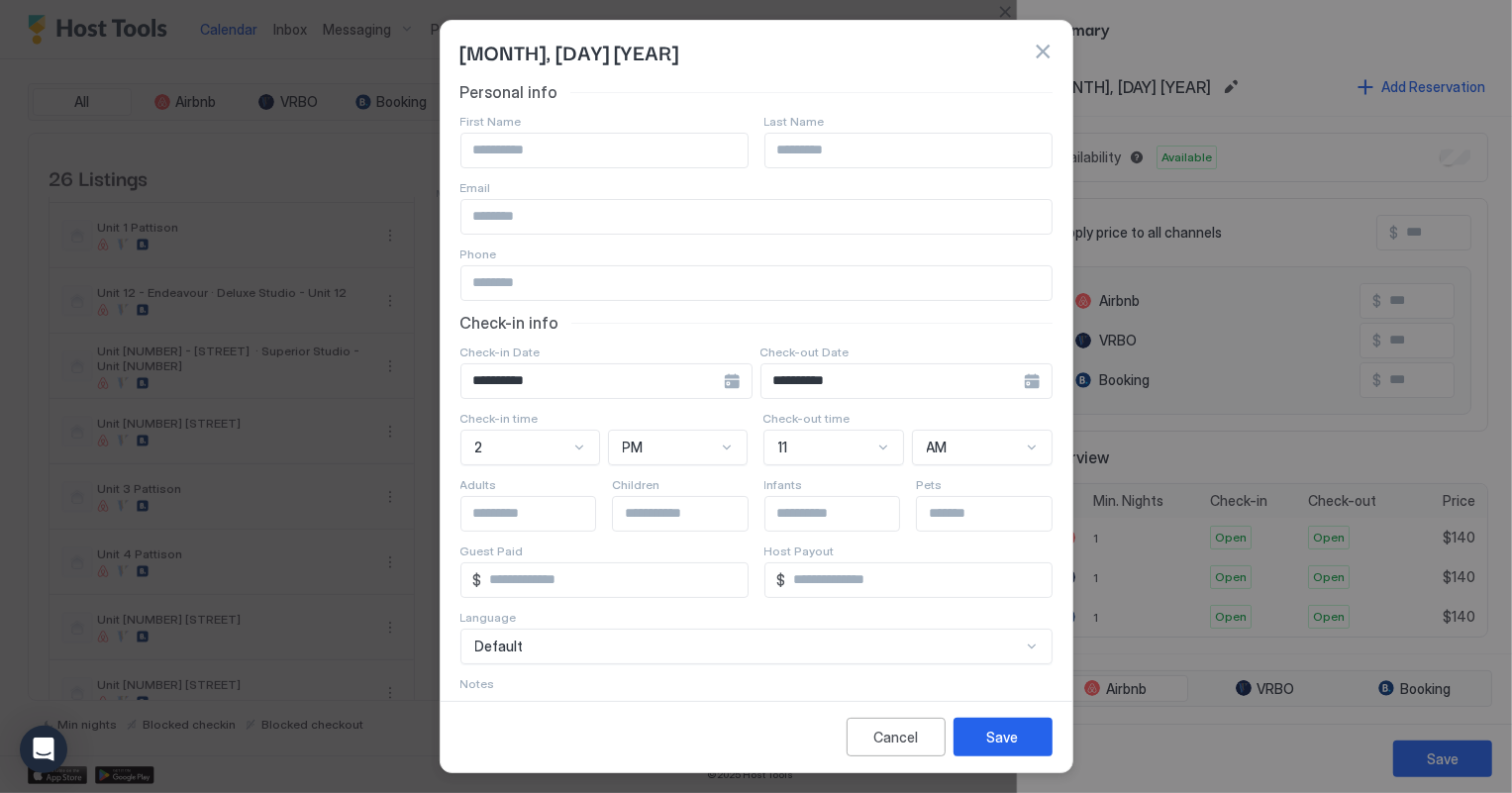 click at bounding box center (604, 150) 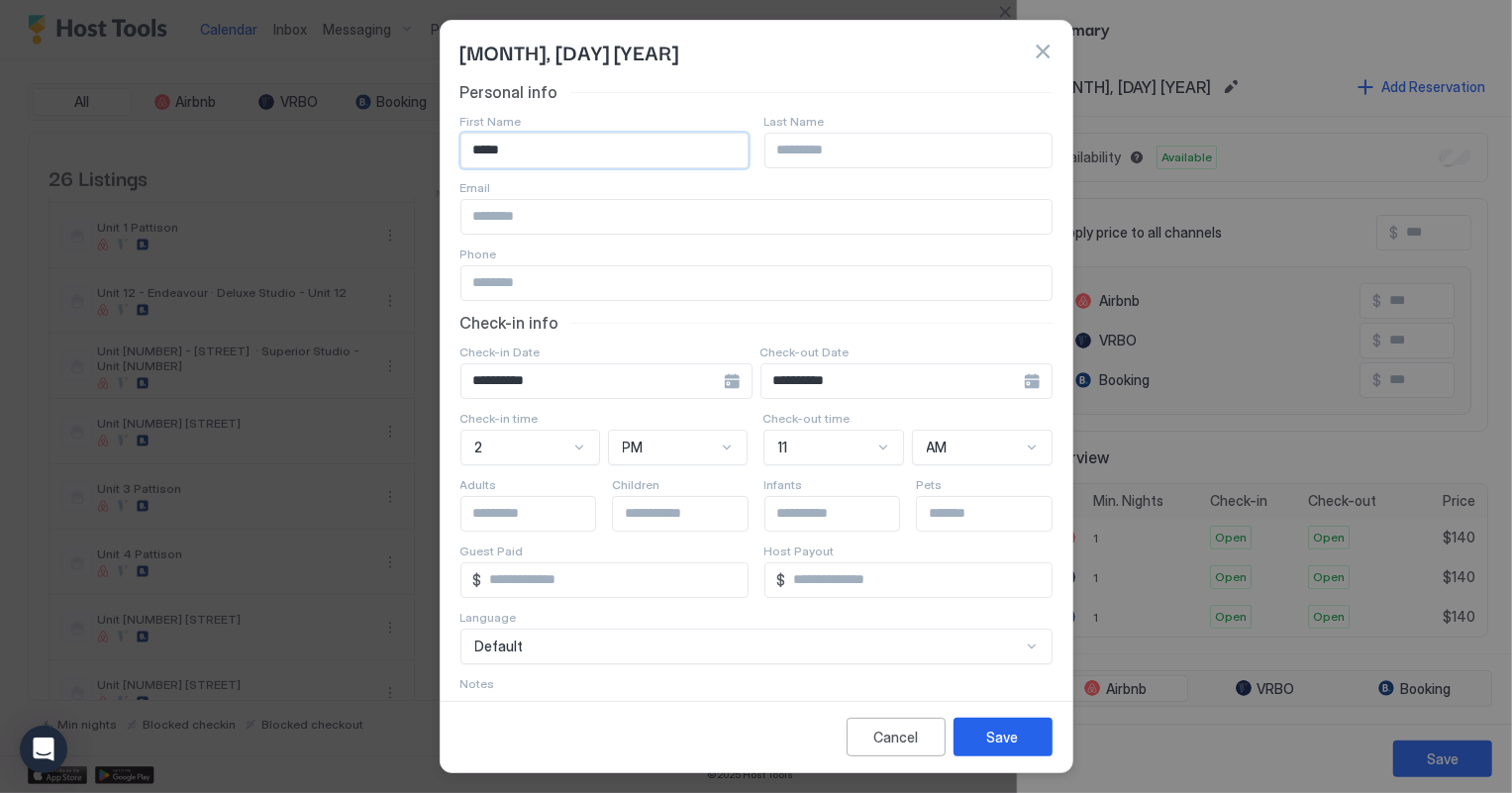 type on "*****" 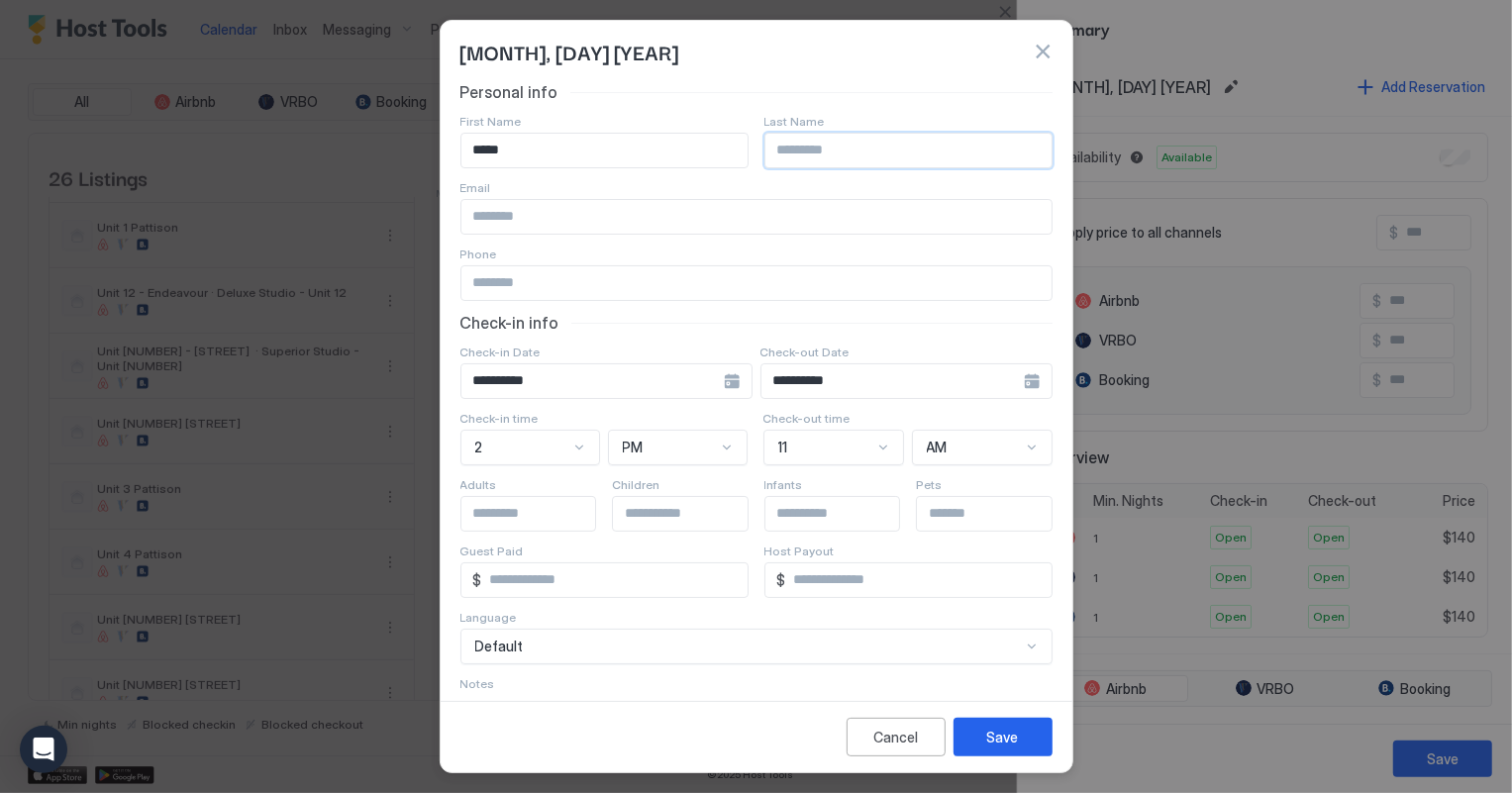 click at bounding box center (908, 150) 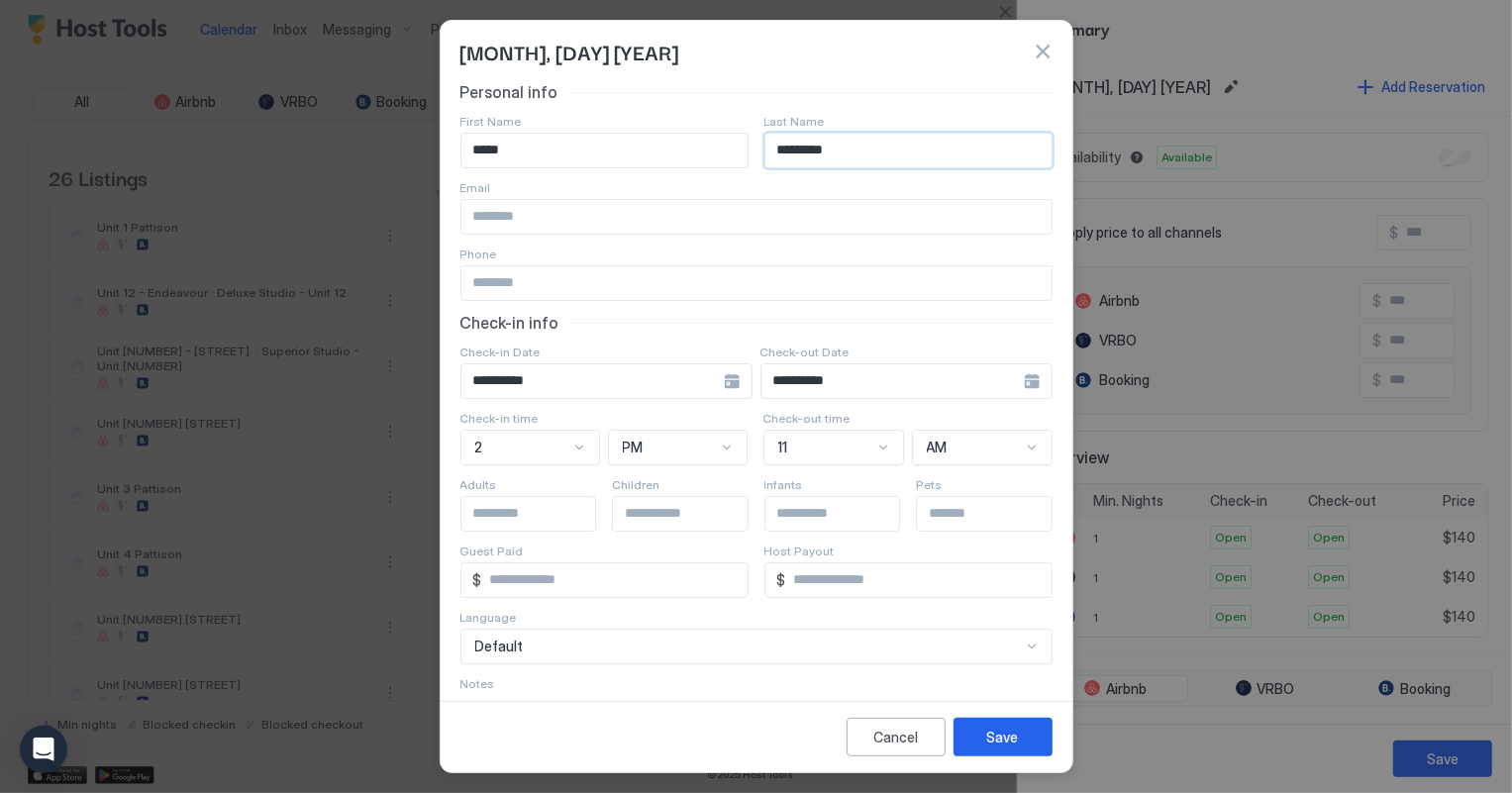 type on "*********" 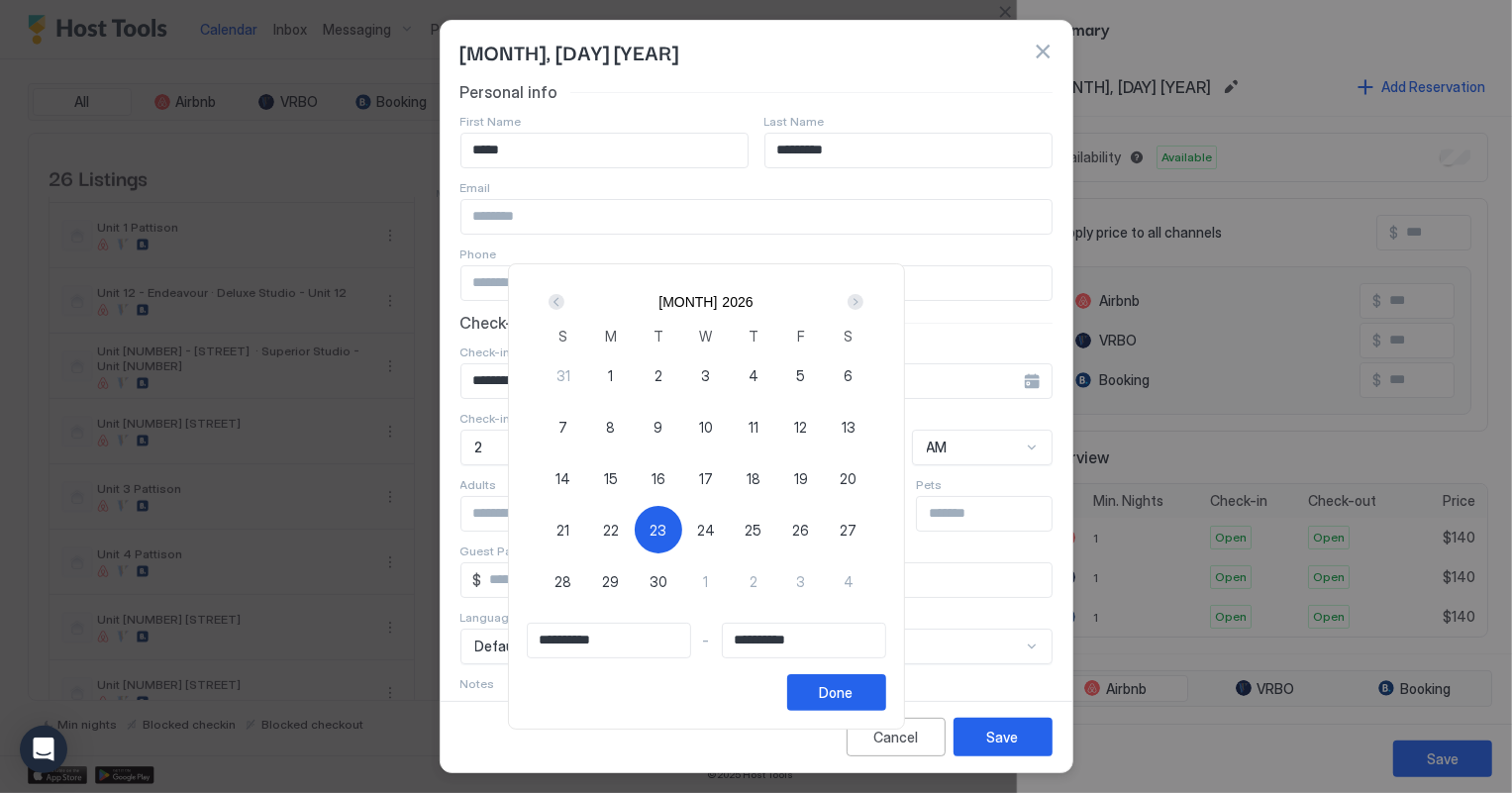 click on "23" at bounding box center (657, 530) 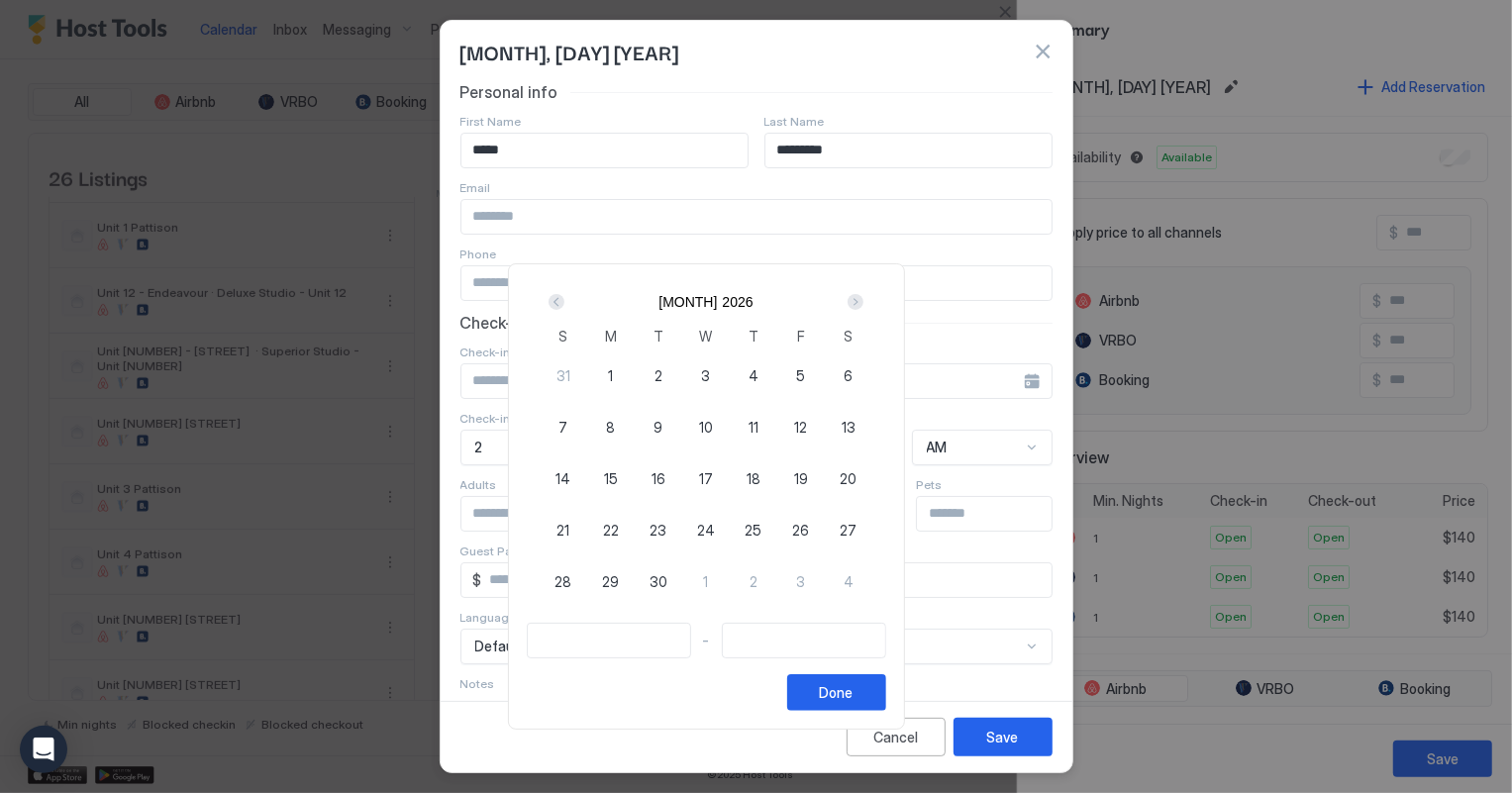 click on "23" at bounding box center (657, 530) 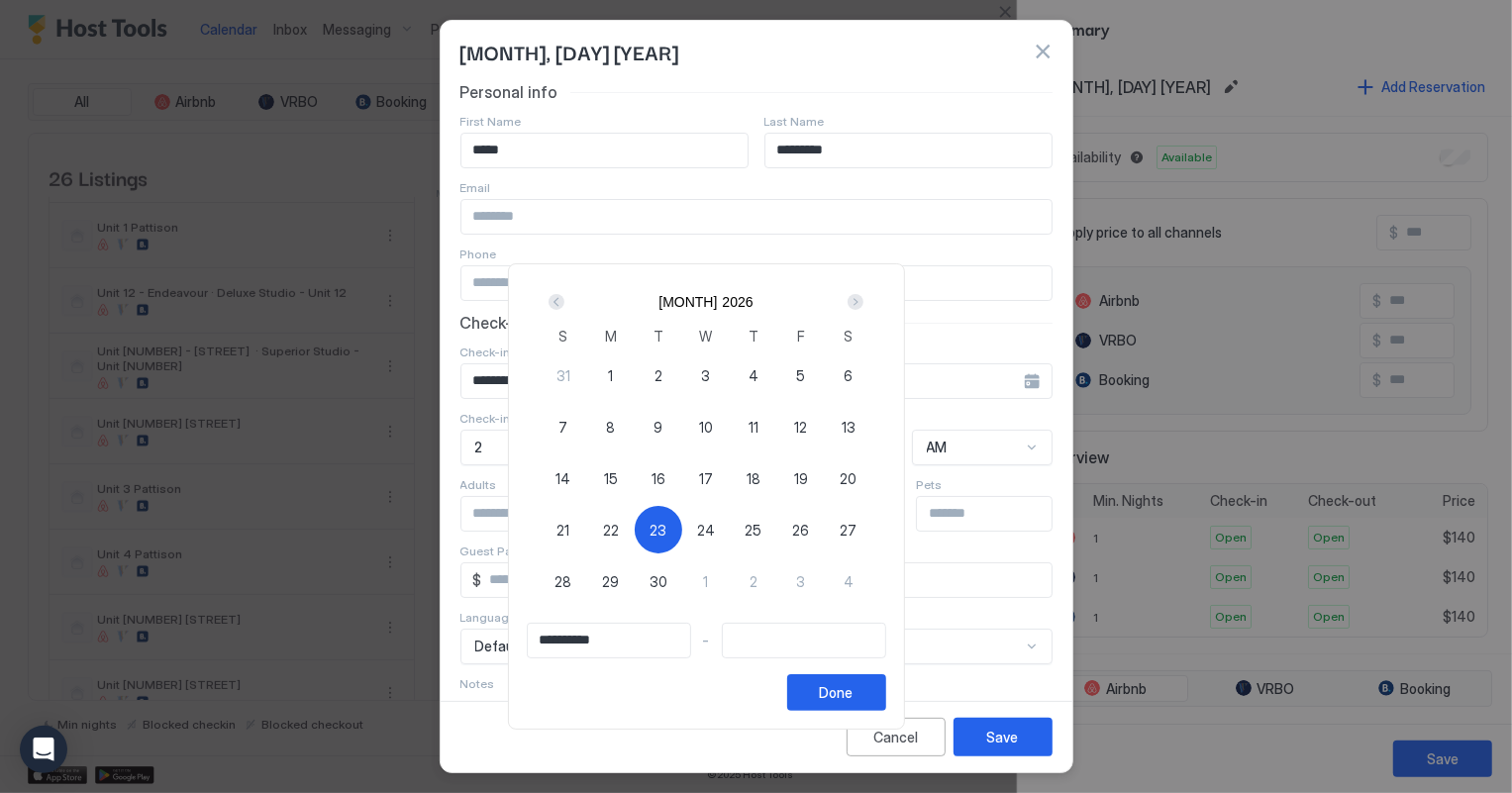 type on "**********" 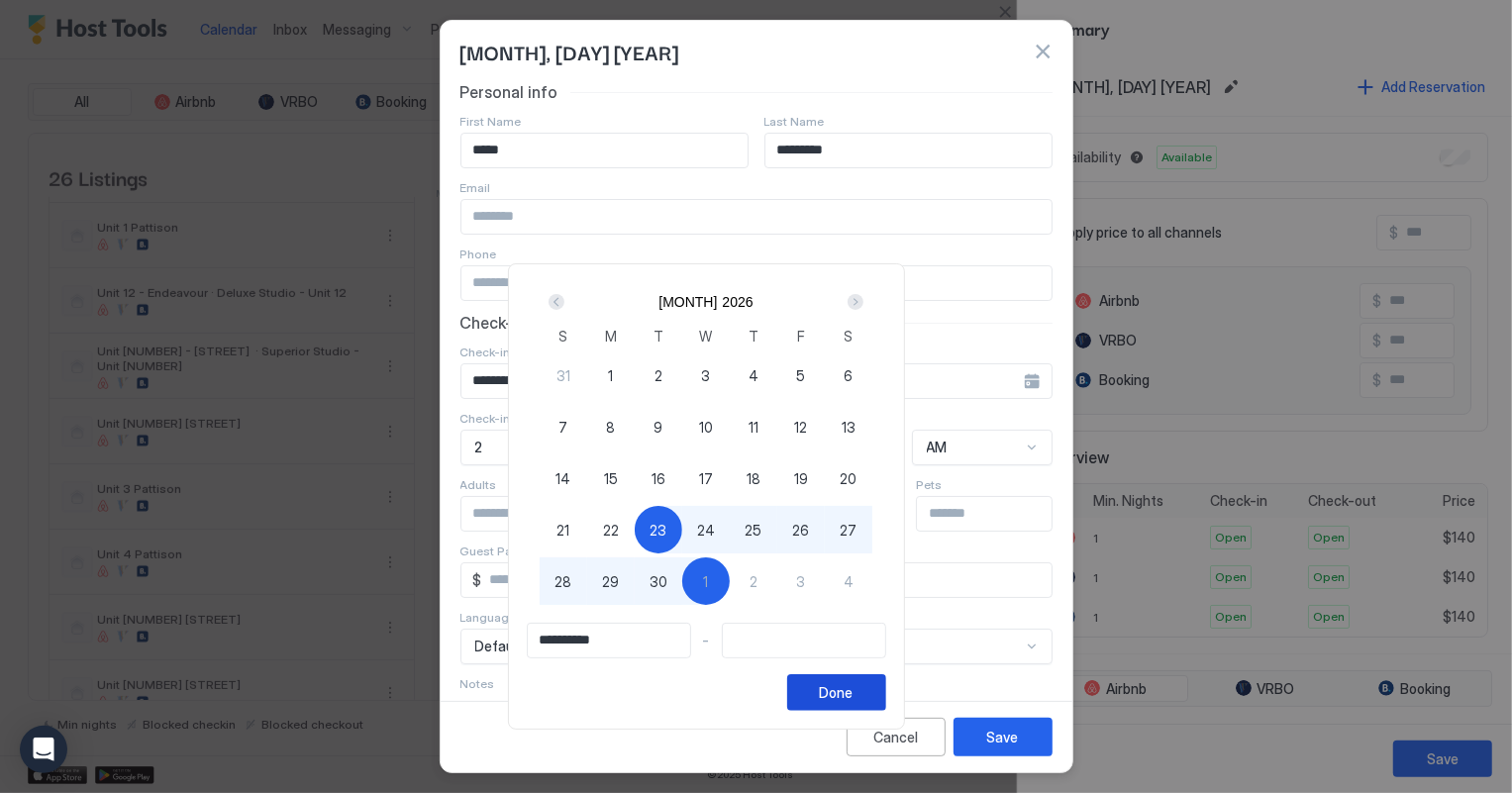 click on "Done" at bounding box center [837, 692] 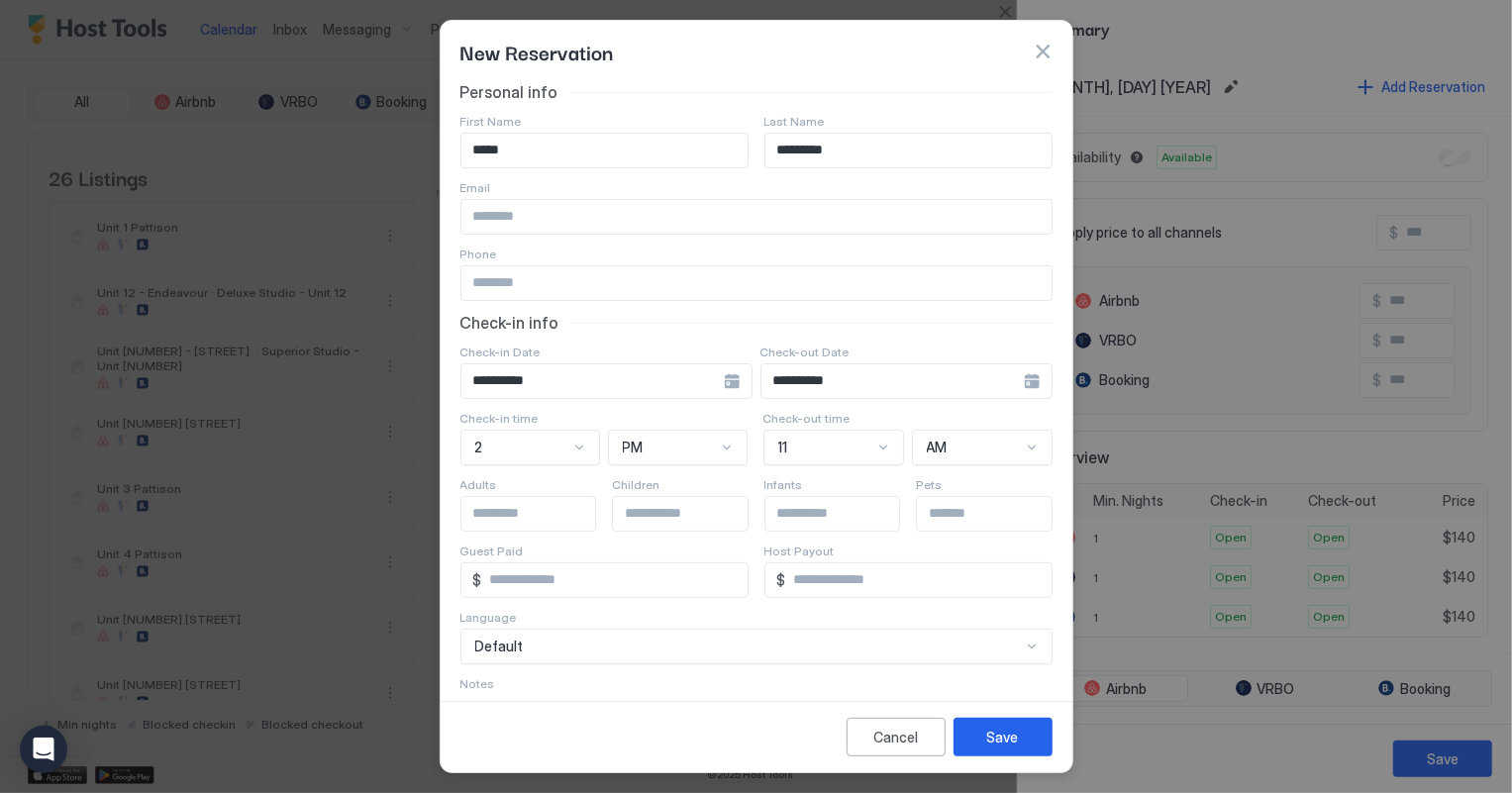 click at bounding box center (756, 283) 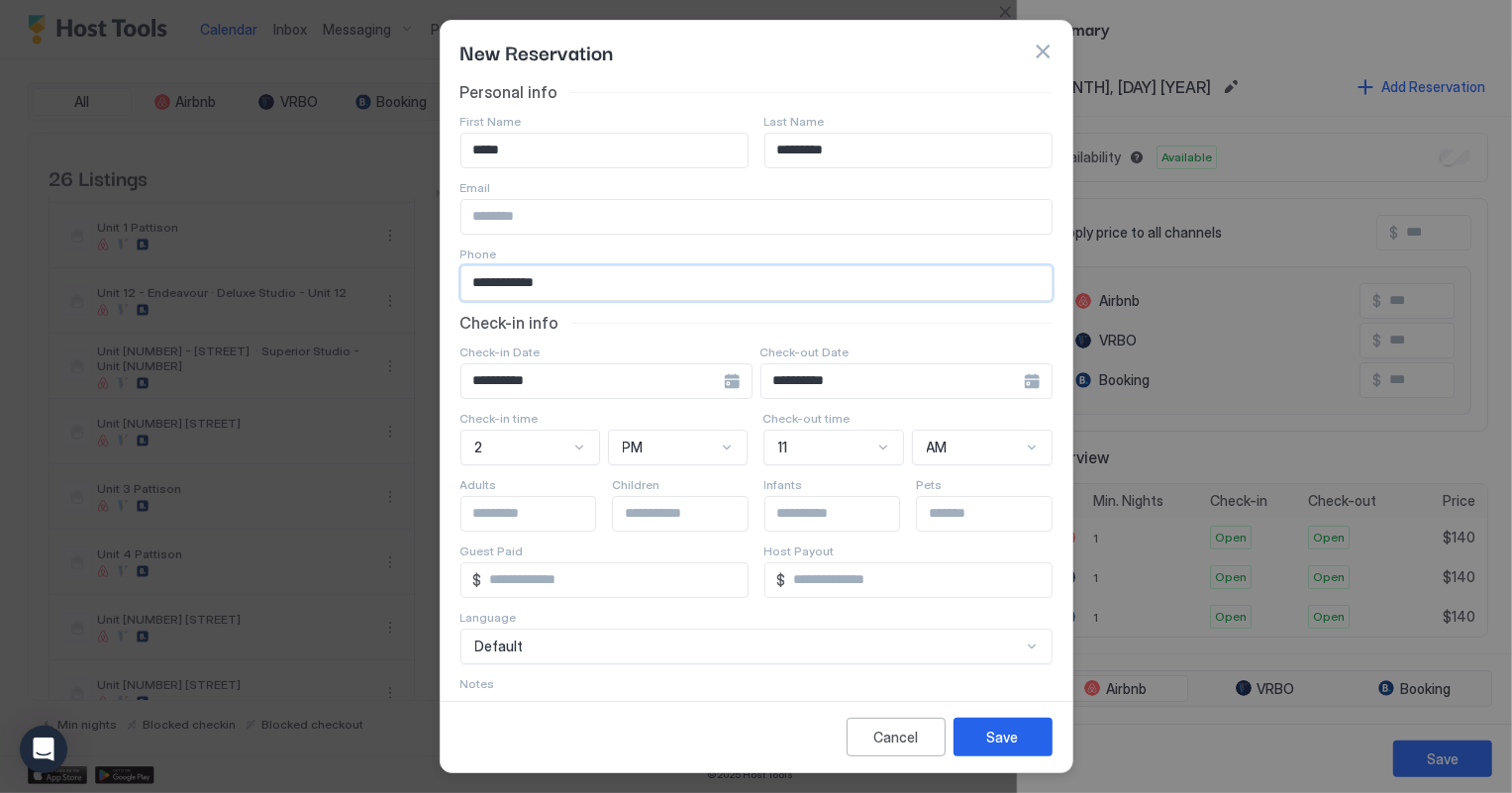type on "**********" 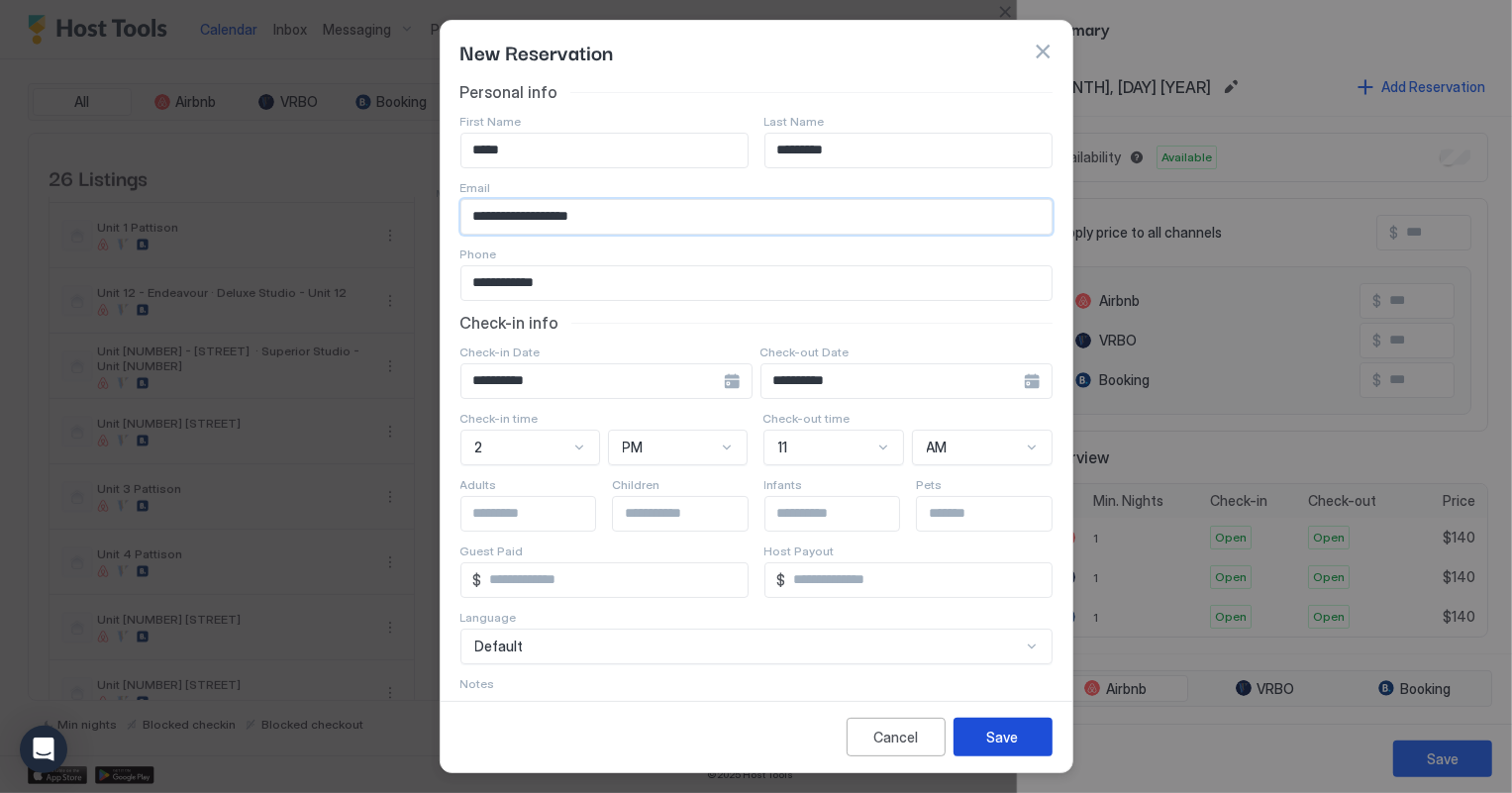 type on "**********" 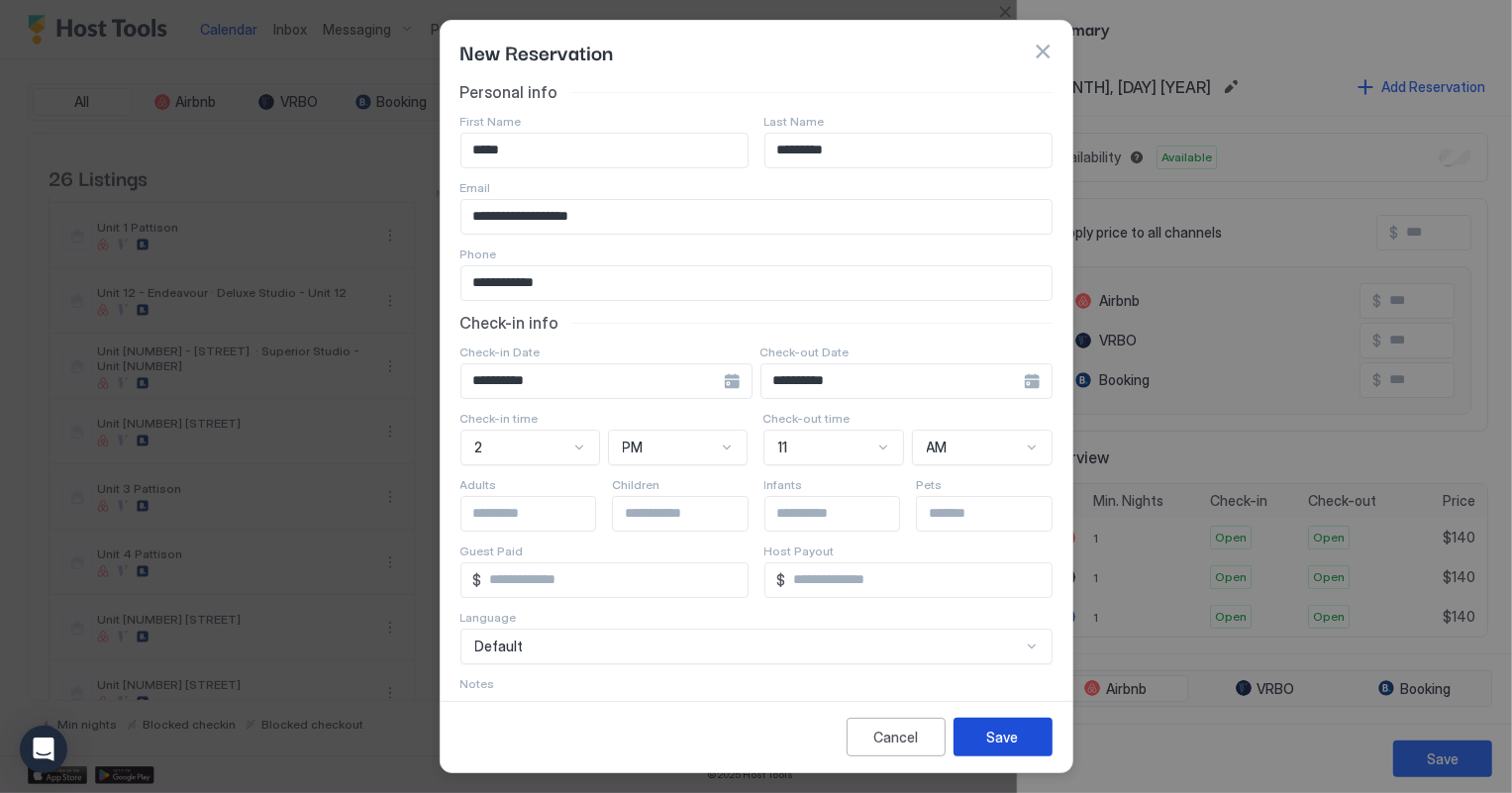 click on "Save" at bounding box center (1003, 737) 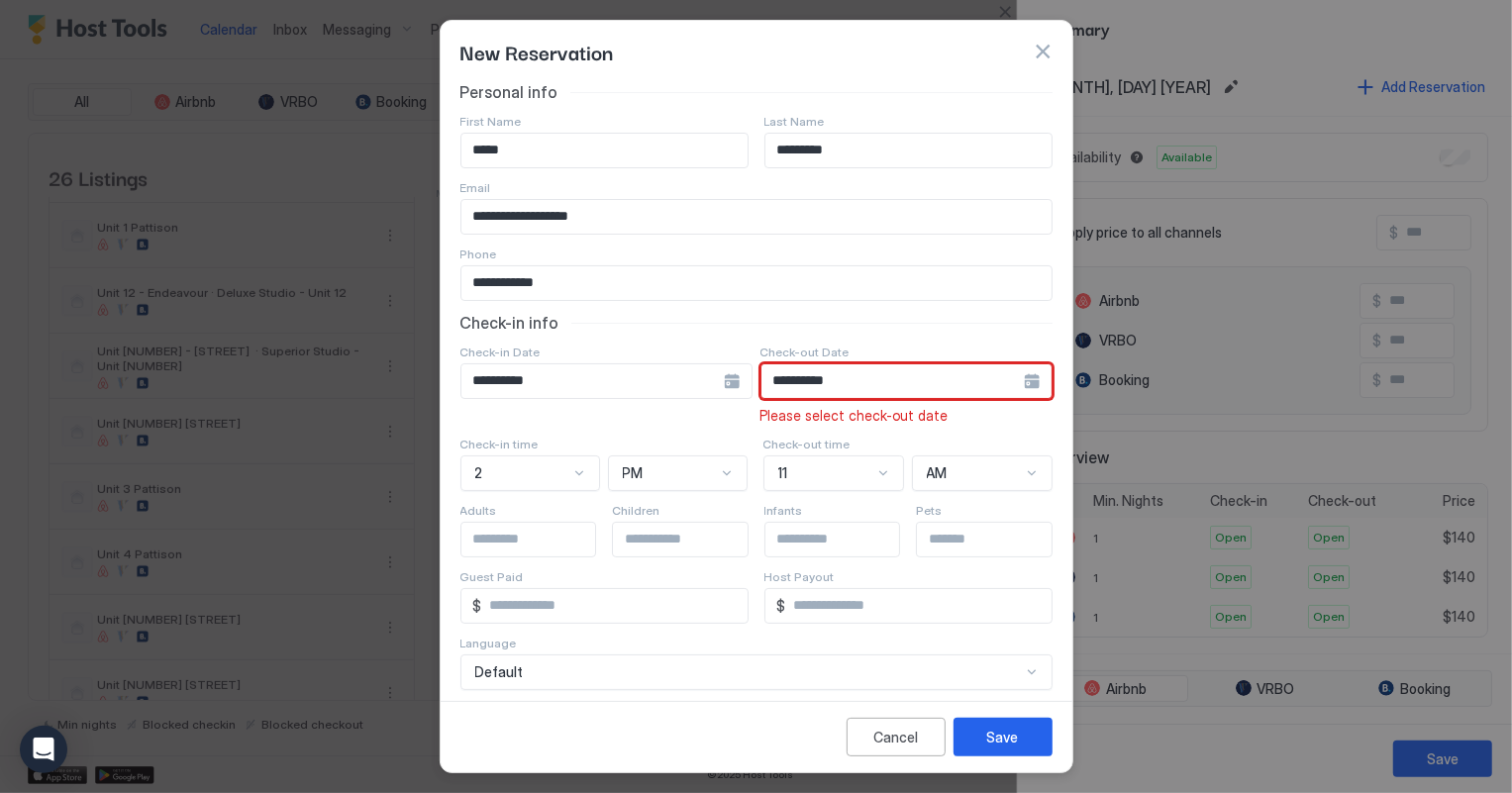 click on "**********" at bounding box center (592, 381) 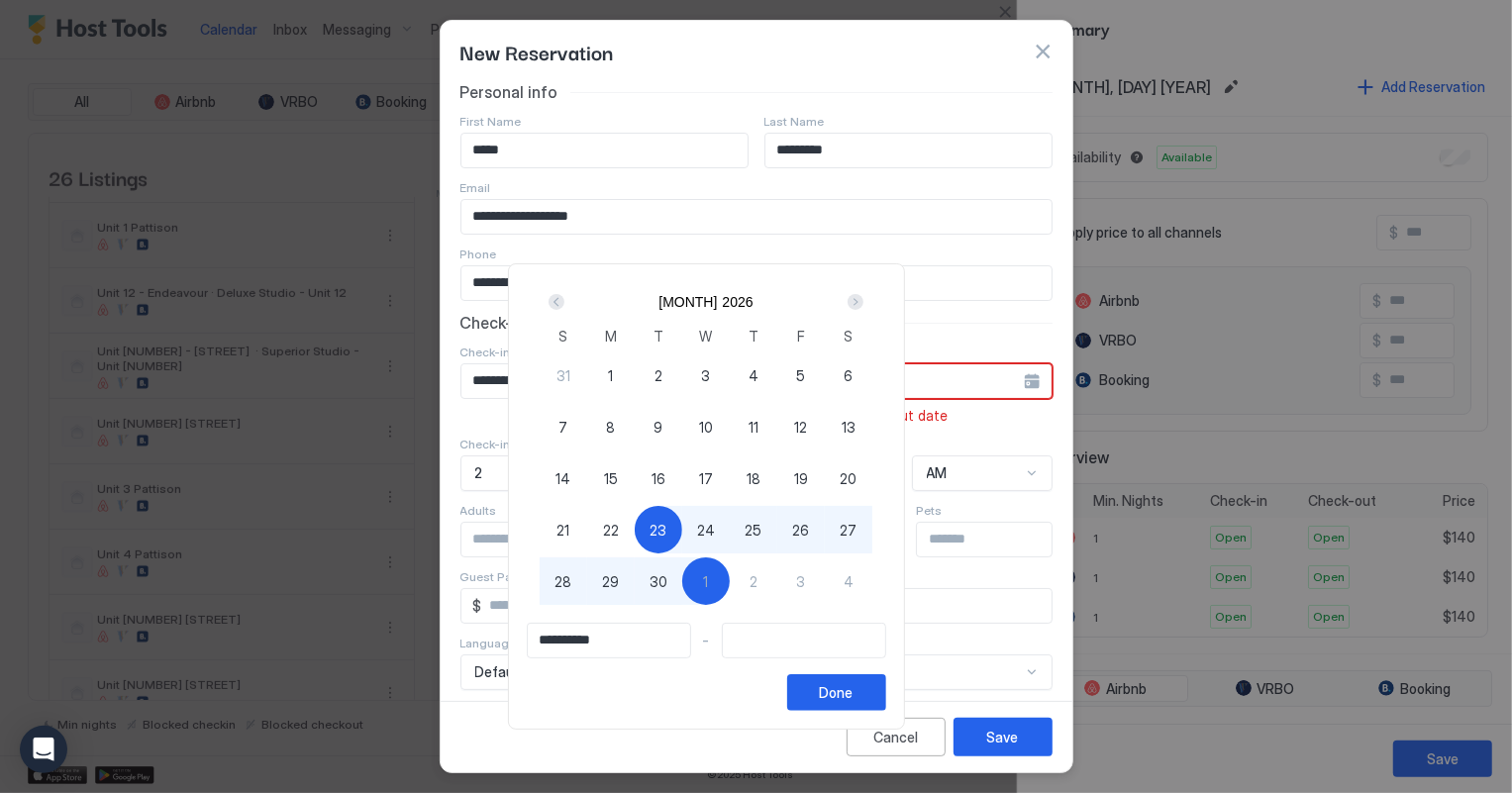 click at bounding box center [856, 302] 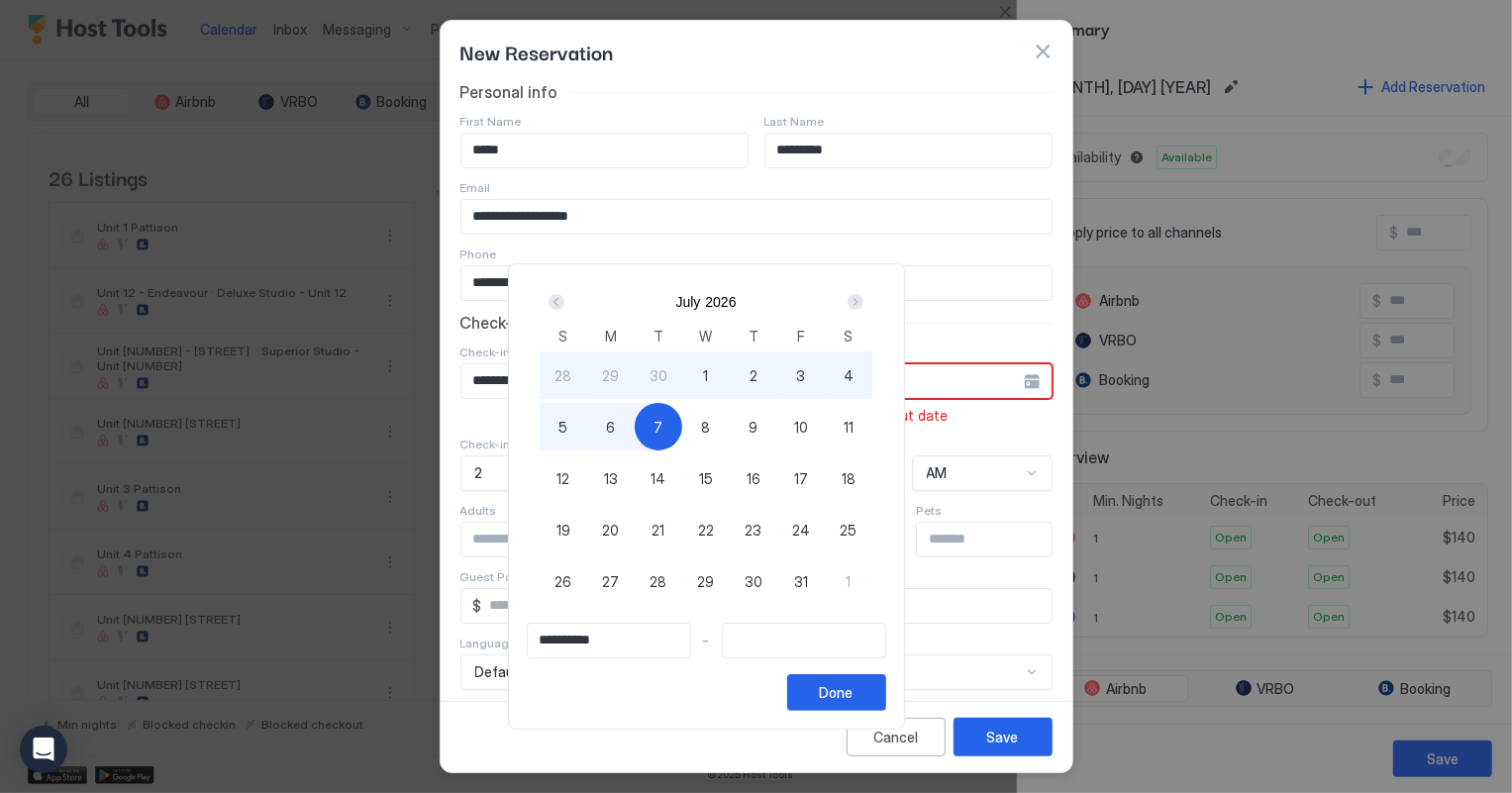 type on "**********" 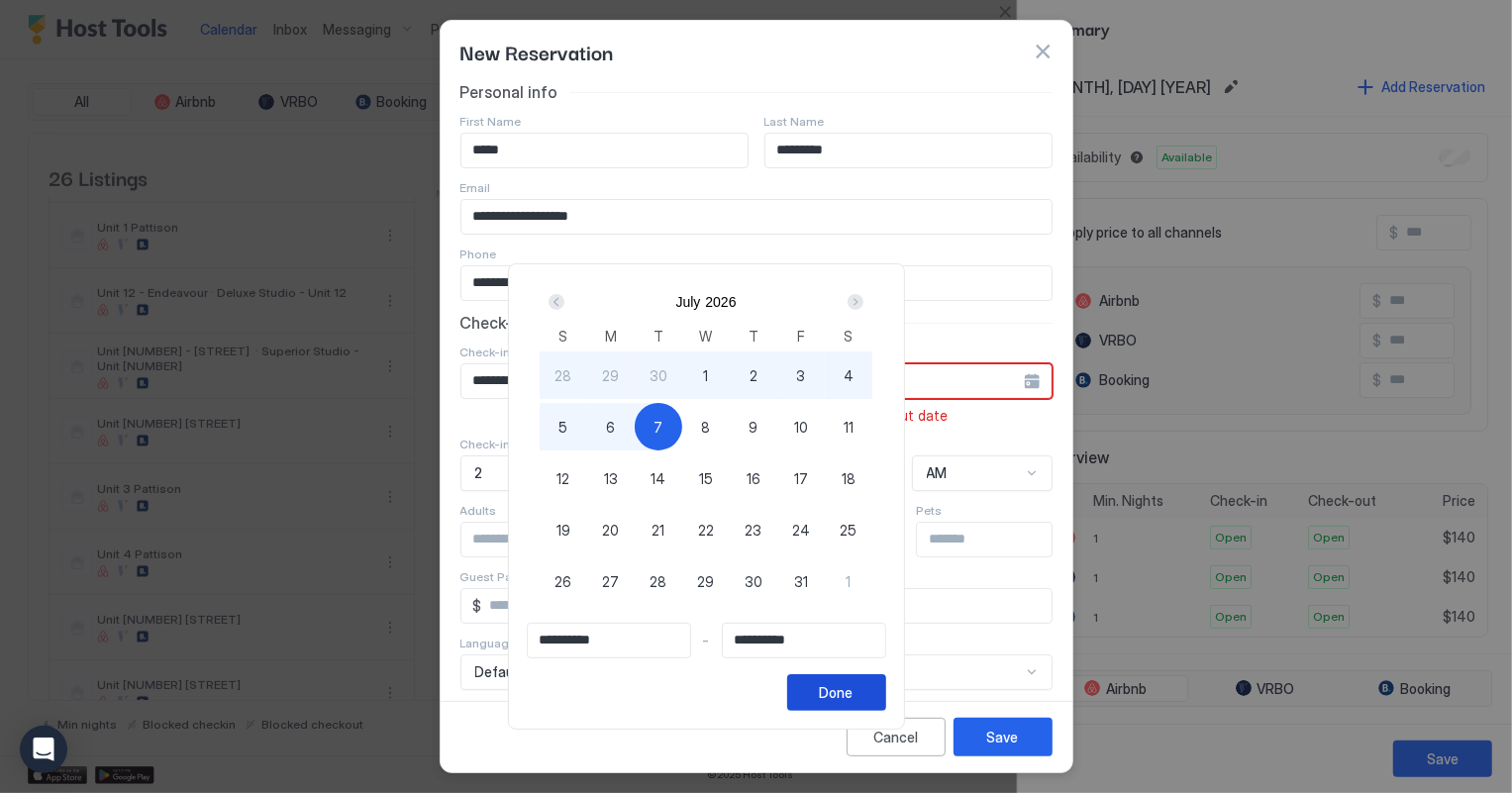 click on "Done" at bounding box center [837, 692] 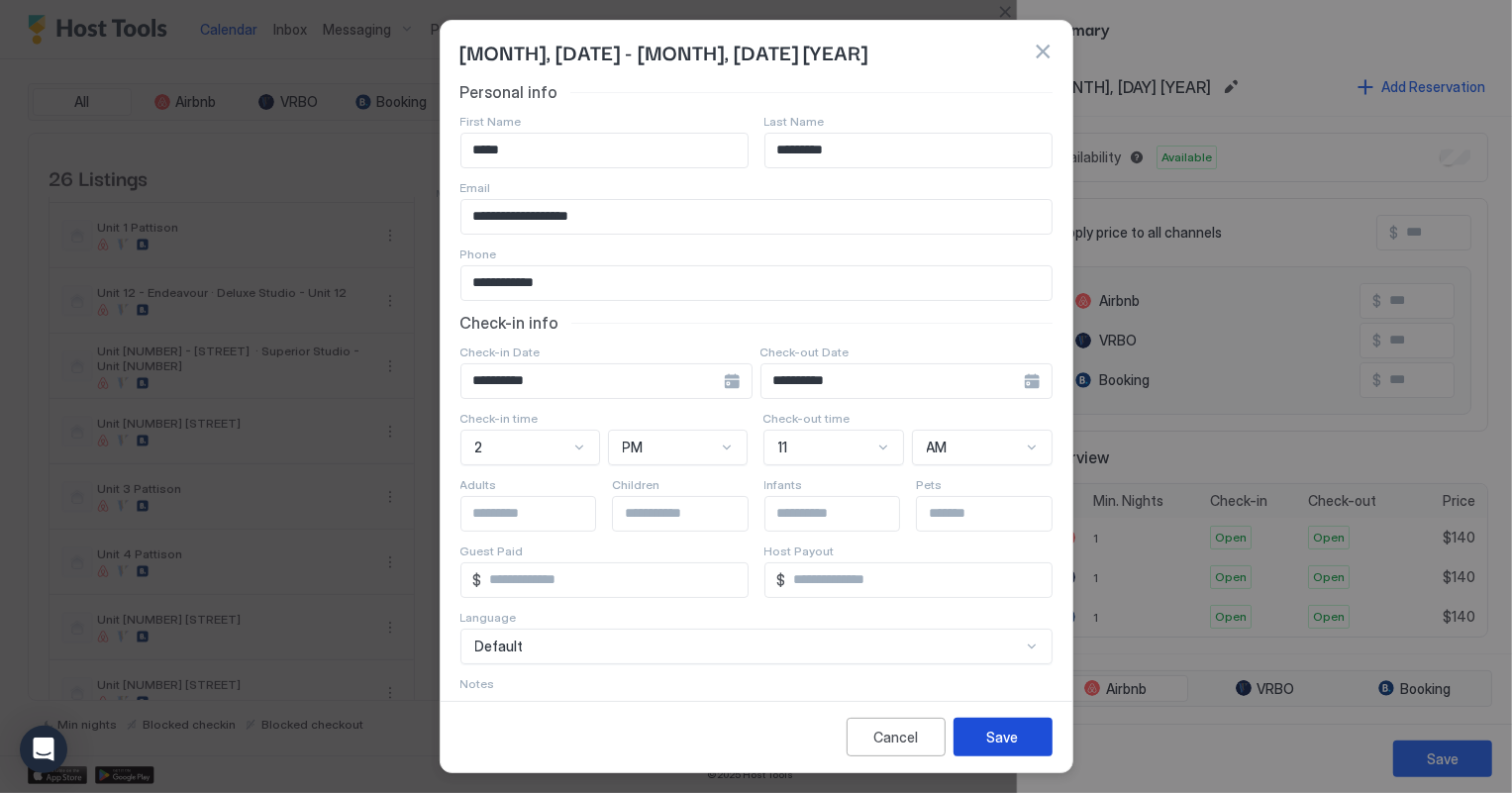 click on "Save" at bounding box center (1003, 737) 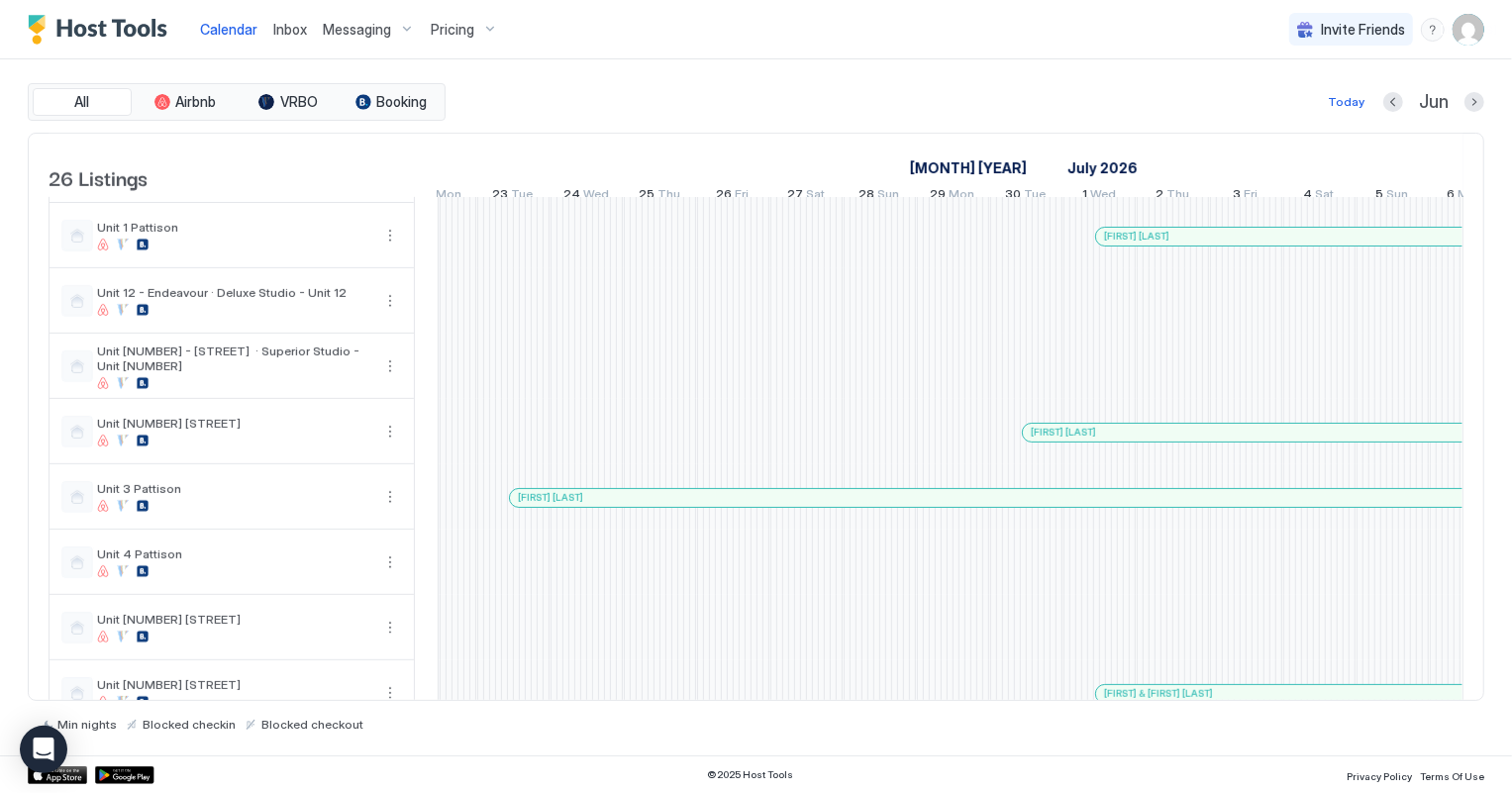 click on "[FIRST] [LAST]" at bounding box center [1021, 498] 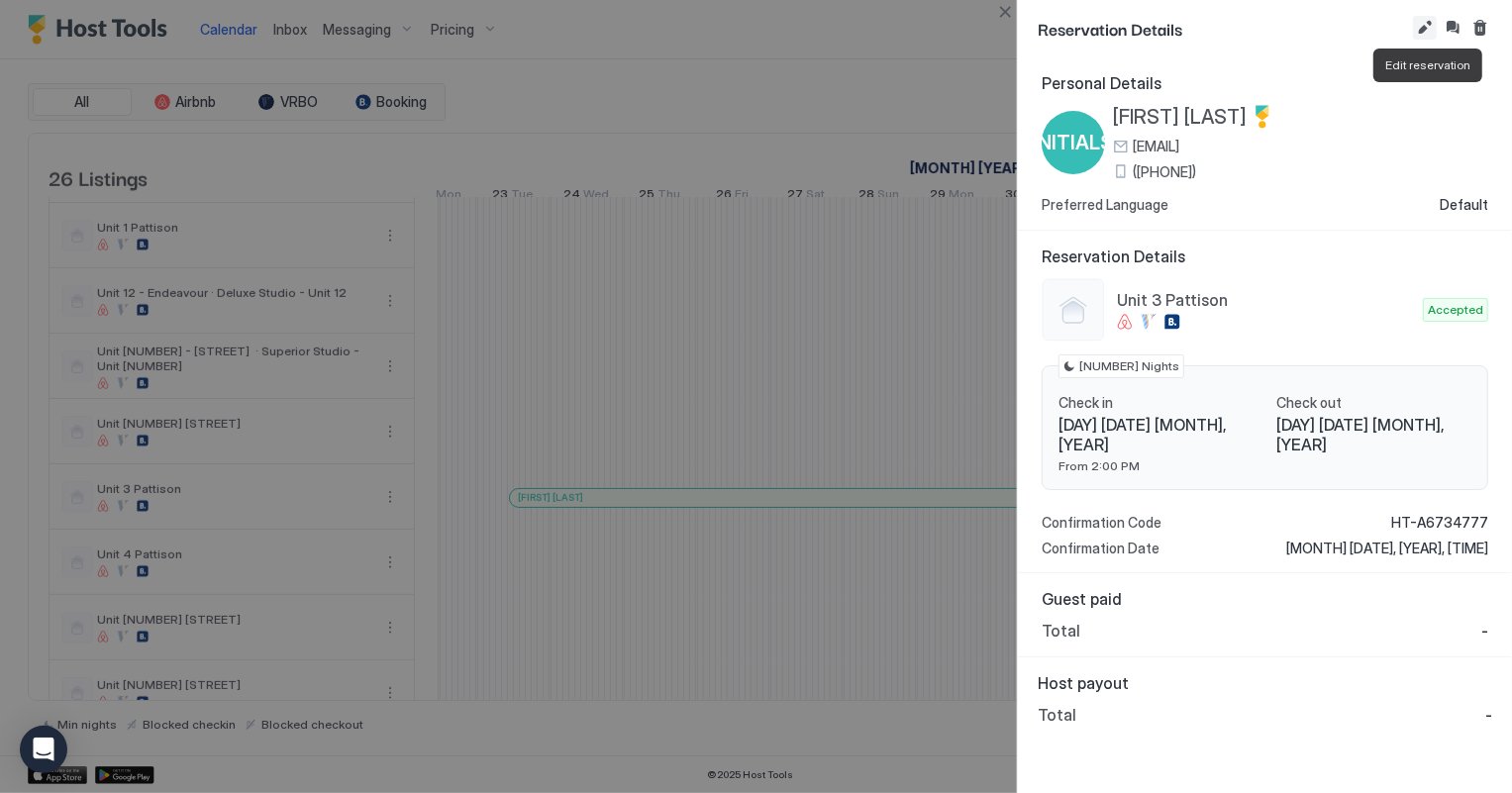 click at bounding box center (1425, 28) 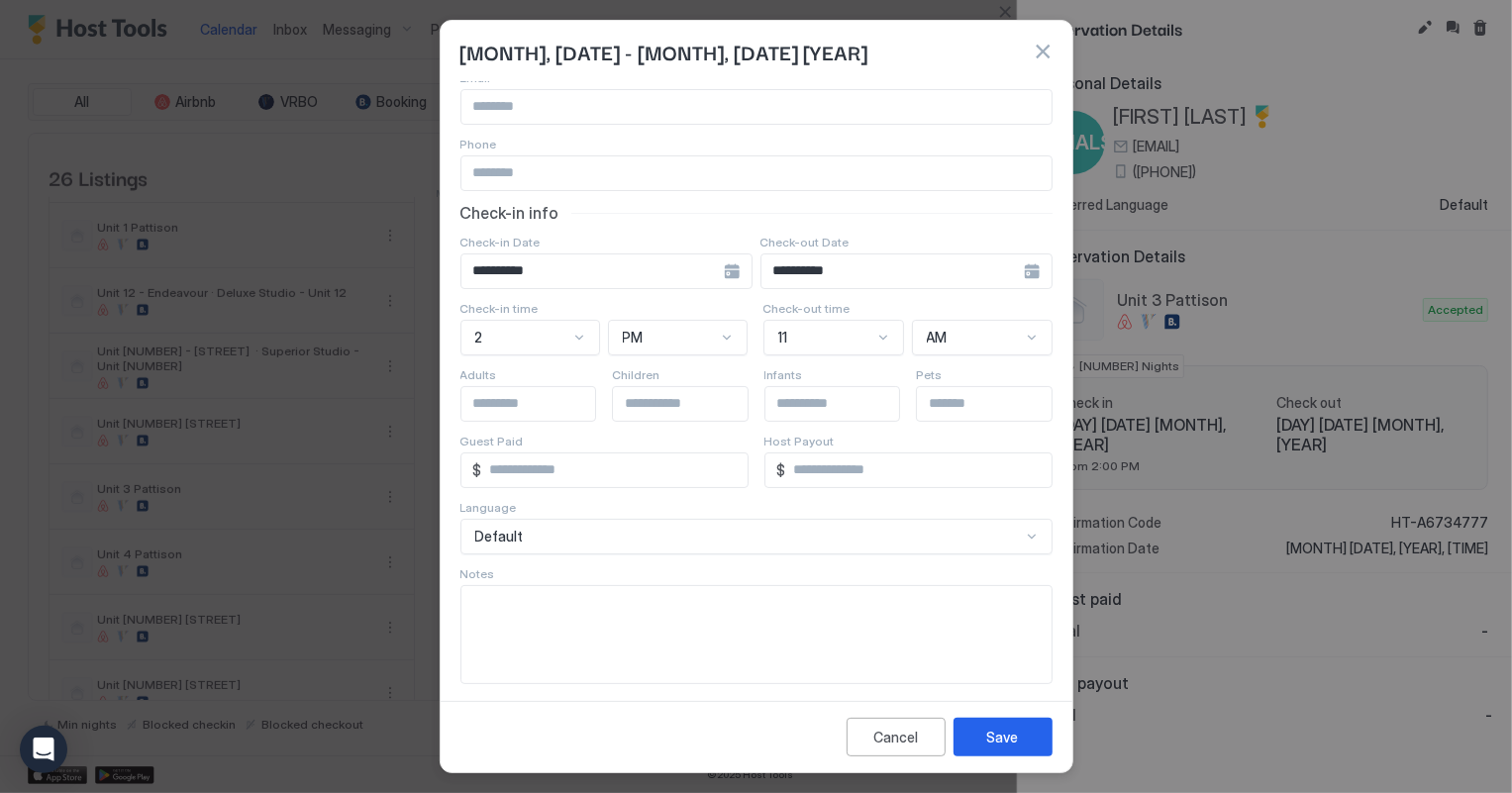 scroll, scrollTop: 119, scrollLeft: 0, axis: vertical 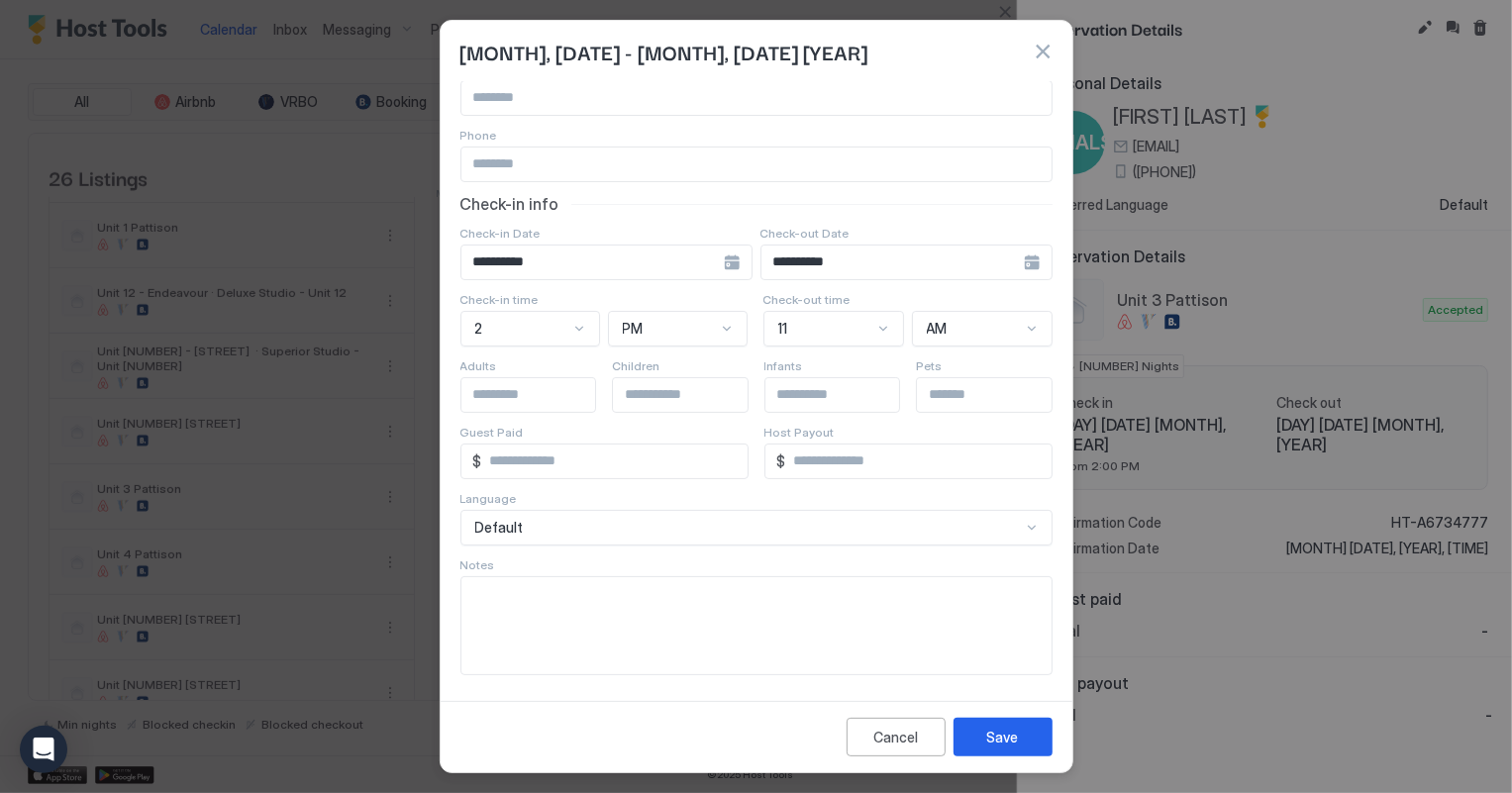 click at bounding box center [756, 626] 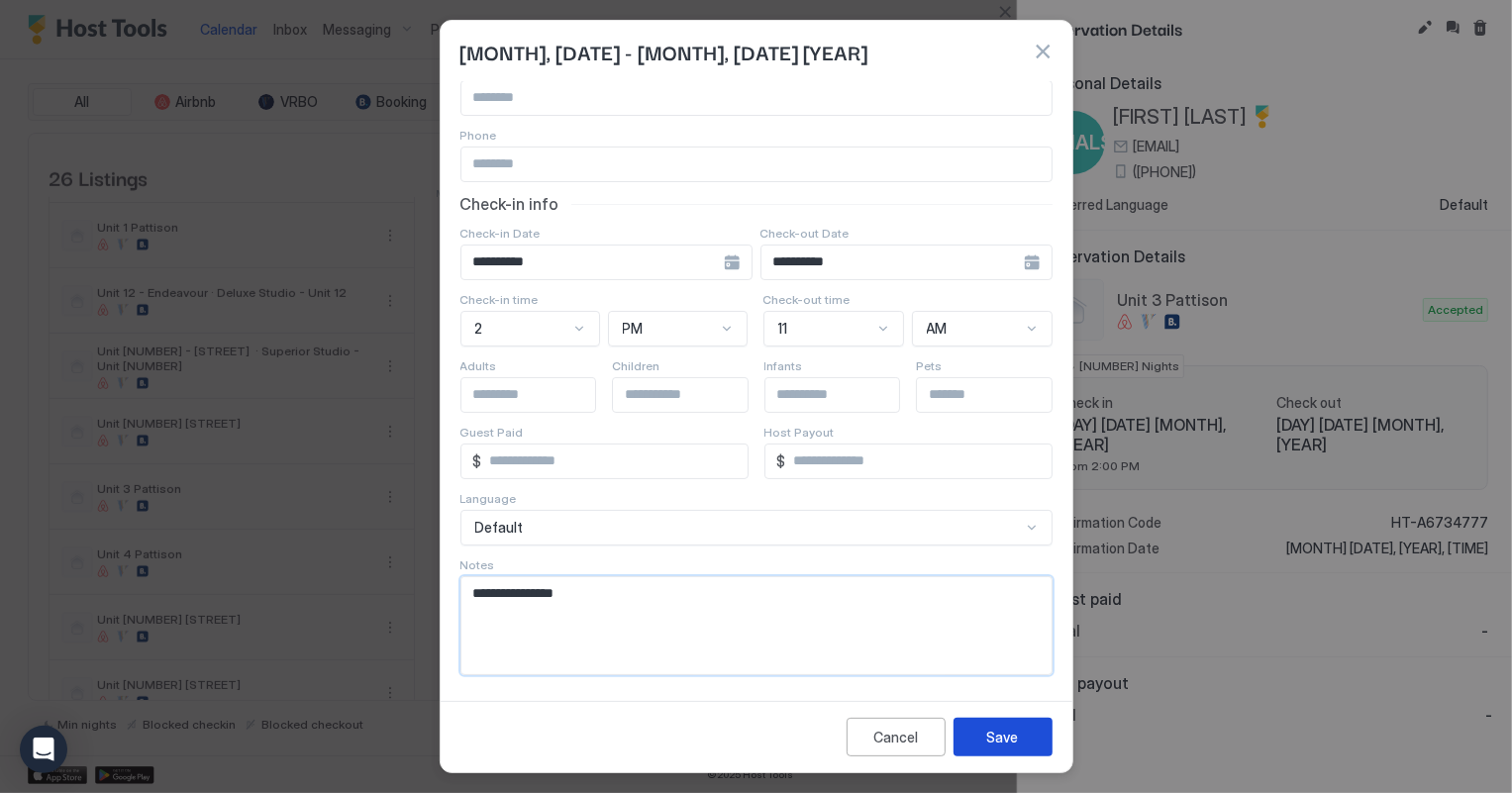 type on "**********" 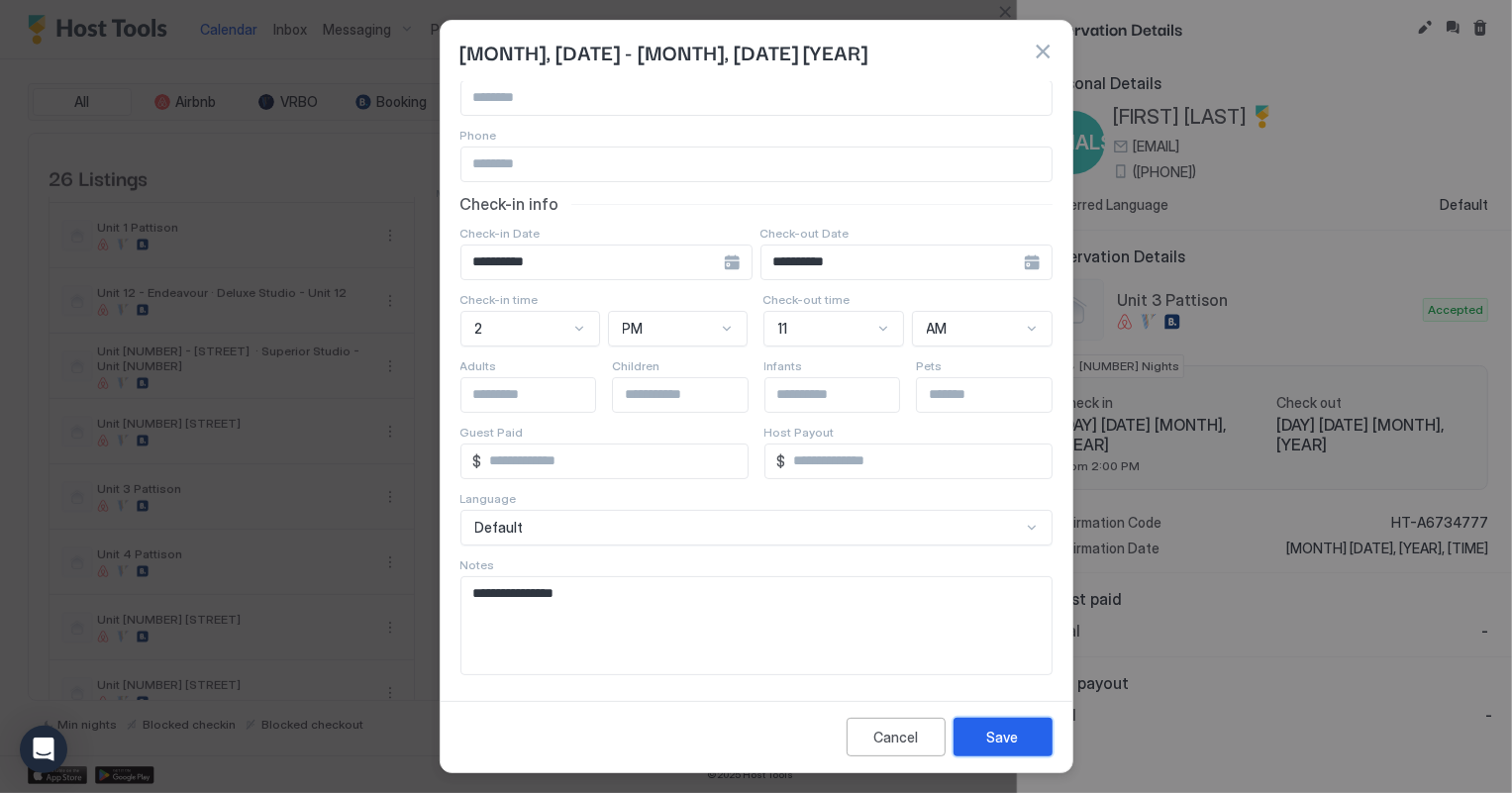 click on "Save" at bounding box center [1003, 737] 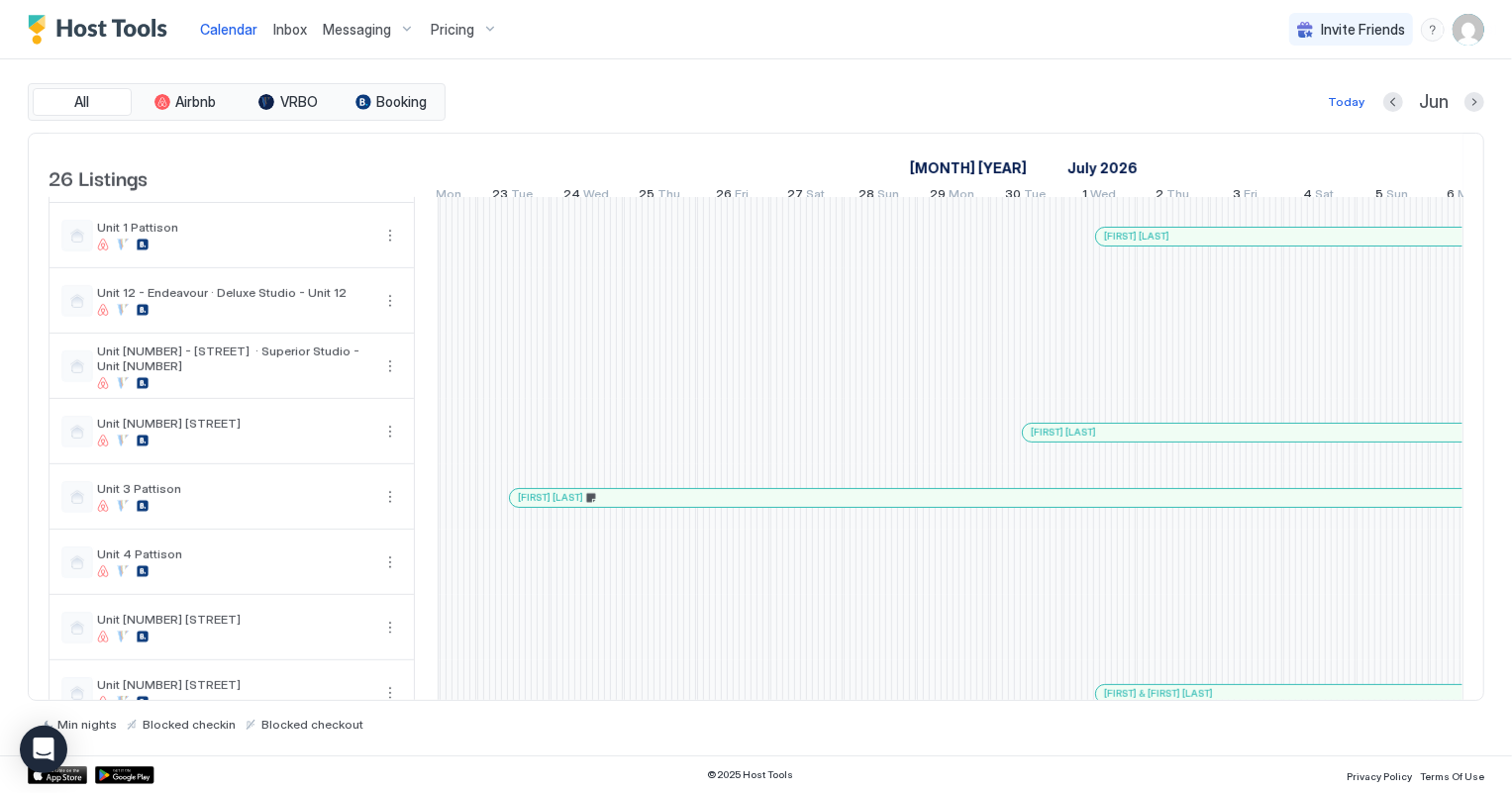 click at bounding box center (787, 498) 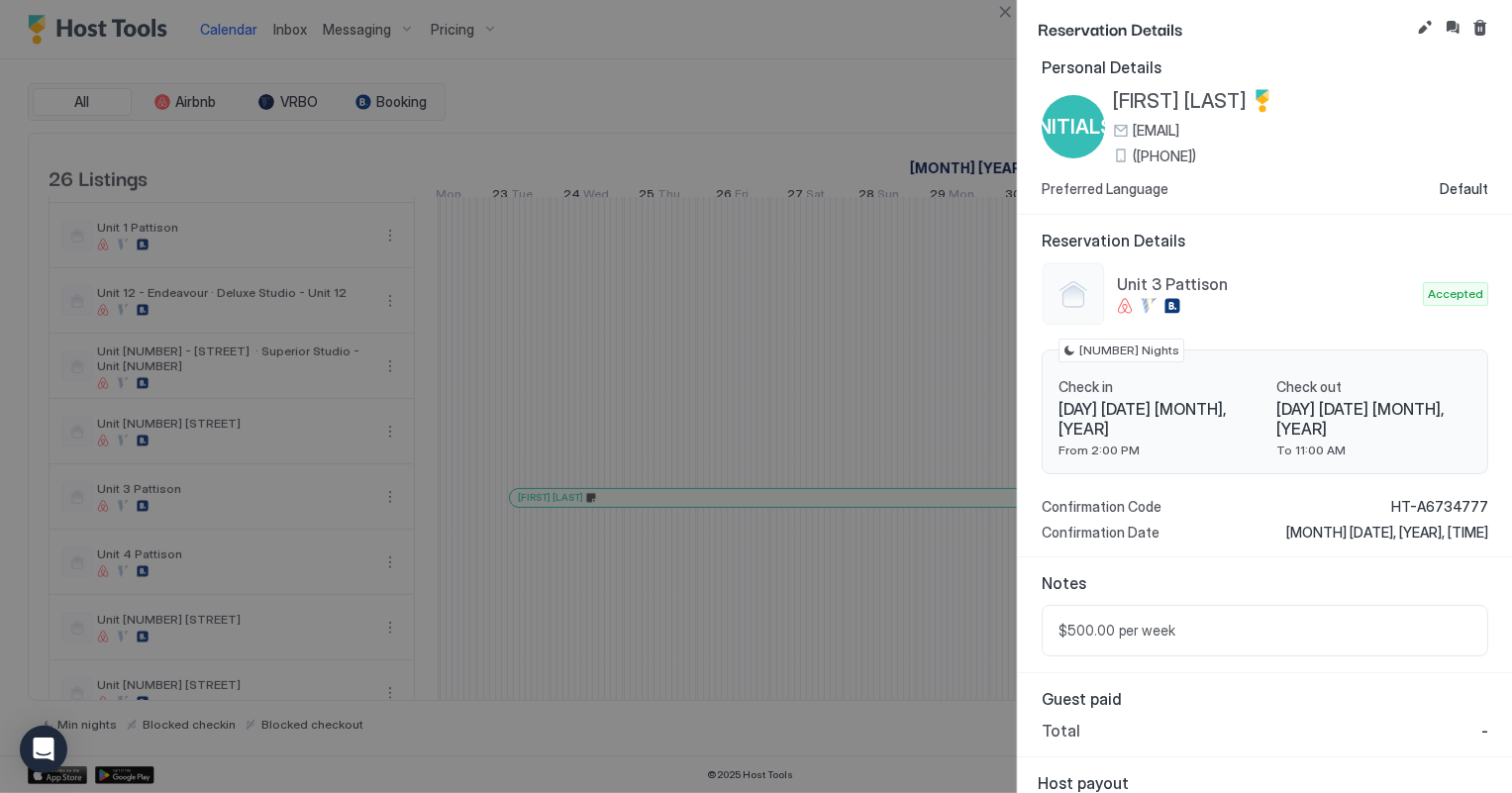 scroll, scrollTop: 0, scrollLeft: 0, axis: both 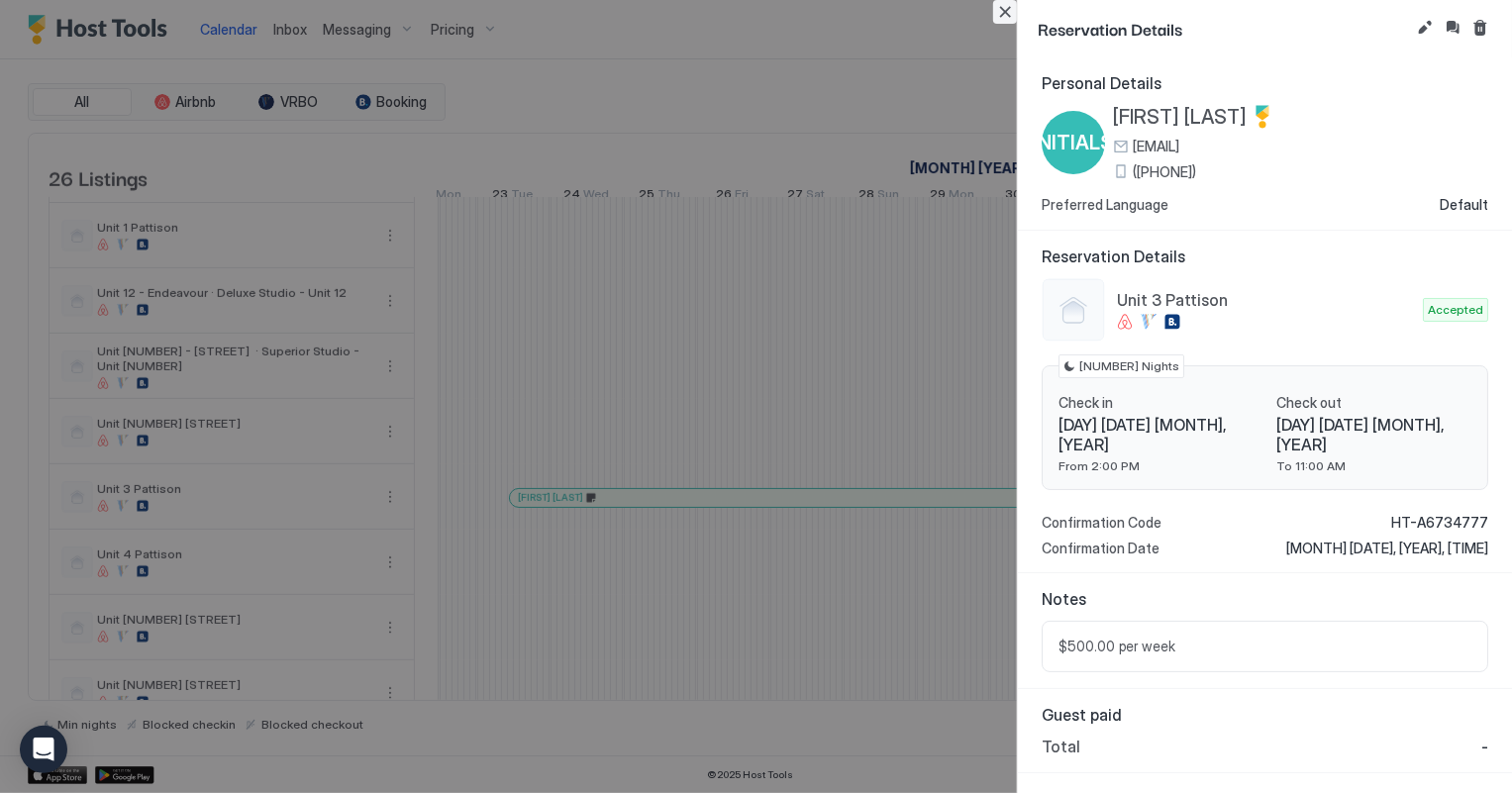click at bounding box center (1005, 12) 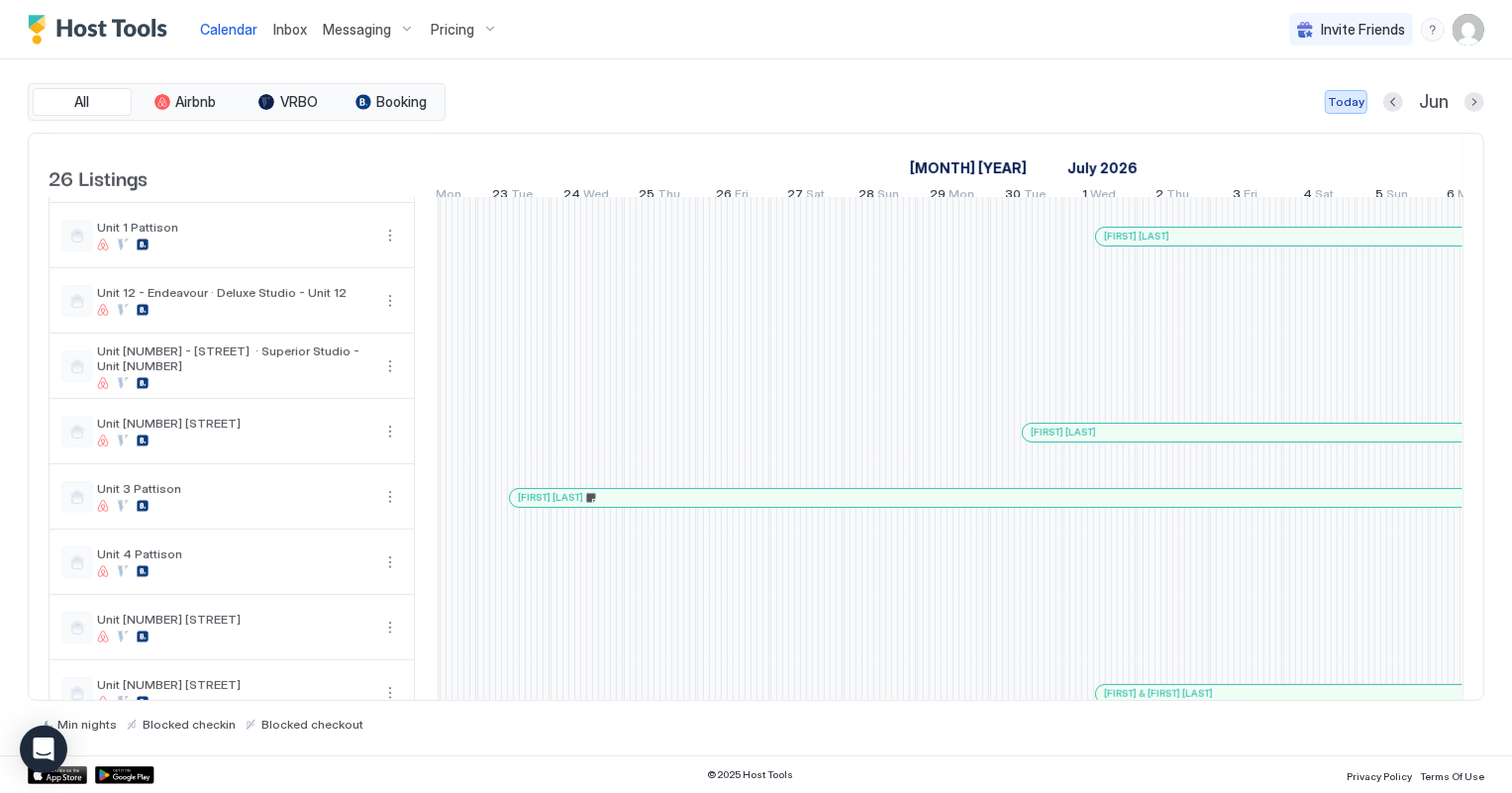 click on "Today" at bounding box center (1346, 102) 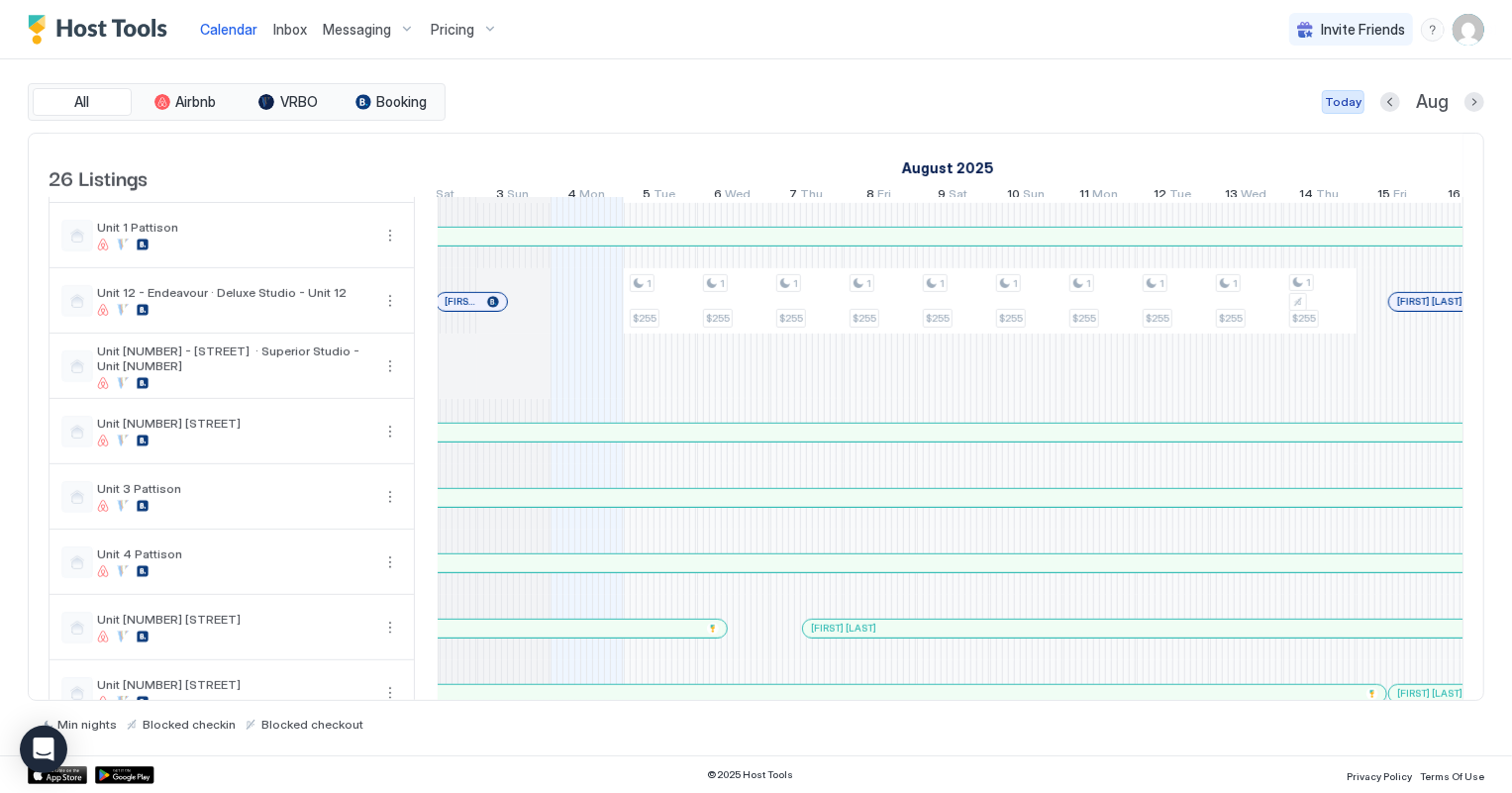 scroll, scrollTop: 0, scrollLeft: 1099, axis: horizontal 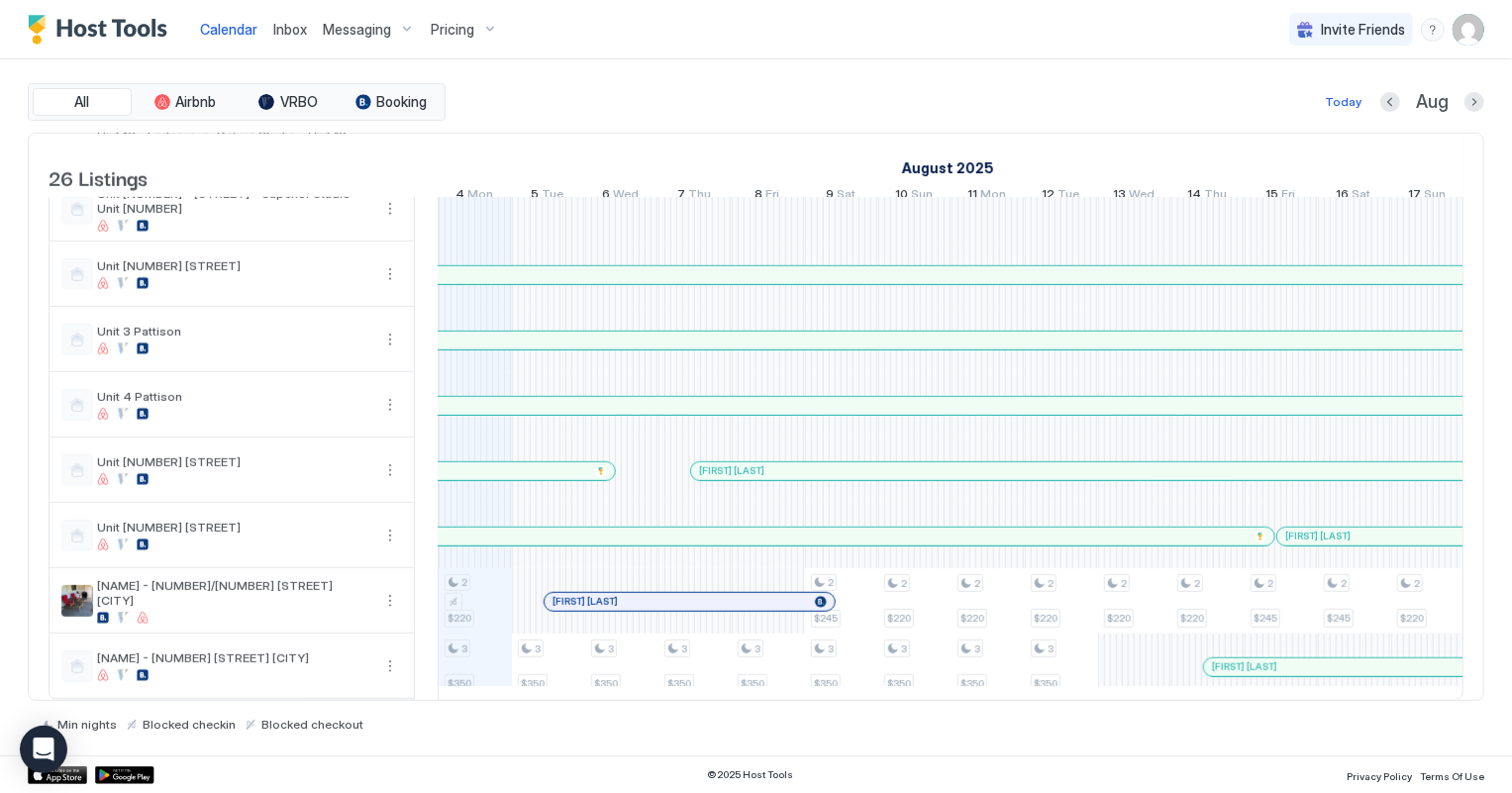 click at bounding box center [768, 602] 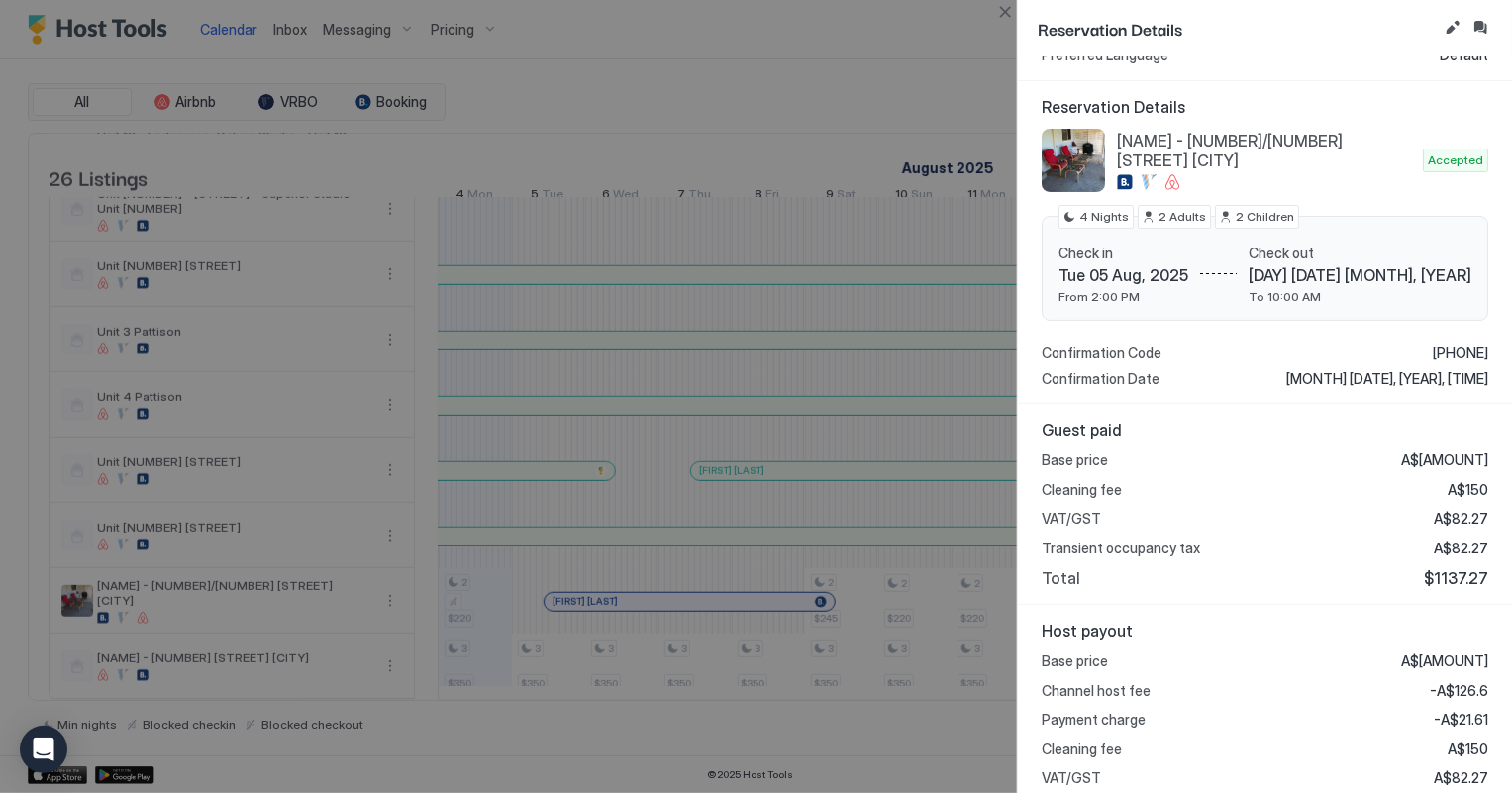 scroll, scrollTop: 271, scrollLeft: 0, axis: vertical 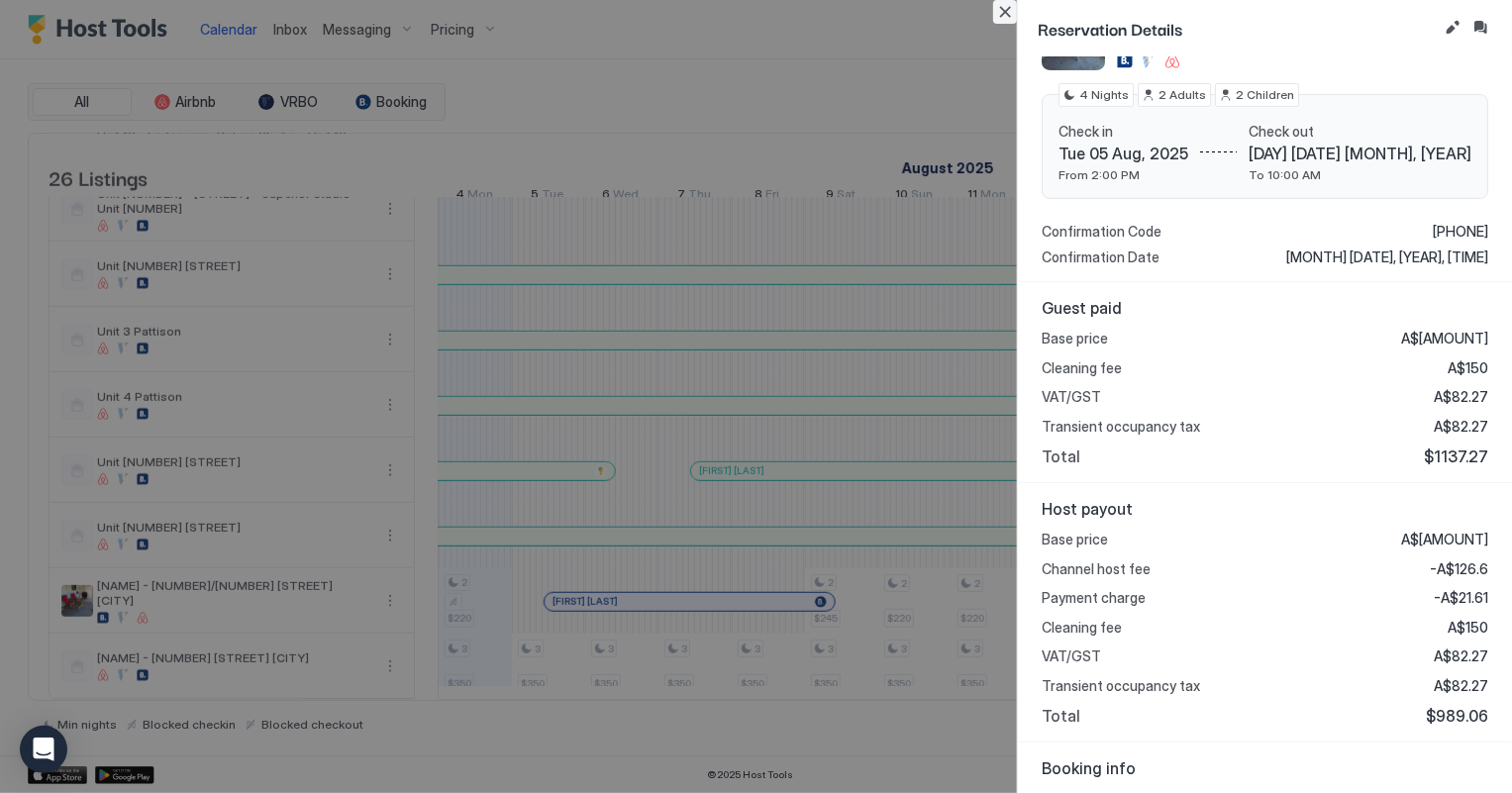 click at bounding box center (1005, 12) 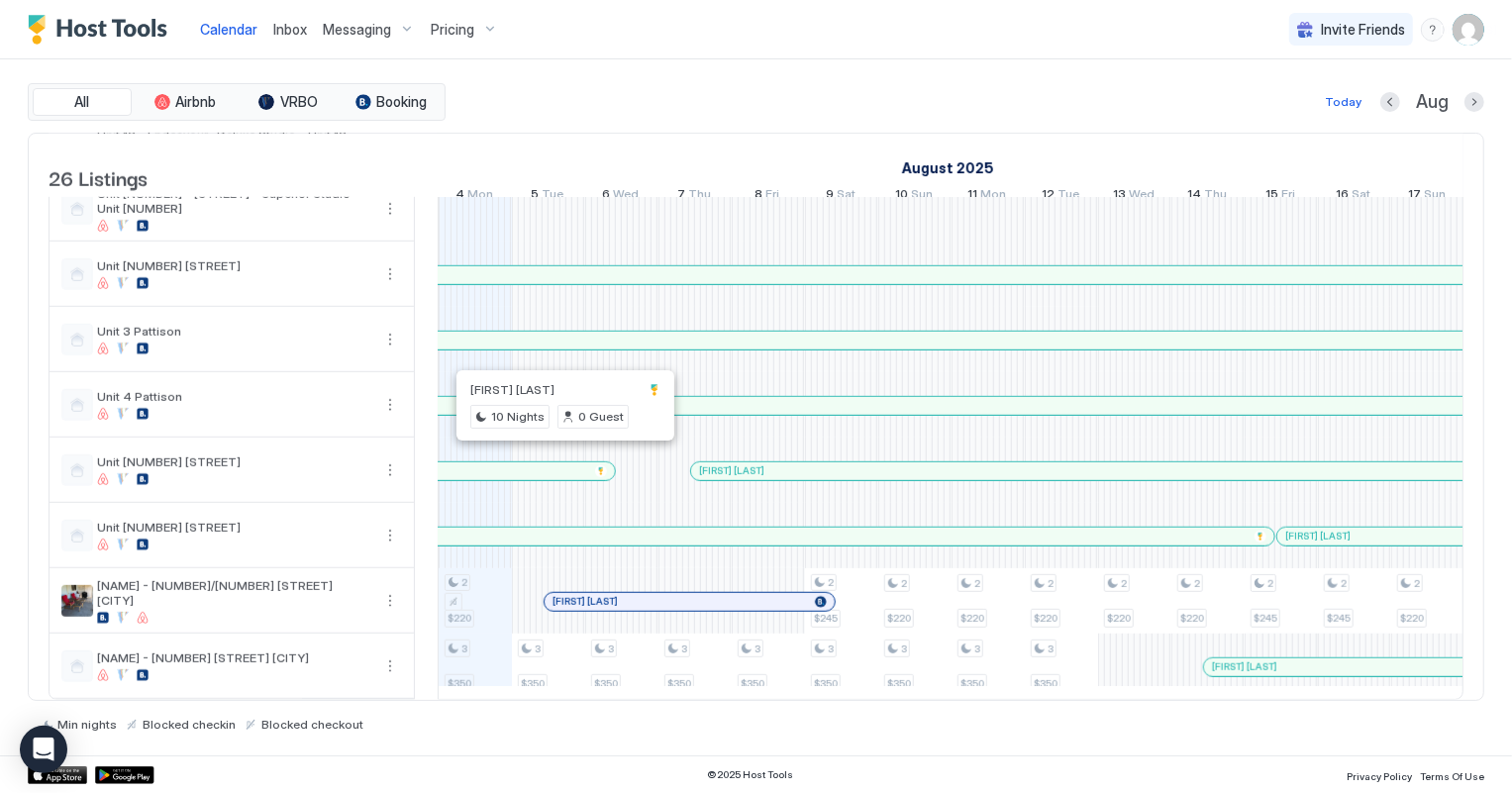 click at bounding box center (562, 471) 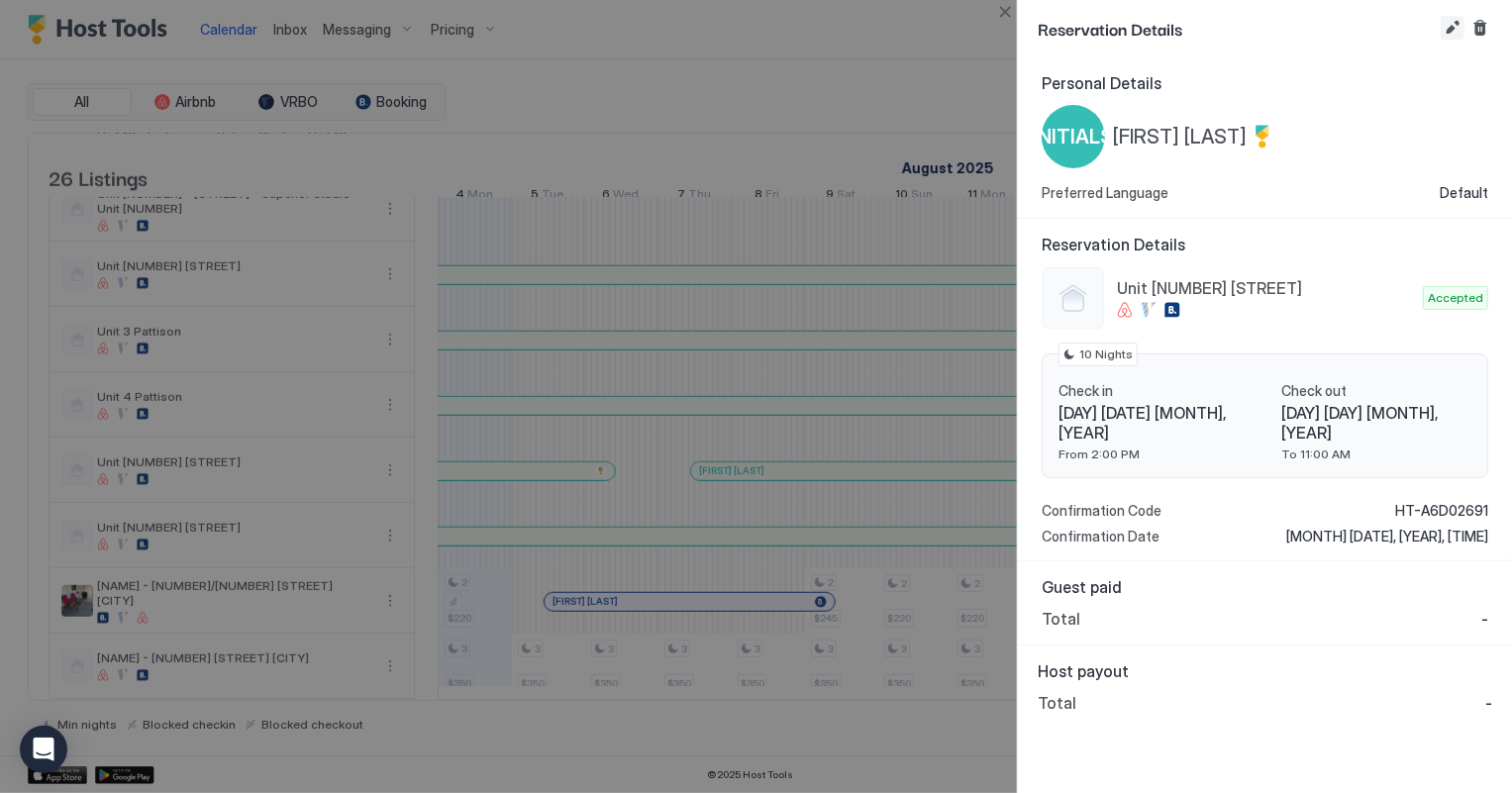 click at bounding box center (1453, 28) 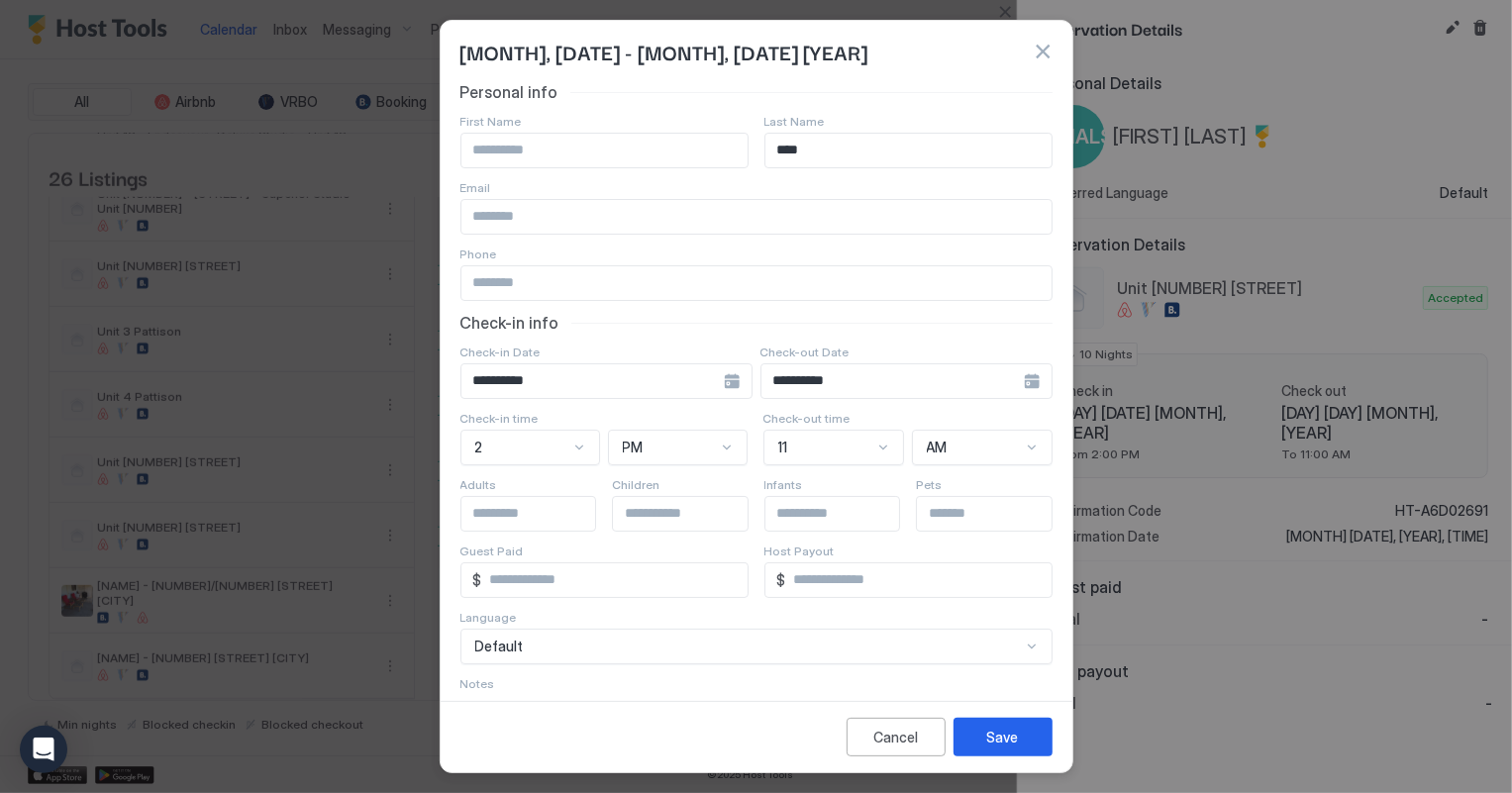 click on "****" at bounding box center (908, 150) 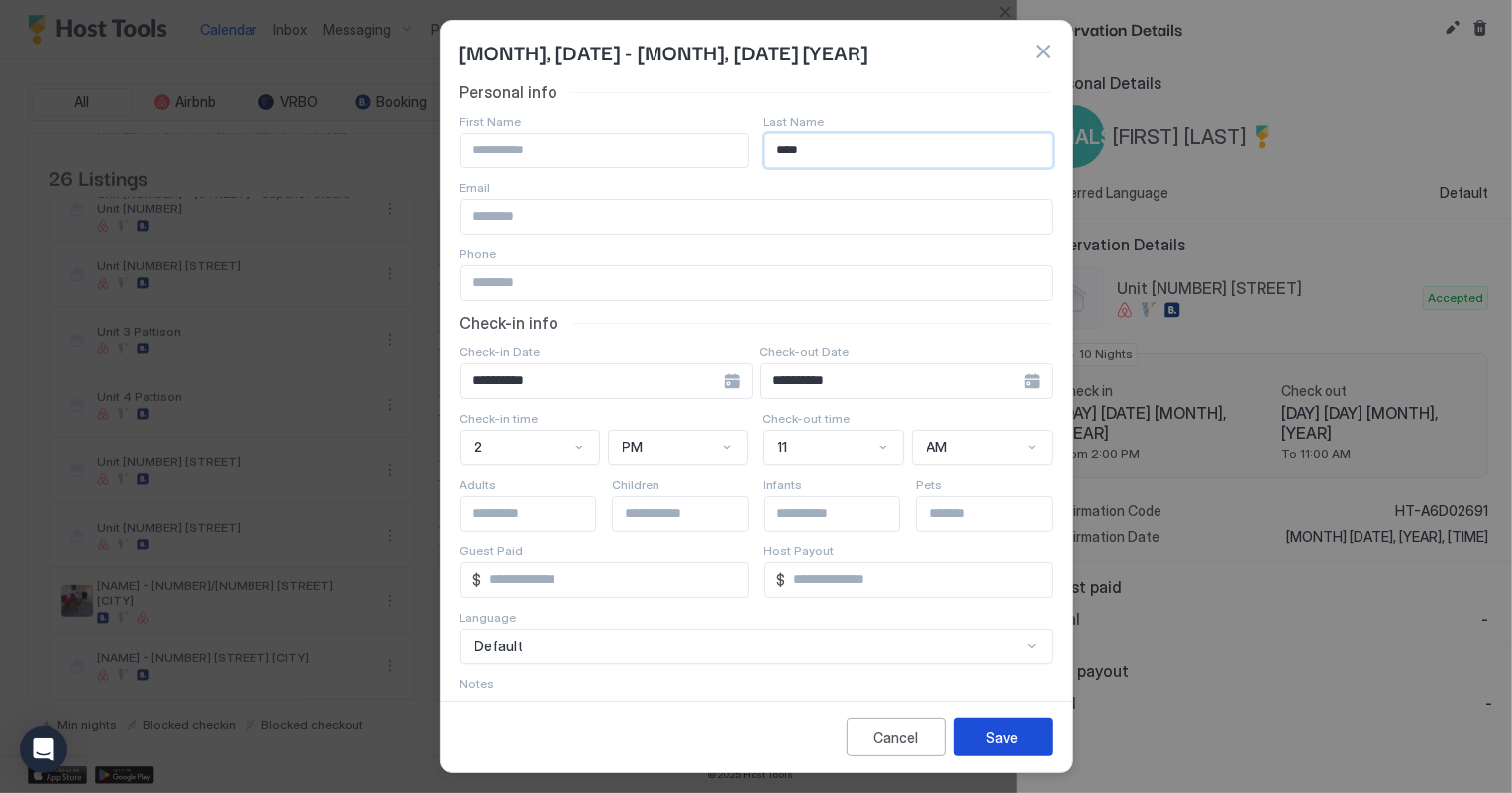 click on "Save" at bounding box center [1003, 737] 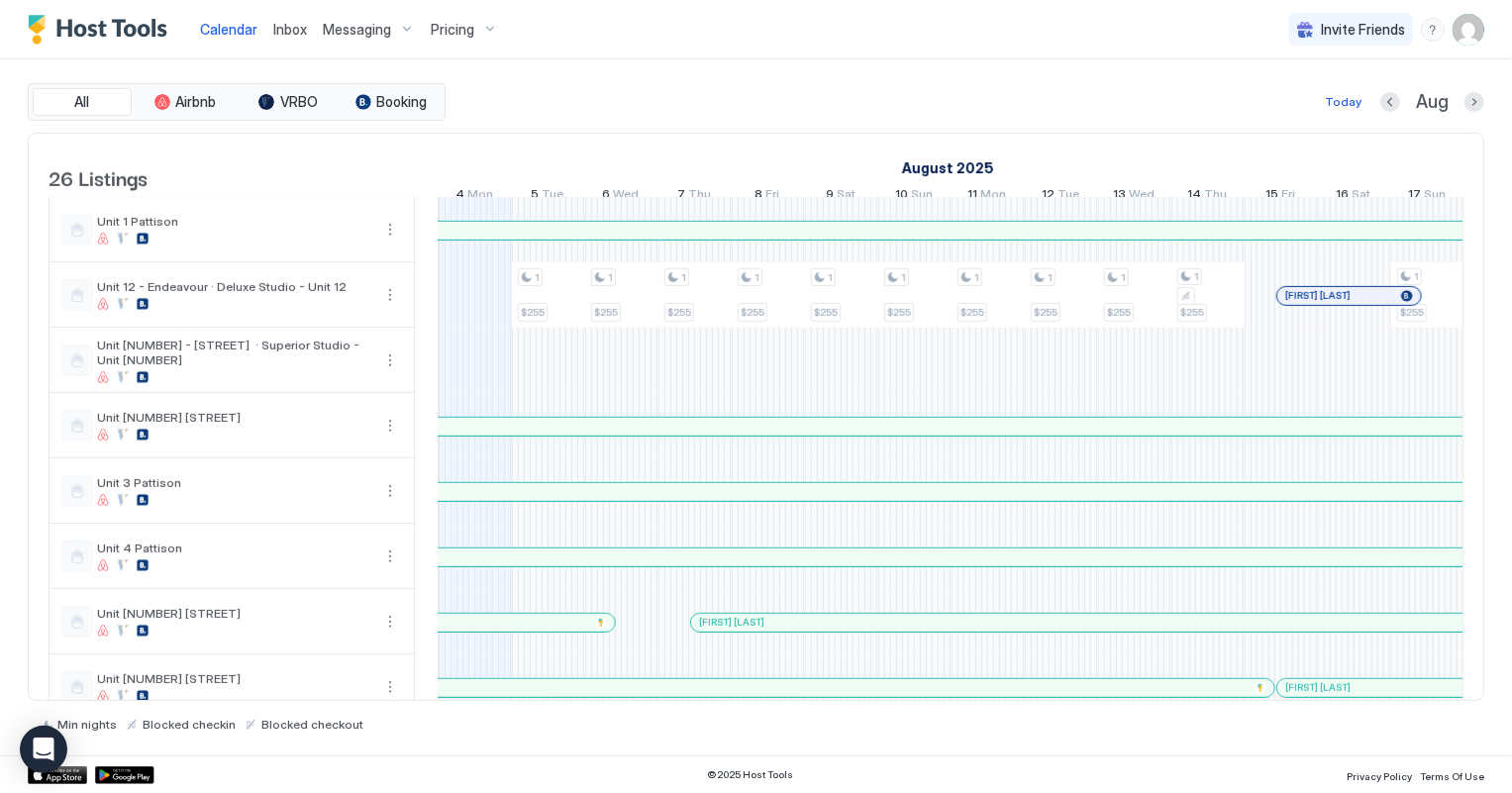 scroll, scrollTop: 1130, scrollLeft: 0, axis: vertical 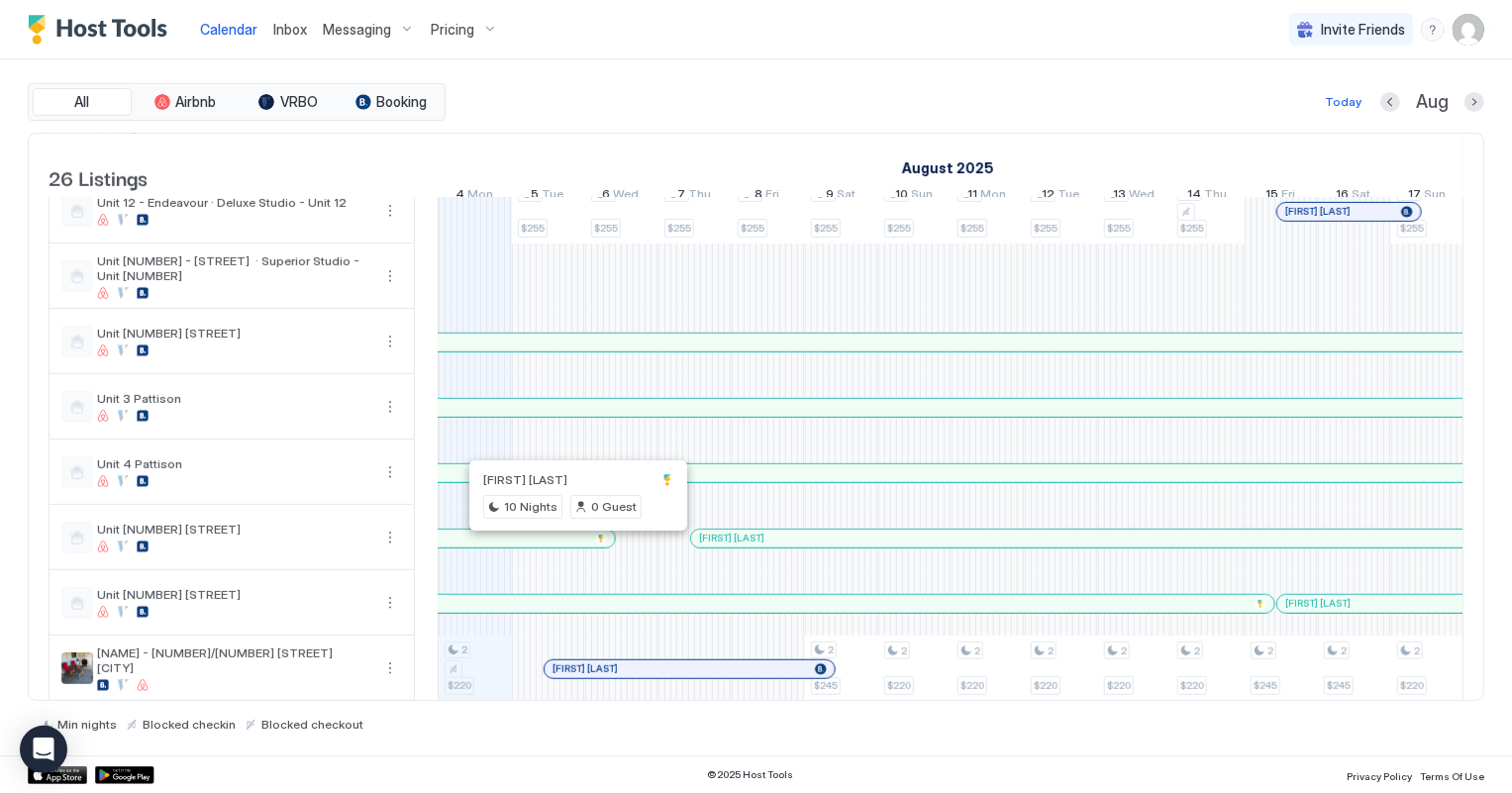 click at bounding box center [575, 539] 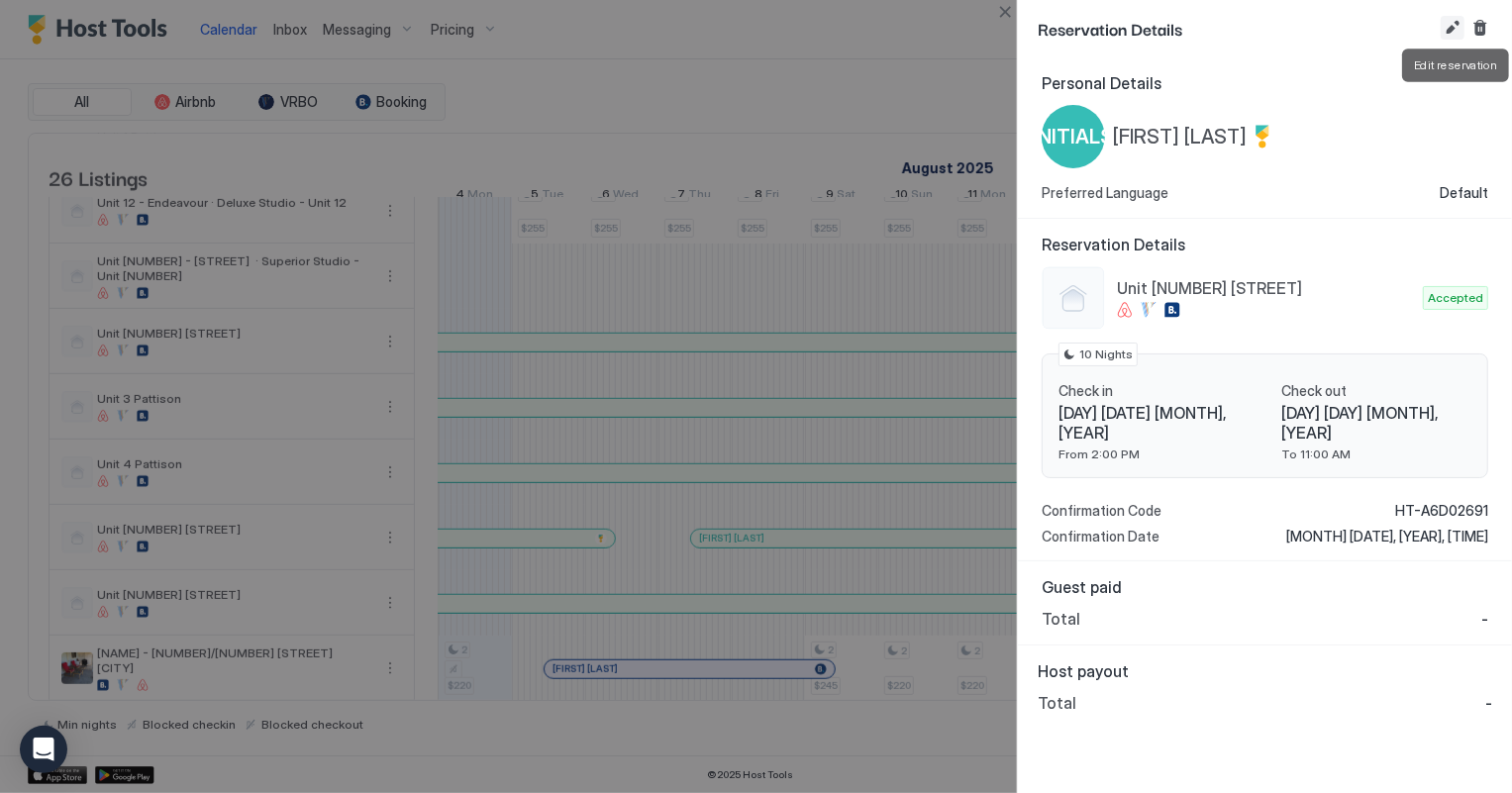 click at bounding box center (1453, 28) 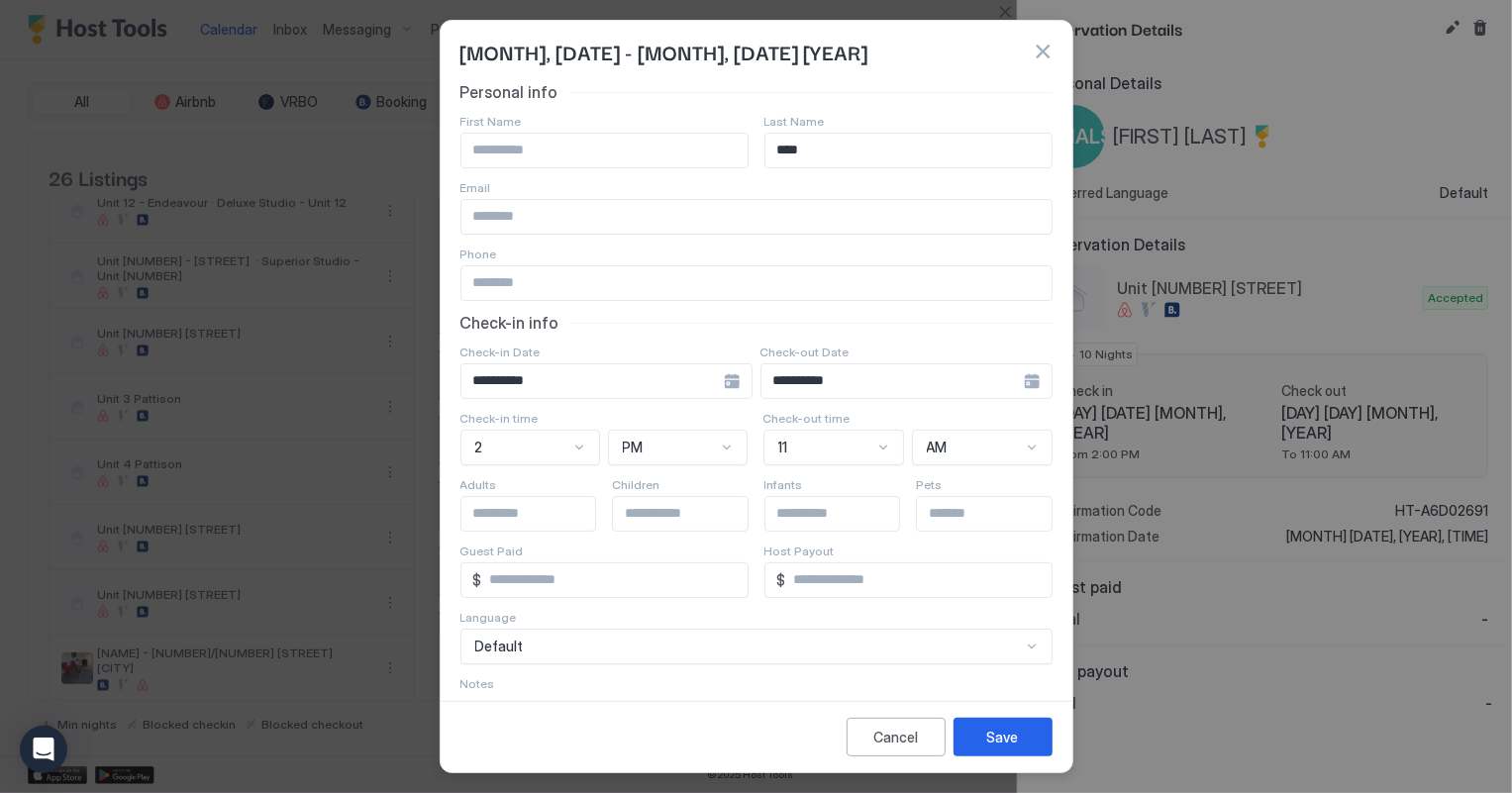click on "****" at bounding box center [908, 150] 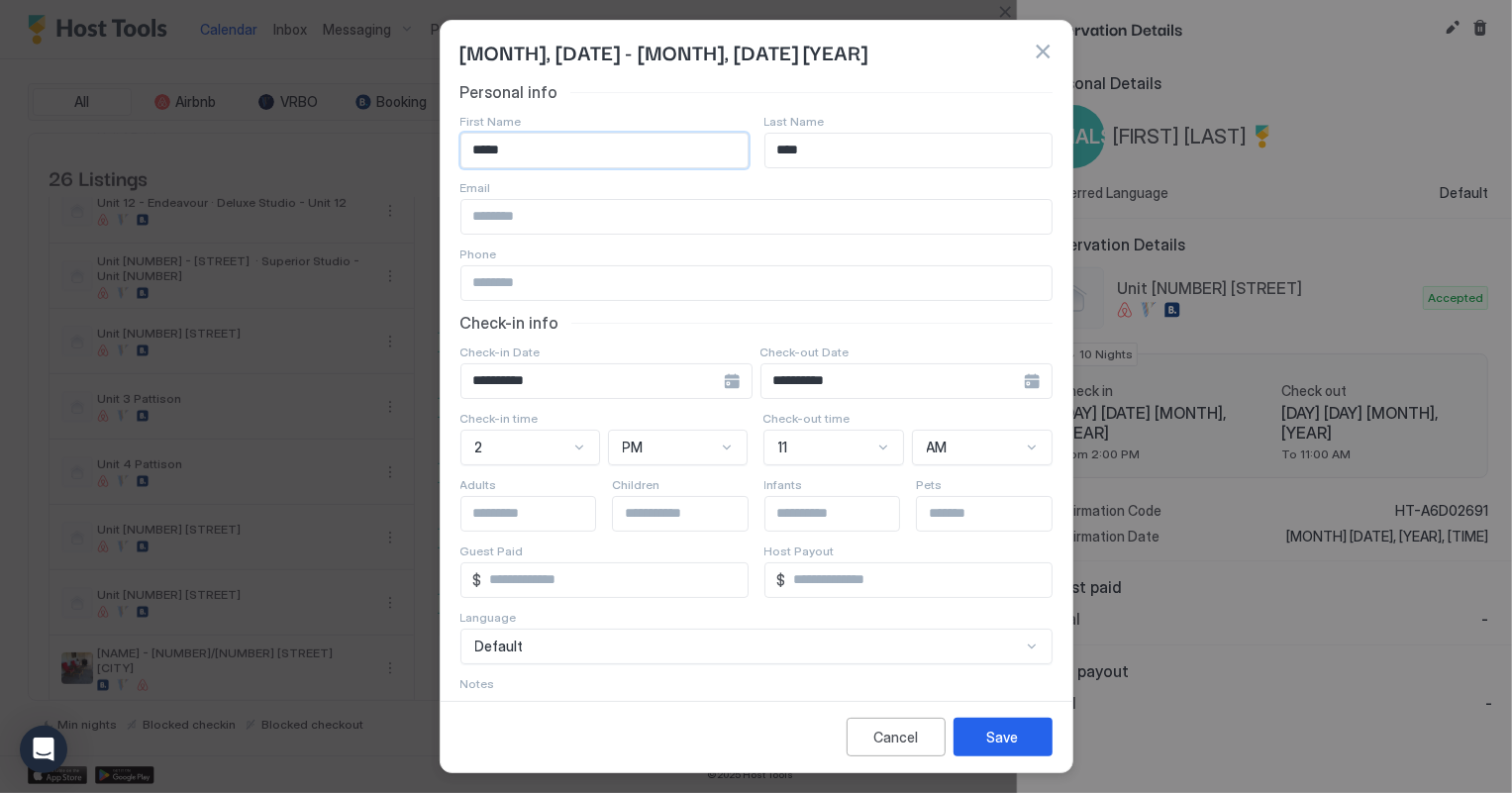 type on "*****" 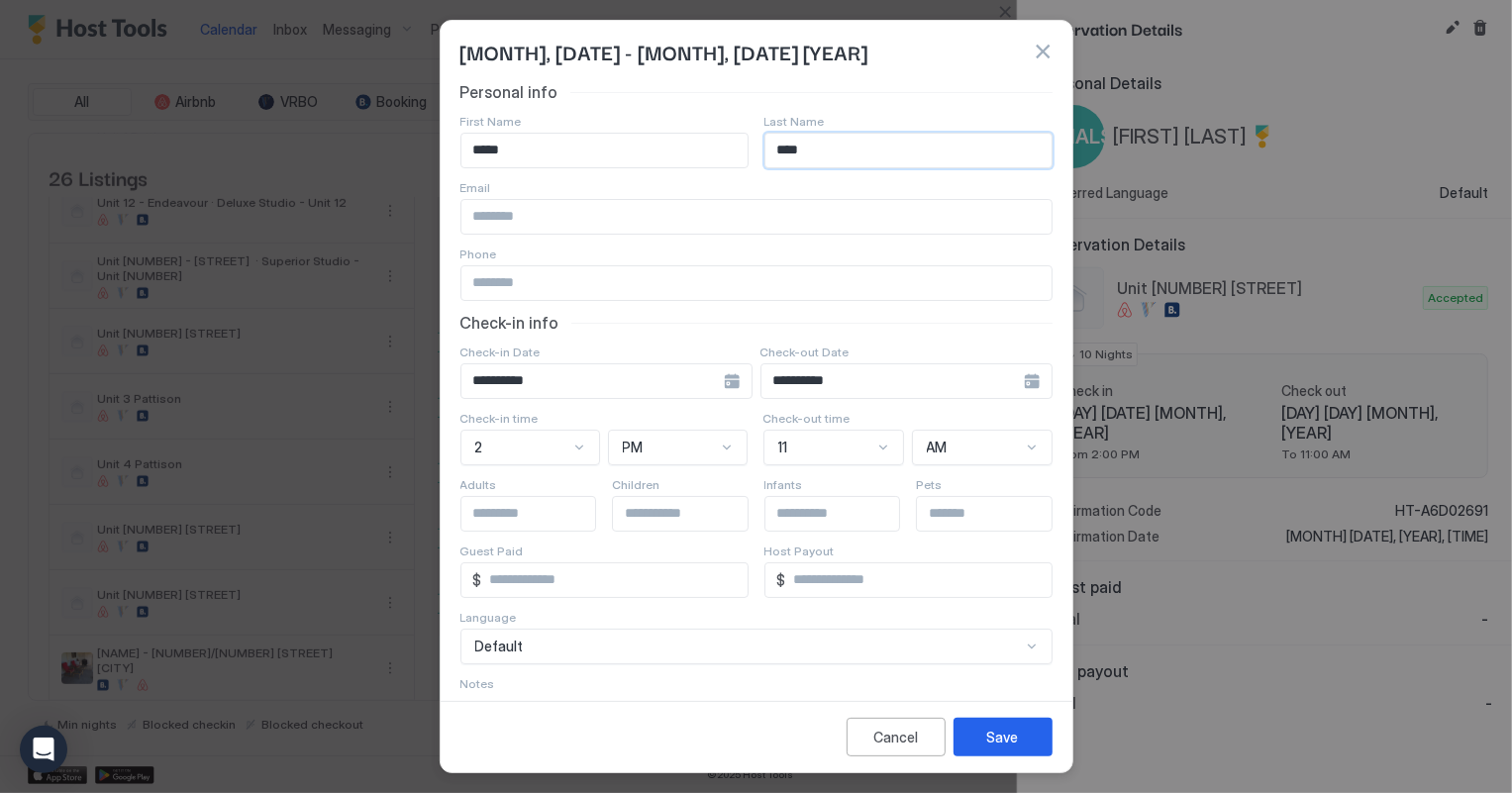 click on "****" at bounding box center [908, 150] 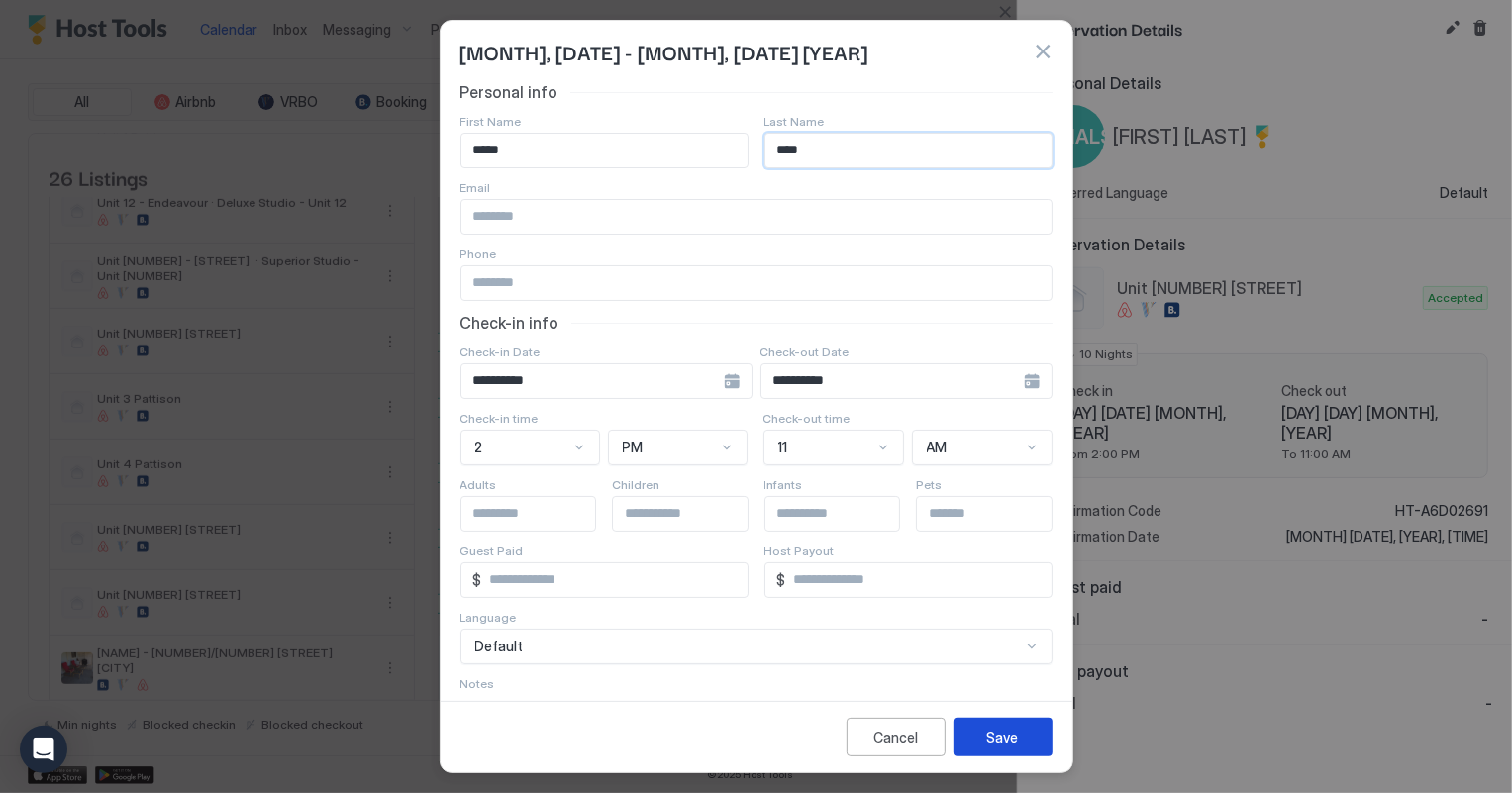 click on "Save" at bounding box center (1003, 737) 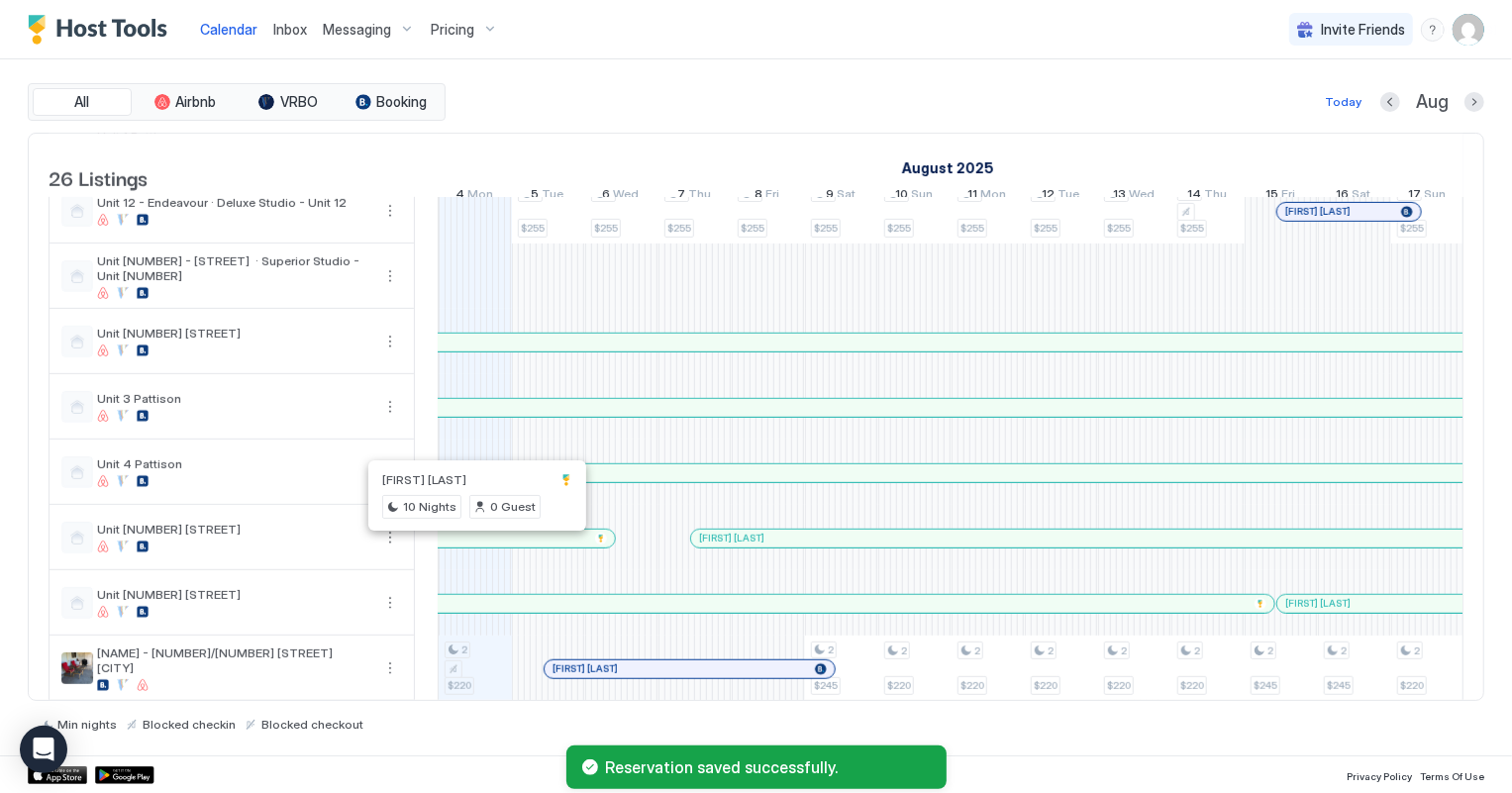click at bounding box center (474, 539) 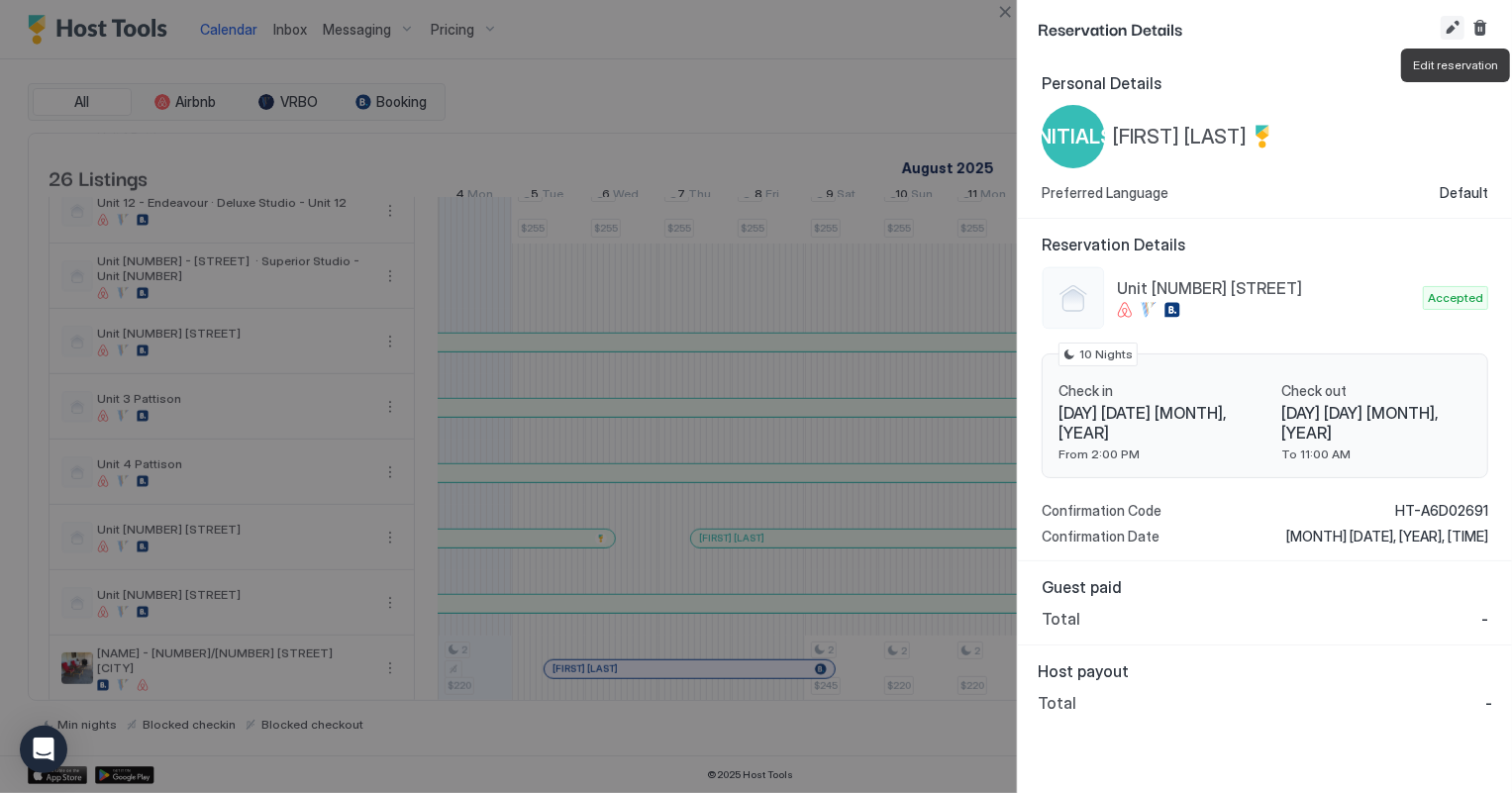 click at bounding box center (1453, 28) 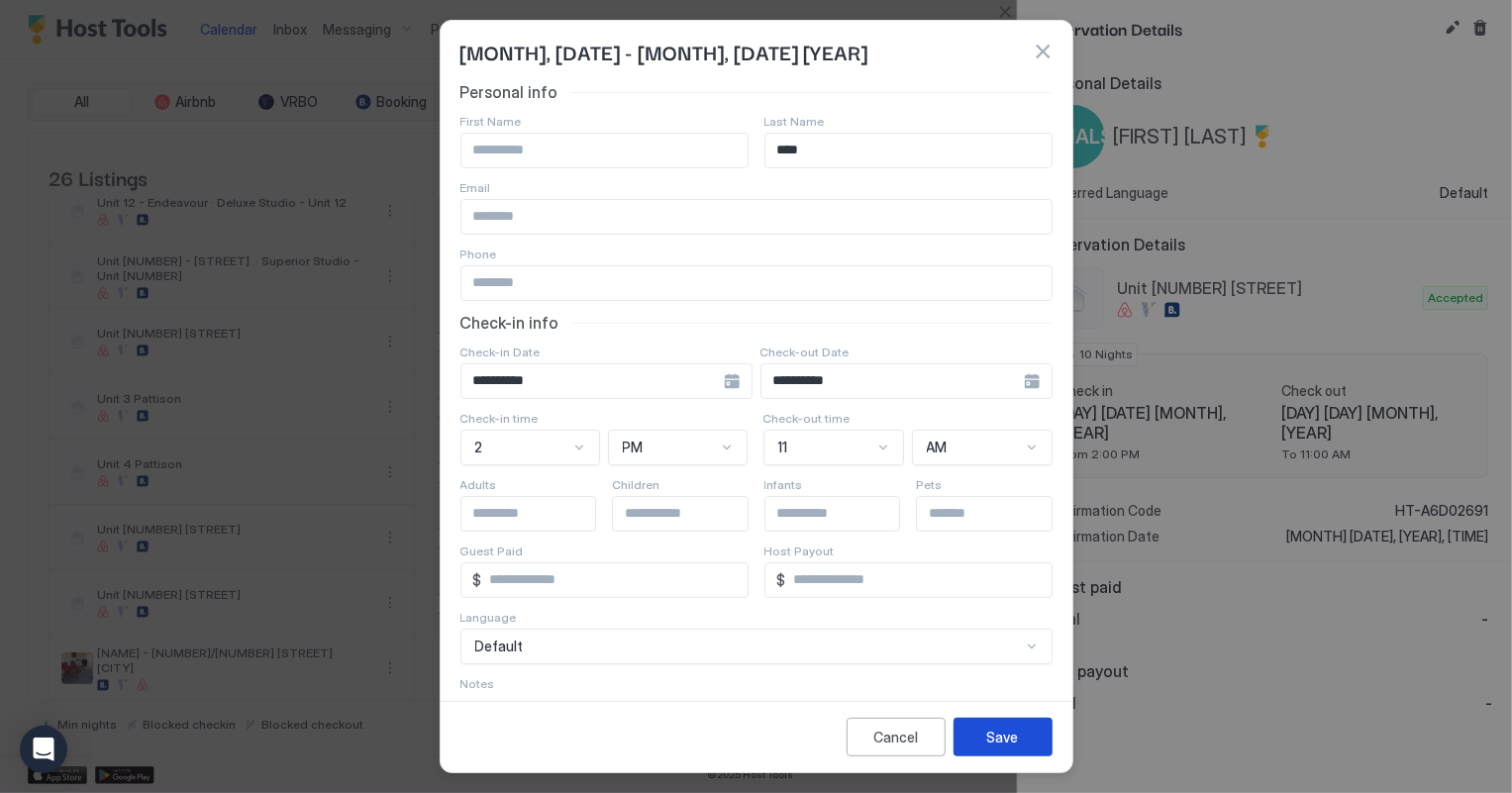 click on "Save" at bounding box center [1003, 737] 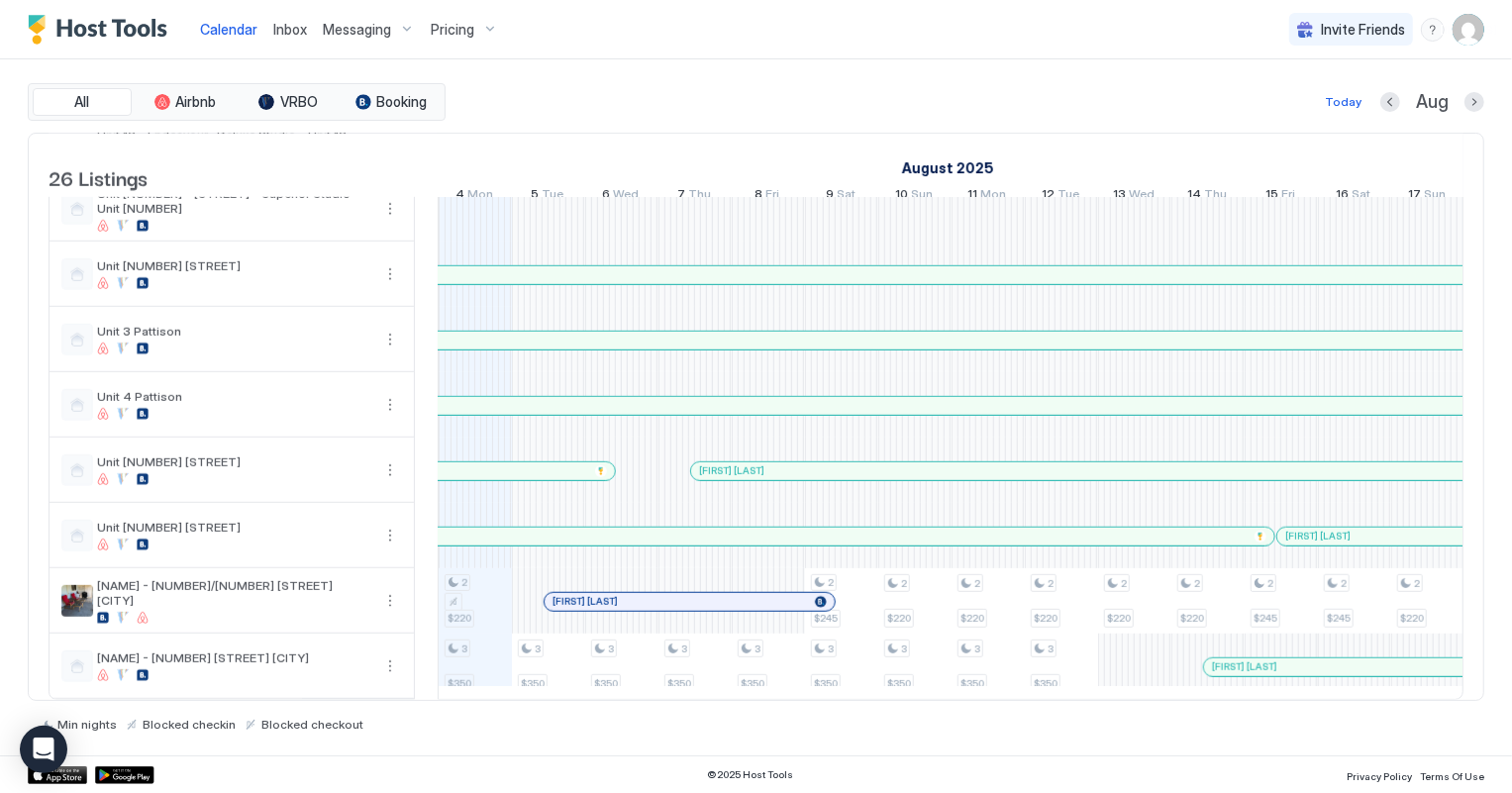 scroll, scrollTop: 1220, scrollLeft: 0, axis: vertical 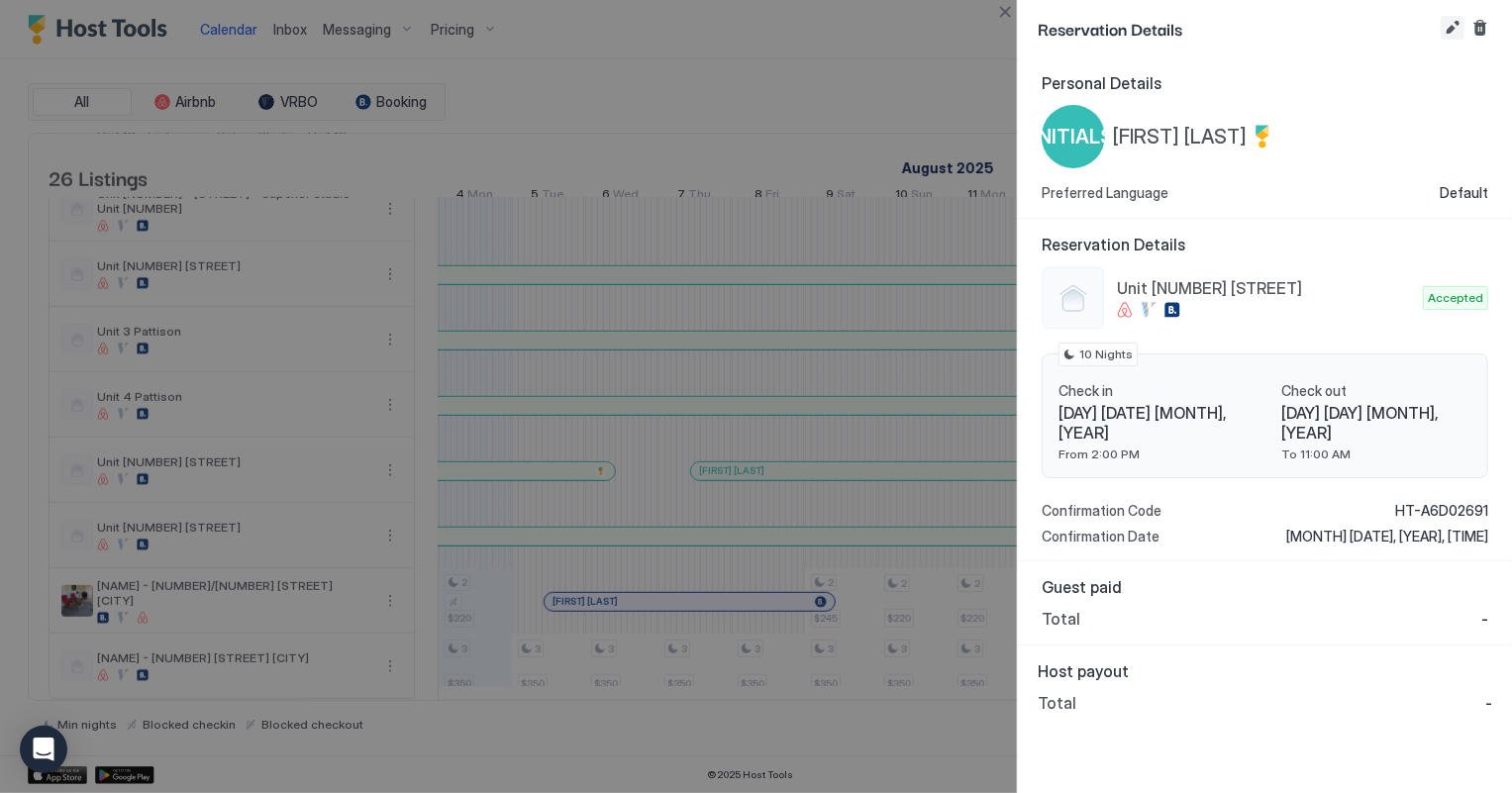 click at bounding box center (1453, 28) 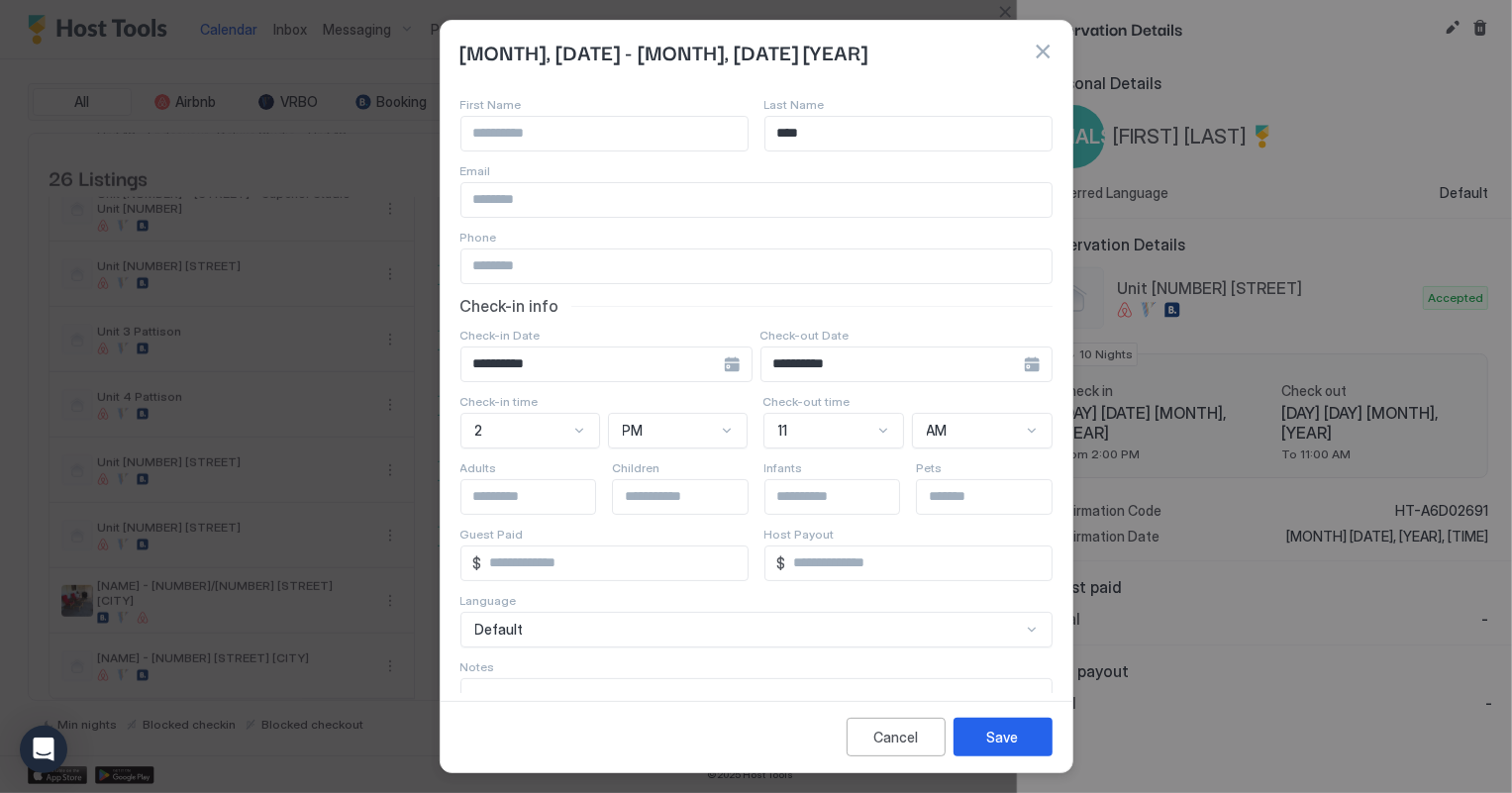 scroll, scrollTop: 0, scrollLeft: 0, axis: both 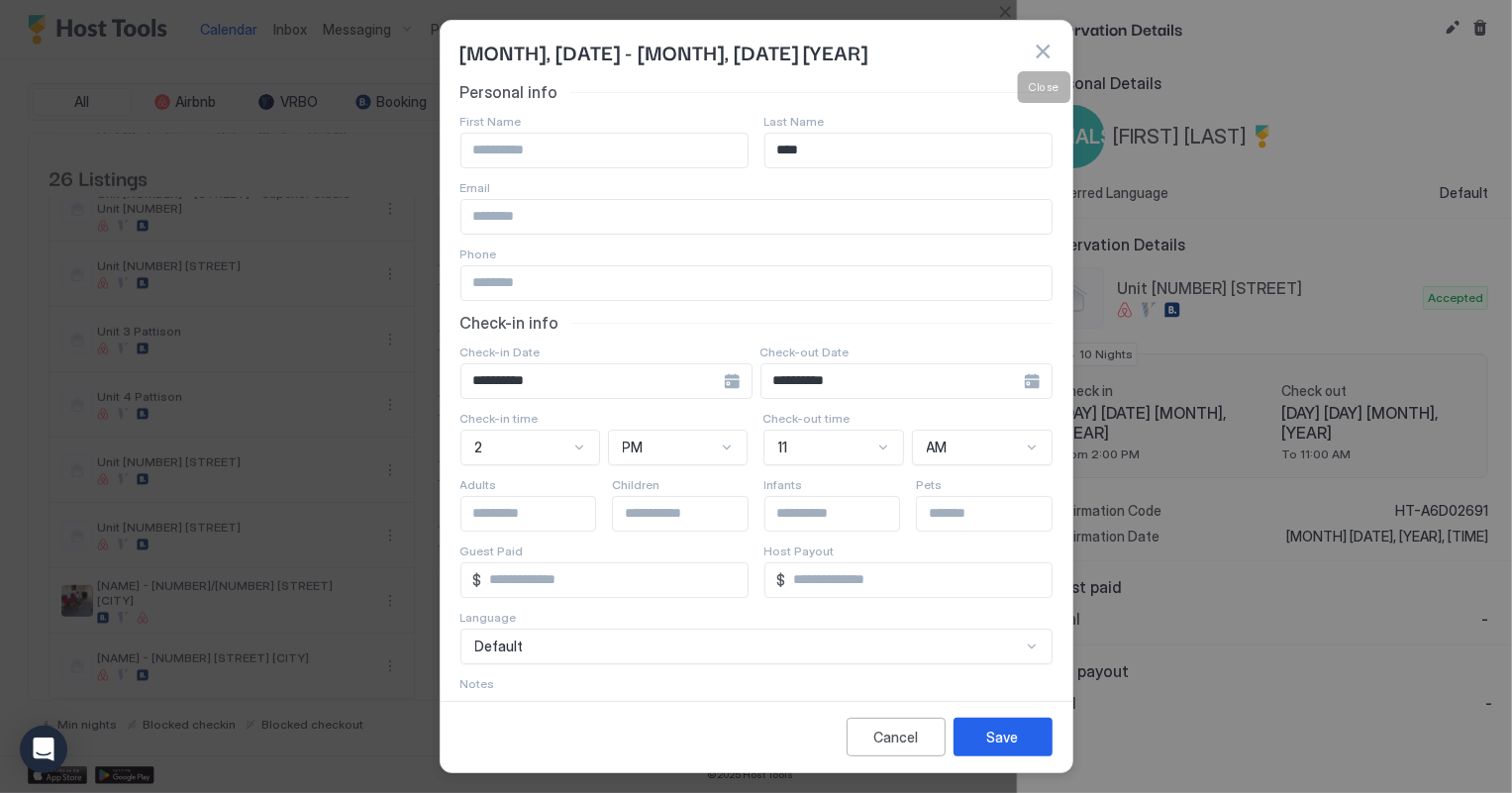 click at bounding box center [1043, 51] 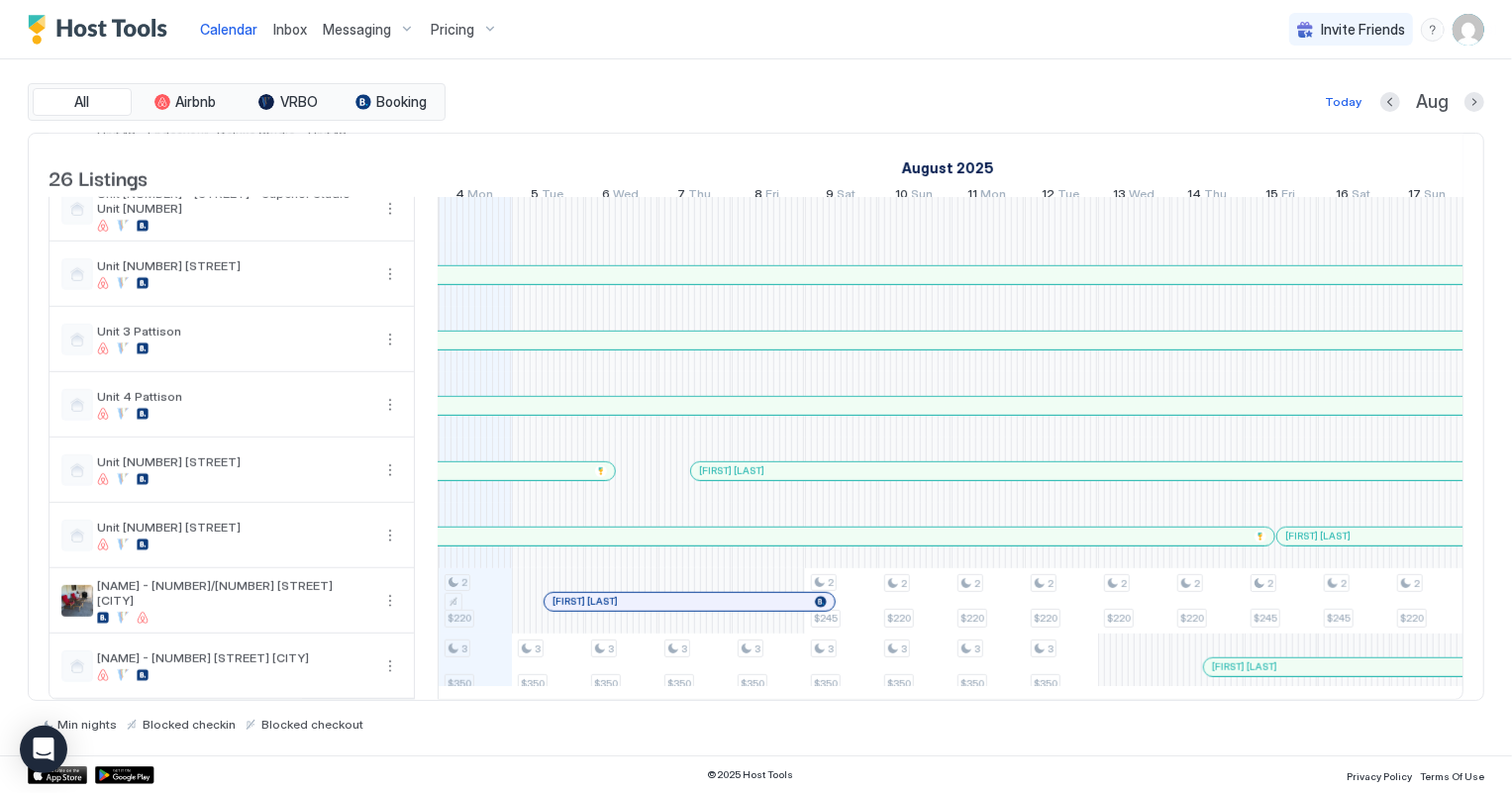 scroll, scrollTop: 0, scrollLeft: 1068, axis: horizontal 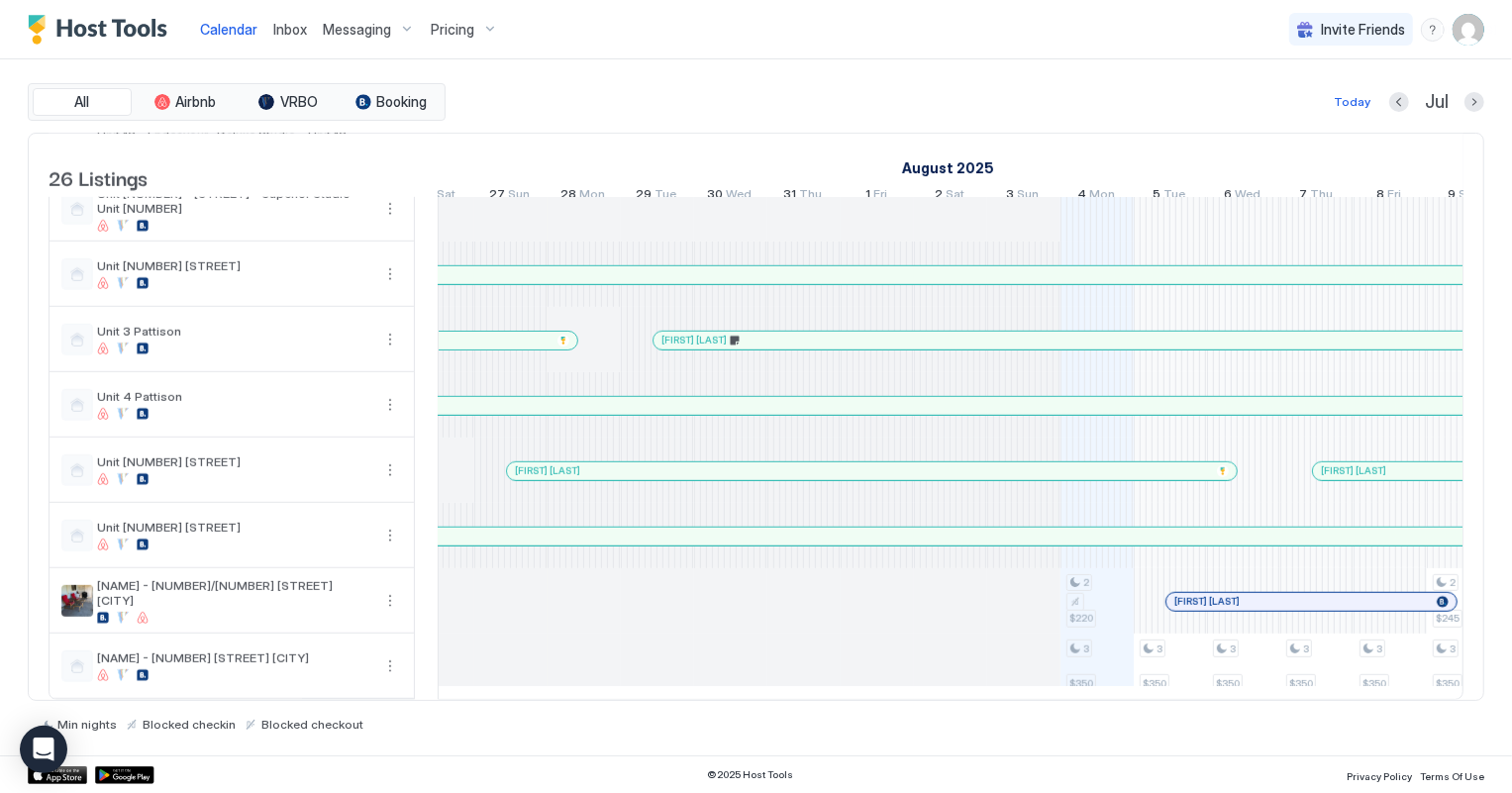 click on "Inbox" at bounding box center [290, 29] 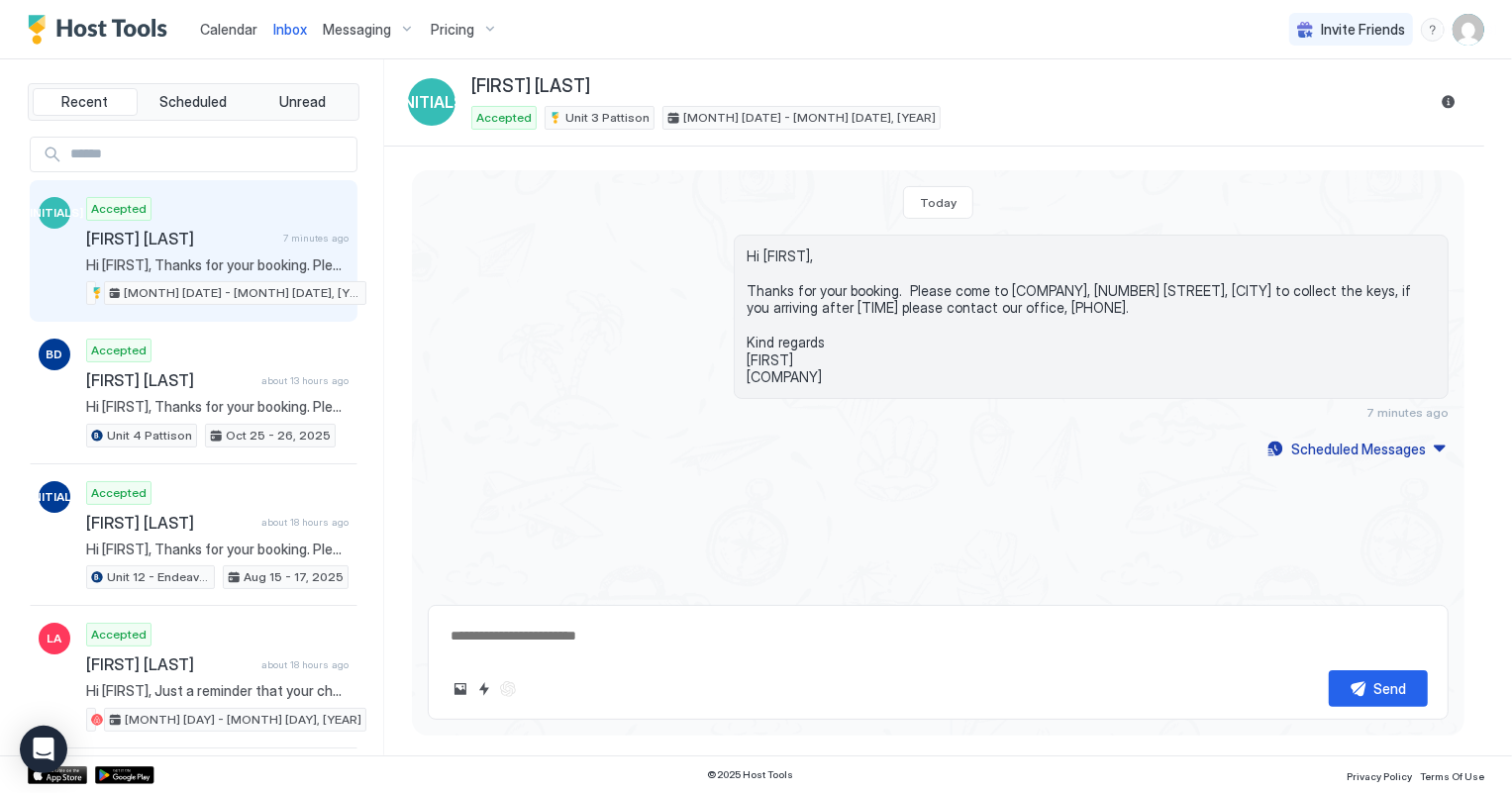 click on "Calendar" at bounding box center [229, 29] 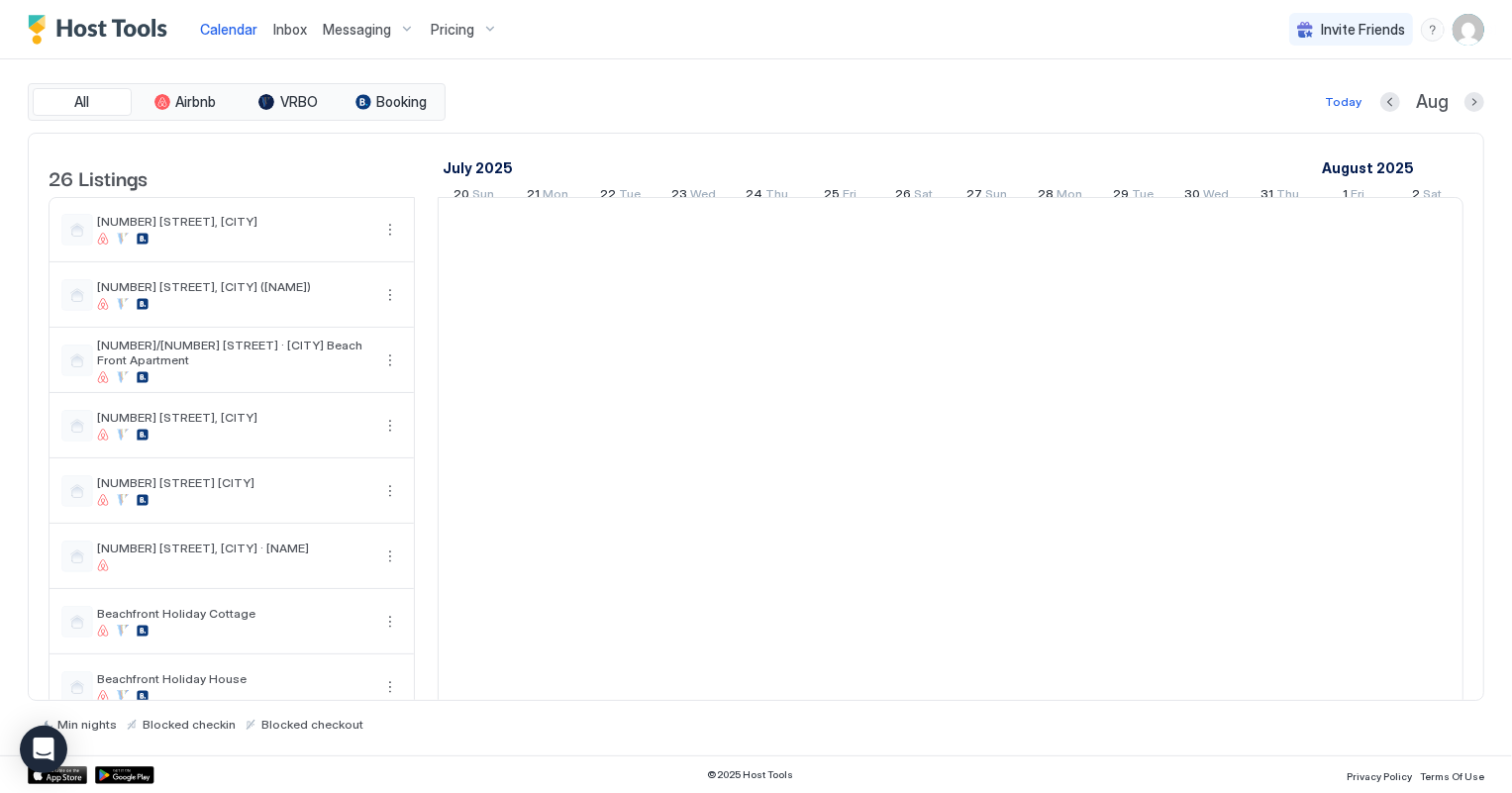 scroll, scrollTop: 0, scrollLeft: 1099, axis: horizontal 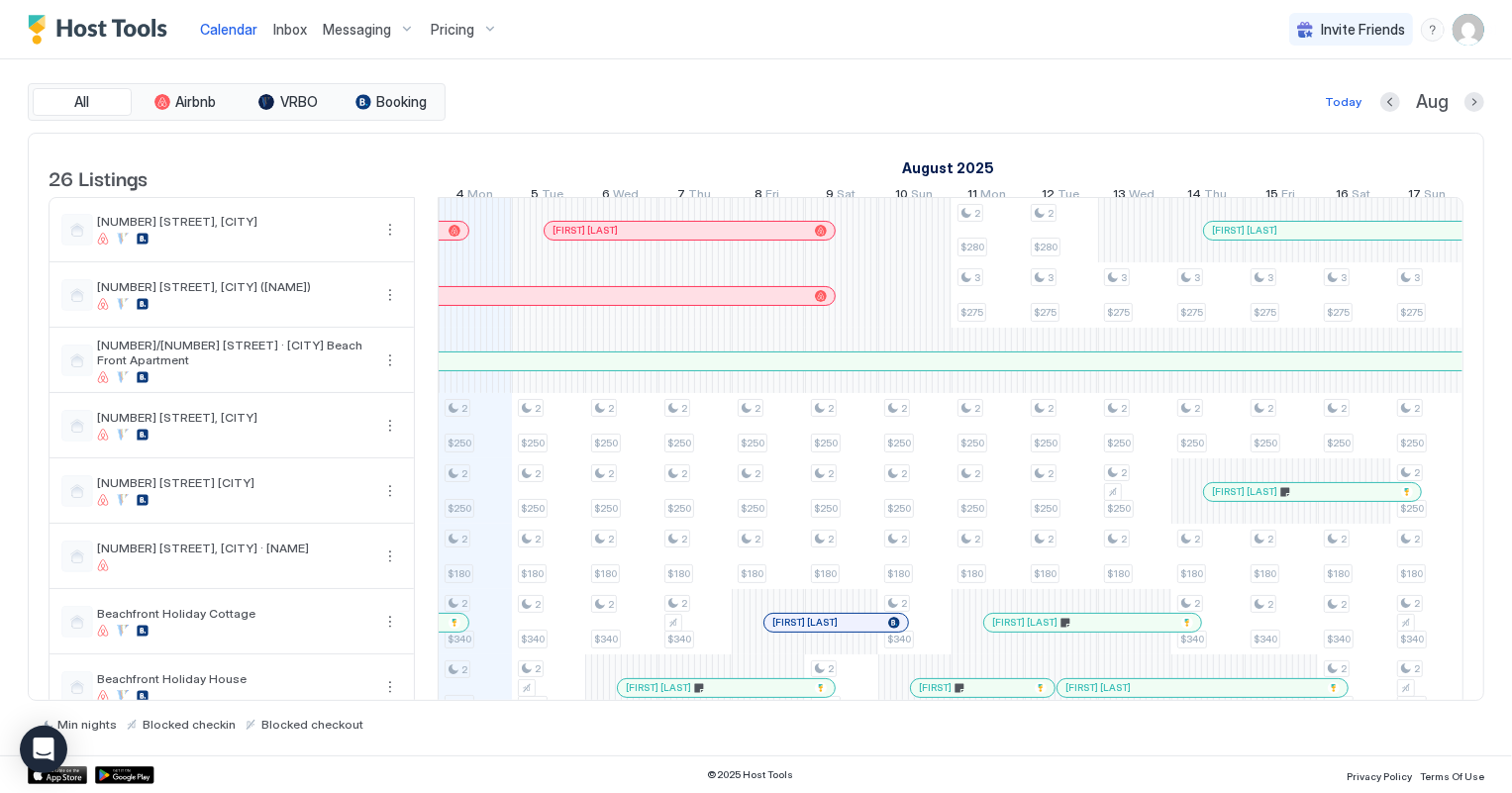 click at bounding box center [566, 296] 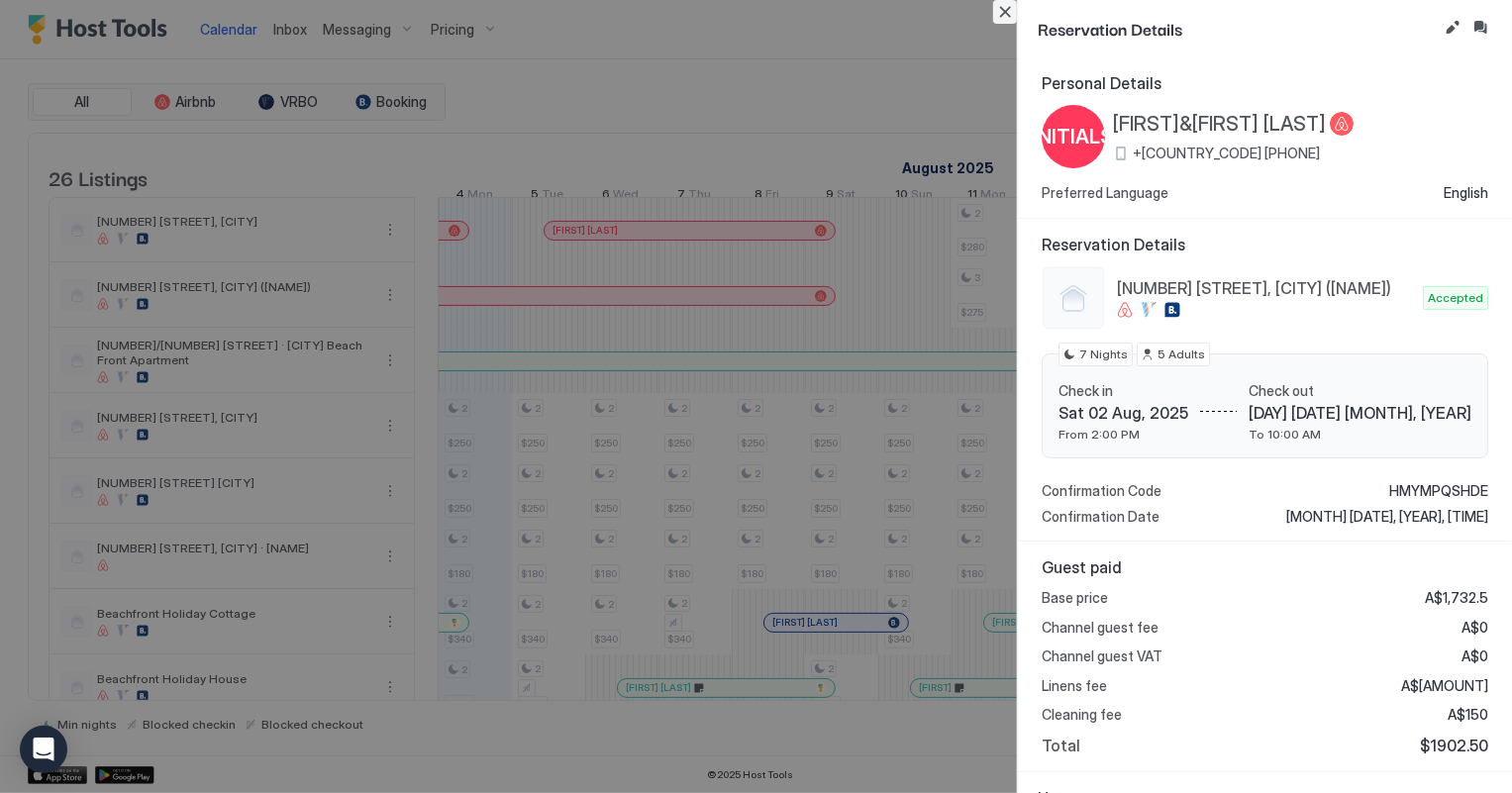 click at bounding box center [1005, 12] 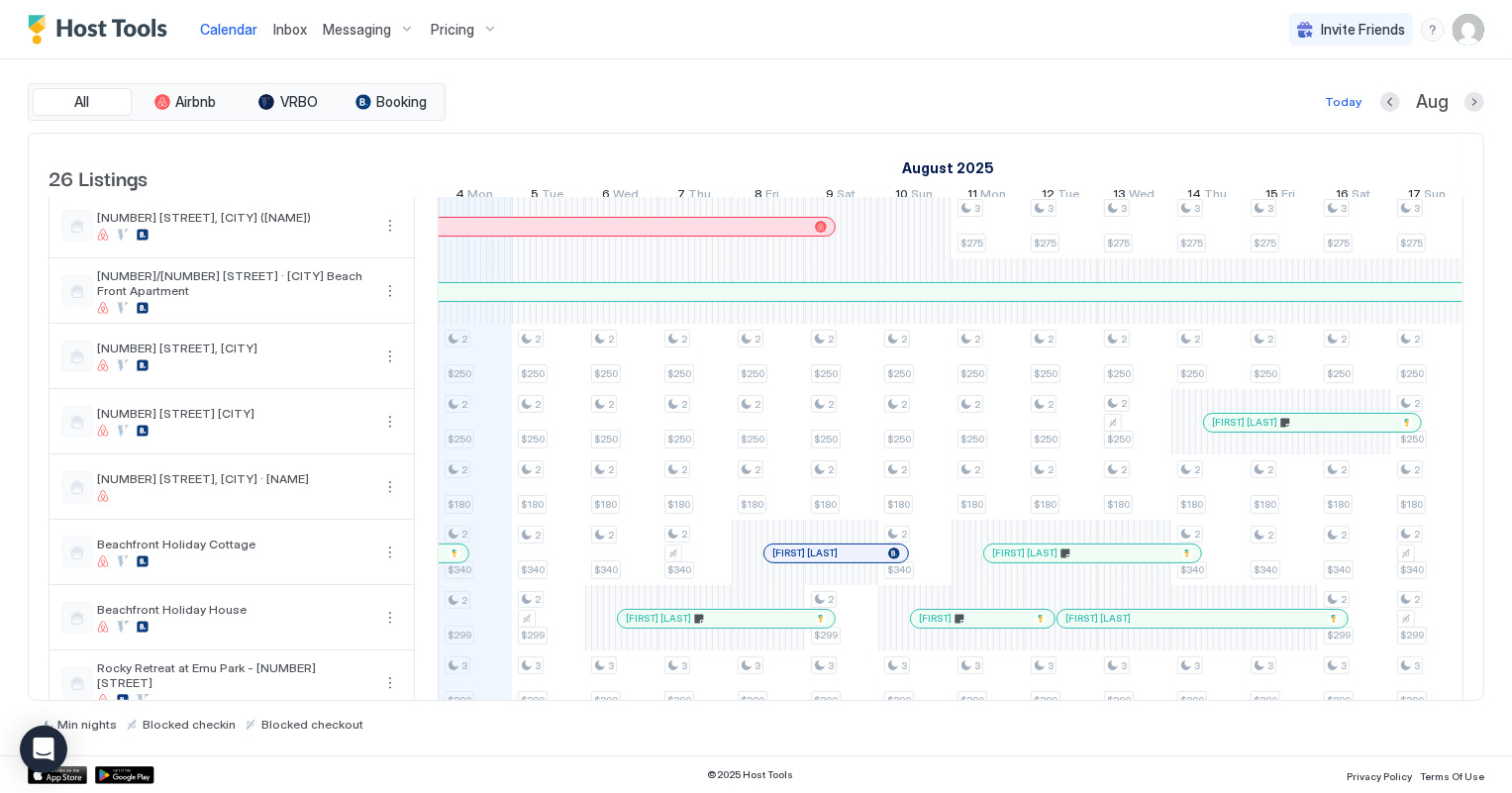 scroll, scrollTop: 0, scrollLeft: 0, axis: both 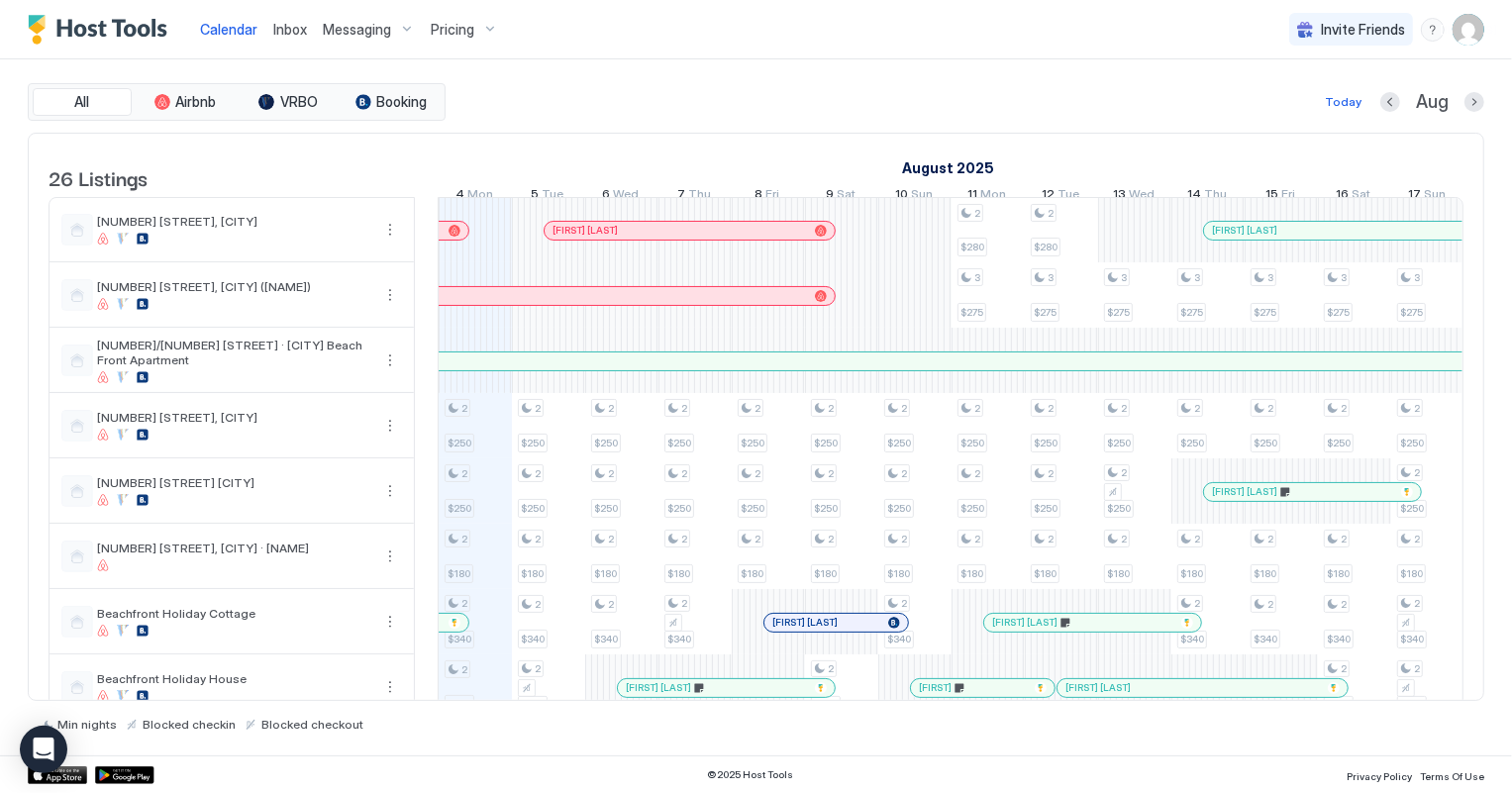 click on "Inbox" at bounding box center [290, 29] 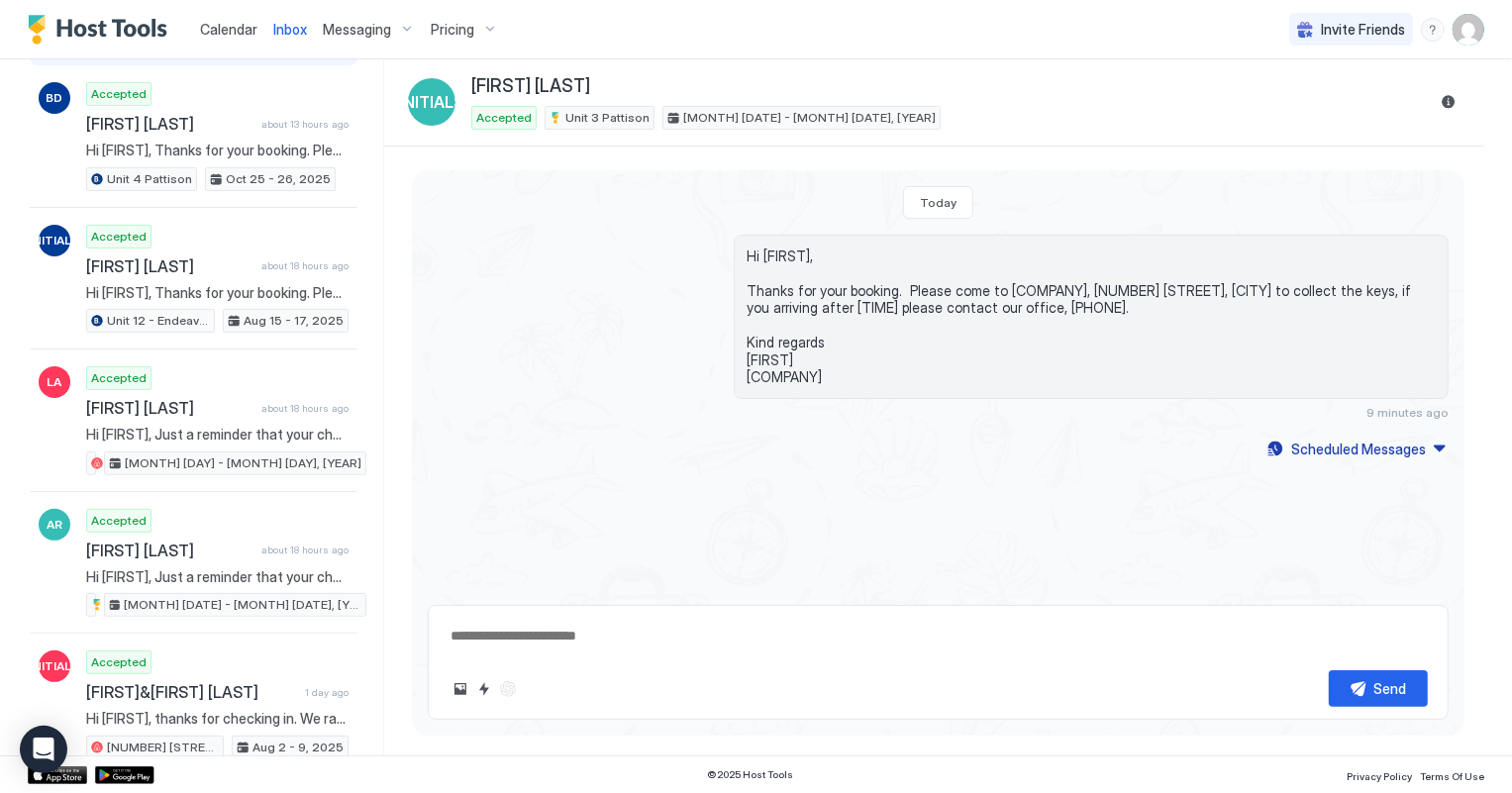 scroll, scrollTop: 269, scrollLeft: 0, axis: vertical 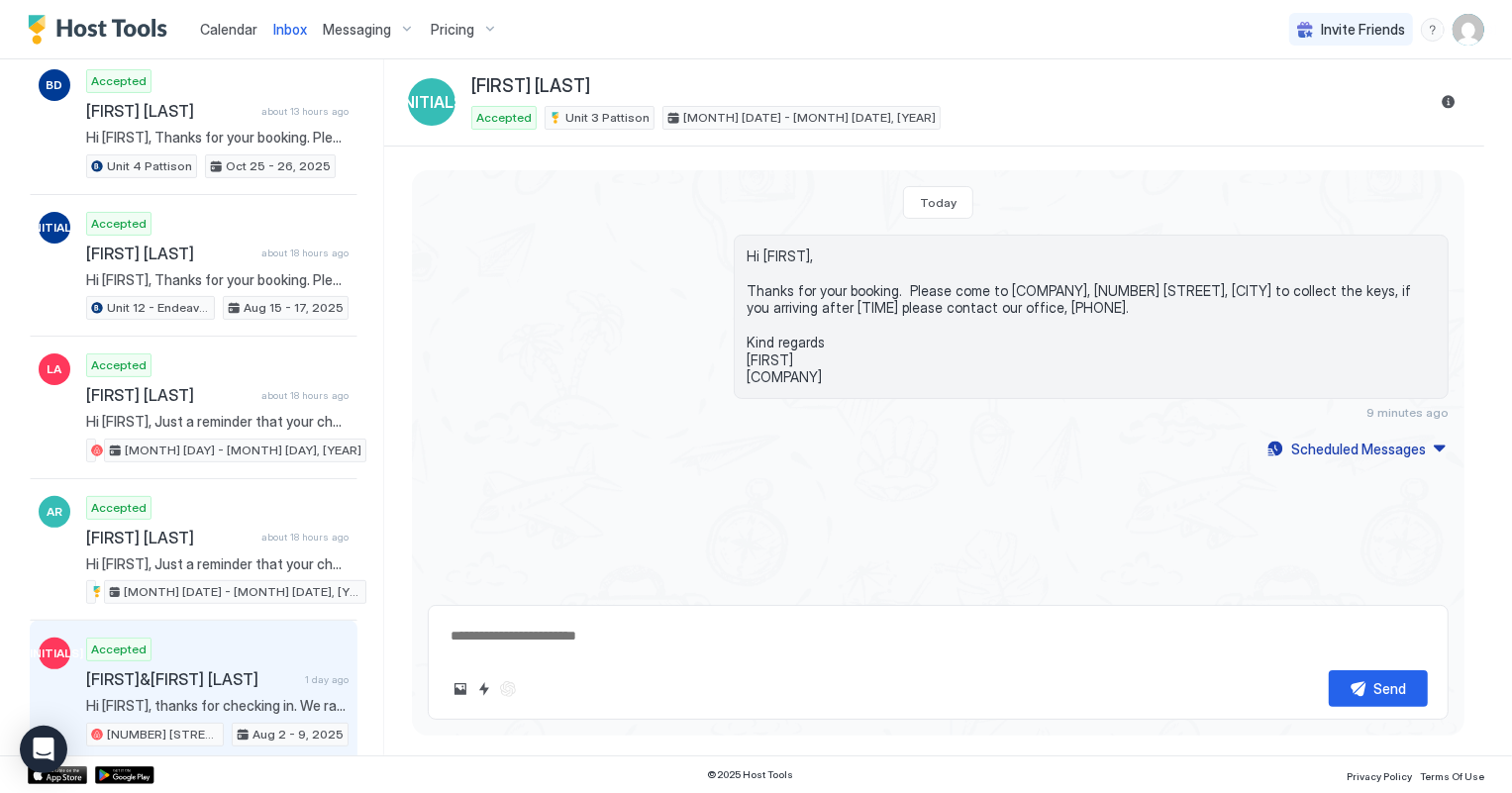 click on "[FIRST]&[FIRST] [LAST]" at bounding box center (191, 679) 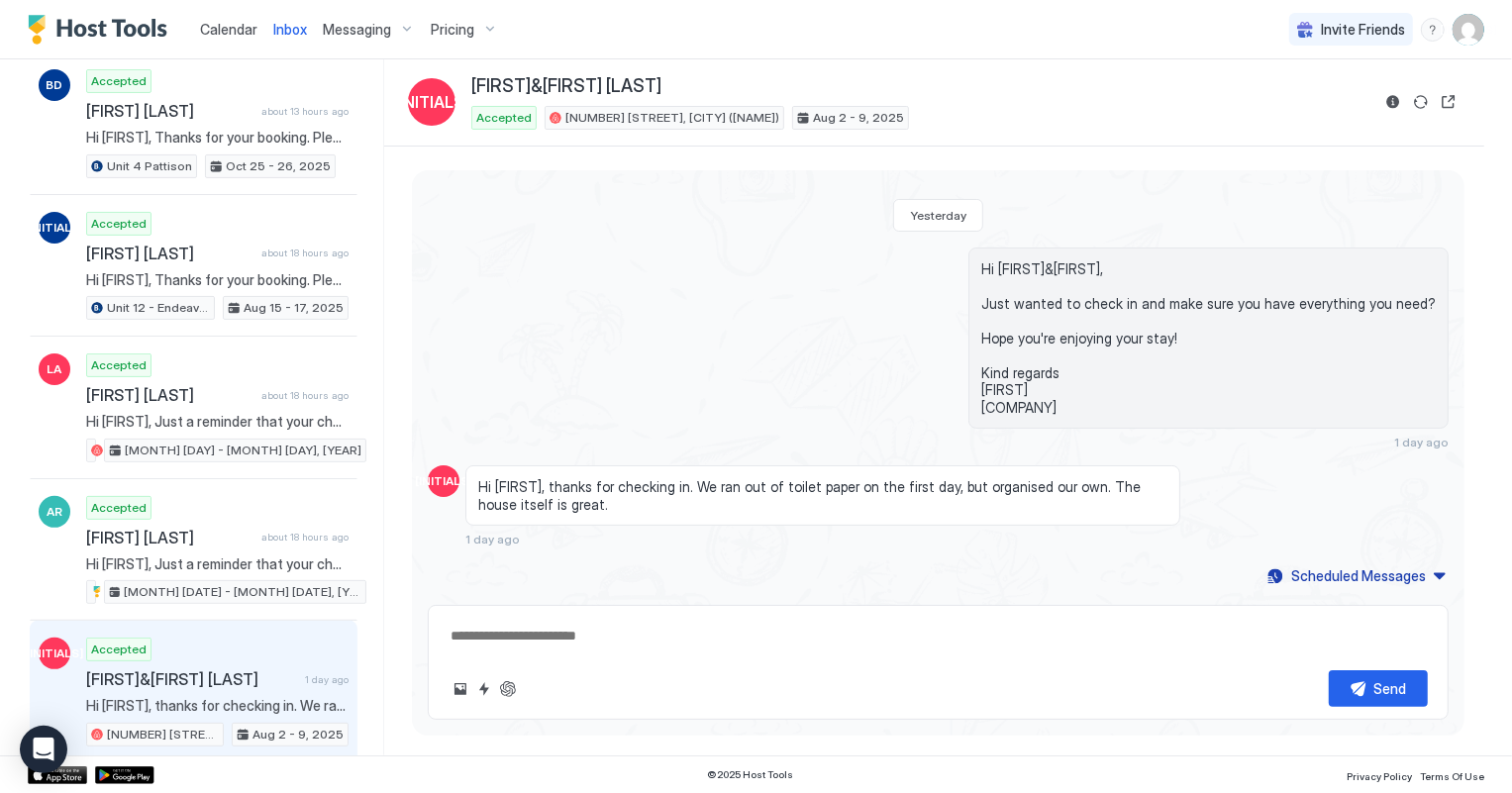 scroll, scrollTop: 249, scrollLeft: 0, axis: vertical 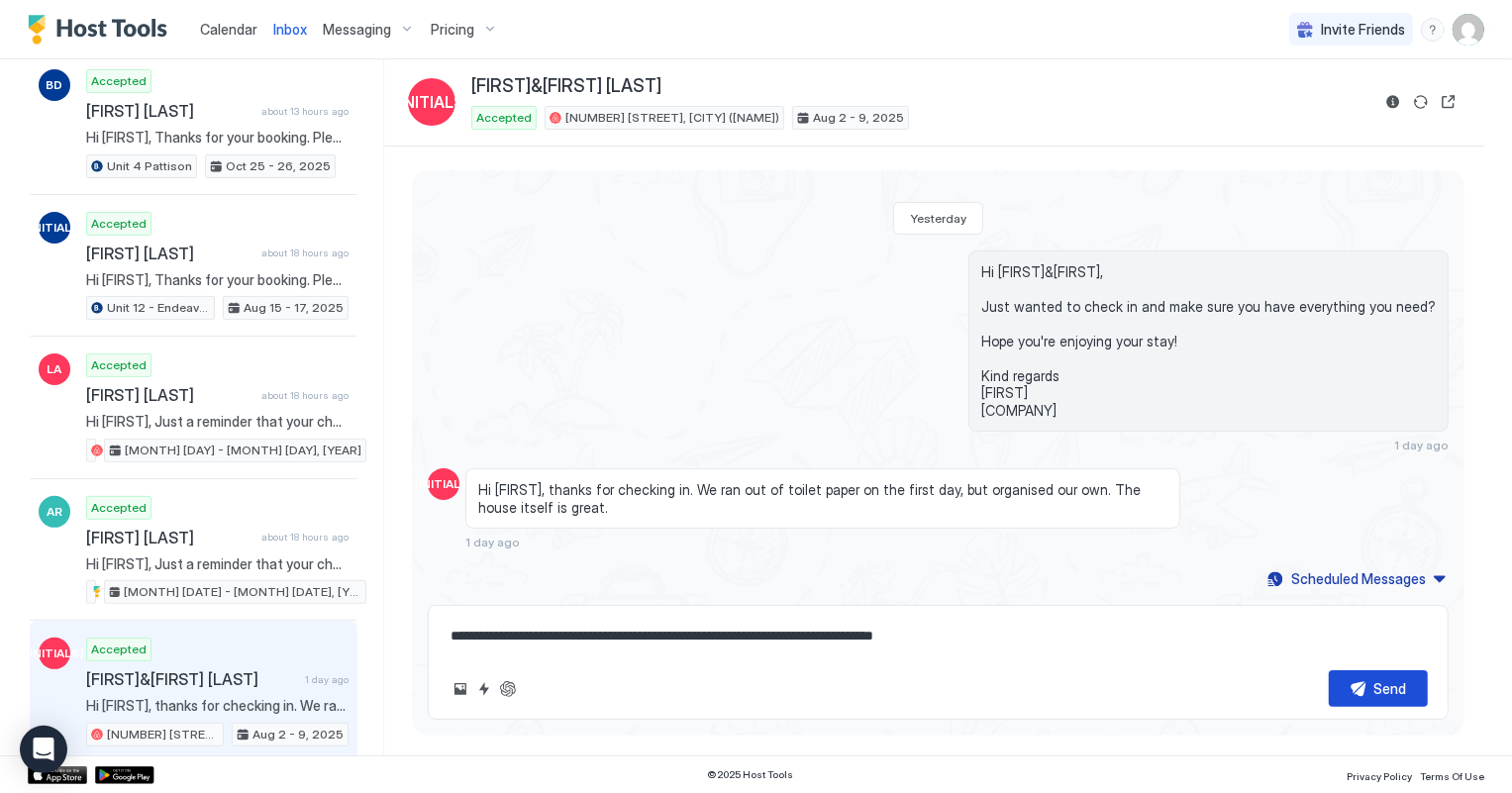 type on "**********" 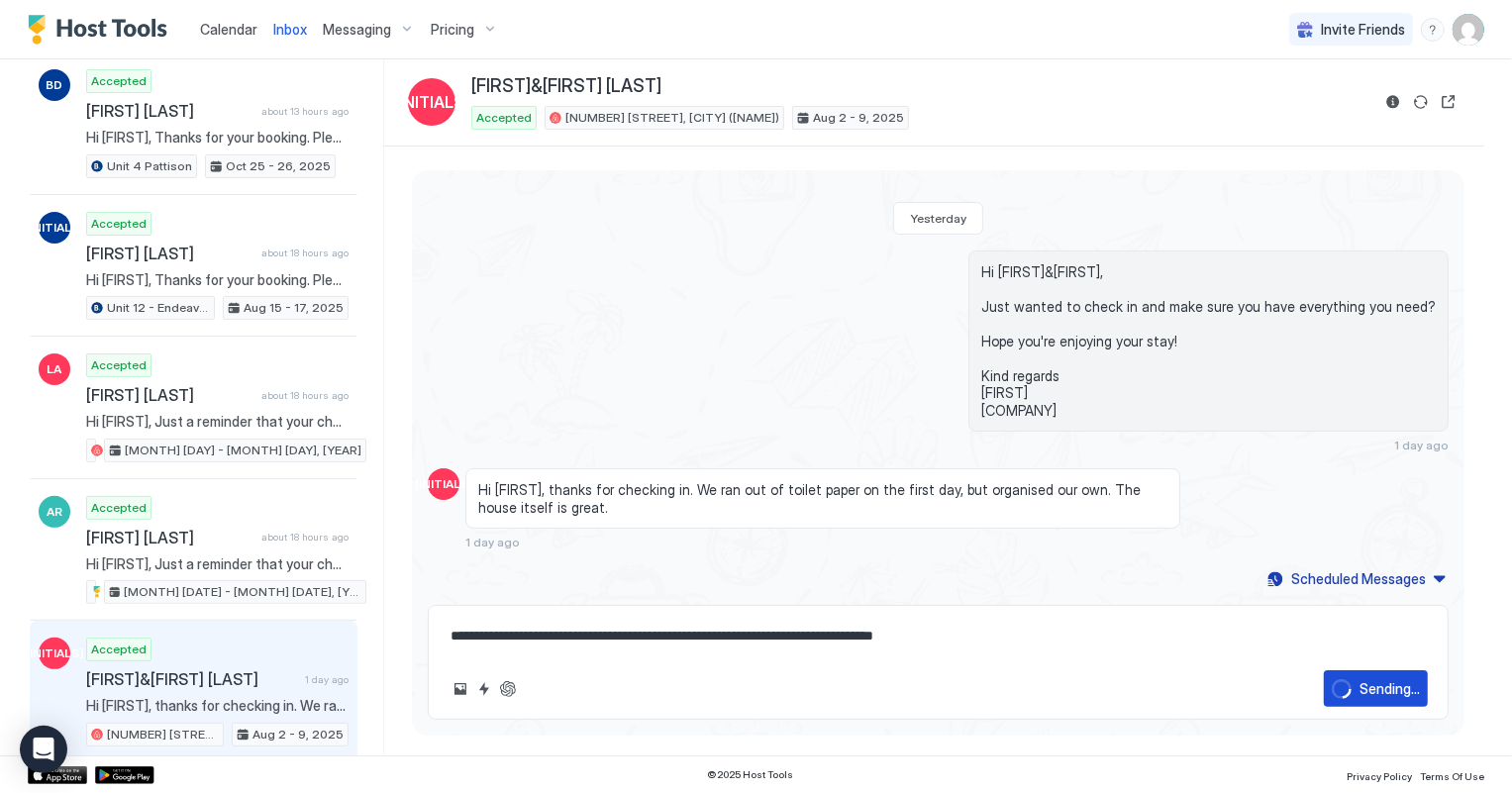 scroll, scrollTop: 394, scrollLeft: 0, axis: vertical 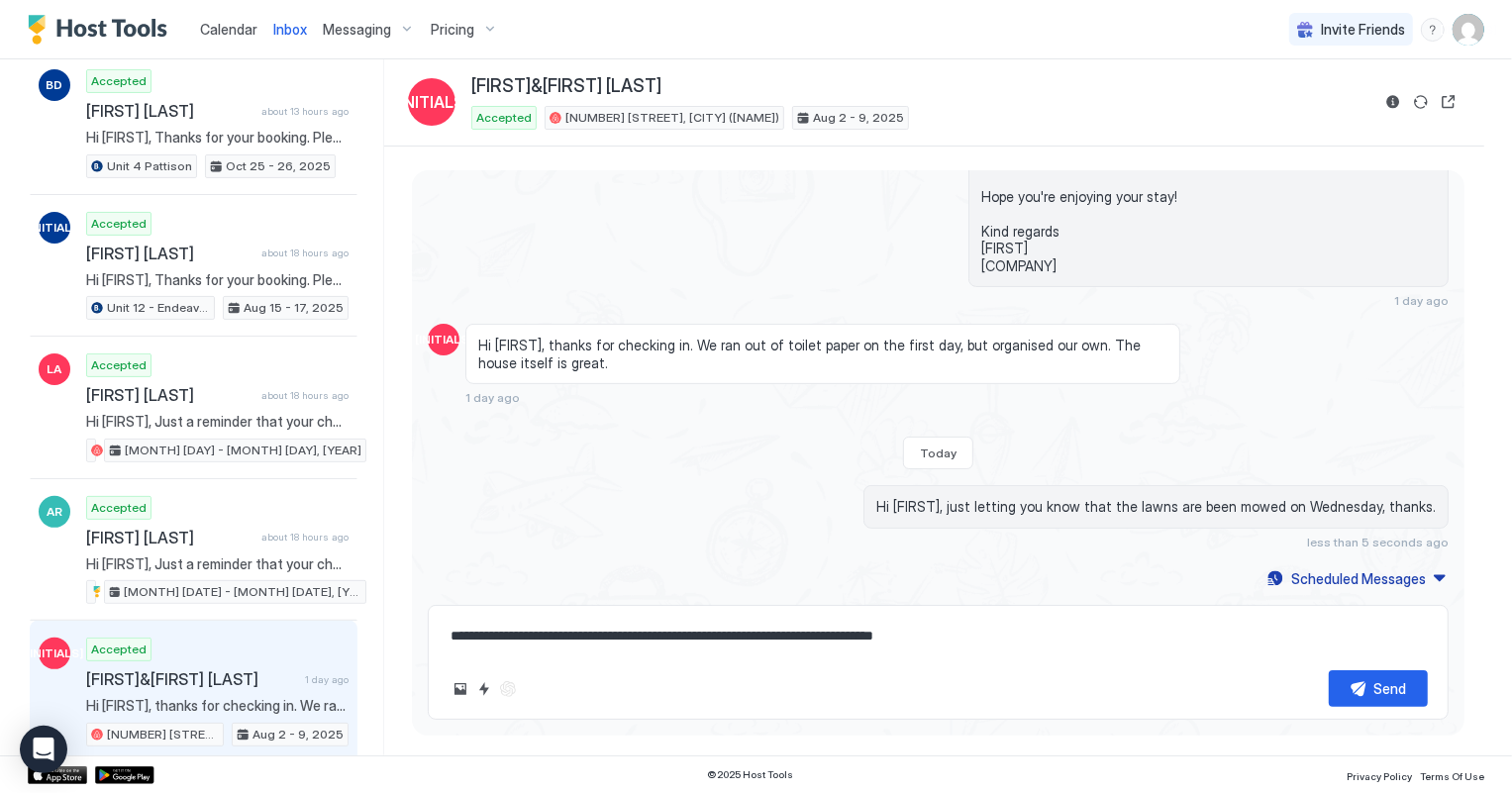 click on "Calendar" at bounding box center (229, 29) 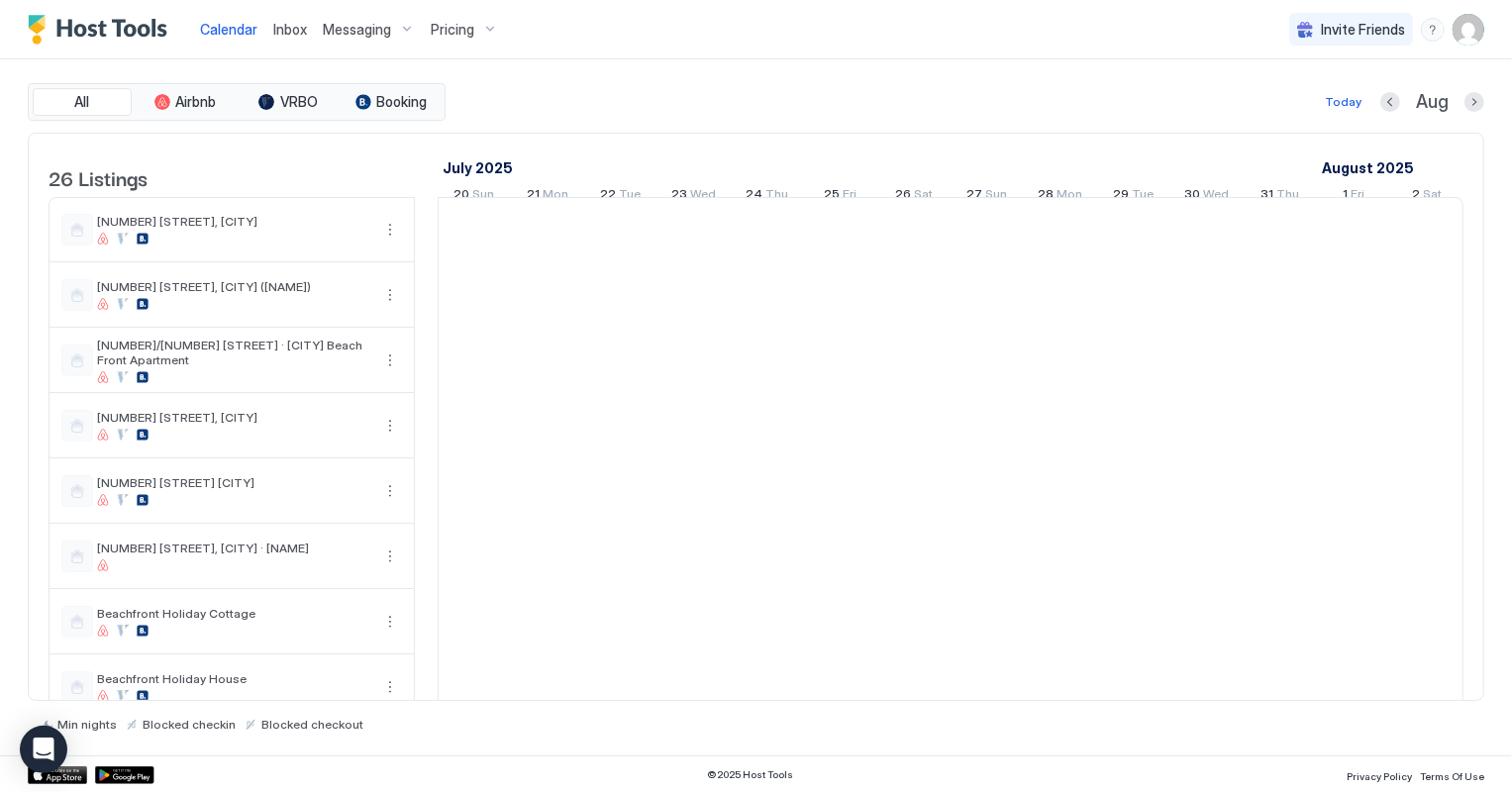 scroll, scrollTop: 0, scrollLeft: 1099, axis: horizontal 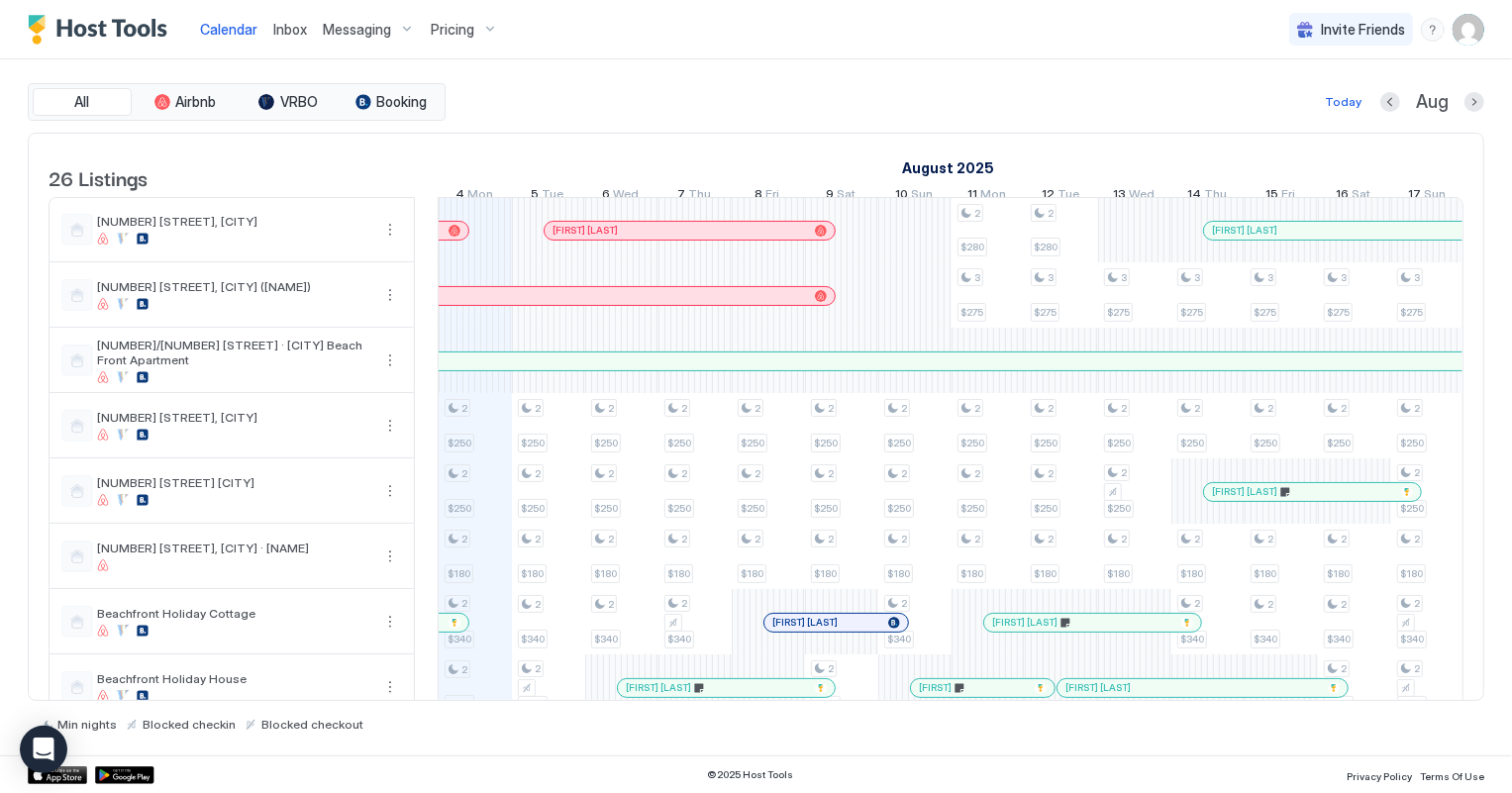 click on "Inbox" at bounding box center [290, 29] 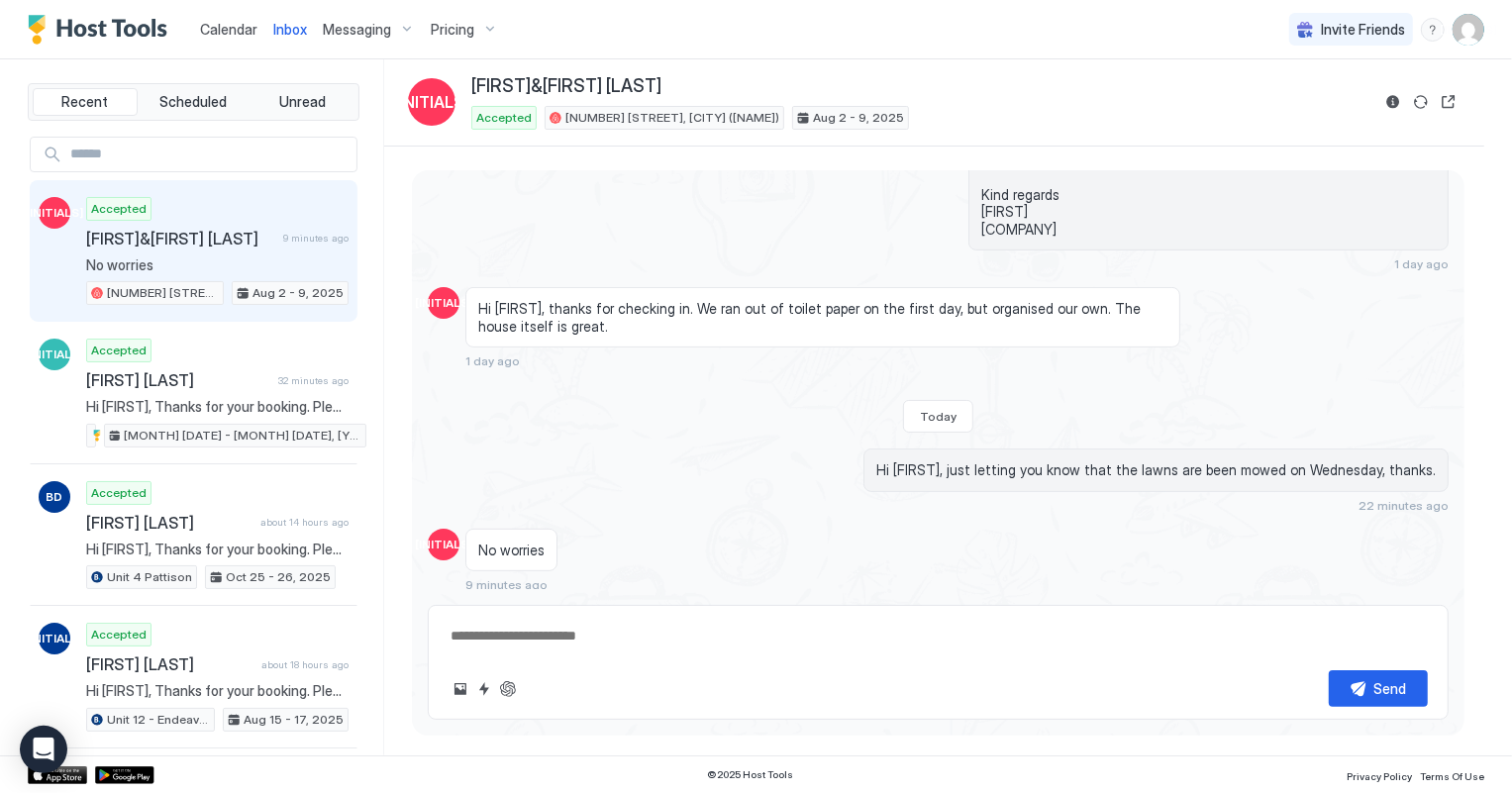 scroll, scrollTop: 473, scrollLeft: 0, axis: vertical 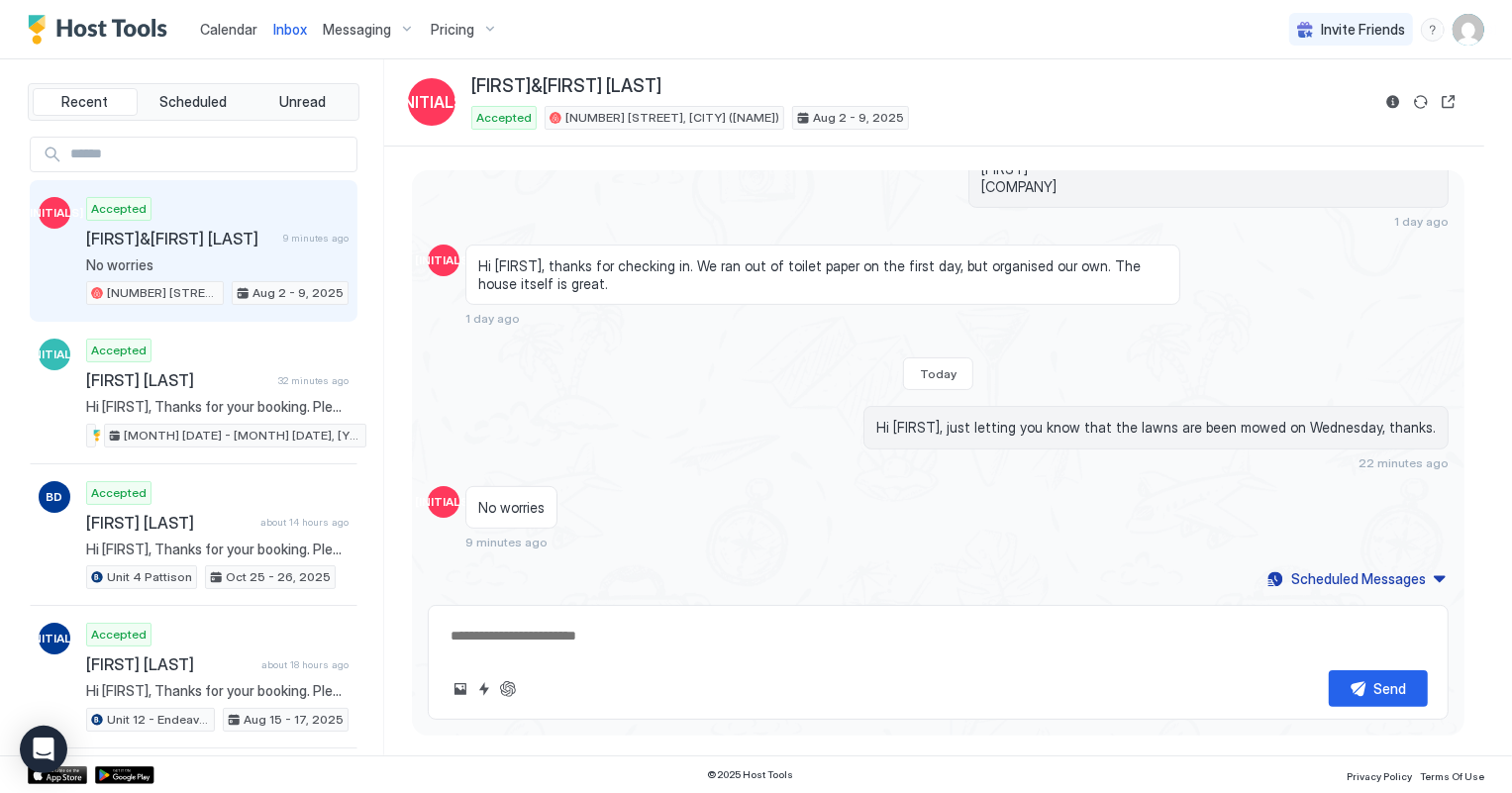 click on "Calendar" at bounding box center (229, 29) 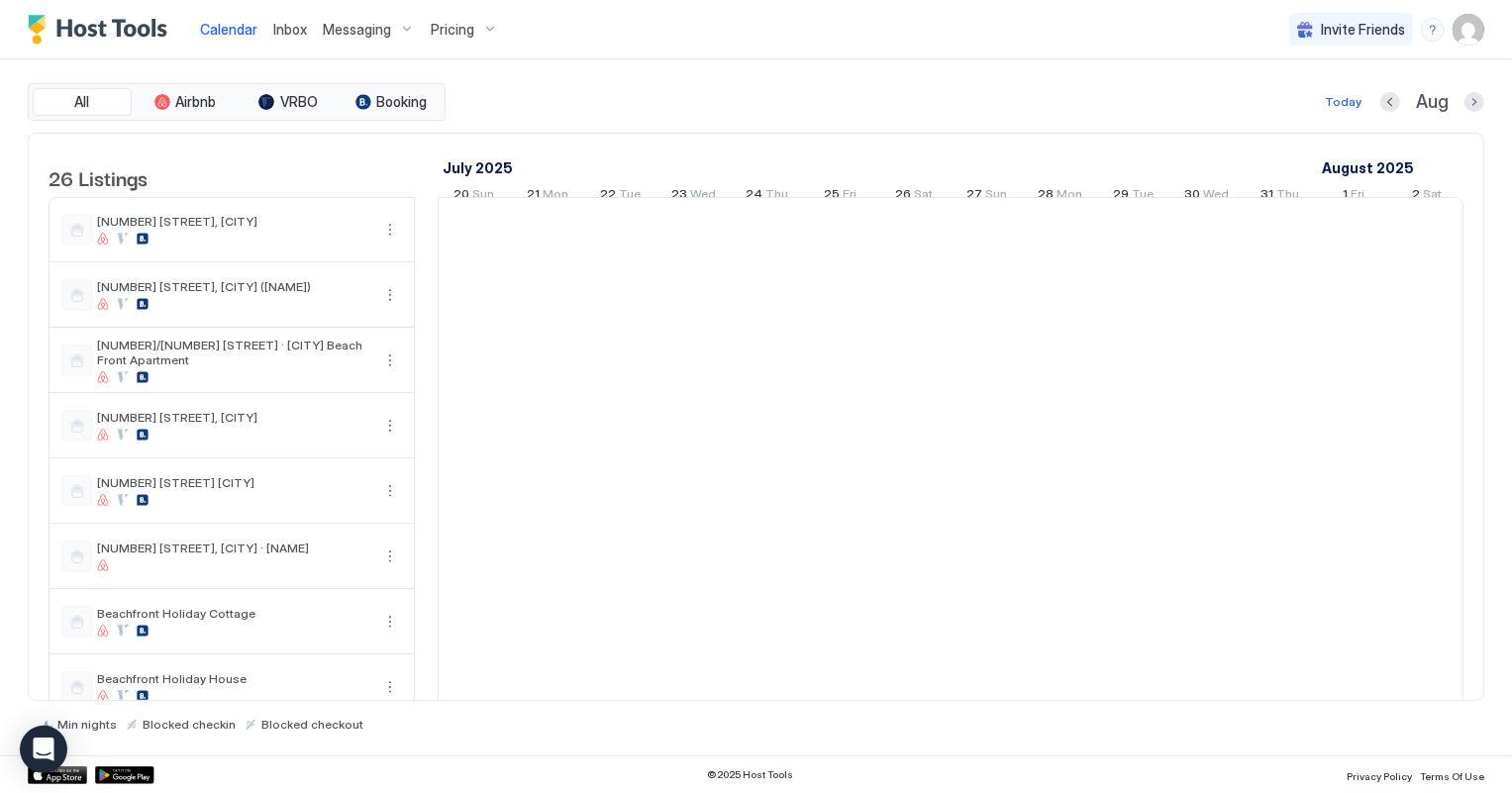 scroll, scrollTop: 0, scrollLeft: 1099, axis: horizontal 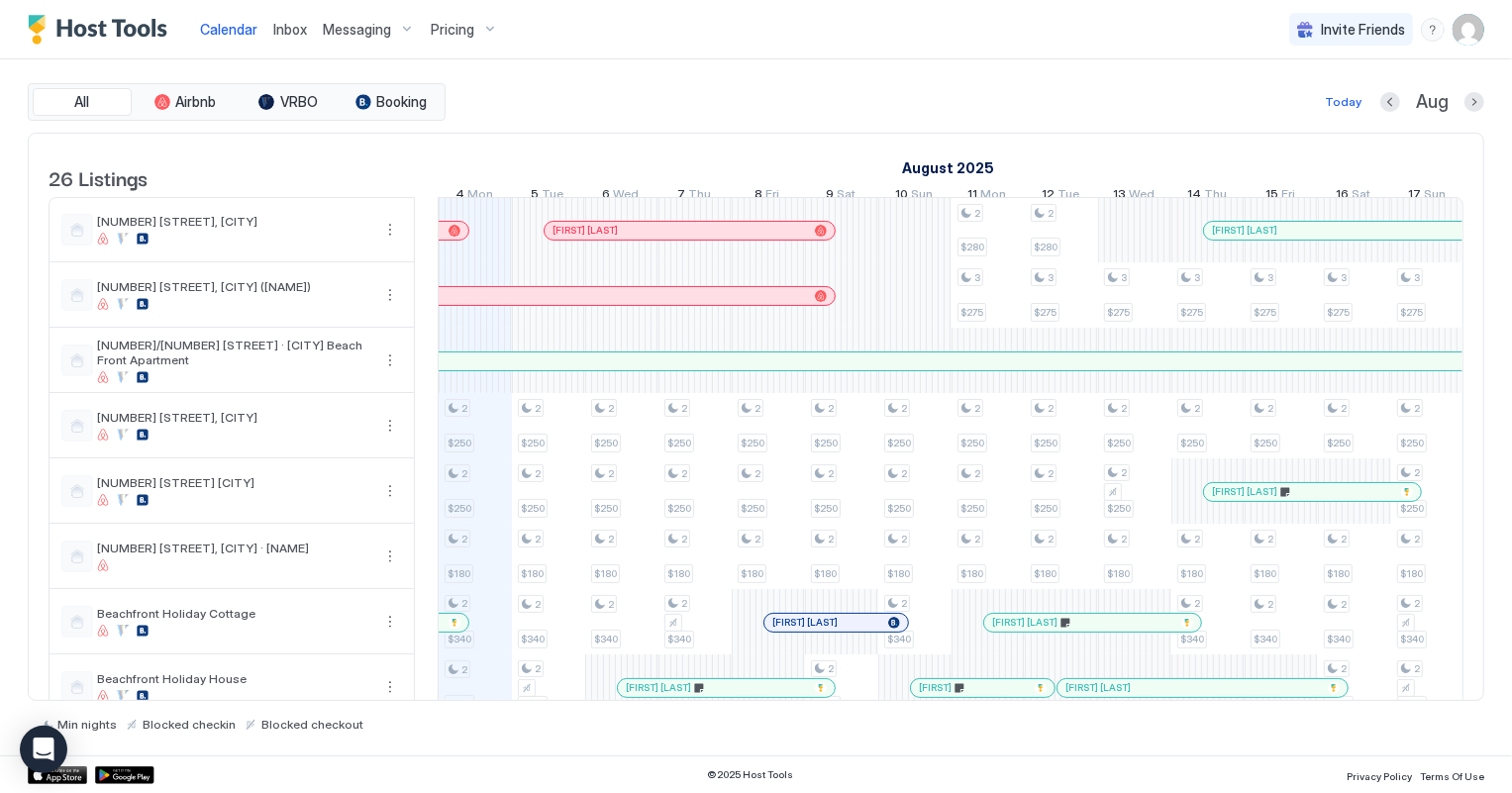 click on "Calendar Inbox Messaging Pricing Invite Friends SW" at bounding box center [756, 30] 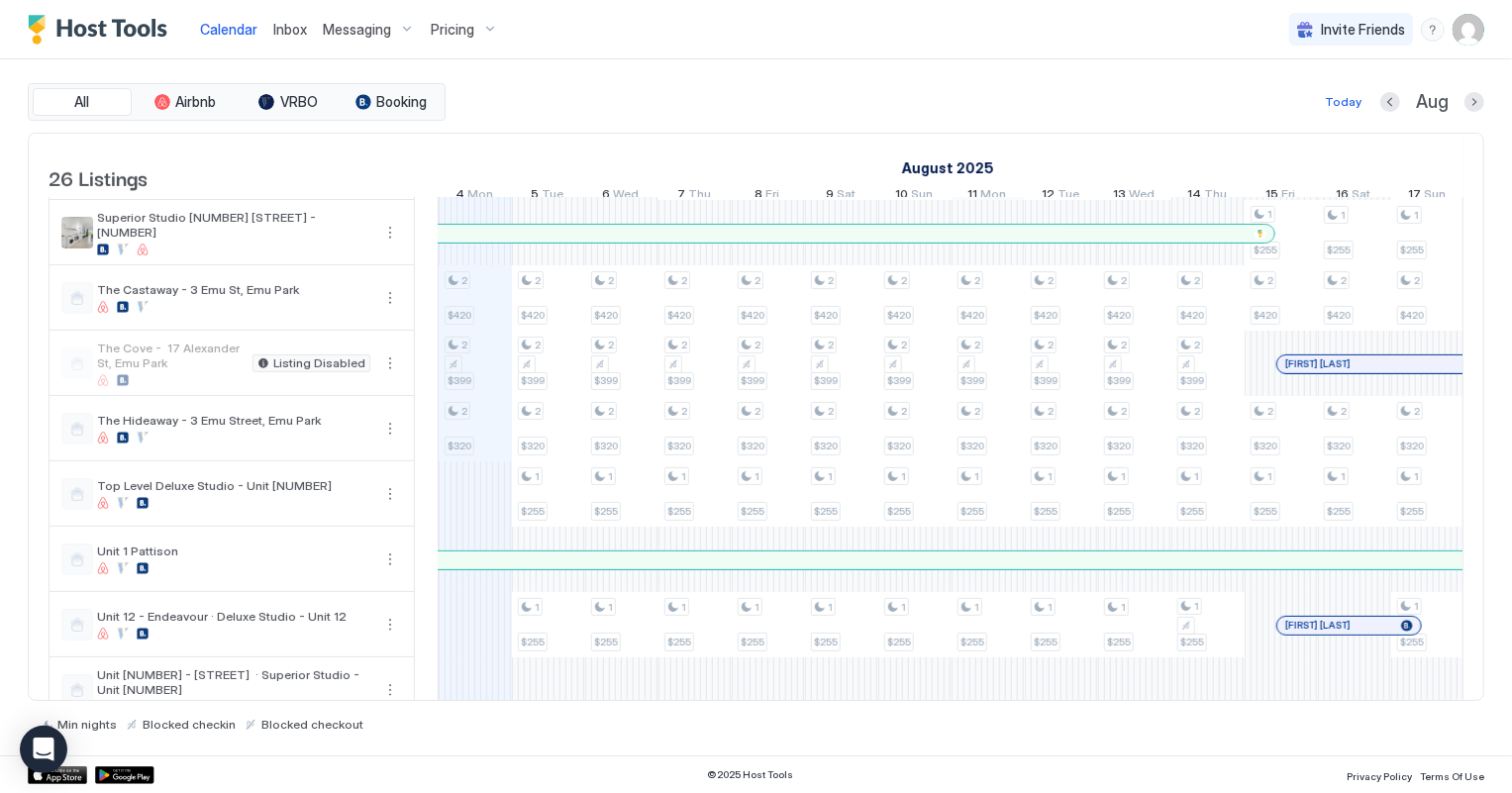 scroll, scrollTop: 720, scrollLeft: 0, axis: vertical 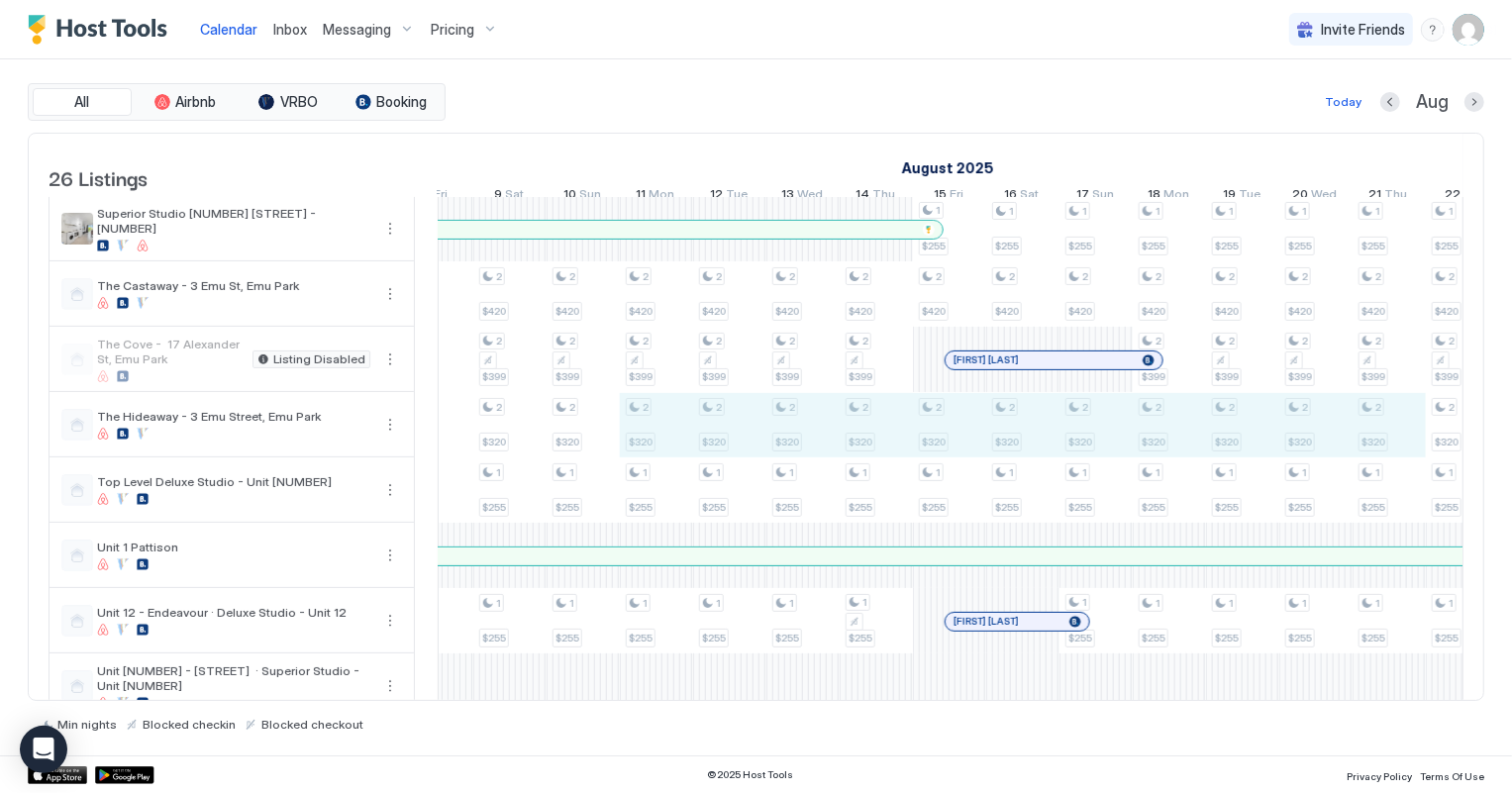 drag, startPoint x: 979, startPoint y: 445, endPoint x: 1389, endPoint y: 436, distance: 410.0988 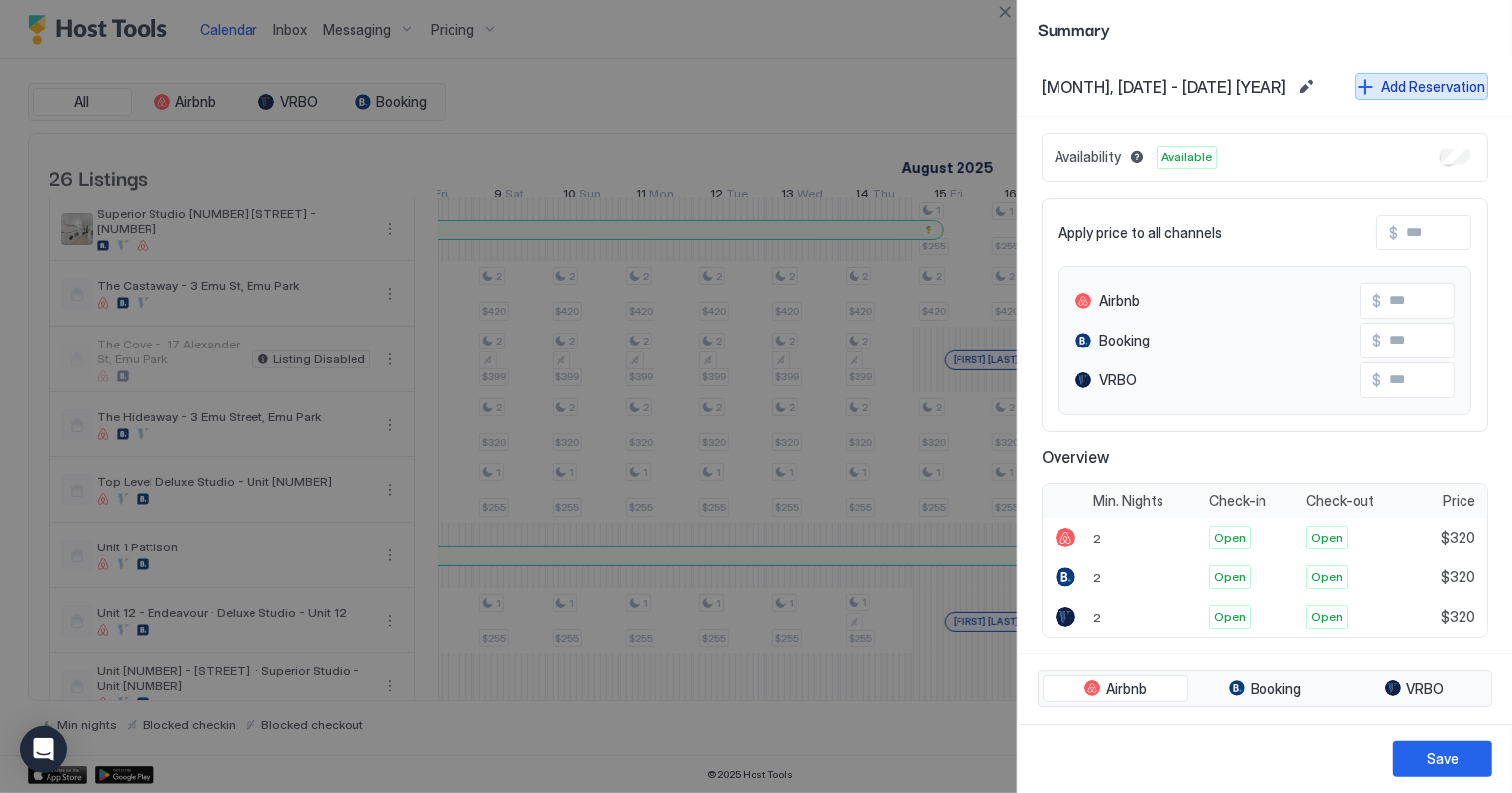 click on "Add Reservation" at bounding box center [1433, 86] 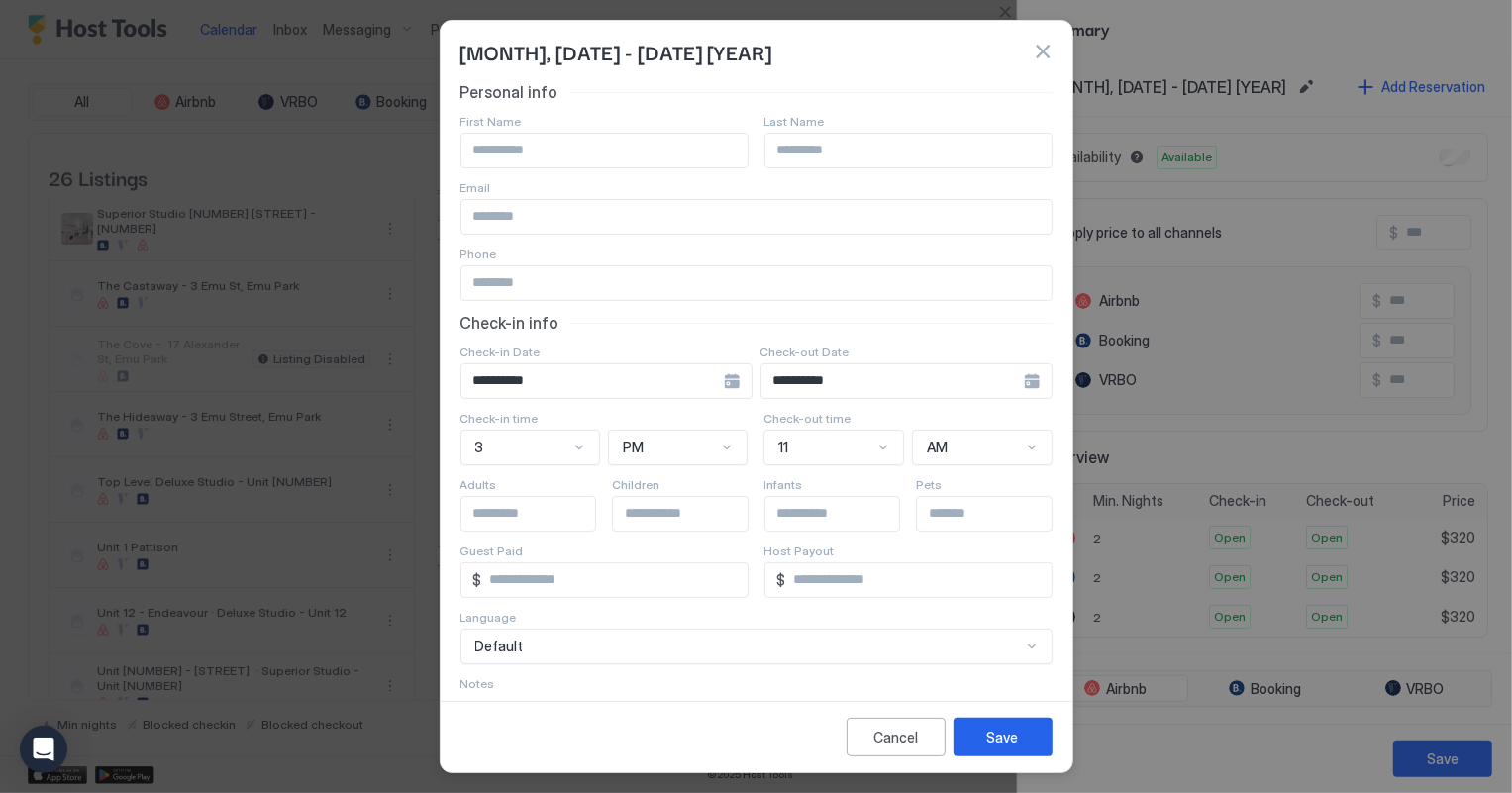 click at bounding box center [604, 150] 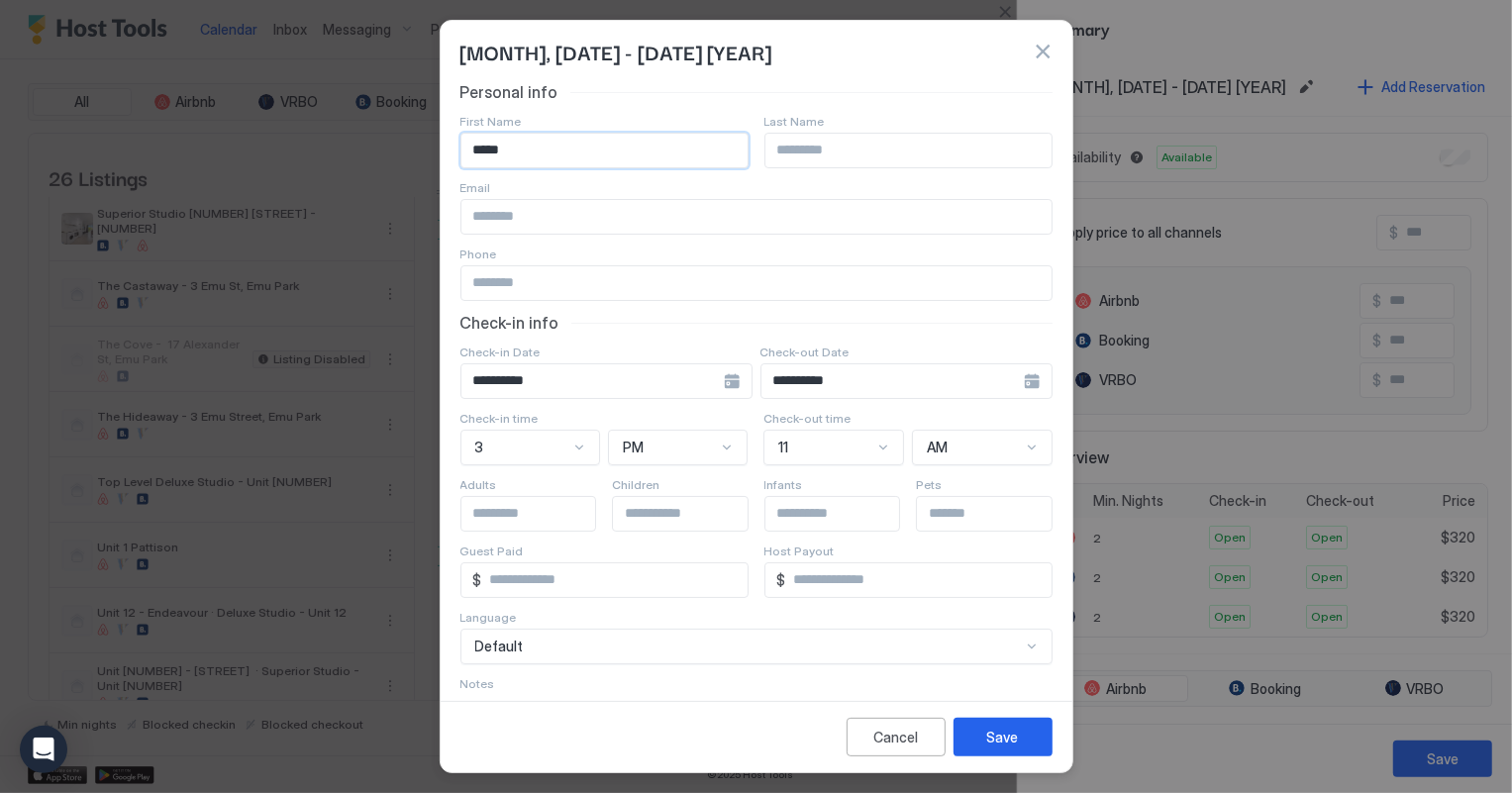 type on "****" 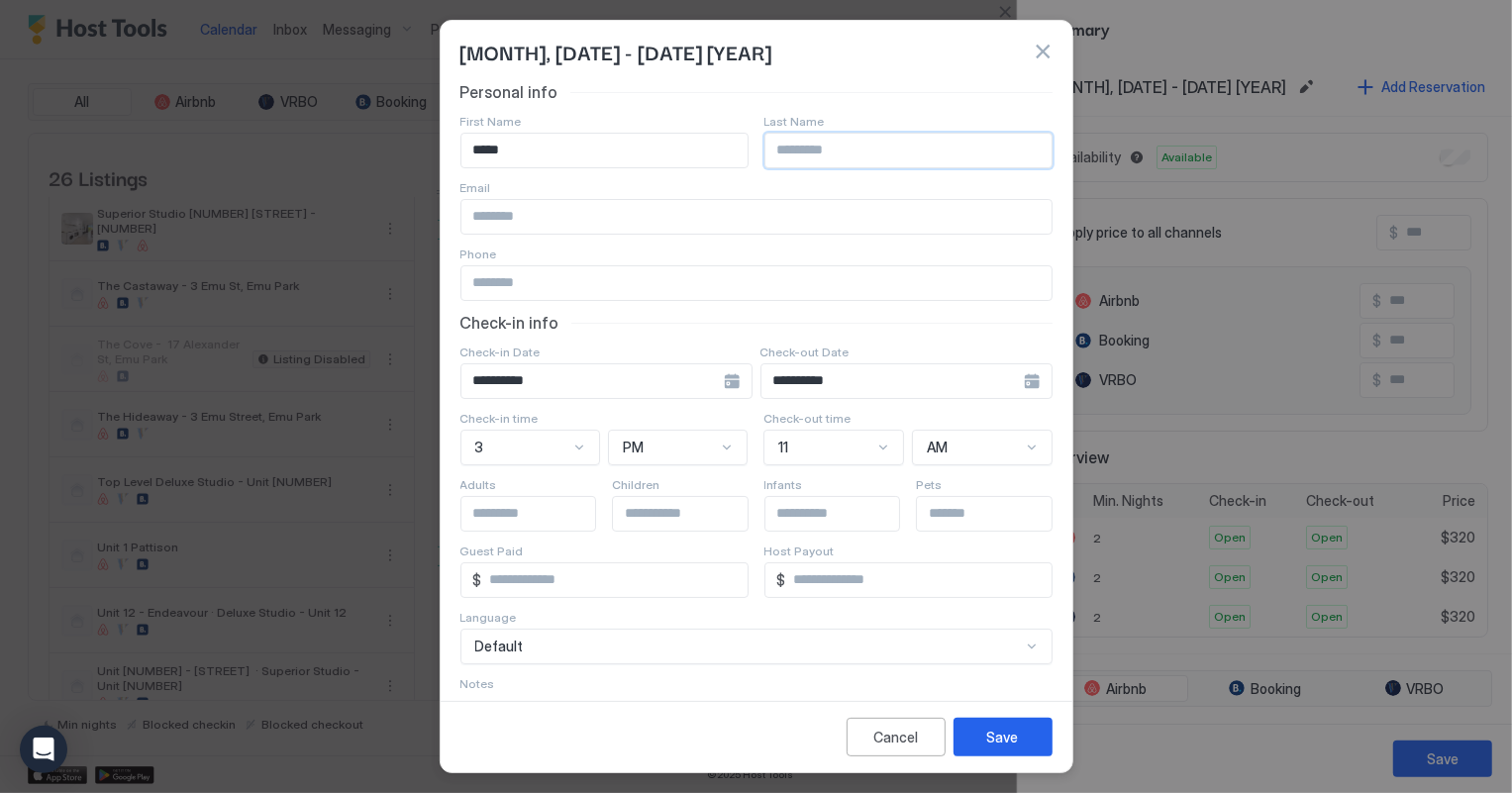 click at bounding box center (908, 150) 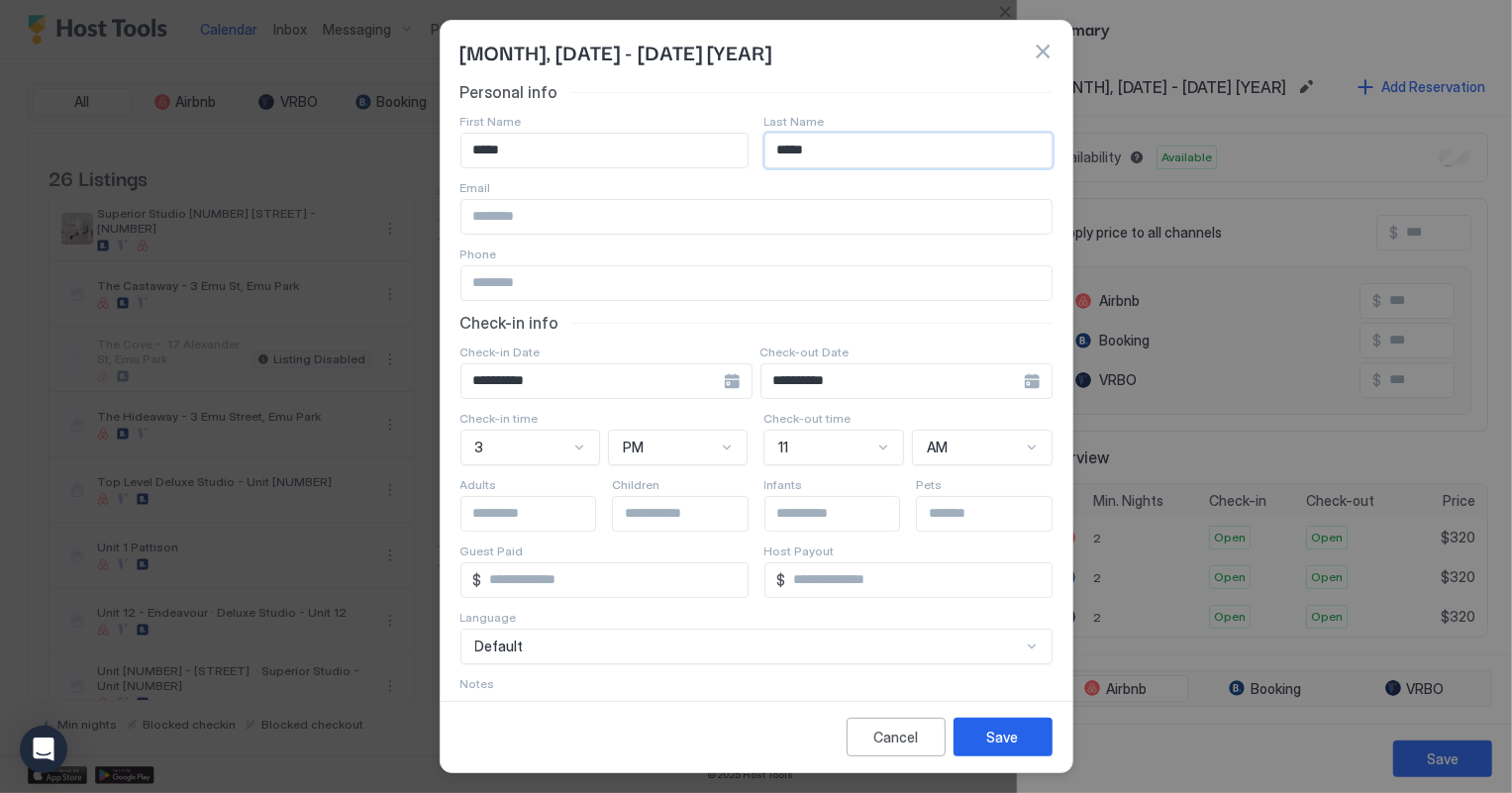 type on "*****" 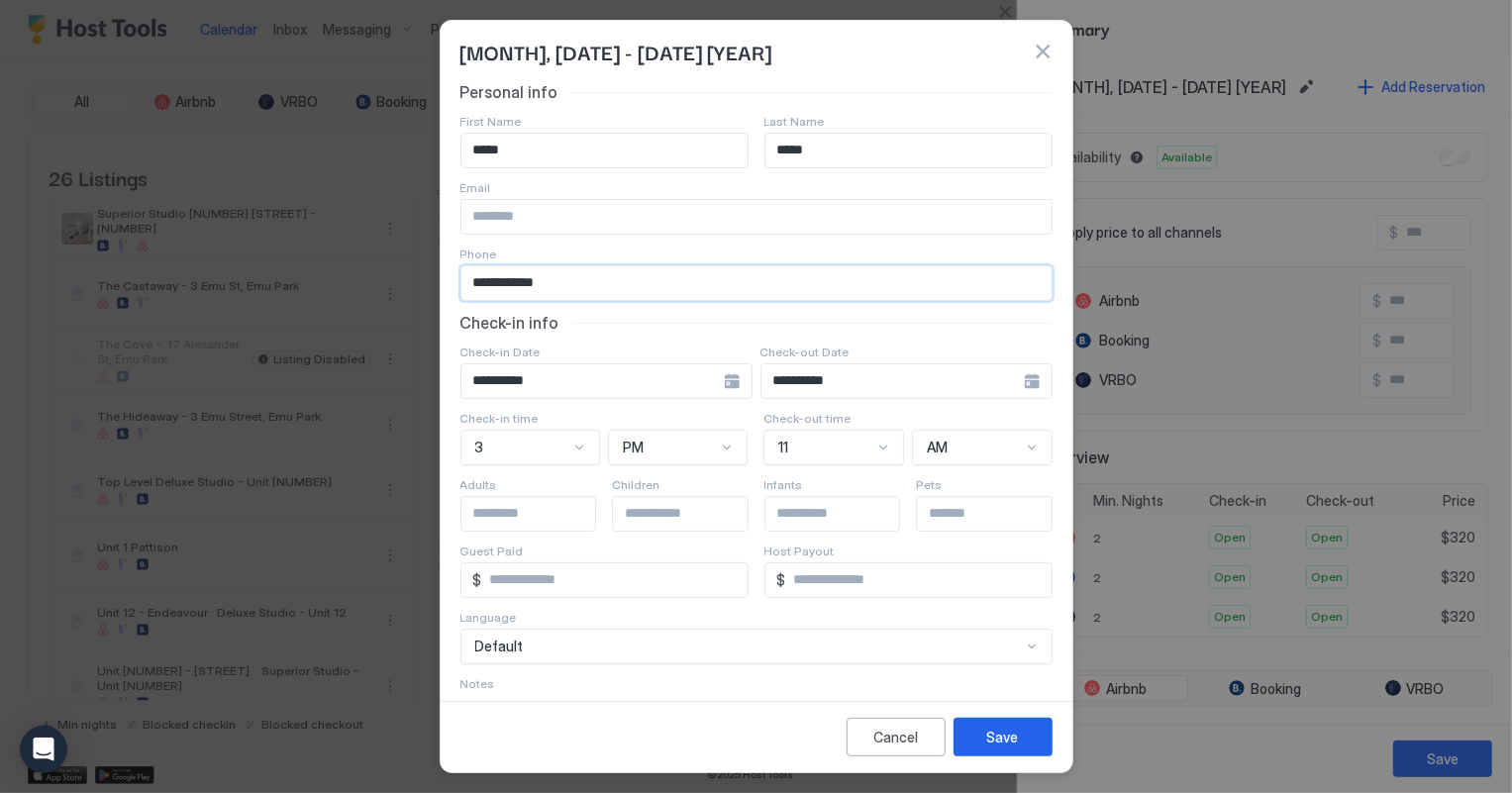 type on "**********" 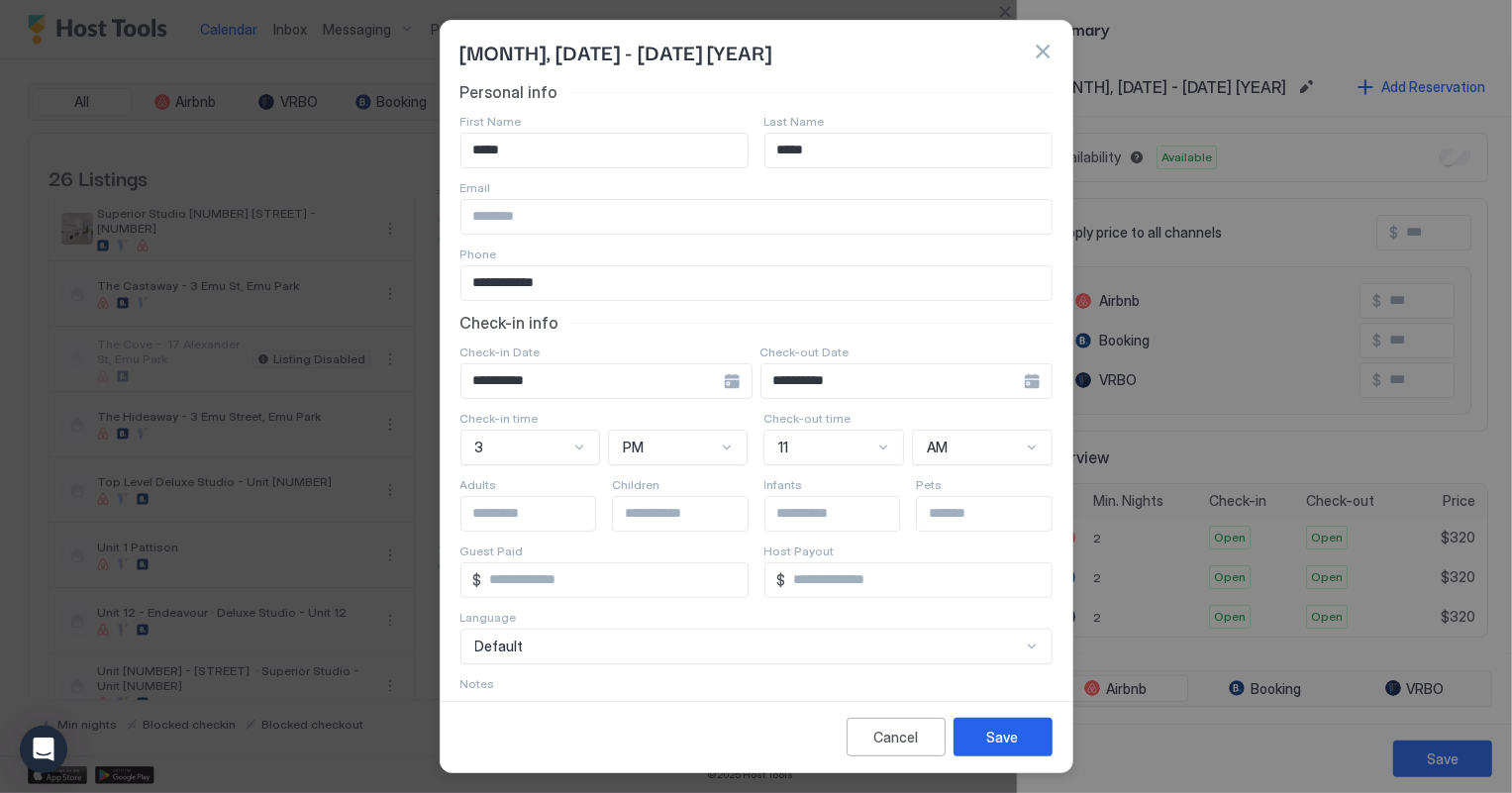 click at bounding box center (756, 217) 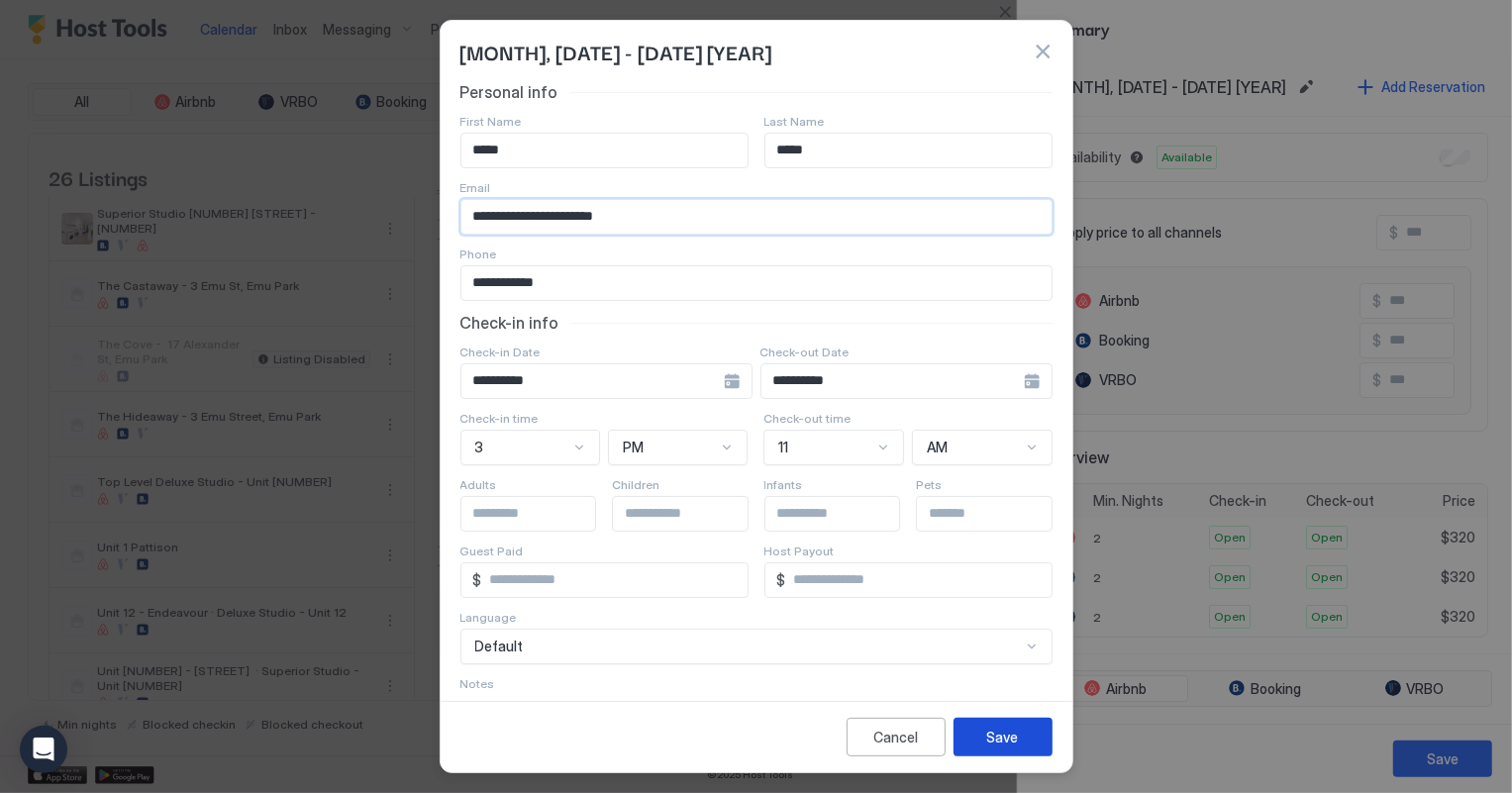 type on "**********" 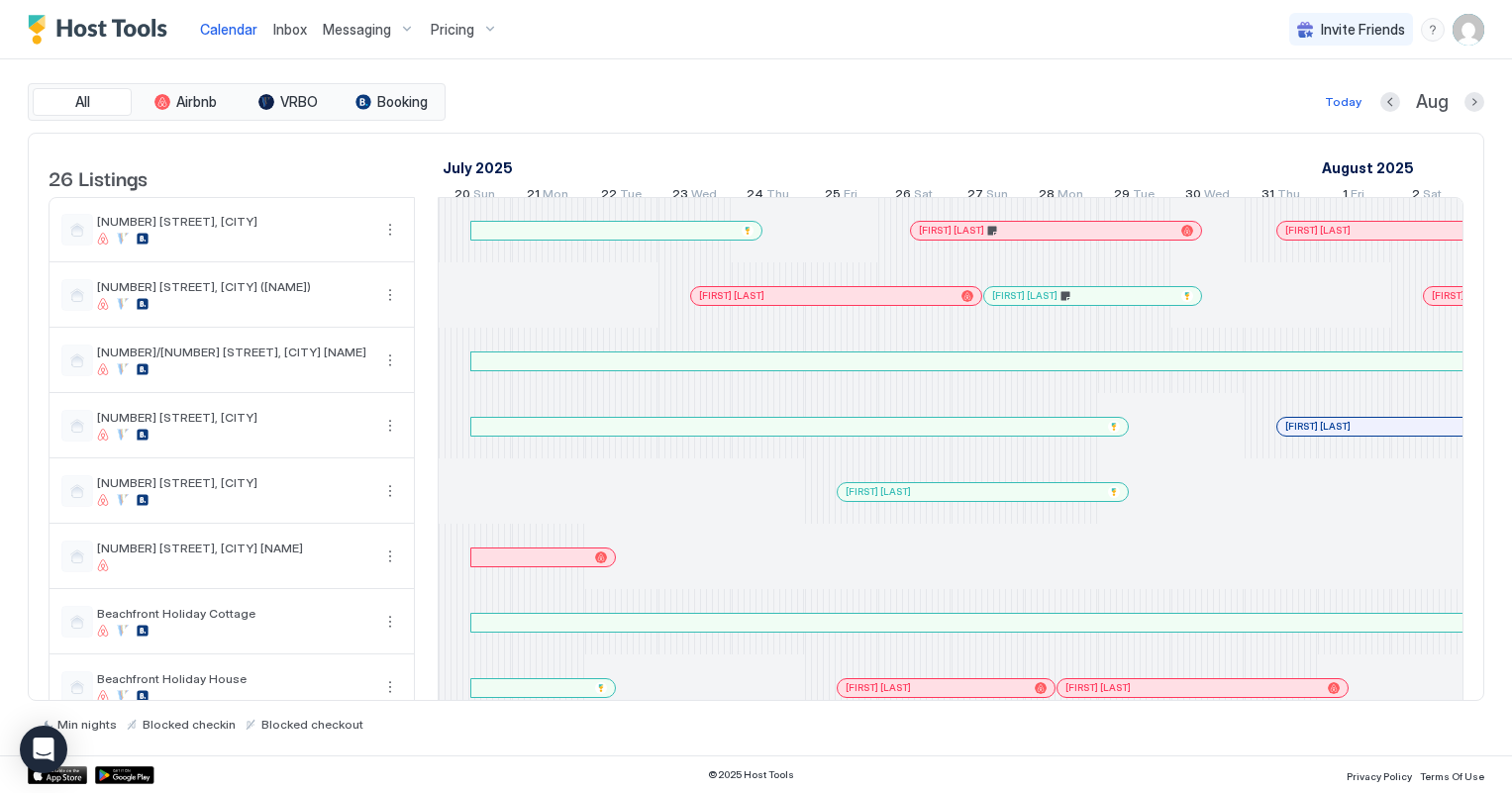 scroll, scrollTop: 0, scrollLeft: 0, axis: both 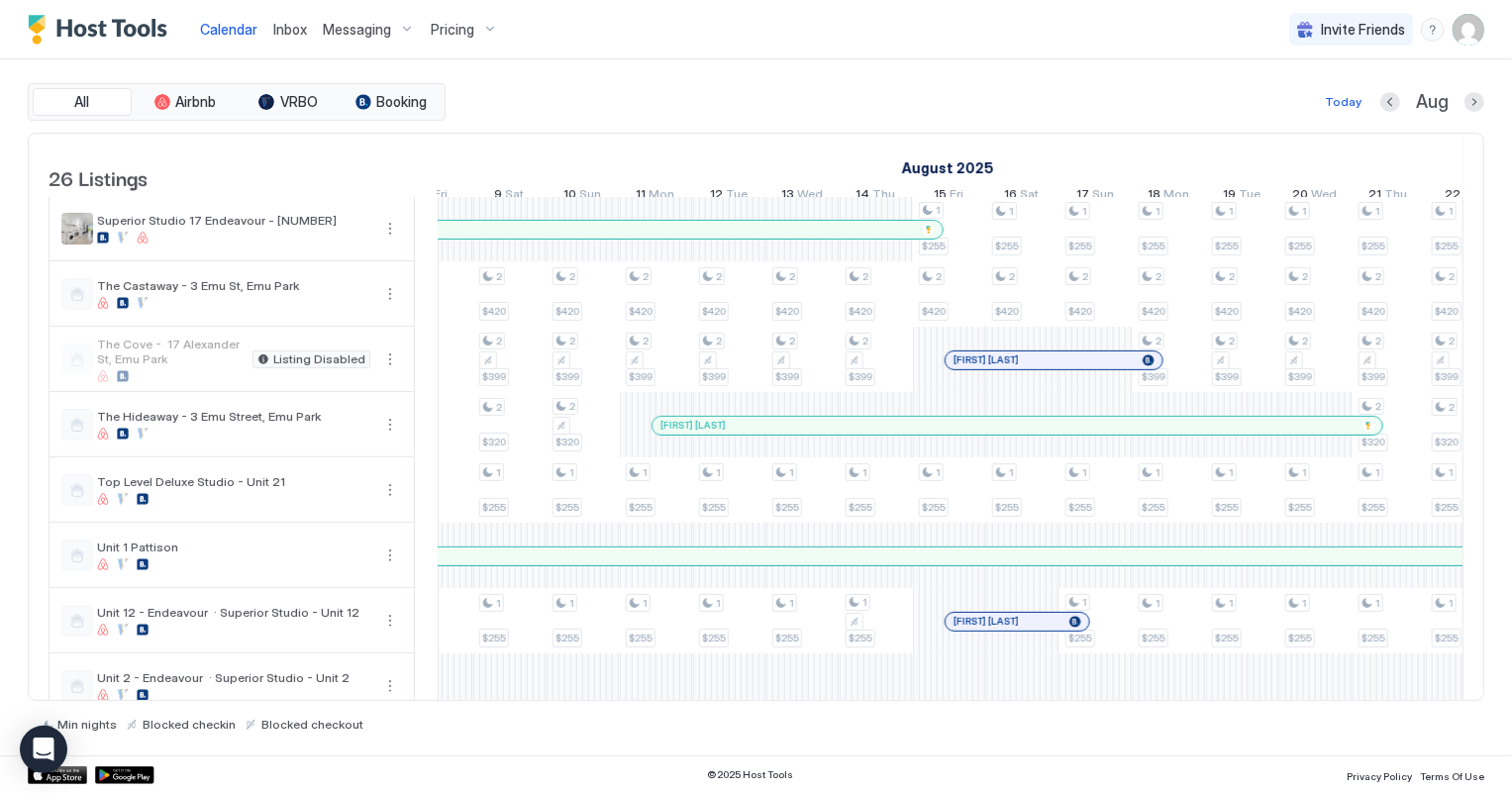 click at bounding box center (785, 426) 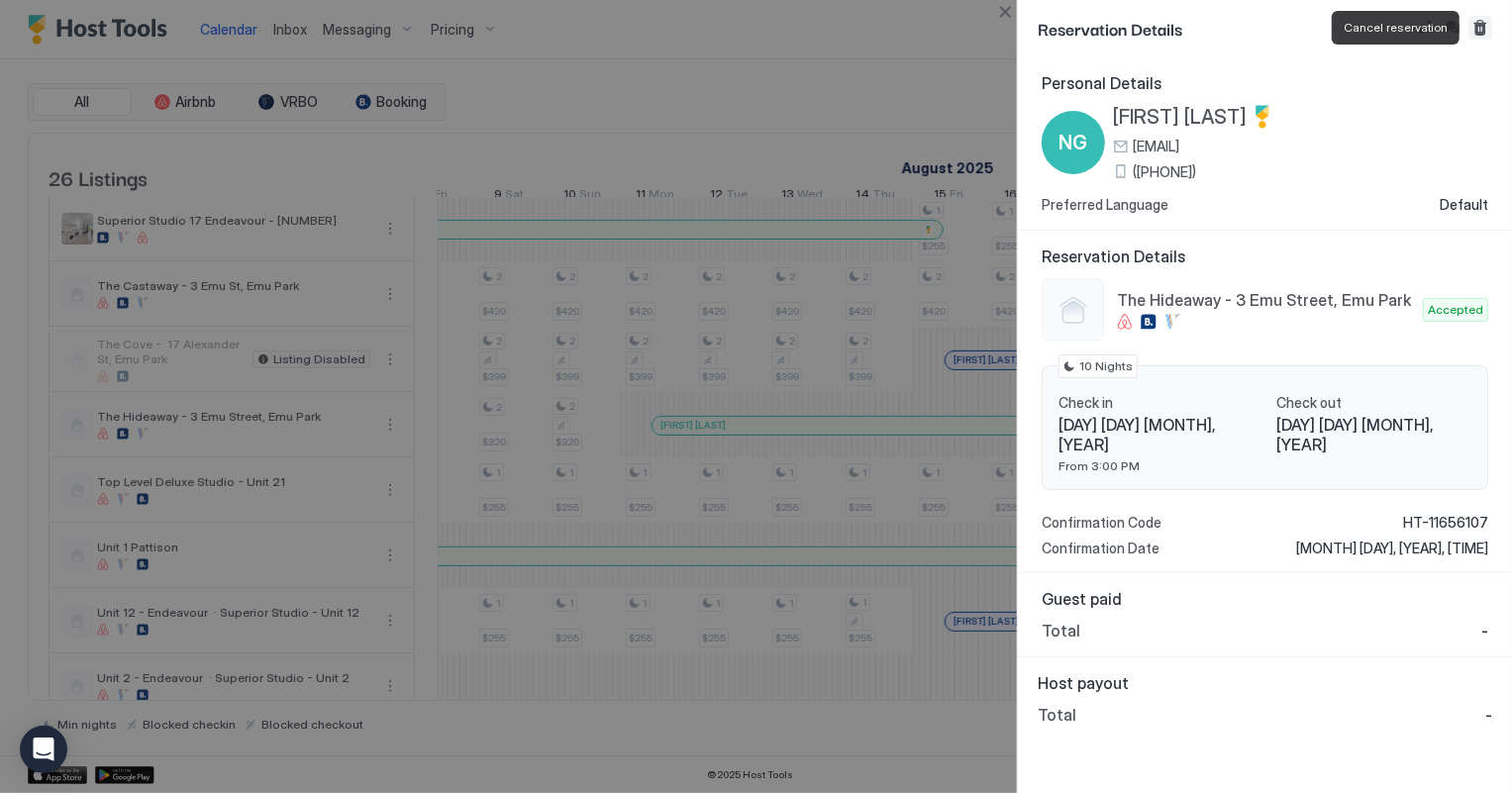 click at bounding box center (1480, 28) 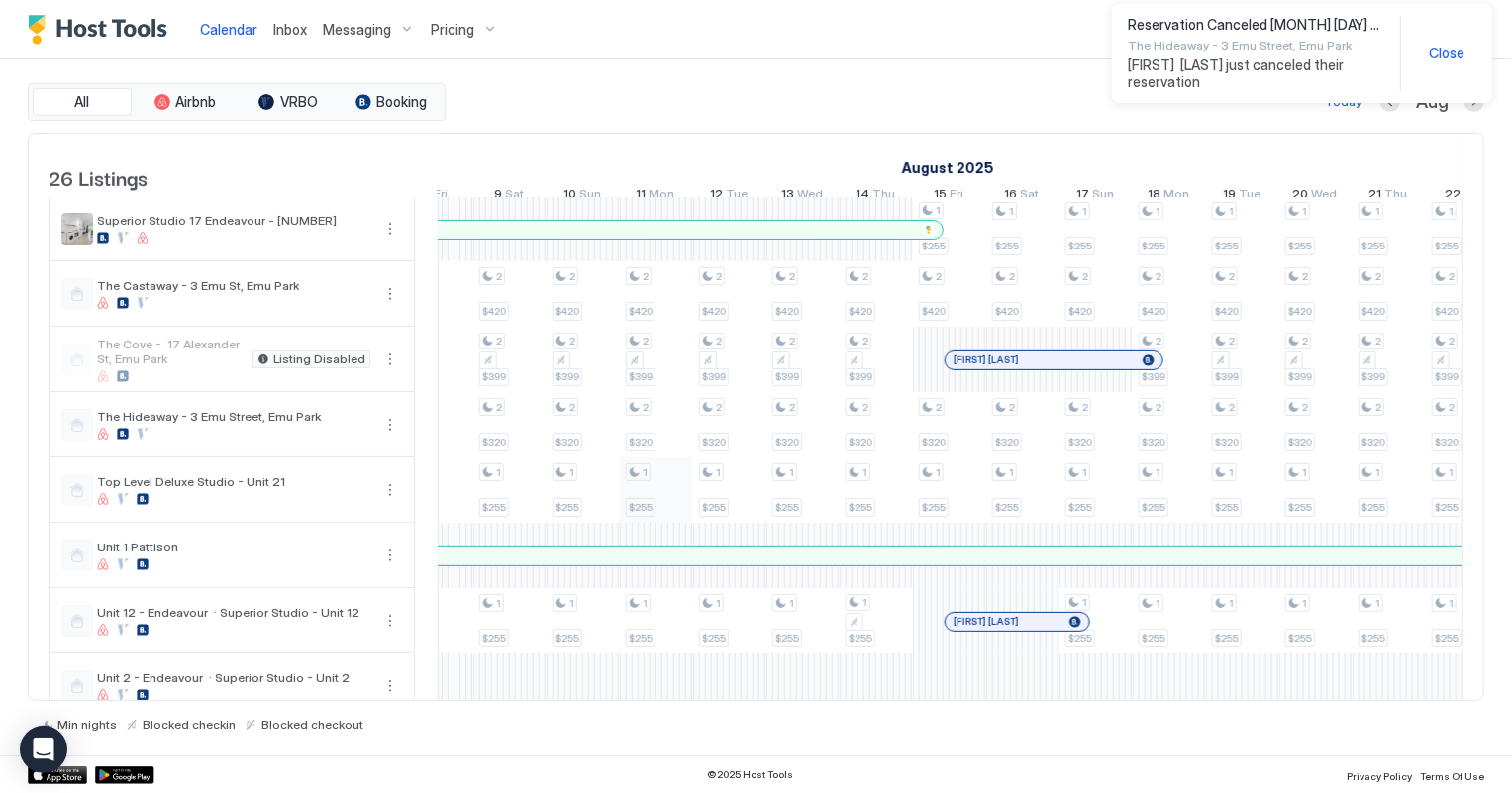 click on "2 $250 2 $250 2 $180 2 $340 2 $299 3 $390 2 $280 2 $420 2 $399 2 $320 2 $220 3 $350 2 $250 2 $250 2 $180 2 $340 2 $299 3 $390 2 $280 2 $420 2 $399 2 $320 1 $255 1 $255 3 $350 2 $250 2 $250 2 $180 2 $340 3 $390 2 $280 2 $420 2 $399 2 $320 1 $255 1 $255 3 $350 2 $250 2 $250 2 $180 2 $340 3 $390 2 $280 1 $255 2 $420 2 $399 2 $320 1 $255 1 $255 3 $350 2 $250 2 $250 2 $180 3 $390 2 $280 1 $255 2 $420 2 $399 2 $320 1 $255 1 $255 3 $350 2 $250 2 $250 2 $180 2 $299 3 $390 2 $280 1 $255 2 $420 2 $399 2 $320 1 $255 1 $255 2 $245 3 $350 2 $250 2 $250 2 $180 2 $340 3 $390 2 $280 1 $255 2 $420 2 $399 2 $320 1 $255 1 $255 2 $220 3 $350 2 $280 3 $275 2 $250 2 $250 2 $180 3 $390 2 $280 1 $255 2 $420 2 $399 2 $320 1 $255 1 $255 2 $220 3 $350 2 $280 3 $275 2 $250 2 $250 2 $180 3 $390 2 $280 1 $255 2 $420 2 $399 2 $320 1 $255 1 $255 2 $220 3 $350 3 $275 2 $250 2 $250 2 $180 3 $390 2 $280 1 $255 2 $420 2 $399 2 $320 1 $255 1 $255 2 $220 3 $275 2 $250 2 $180 2 $340 3 $390 2 $280 2 $420 2 $399 2 $320 1 $255 1 $255 2 $220 3 $275 2" at bounding box center [986, 327] 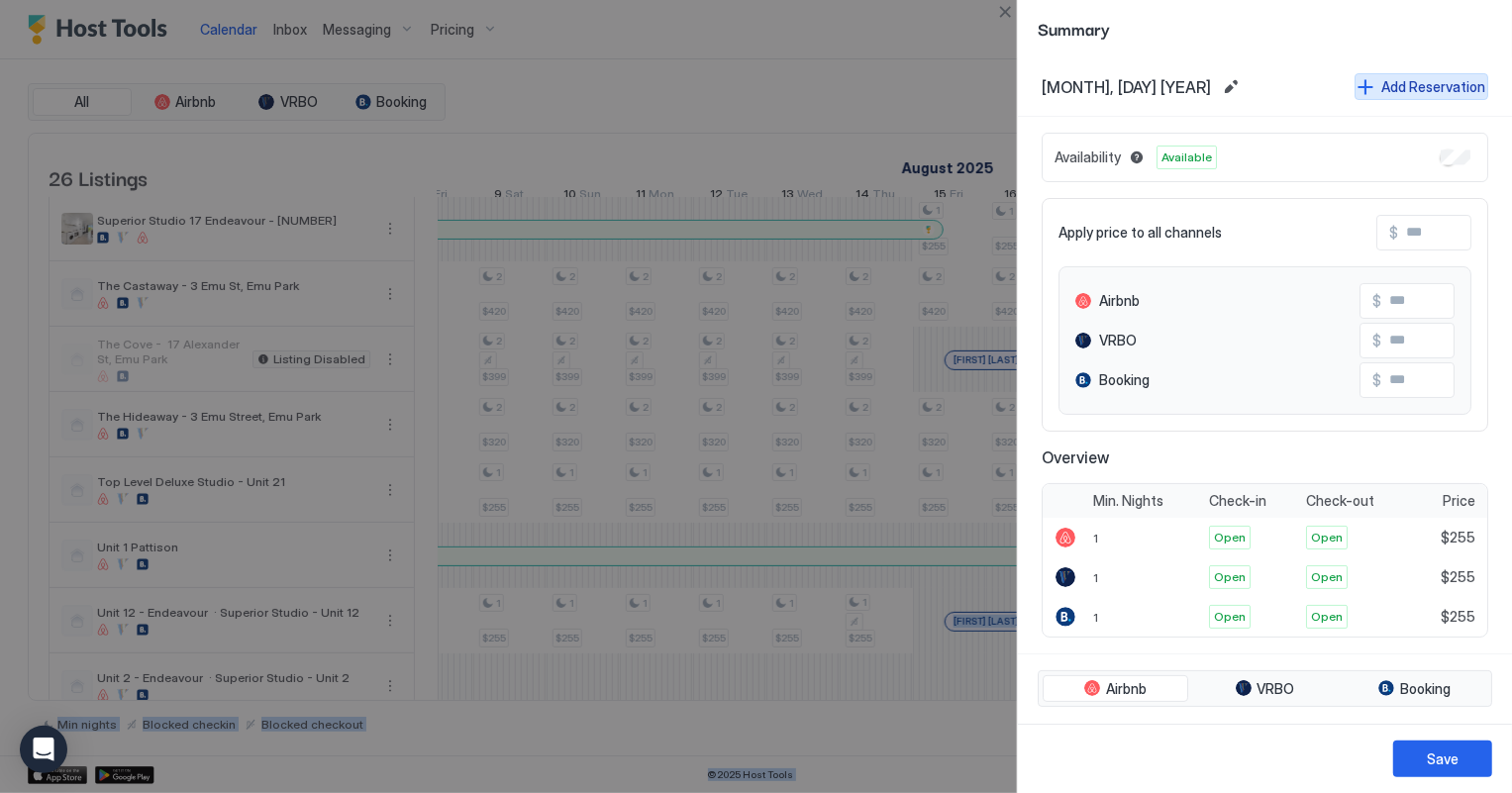 click on "Add Reservation" at bounding box center (1421, 86) 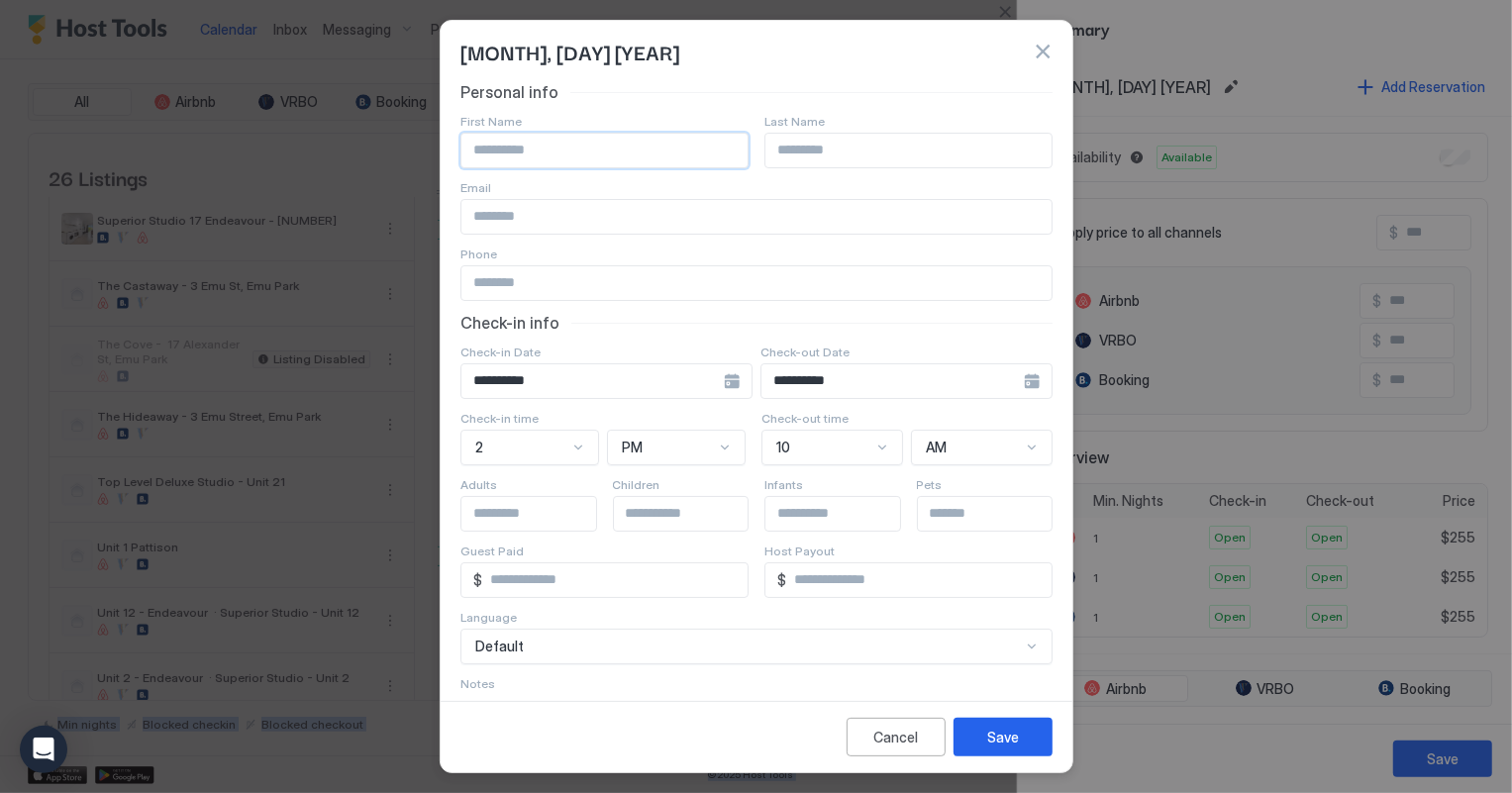 drag, startPoint x: 562, startPoint y: 144, endPoint x: 575, endPoint y: 125, distance: 23.021729 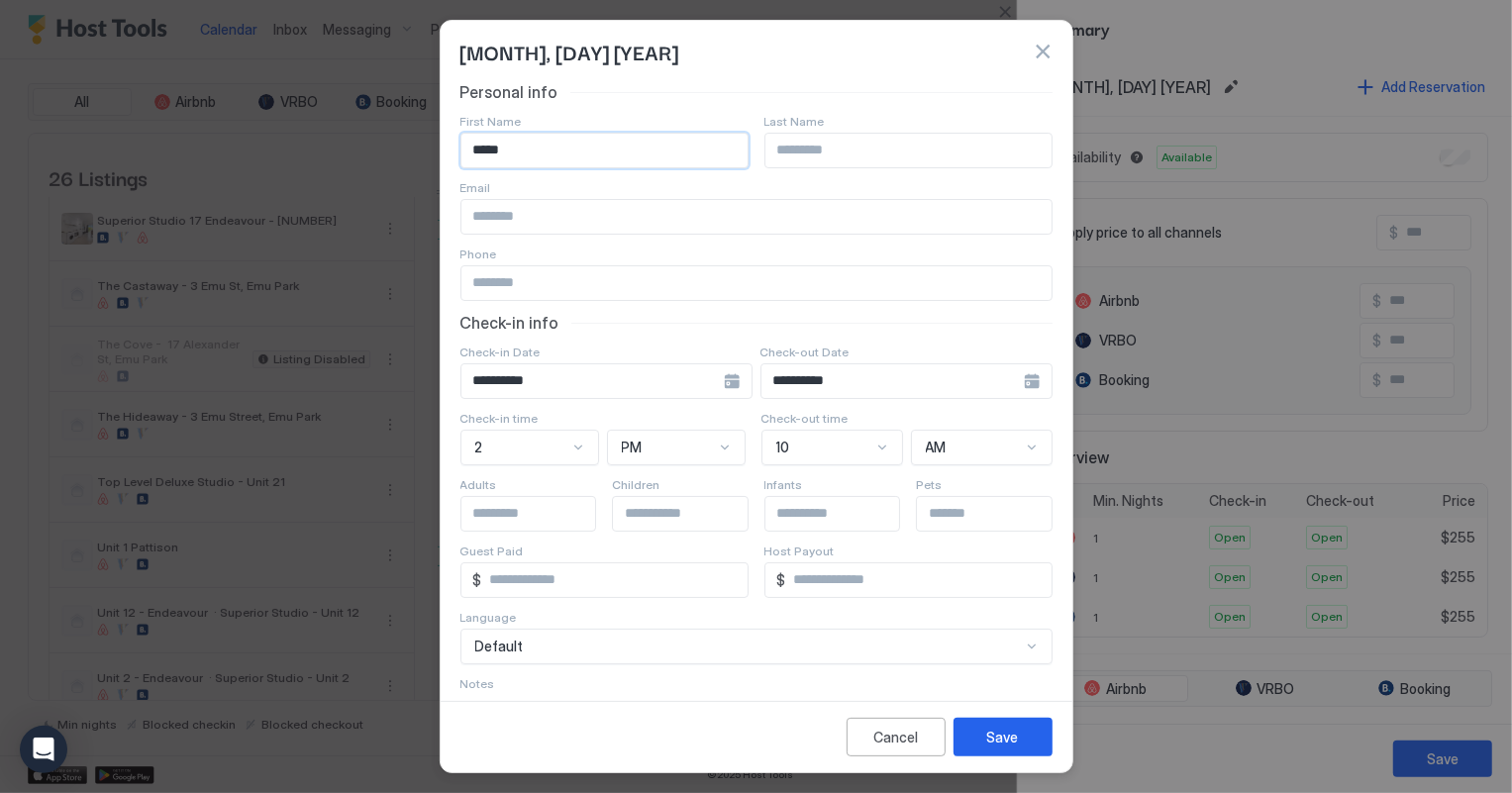 type on "****" 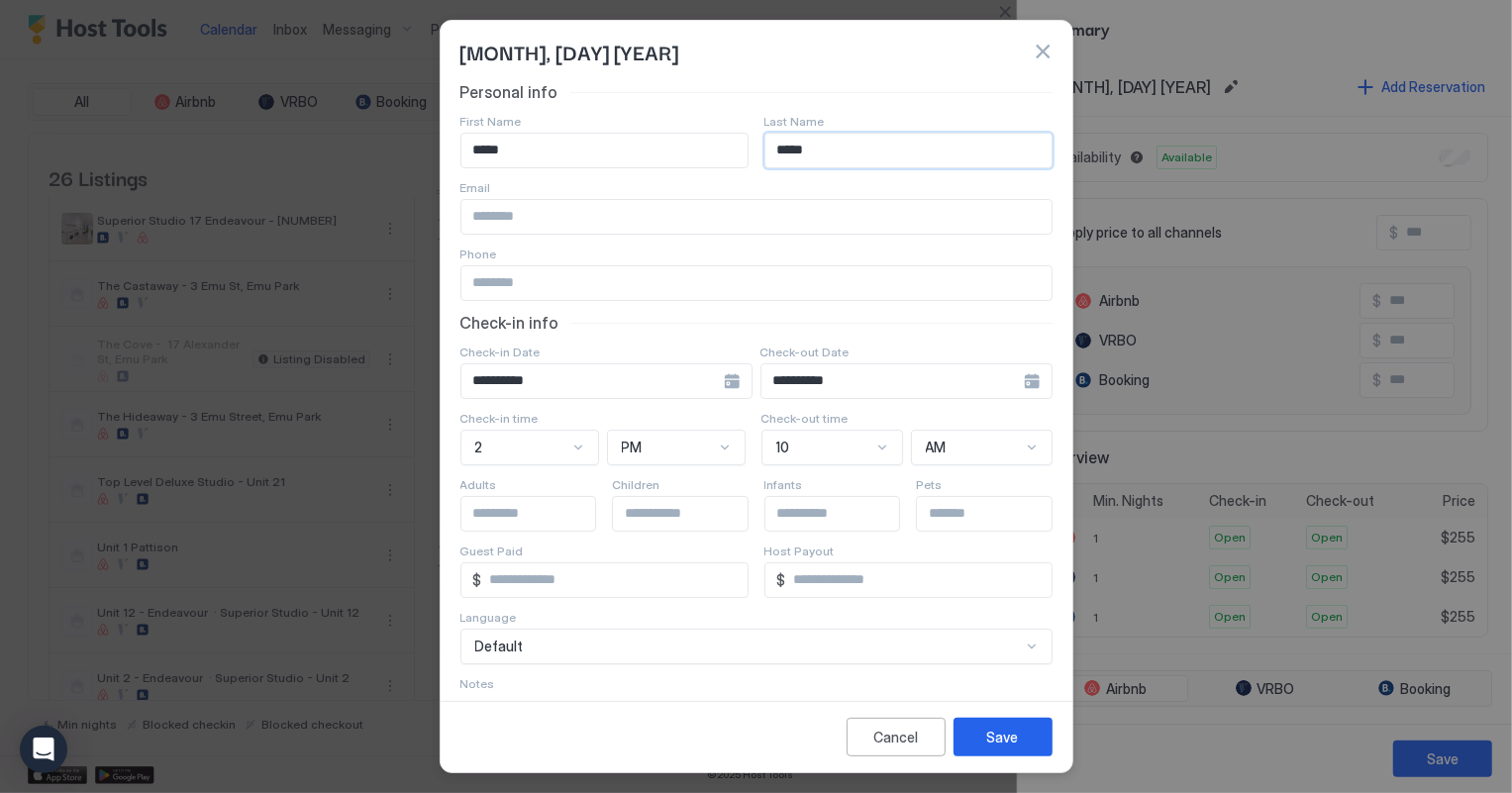type on "*****" 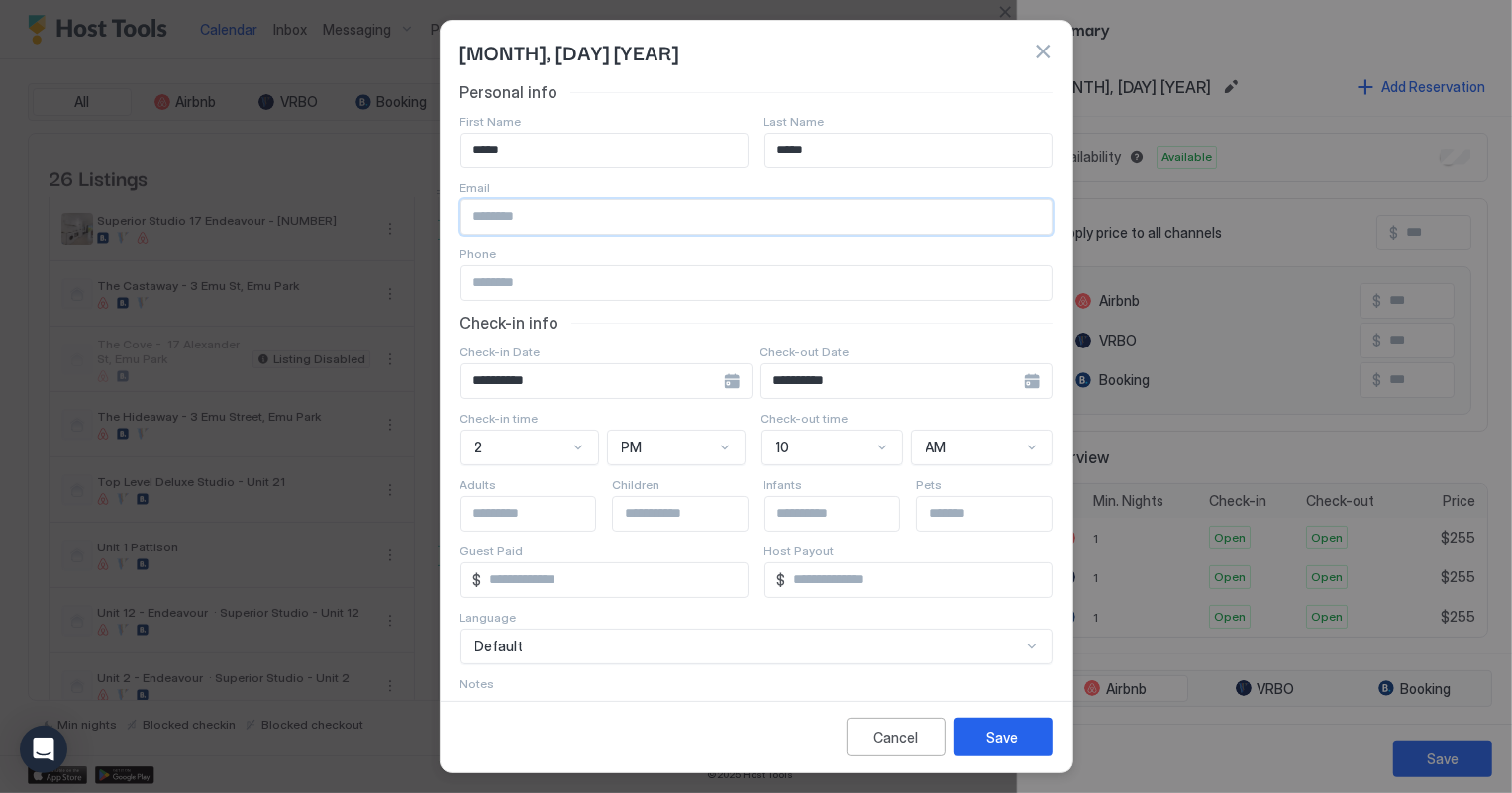drag, startPoint x: 586, startPoint y: 218, endPoint x: 610, endPoint y: 219, distance: 24.020824 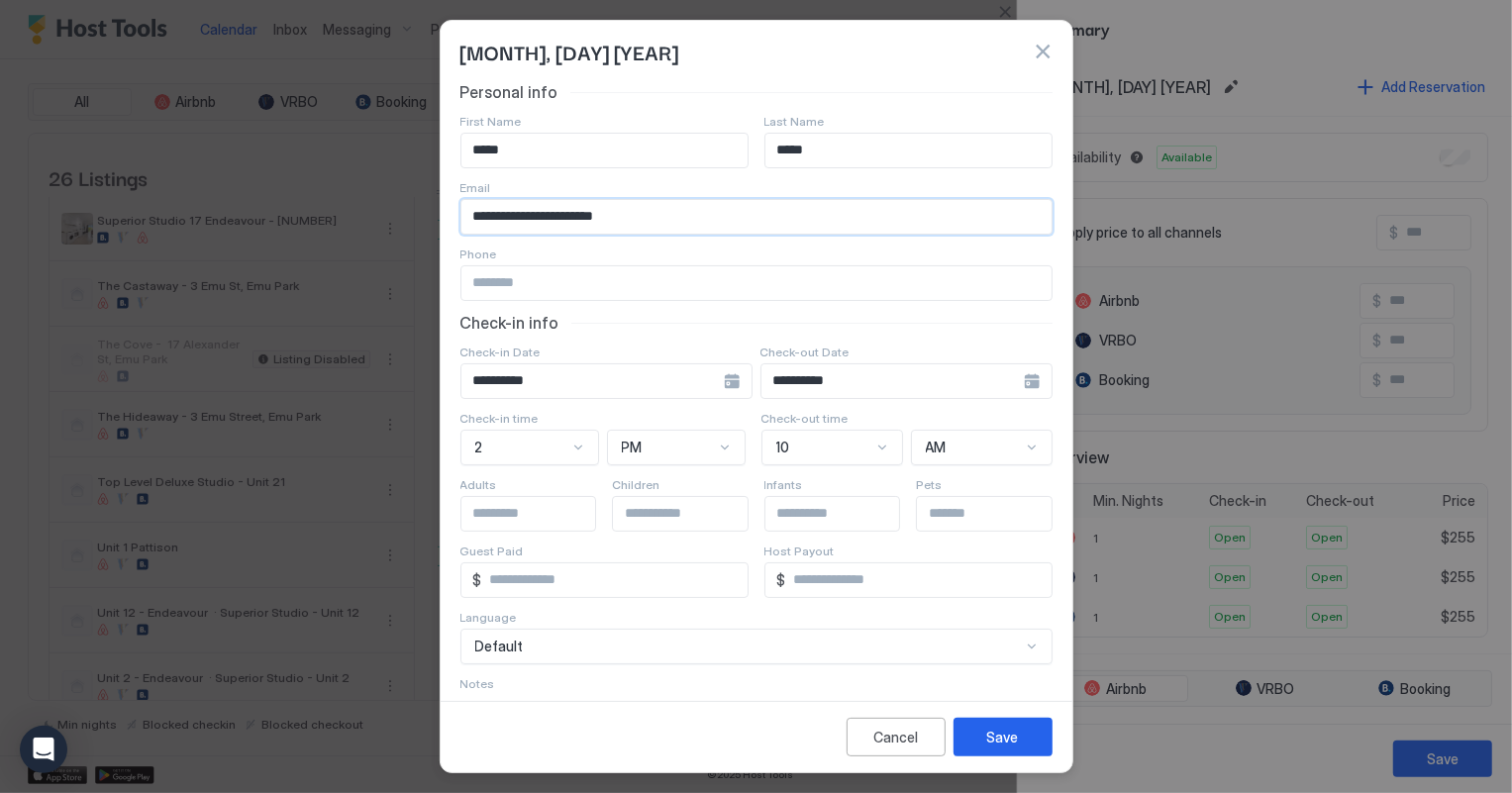 type on "**********" 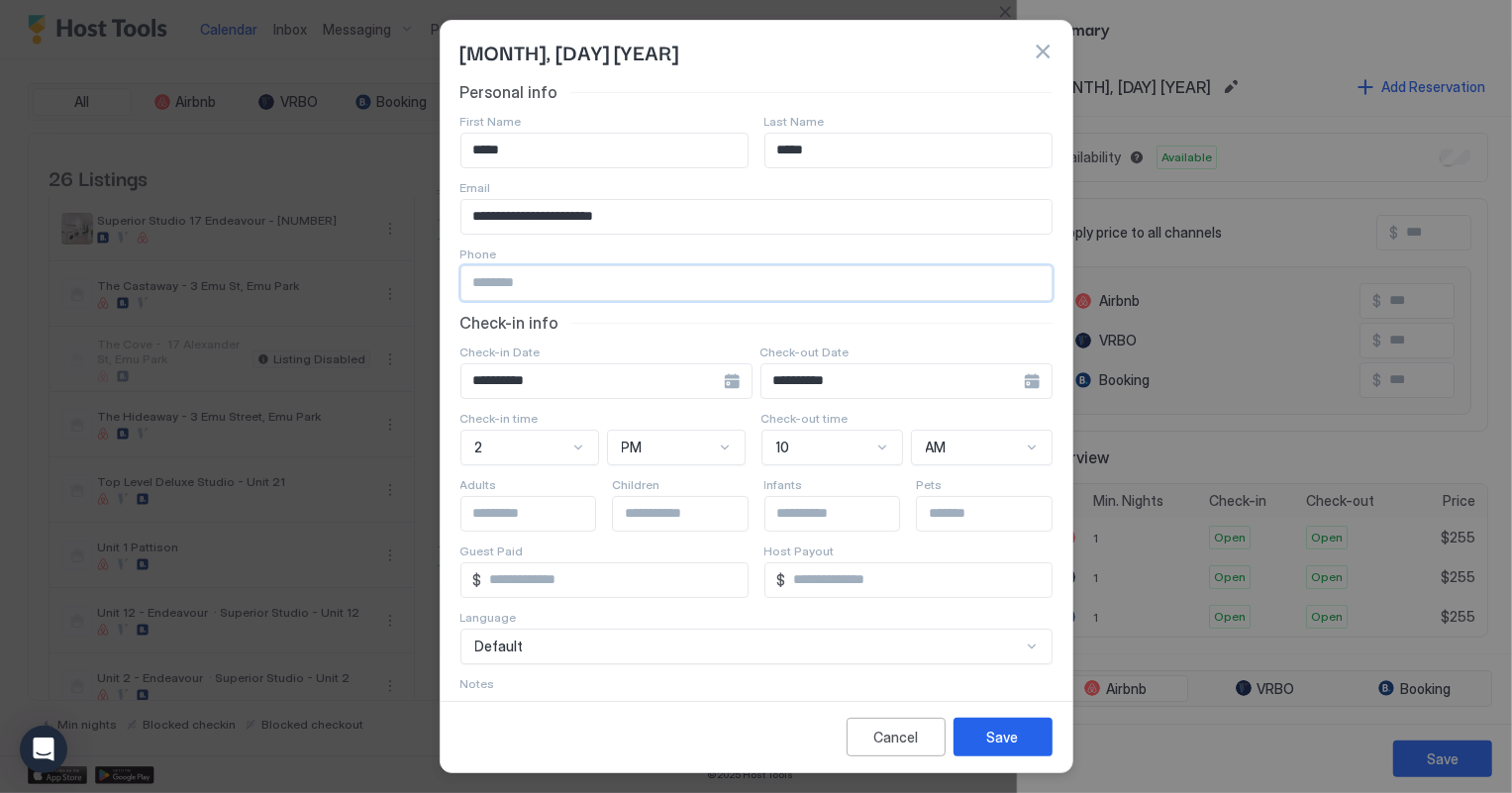 click at bounding box center [756, 283] 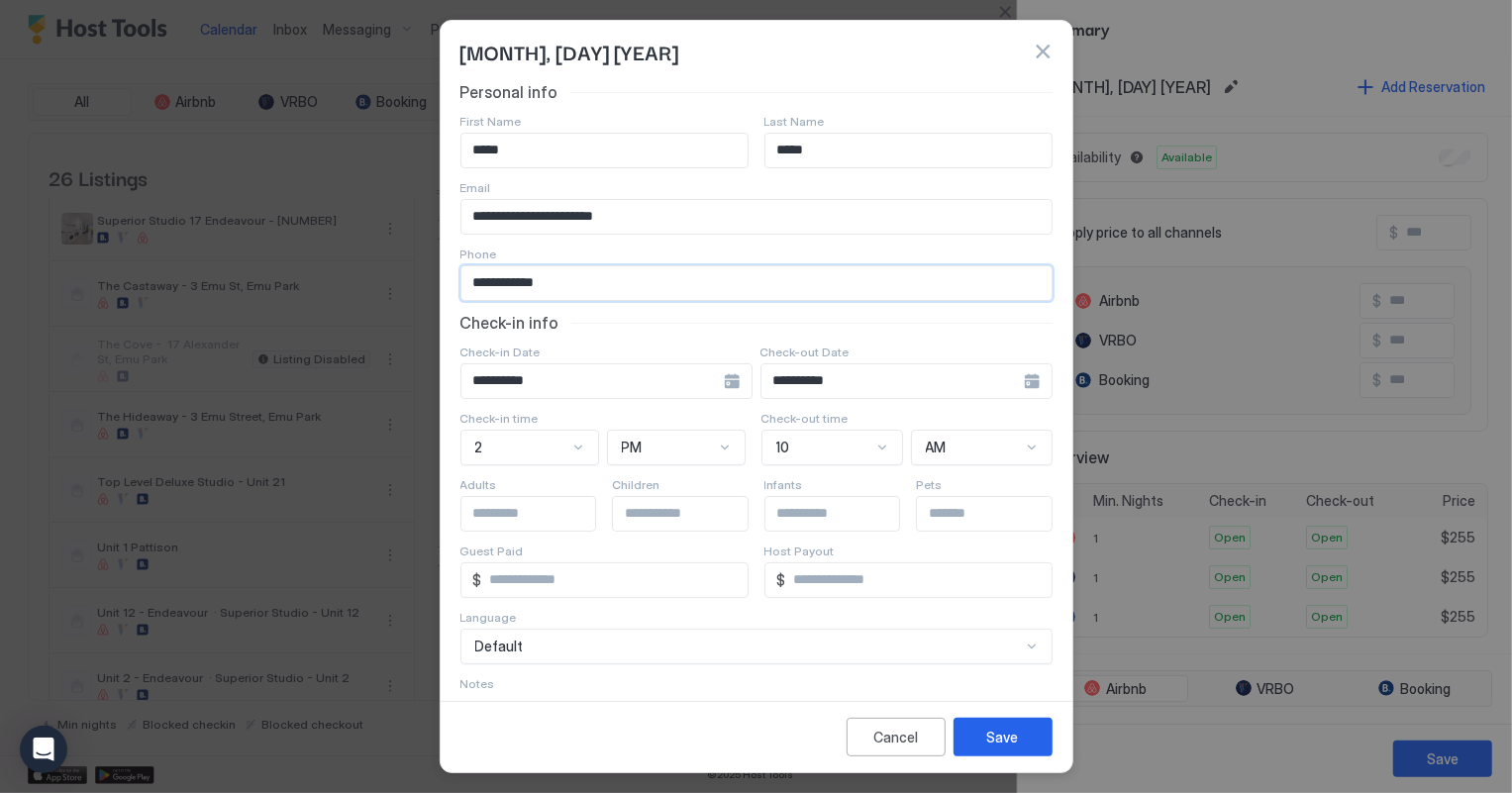 type on "**********" 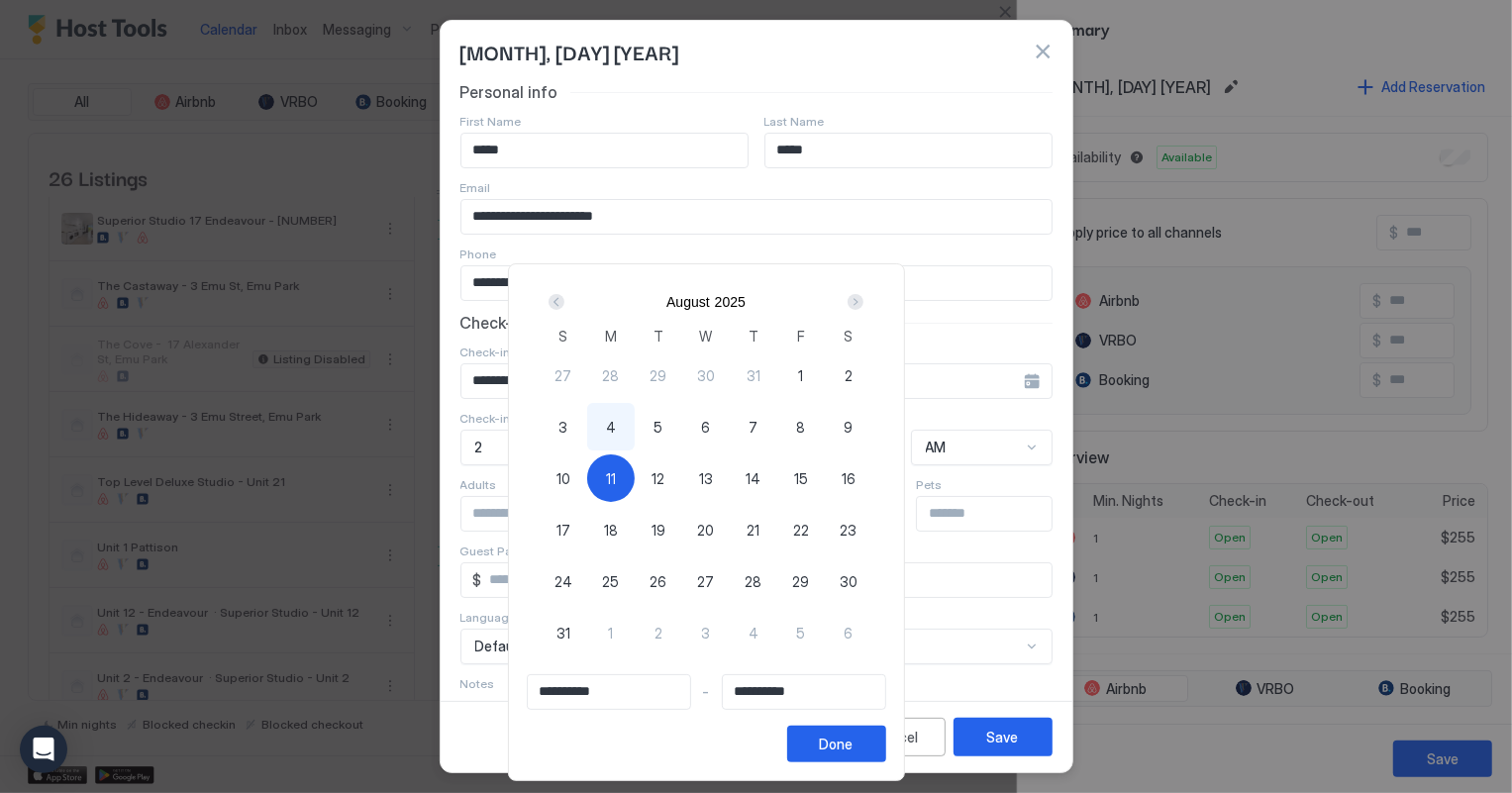 click on "11" at bounding box center (611, 478) 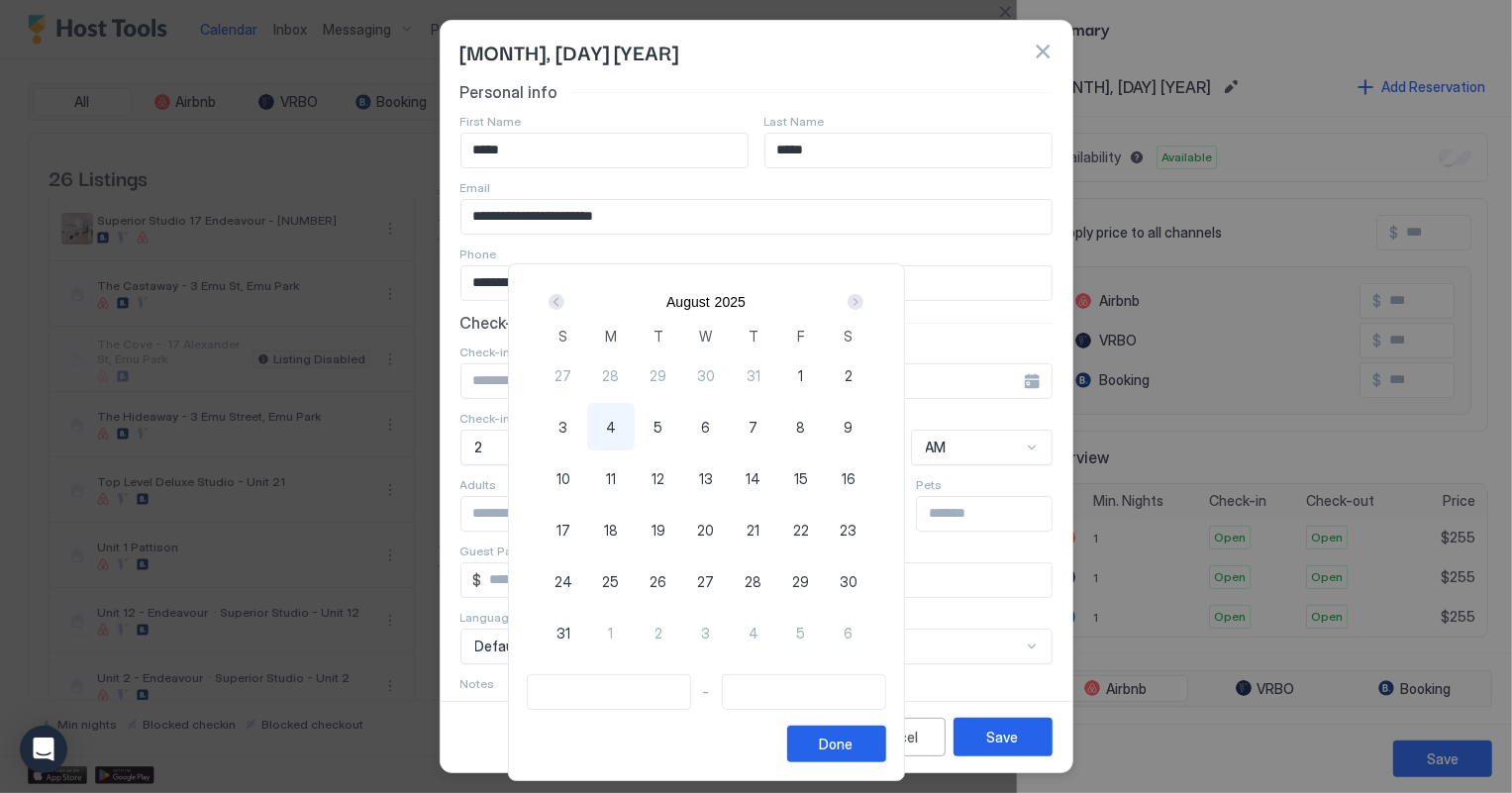 click on "11" at bounding box center (611, 478) 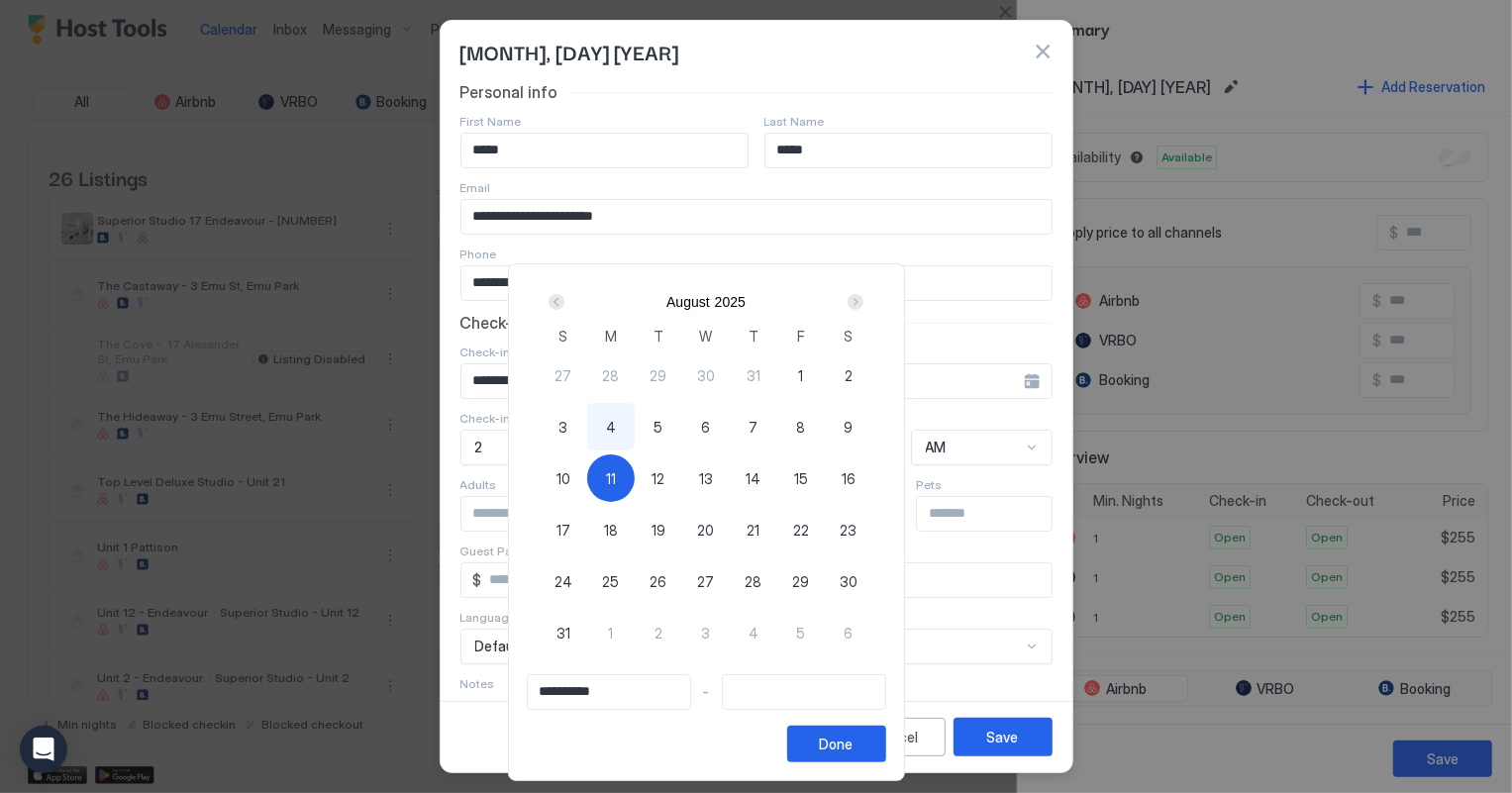 type on "**********" 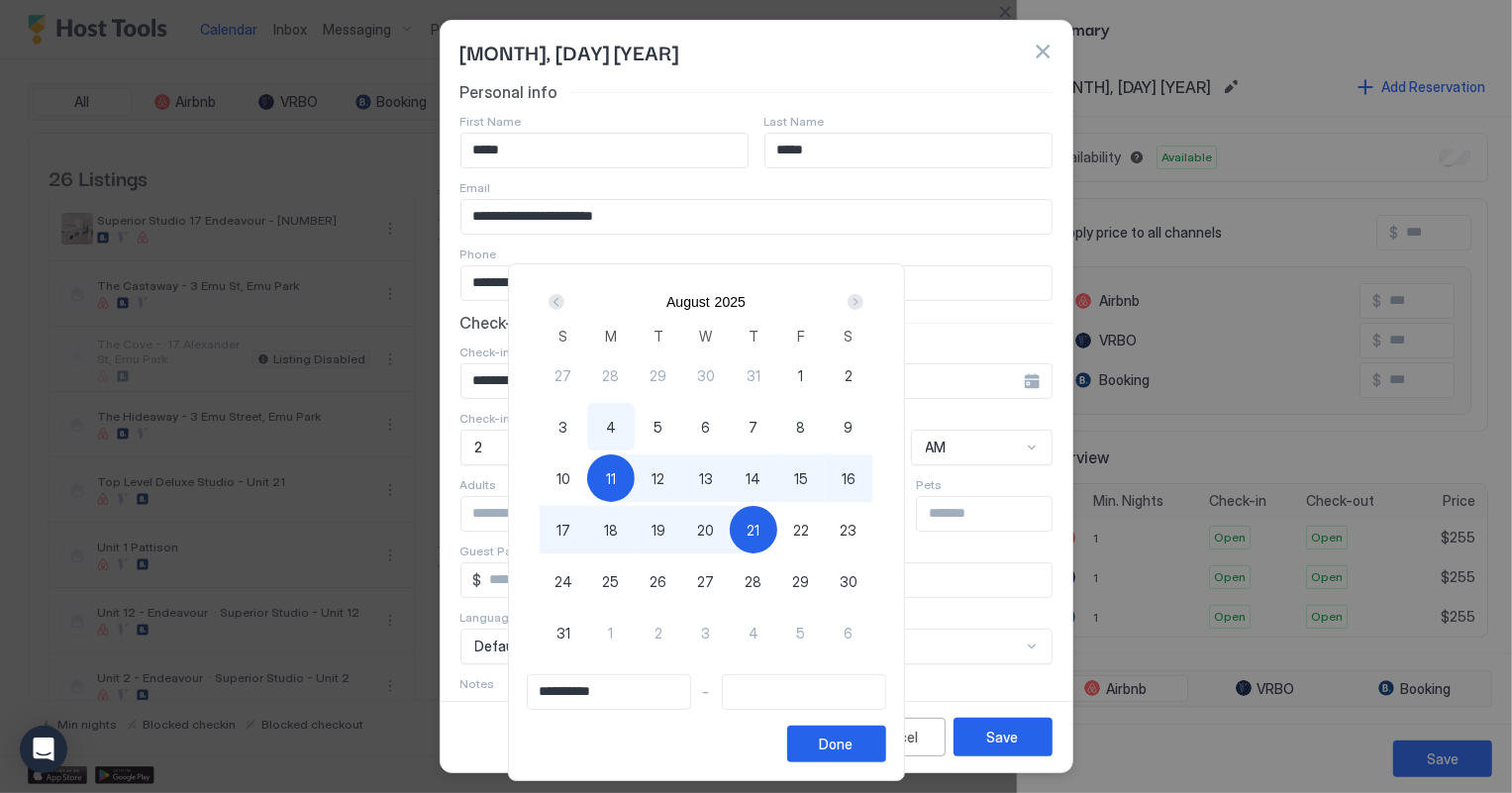 click on "21" at bounding box center [753, 530] 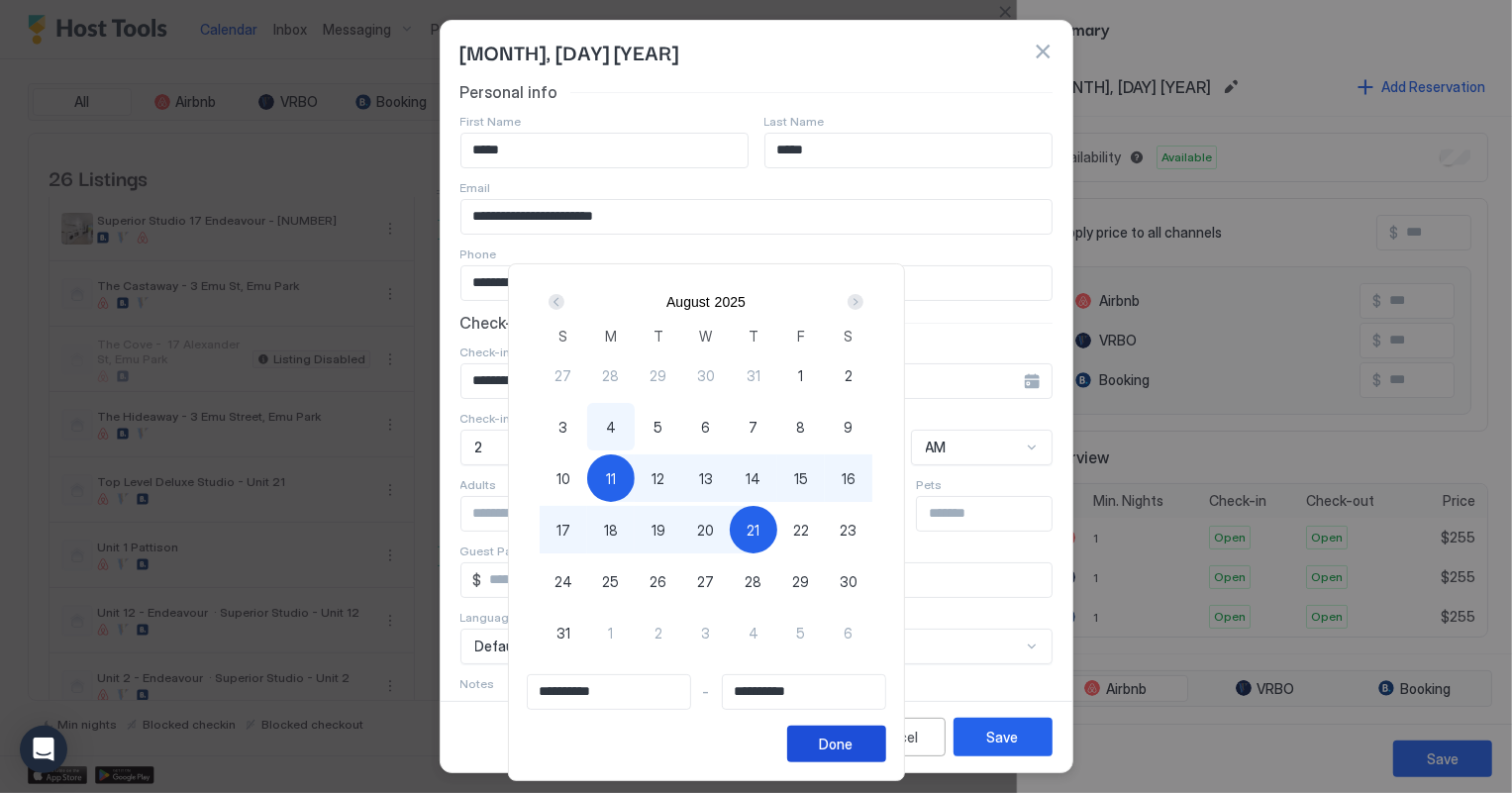 click on "Done" at bounding box center (837, 743) 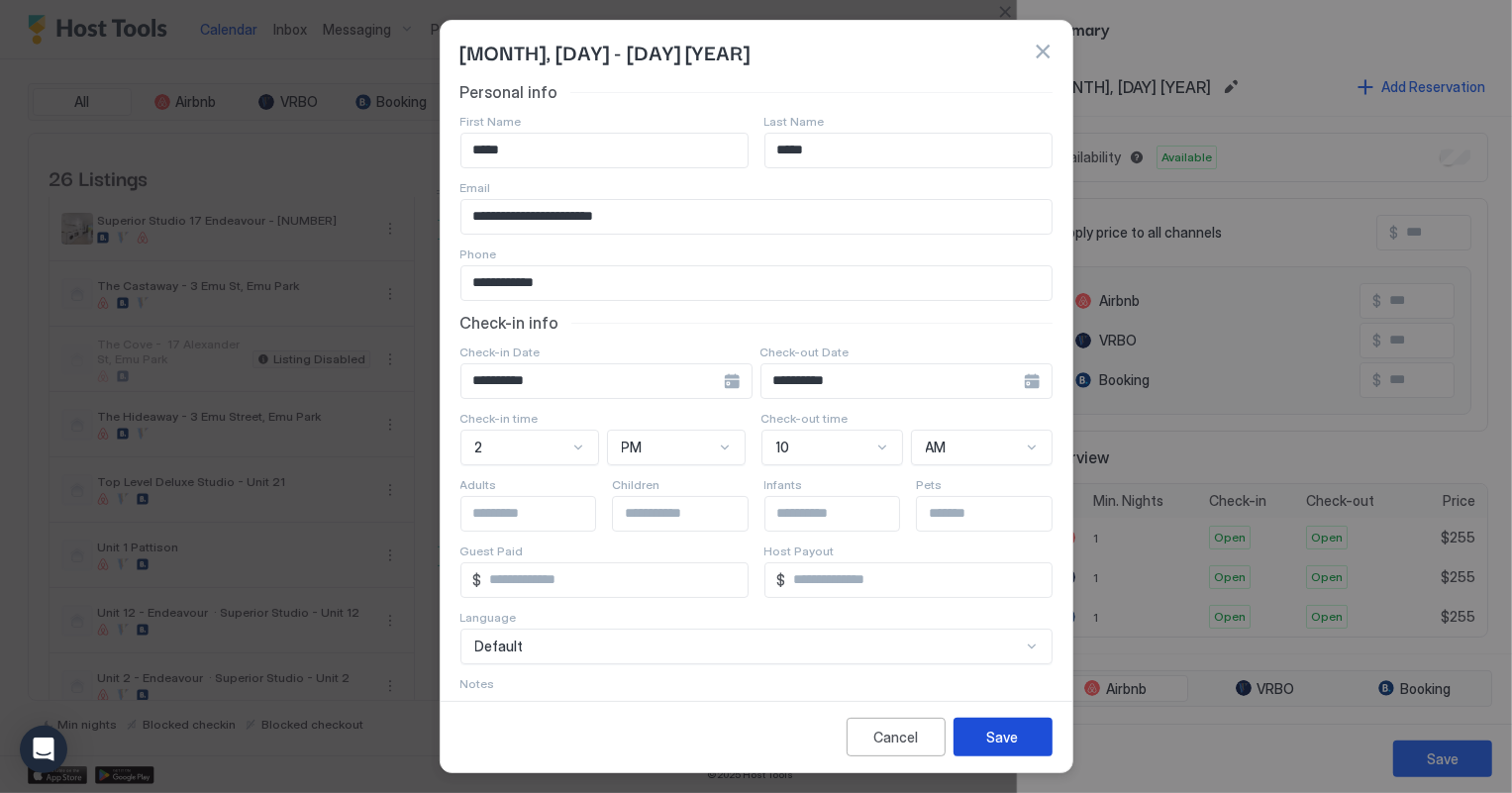 click on "Save" at bounding box center [1003, 737] 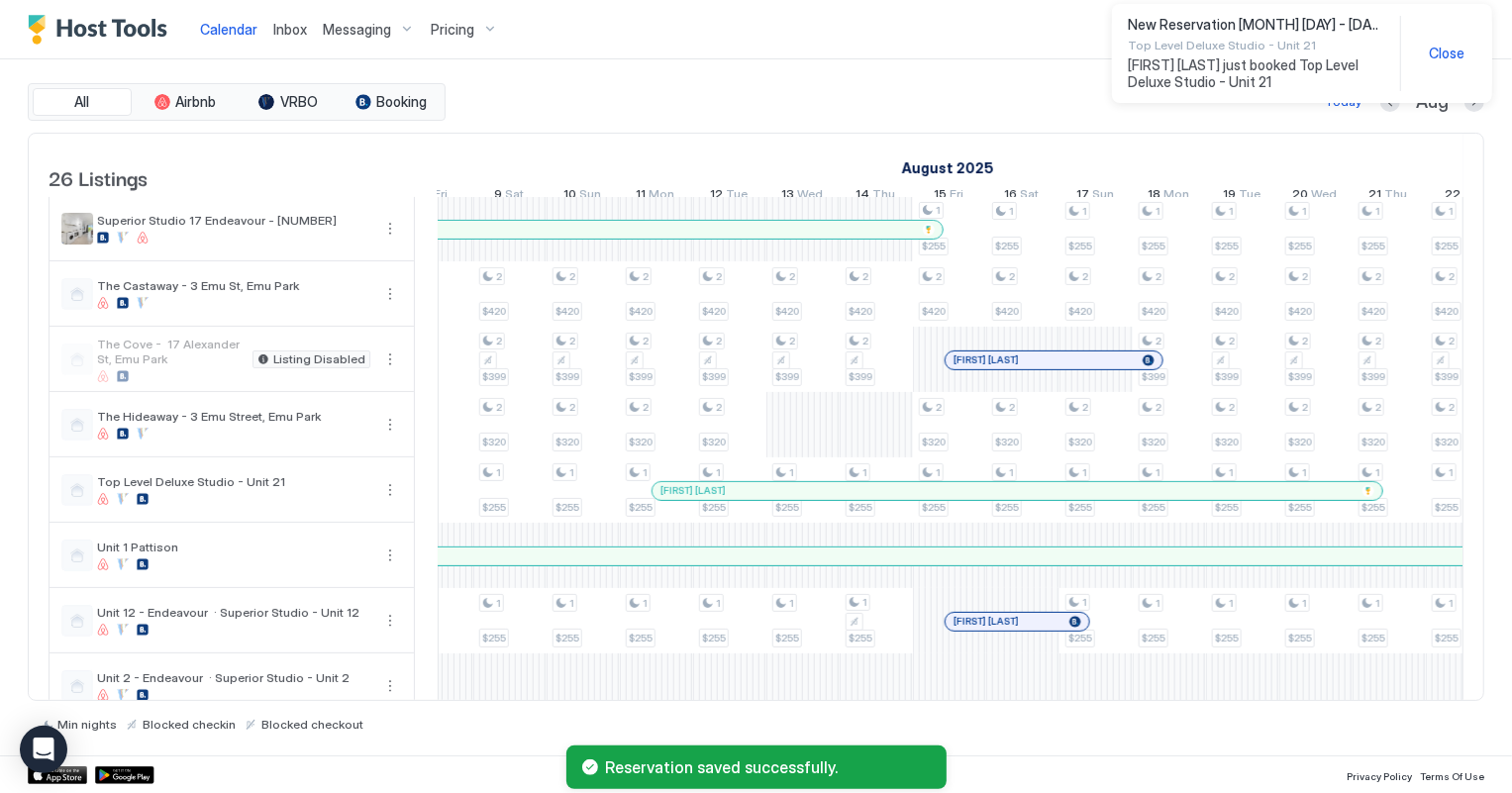 click at bounding box center [0, 0] 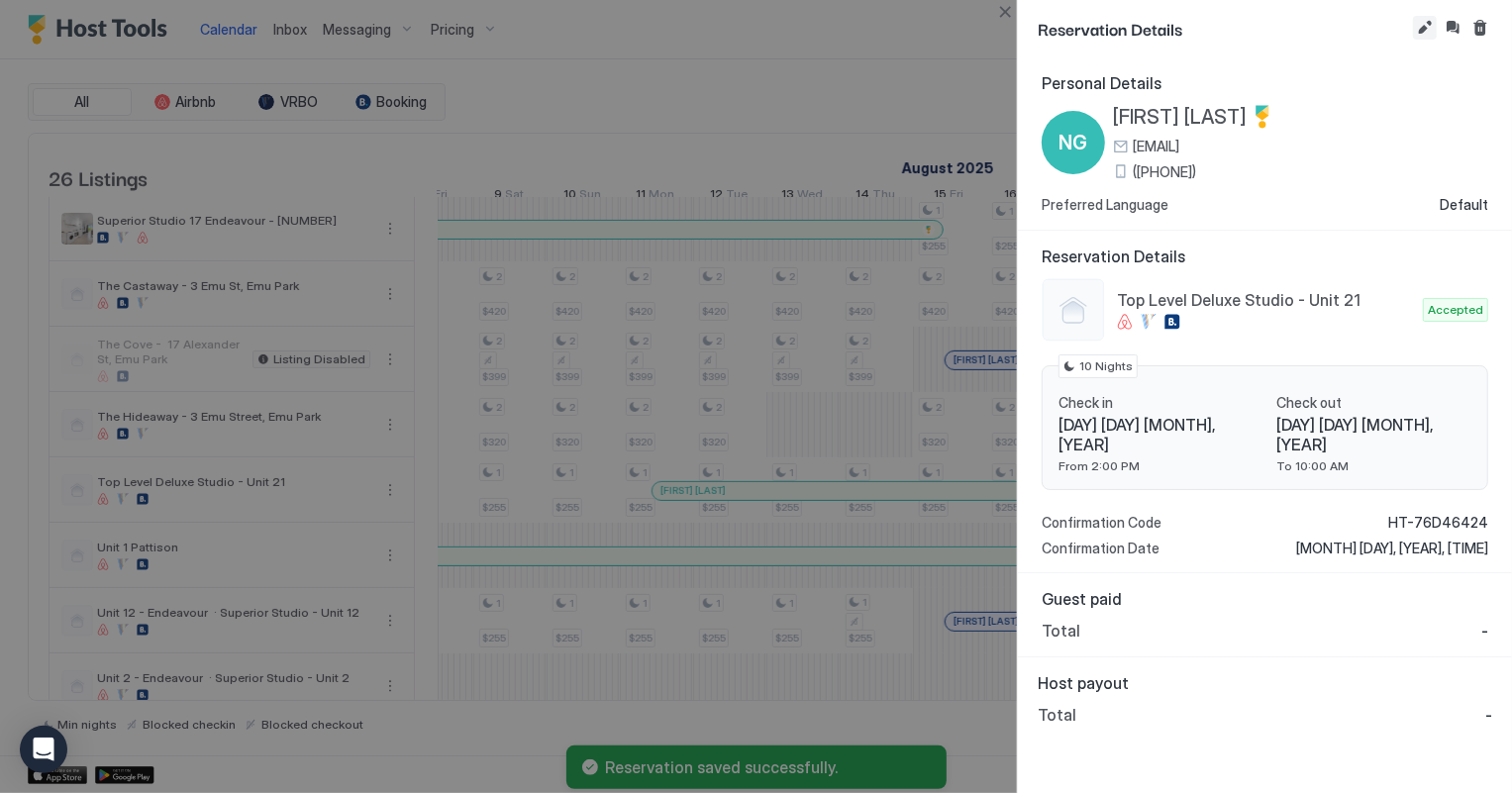 click at bounding box center [1425, 28] 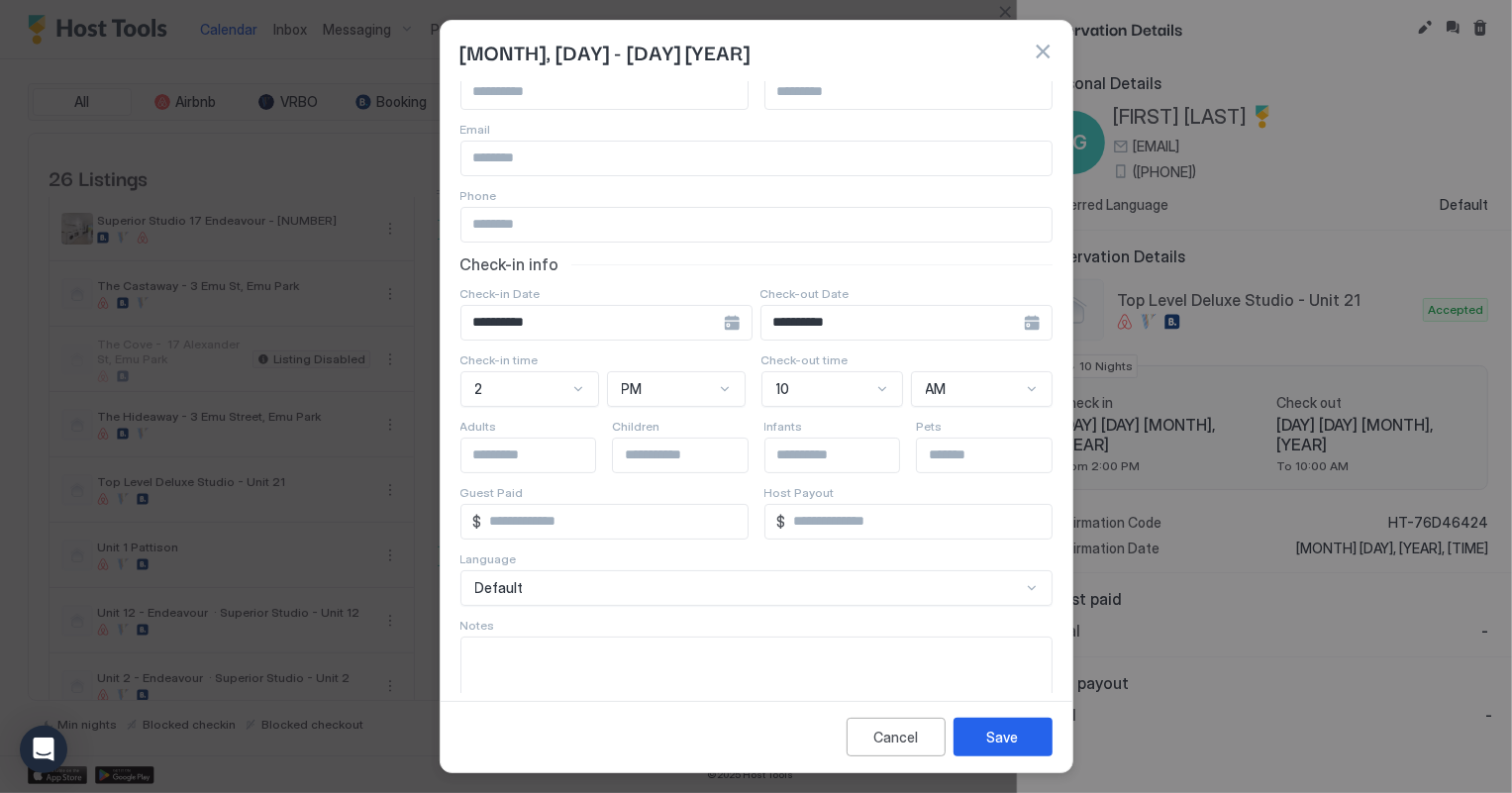 scroll, scrollTop: 119, scrollLeft: 0, axis: vertical 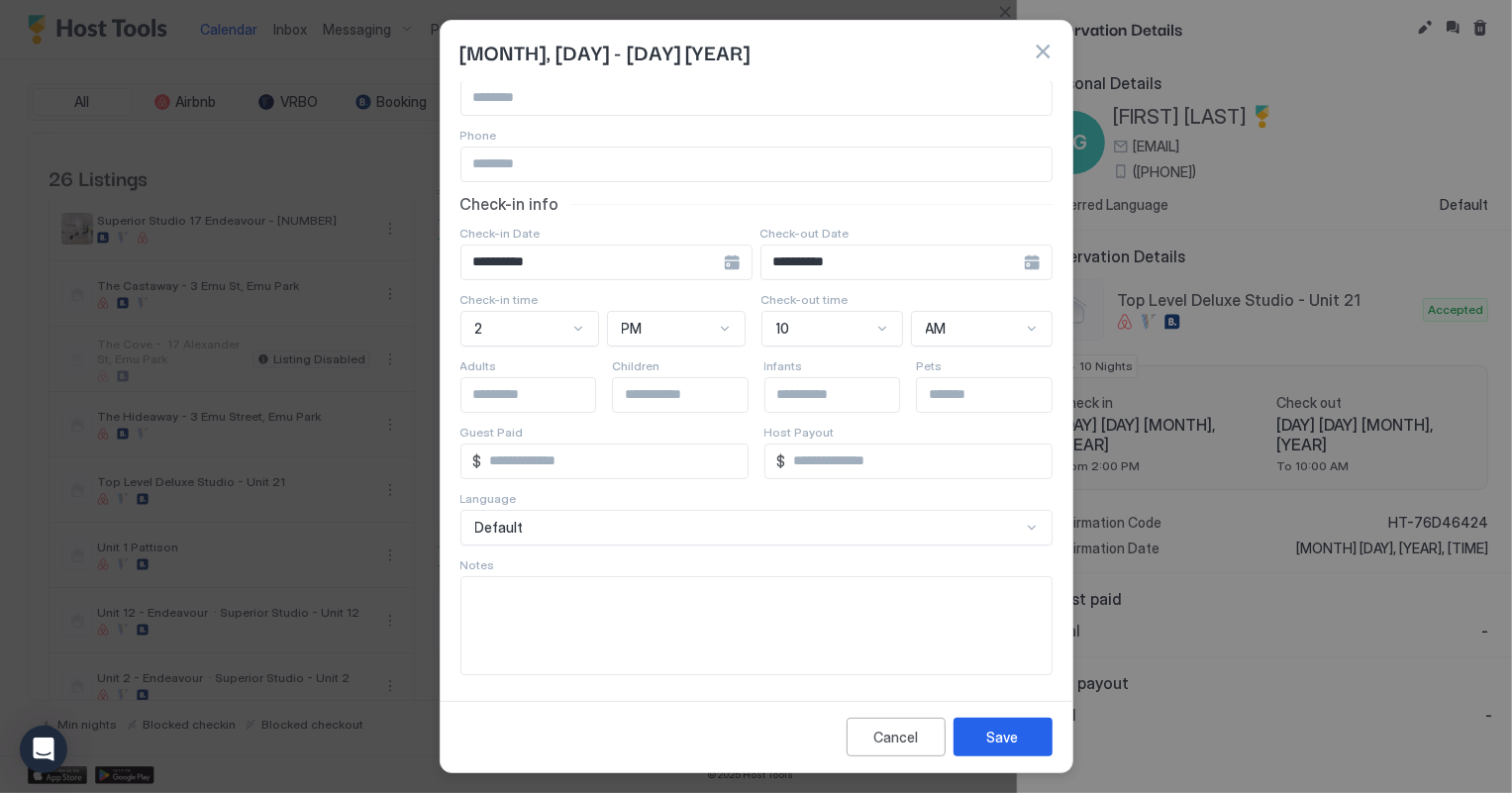click at bounding box center (756, 626) 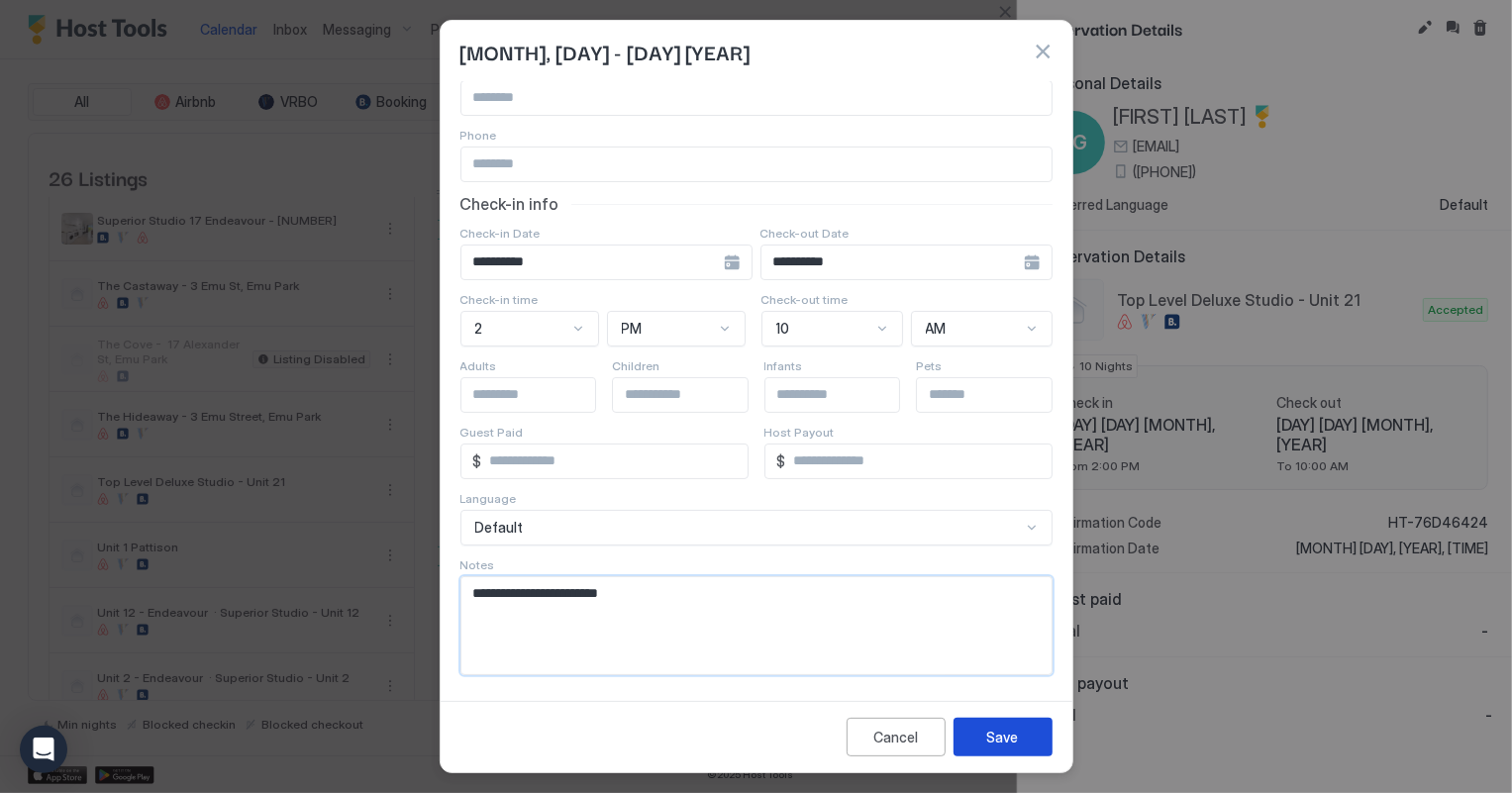 type on "**********" 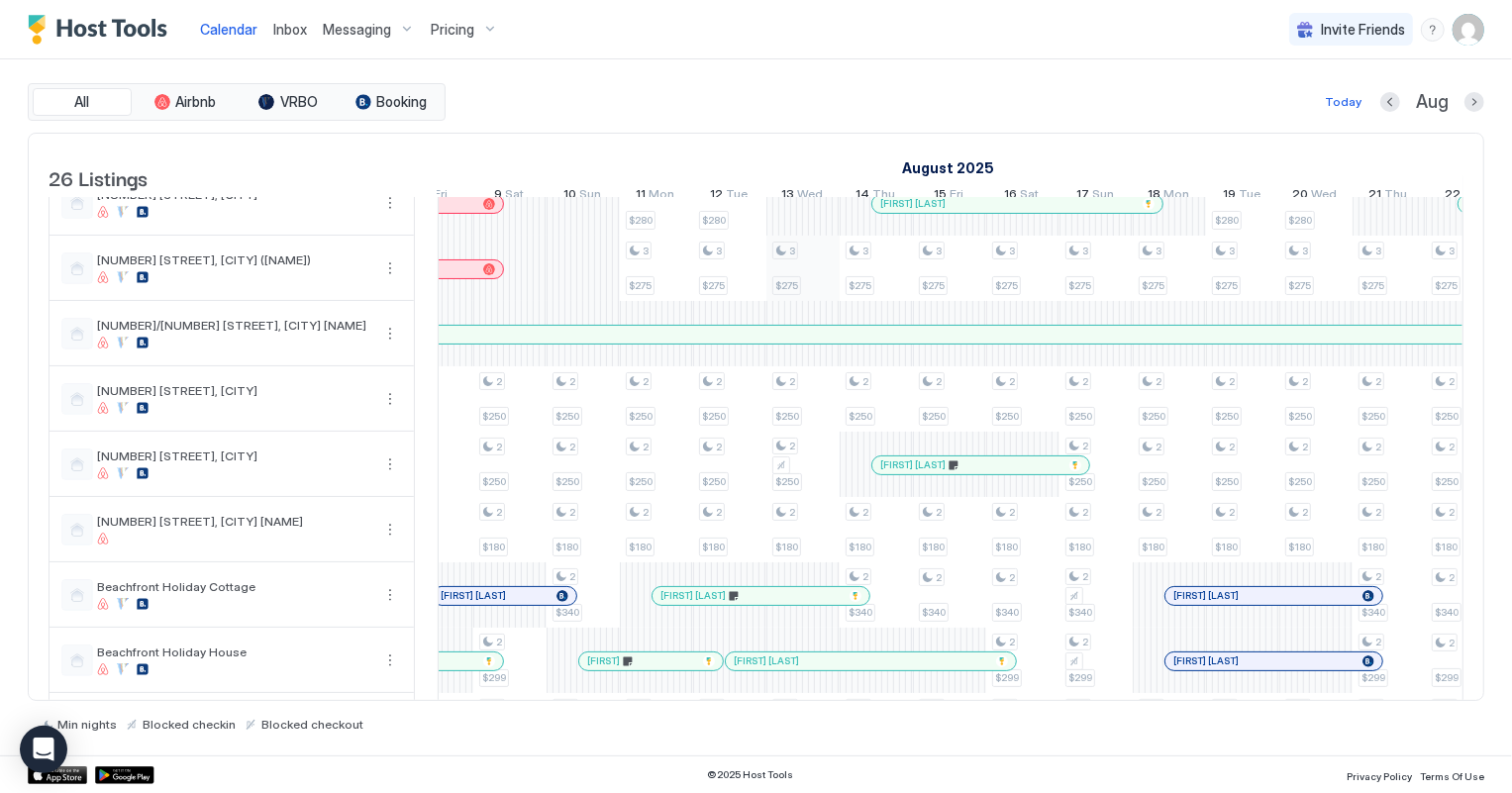 scroll, scrollTop: 0, scrollLeft: 0, axis: both 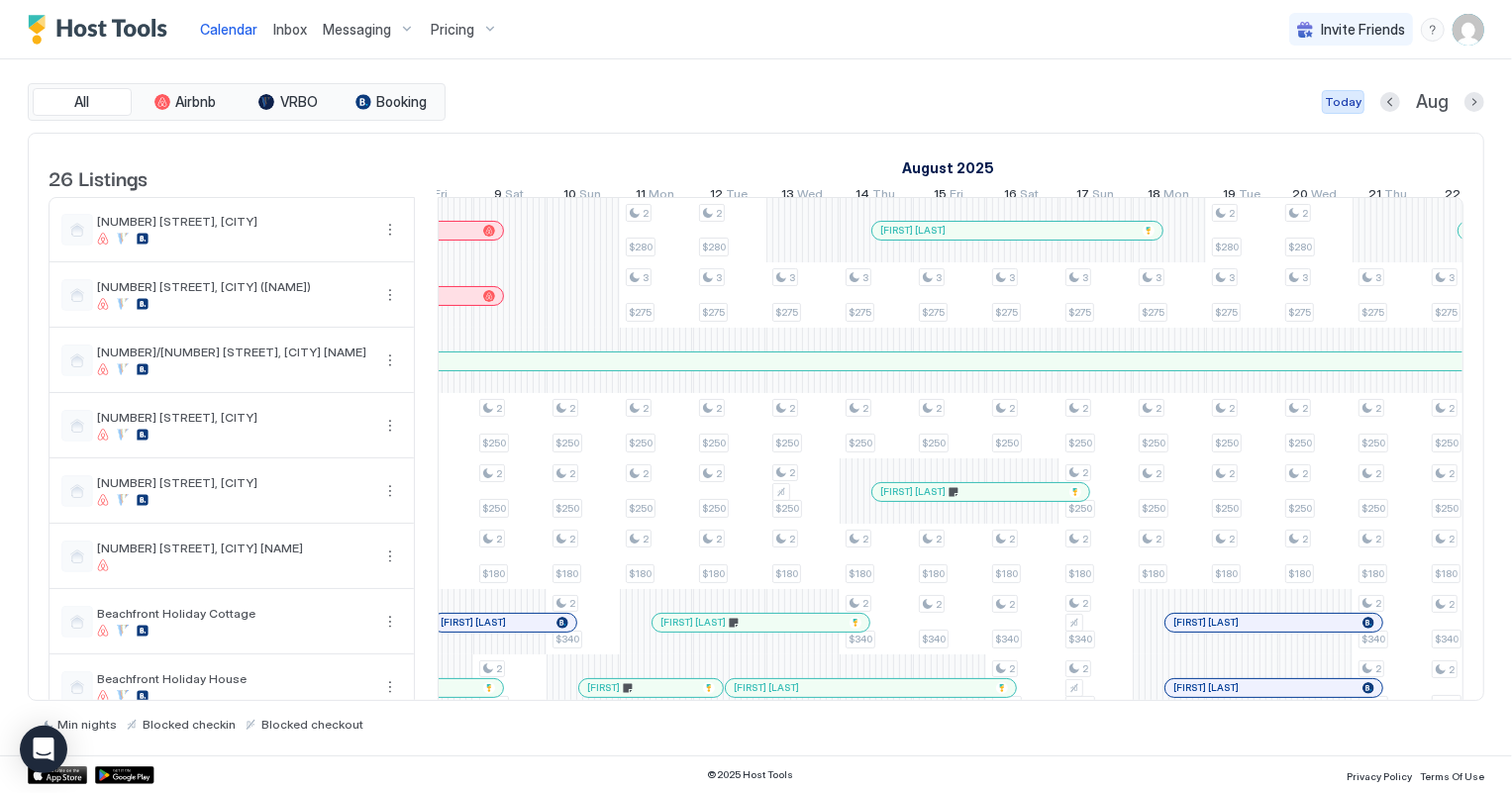 click on "Today" at bounding box center (1343, 102) 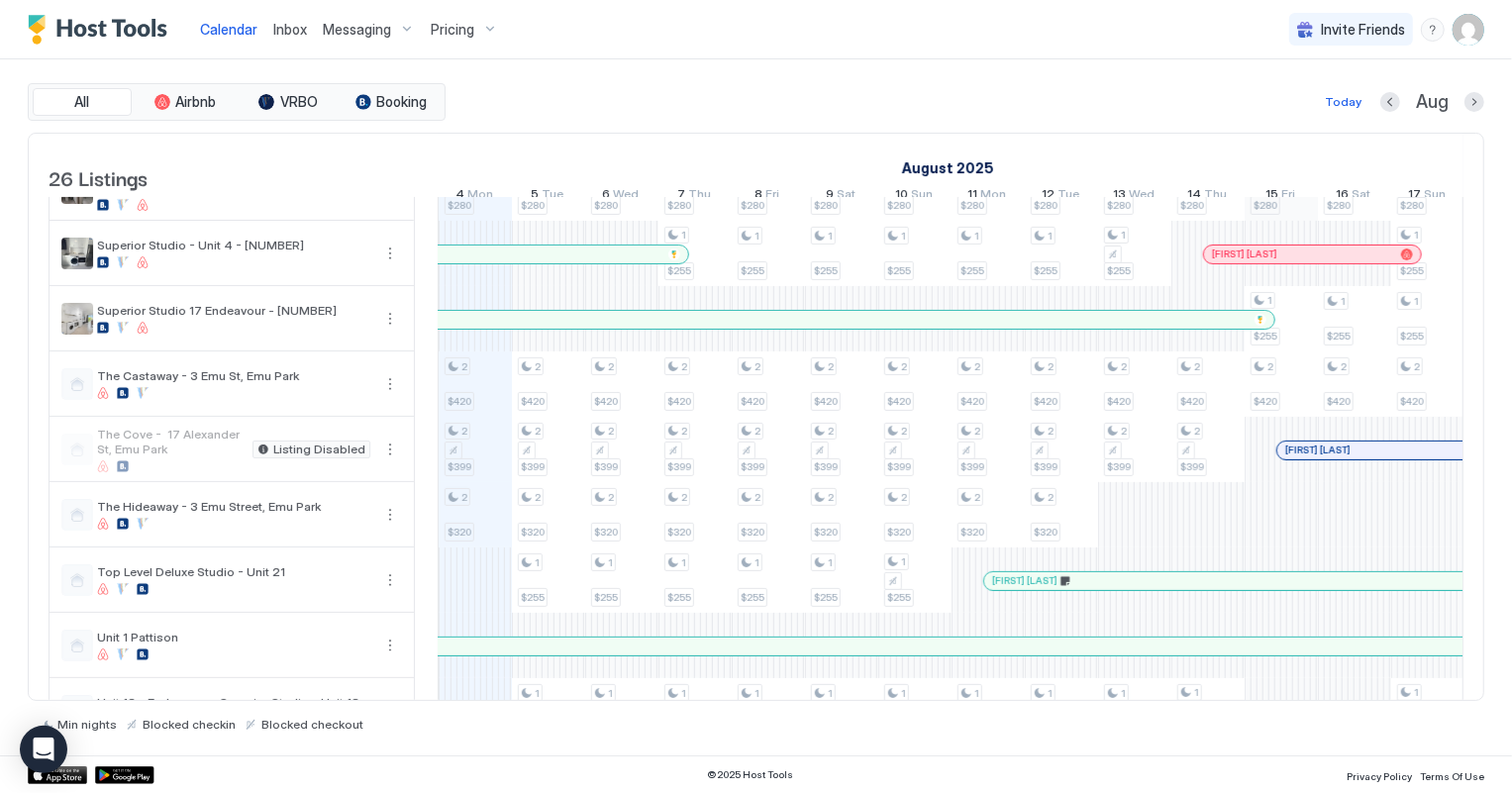 scroll, scrollTop: 810, scrollLeft: 0, axis: vertical 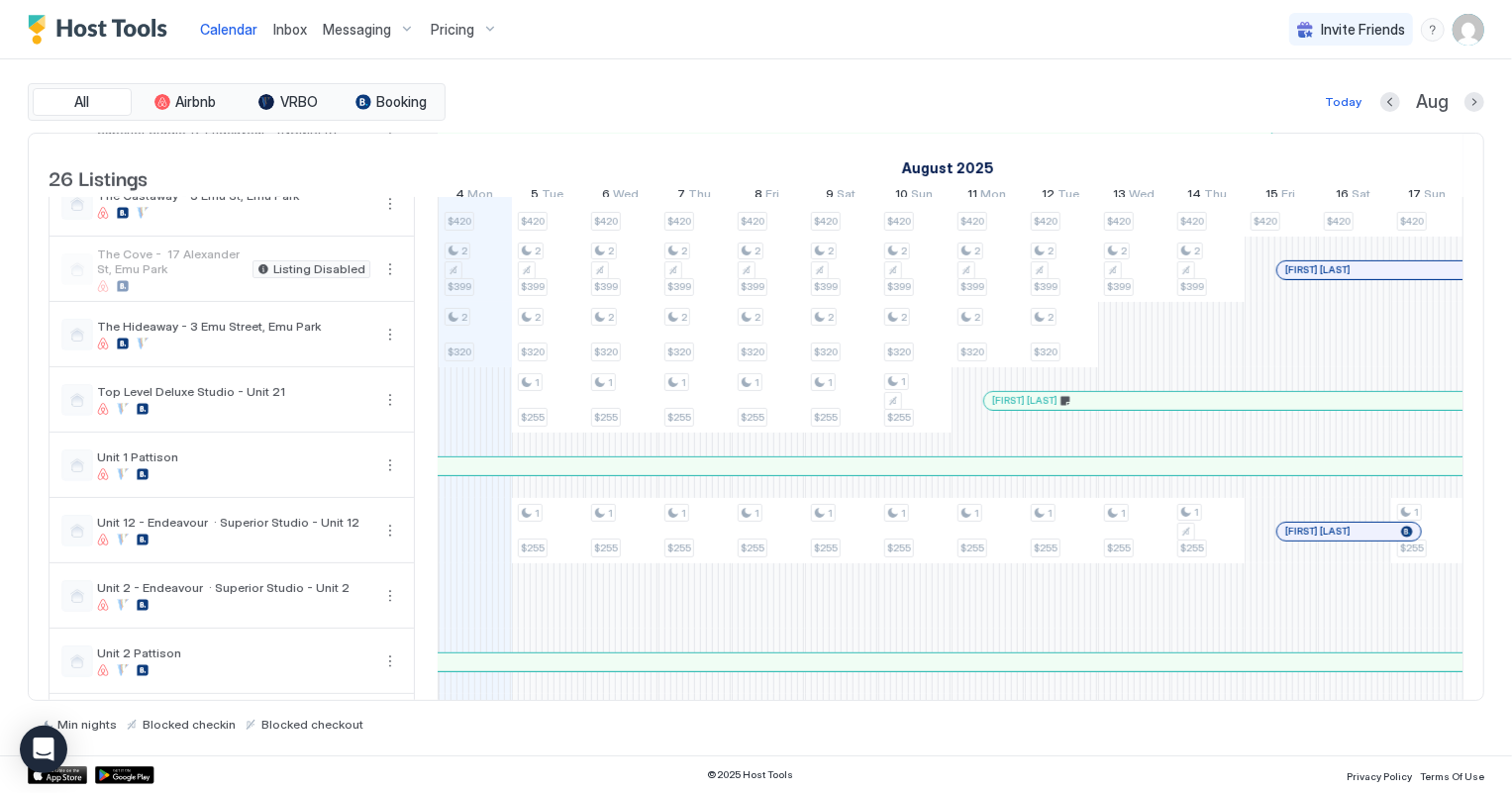 click at bounding box center (1162, 401) 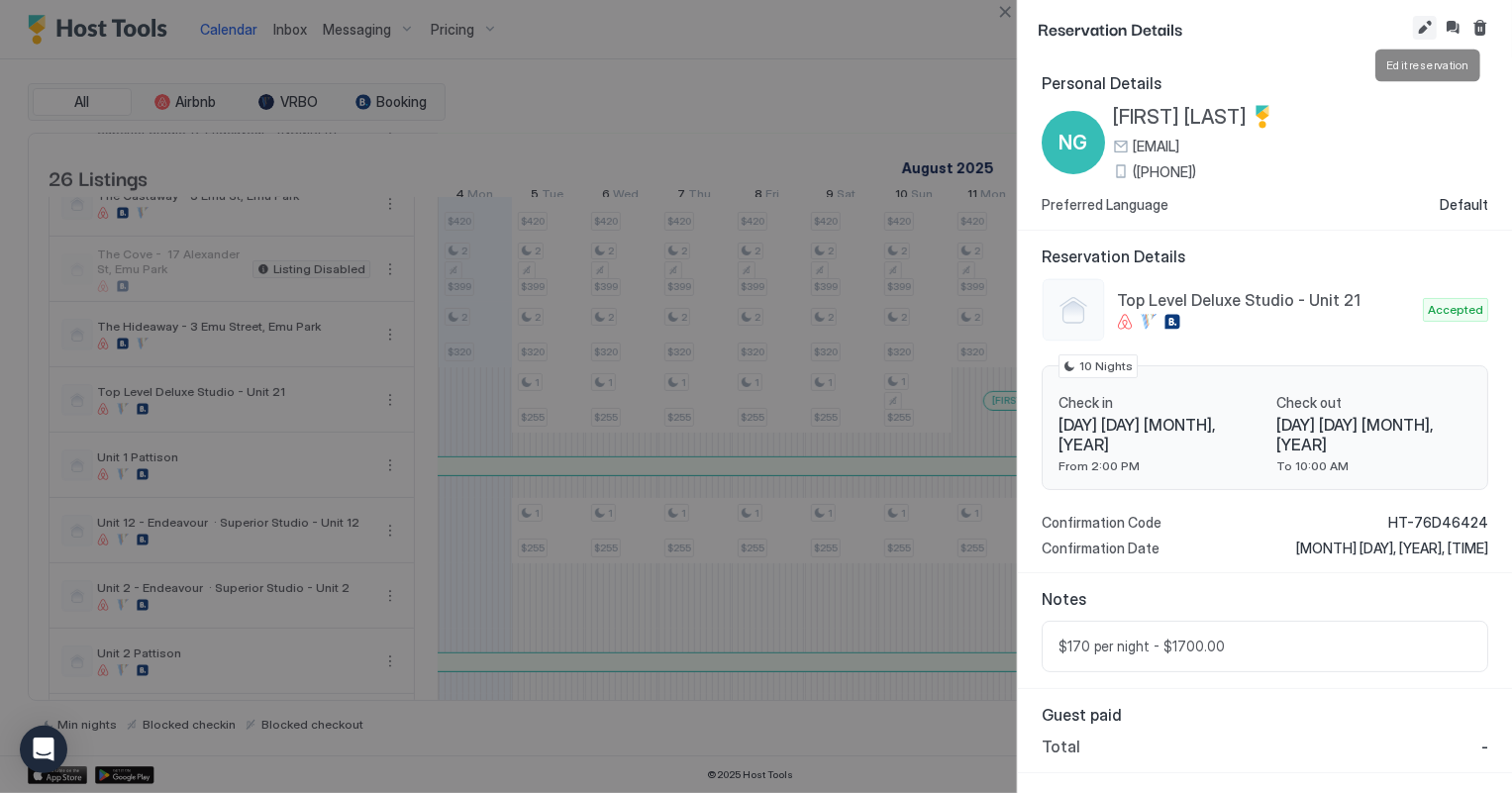 click at bounding box center (1425, 28) 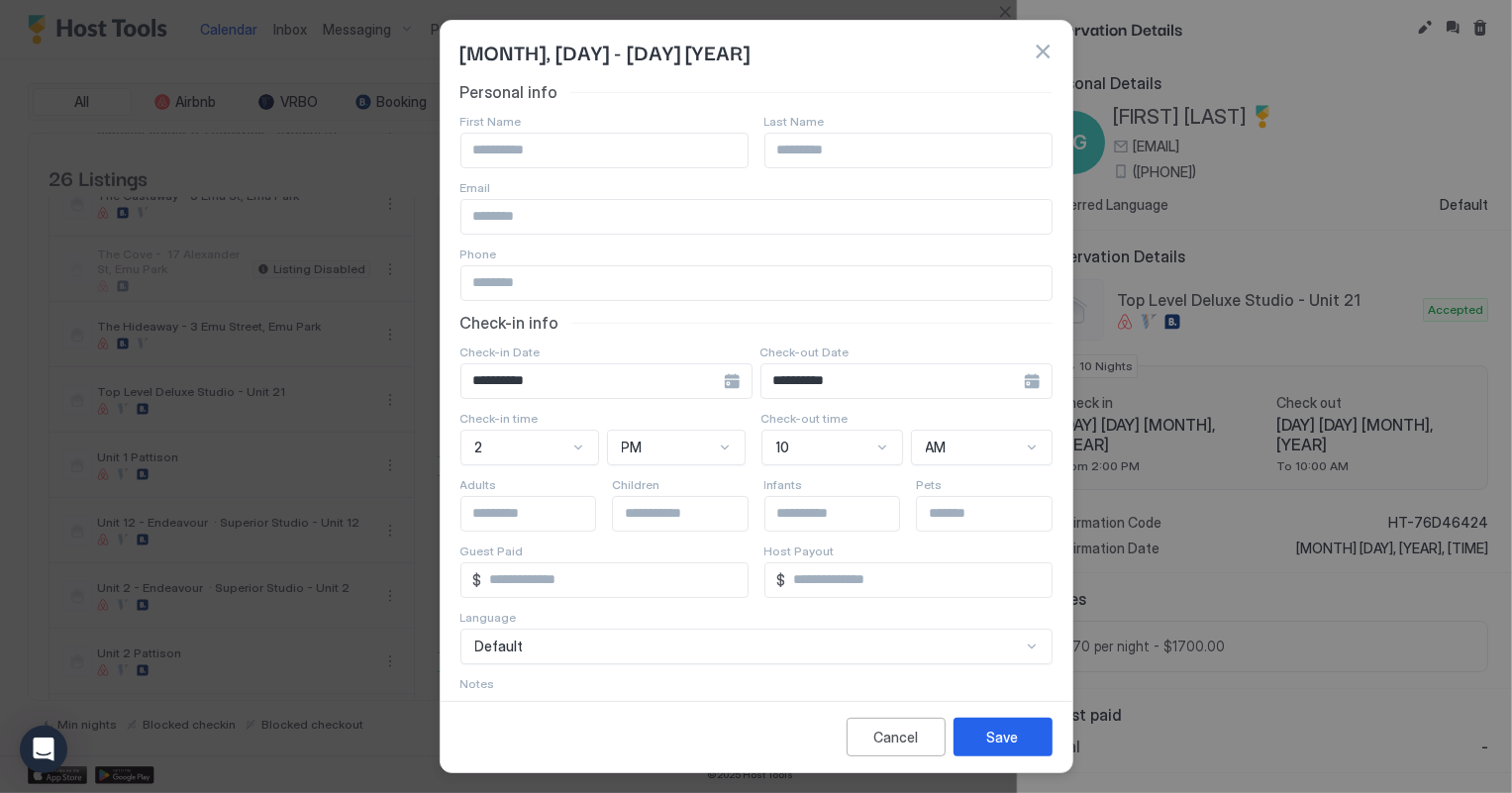 click at bounding box center (756, 283) 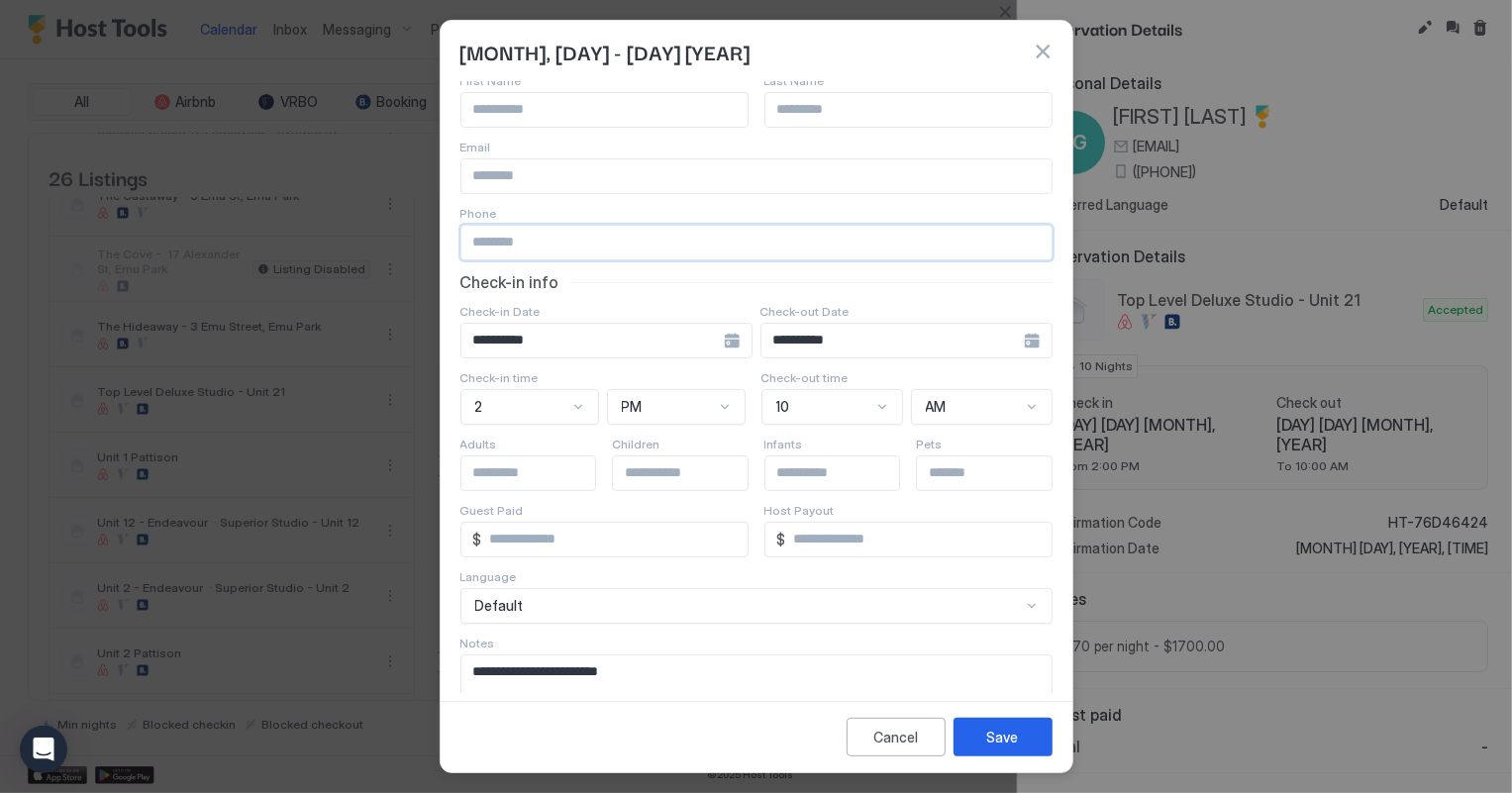 scroll, scrollTop: 119, scrollLeft: 0, axis: vertical 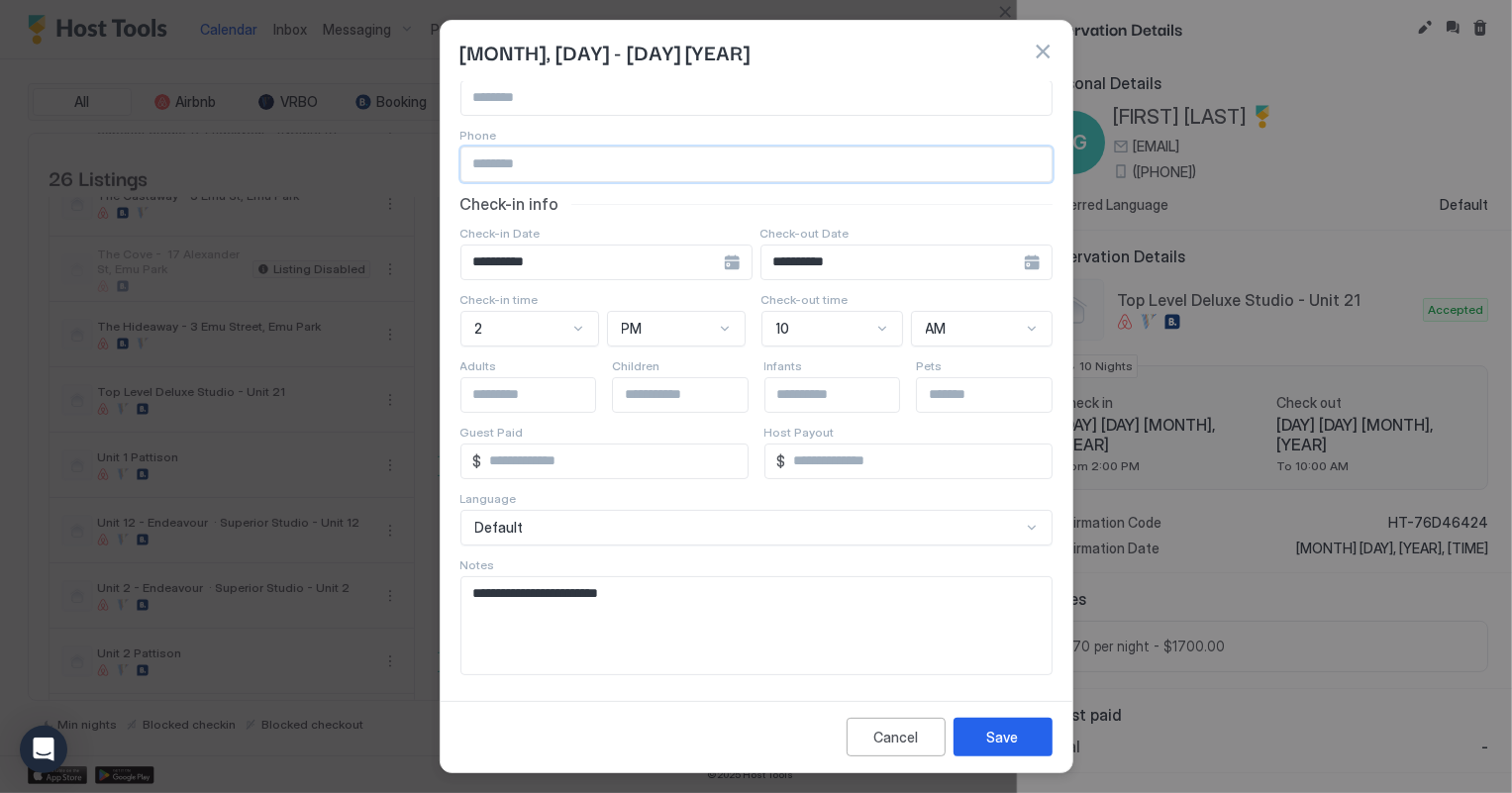 click on "**********" at bounding box center (750, 626) 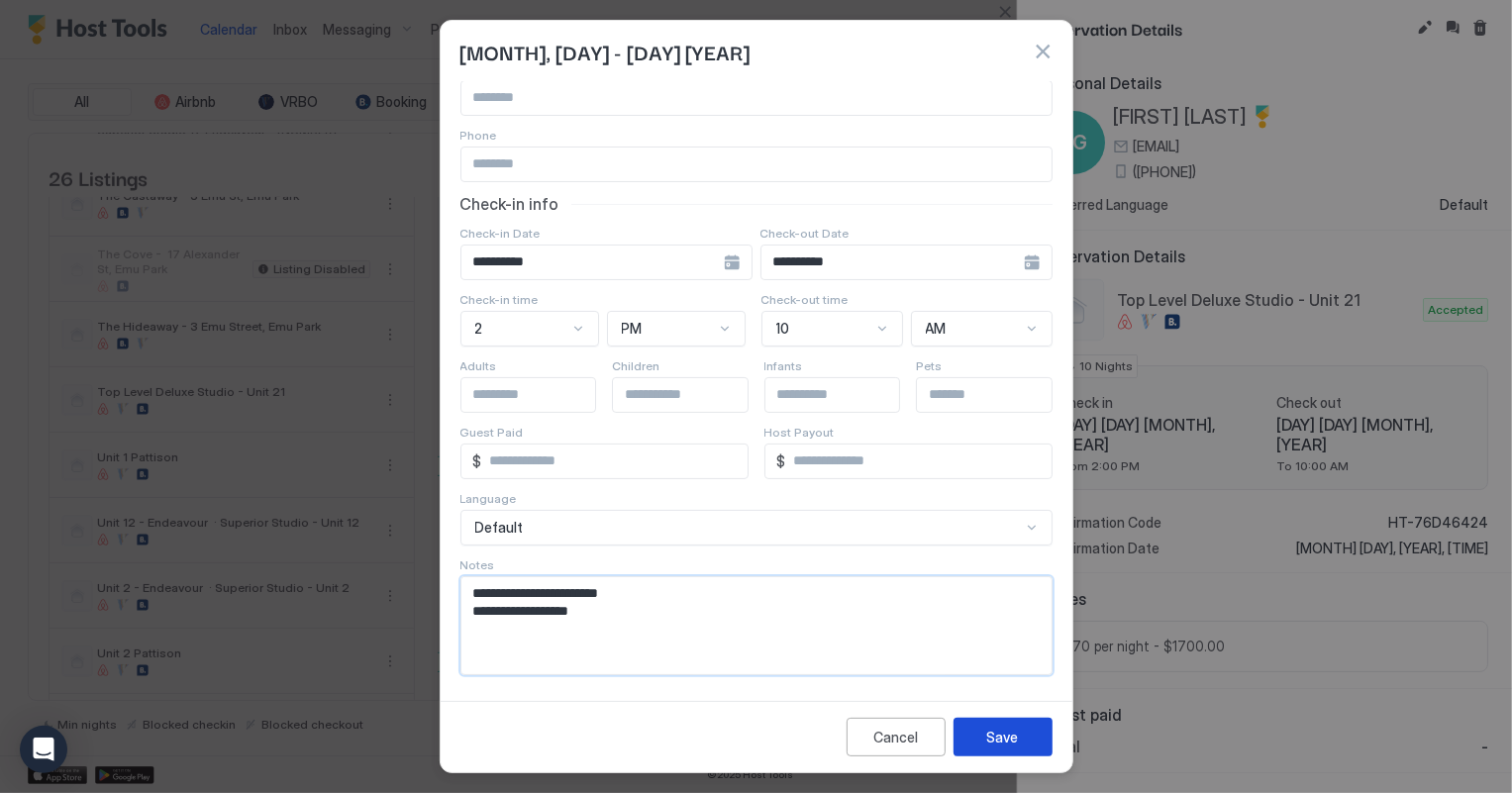 type on "**********" 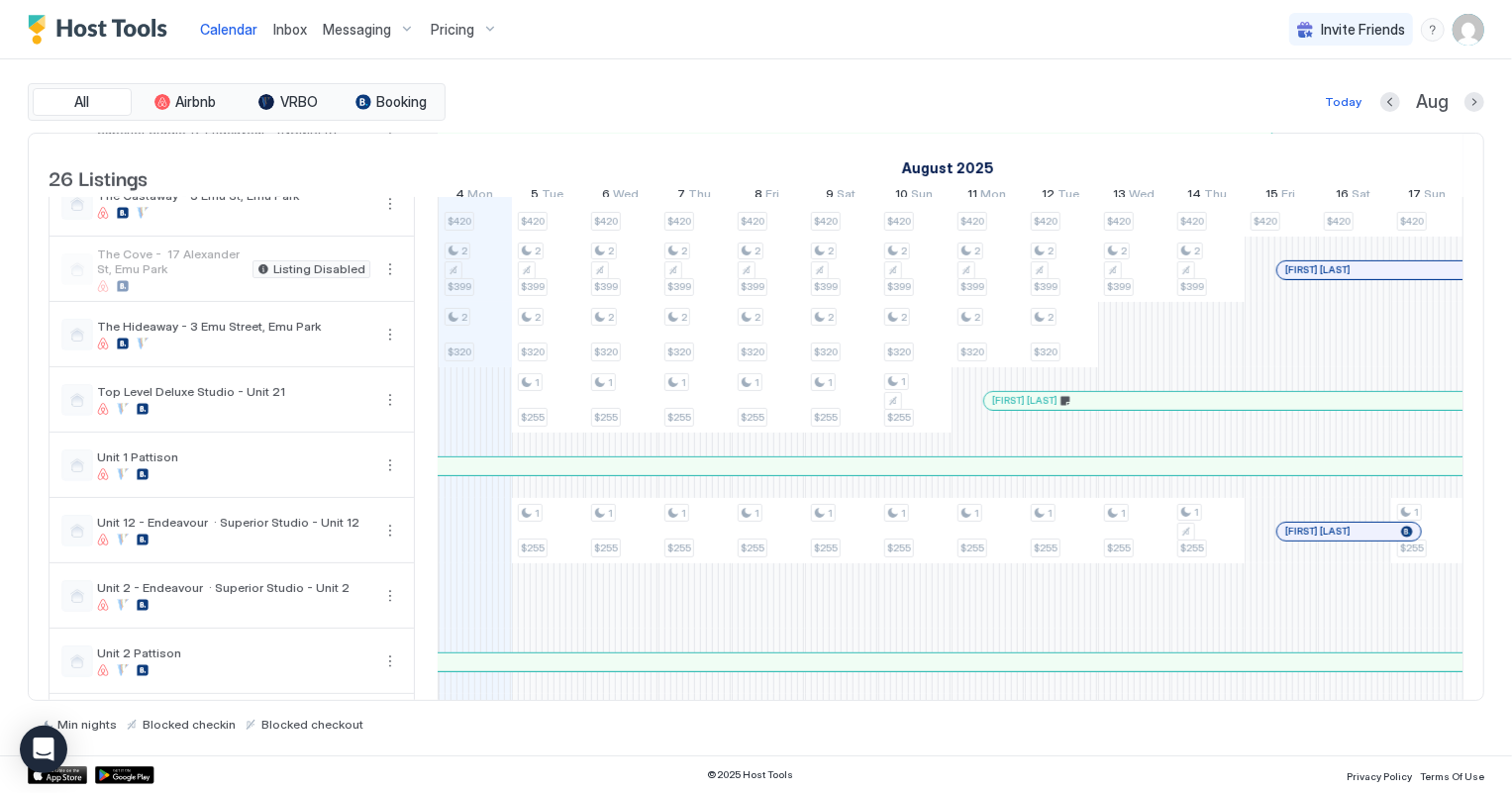 click on "Inbox" at bounding box center (290, 29) 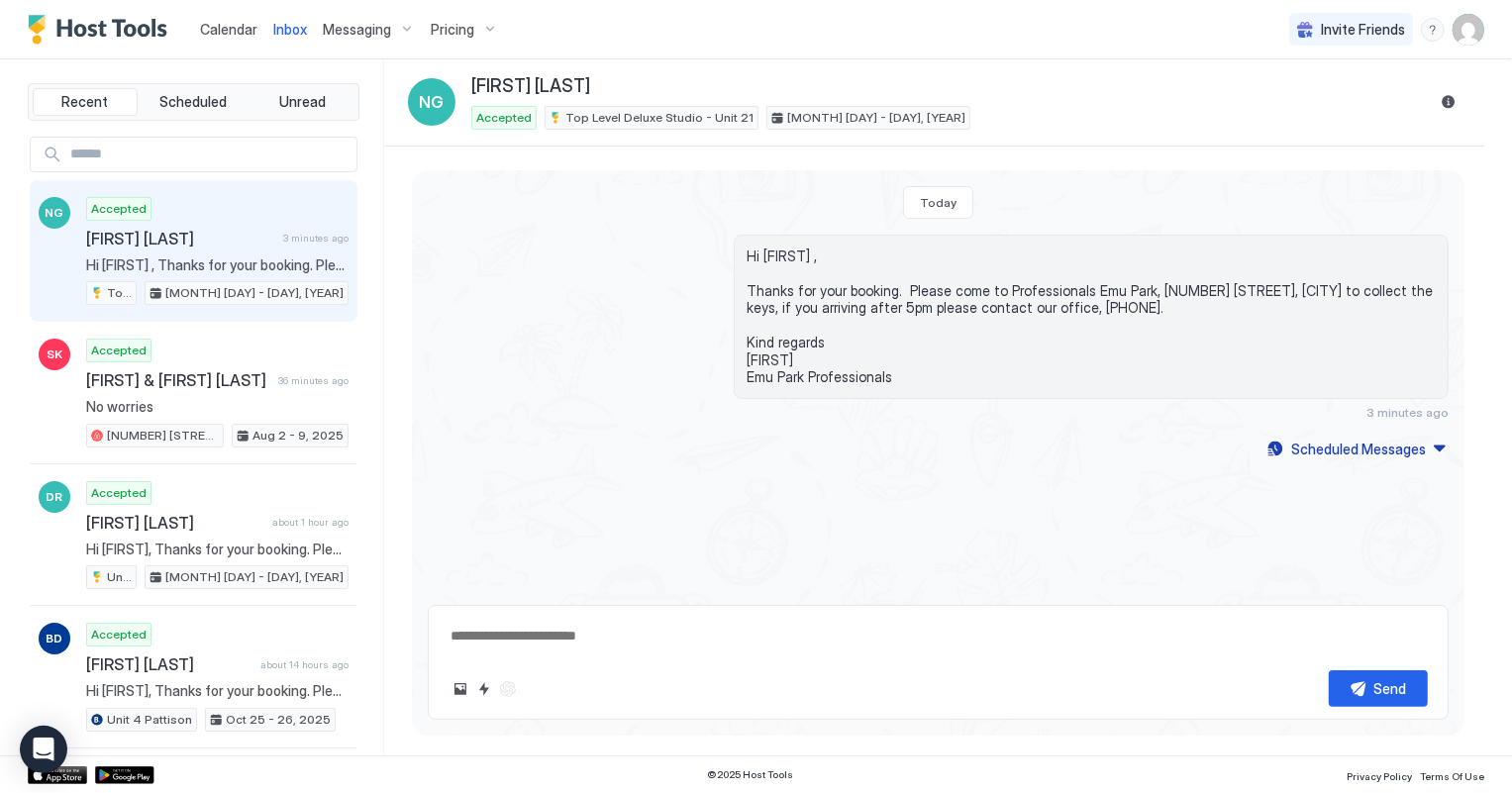 click on "Calendar" at bounding box center (229, 29) 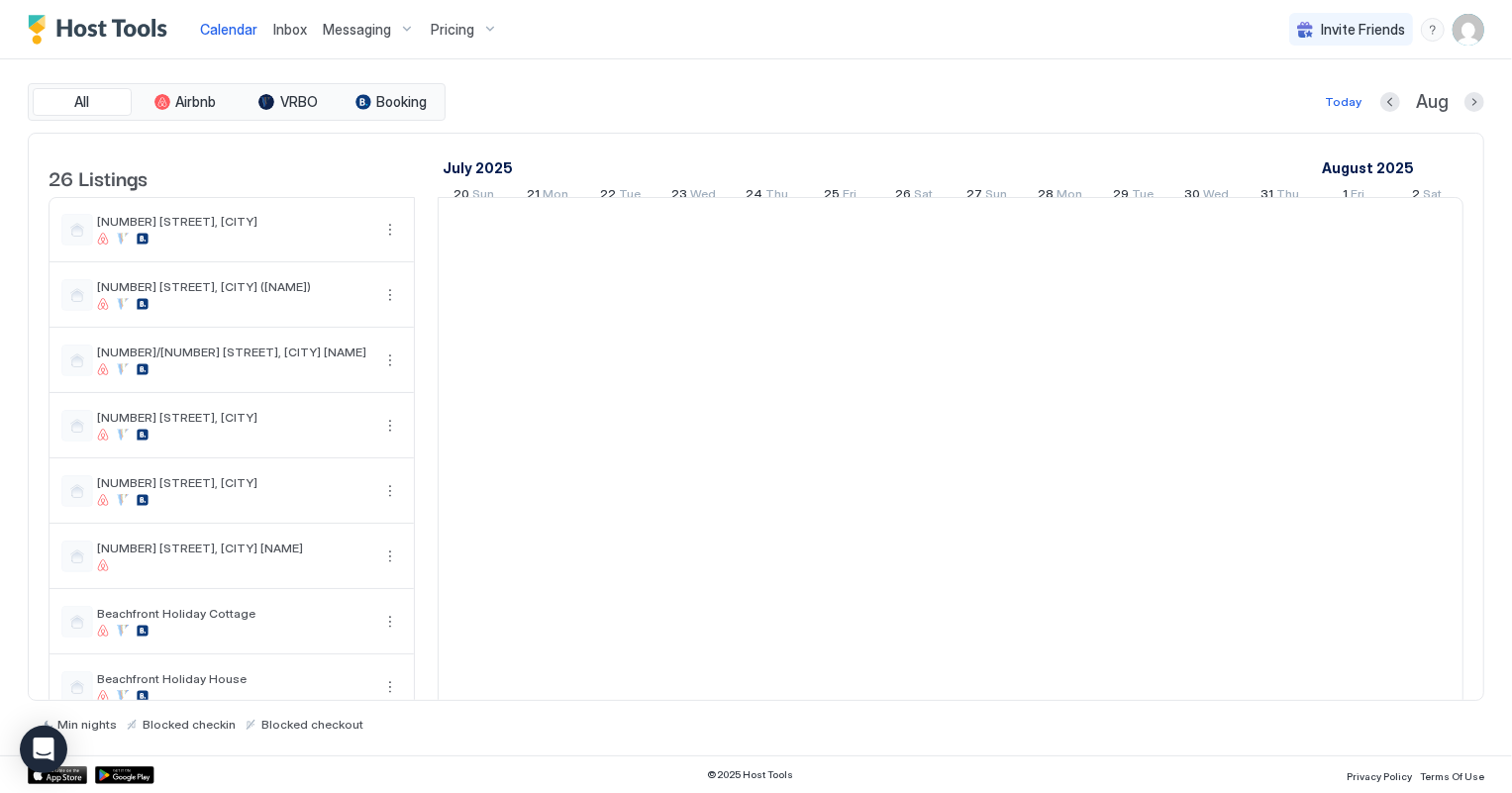 scroll, scrollTop: 0, scrollLeft: 1099, axis: horizontal 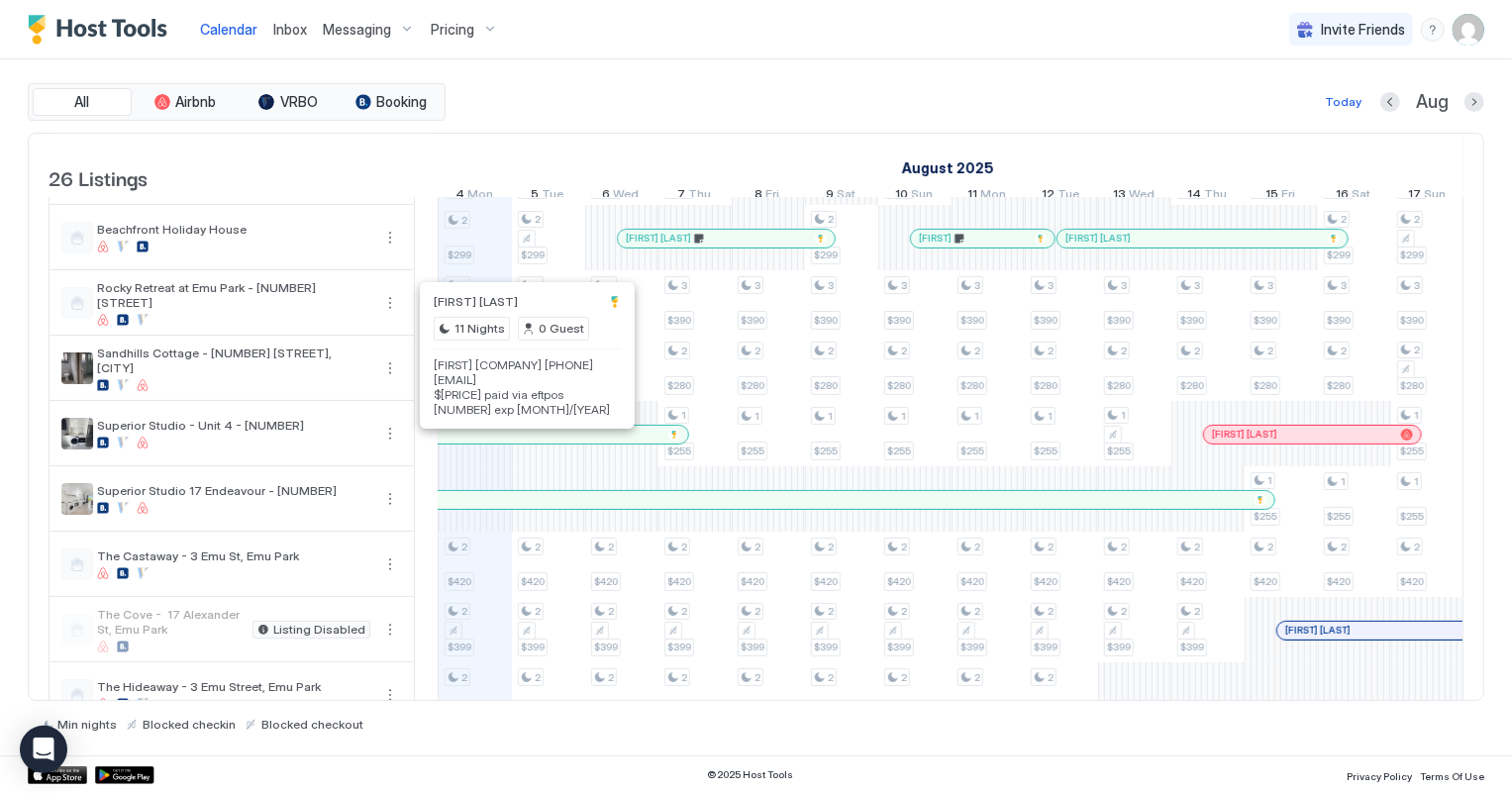click at bounding box center (524, 435) 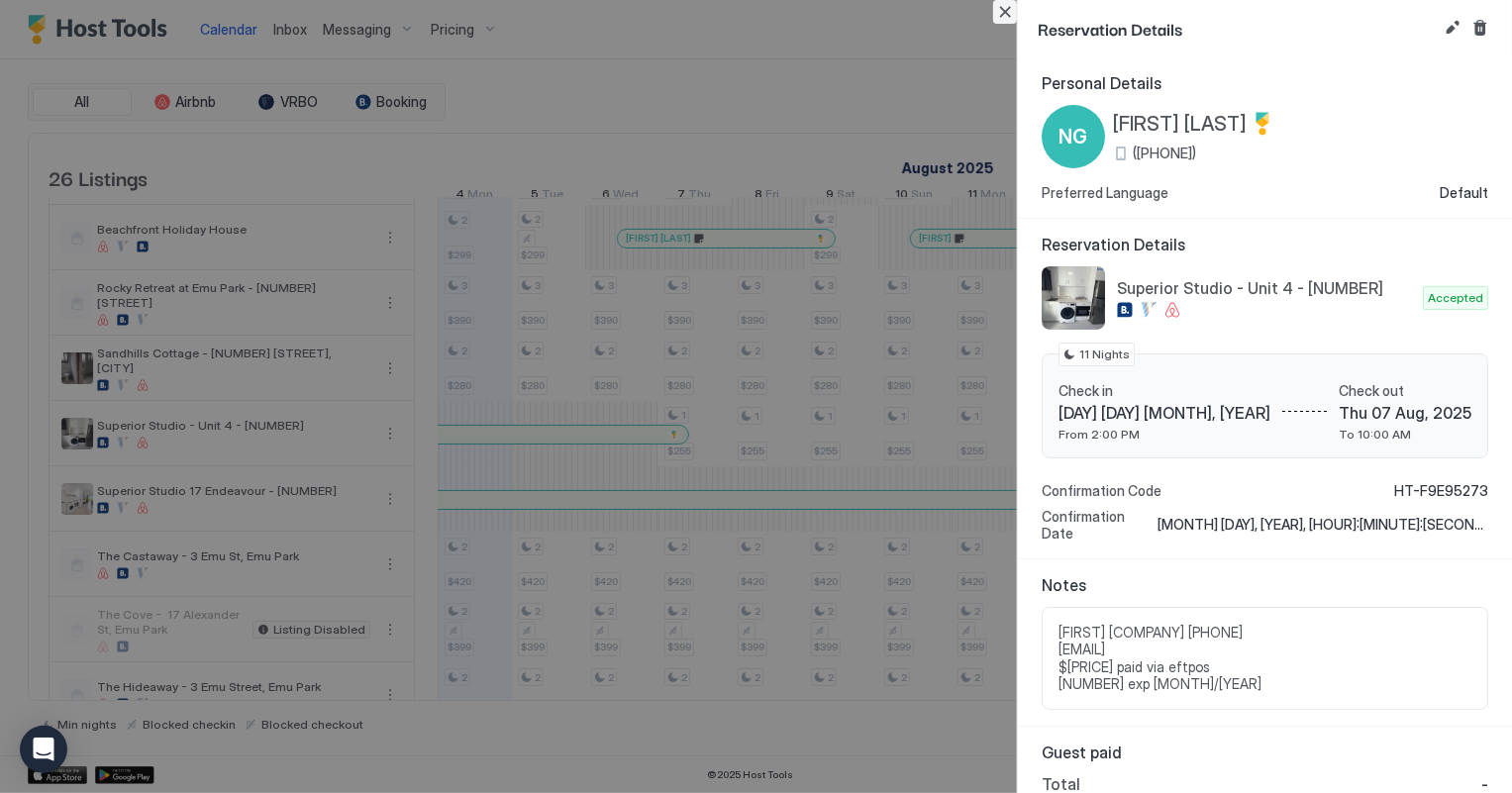 click at bounding box center [1005, 12] 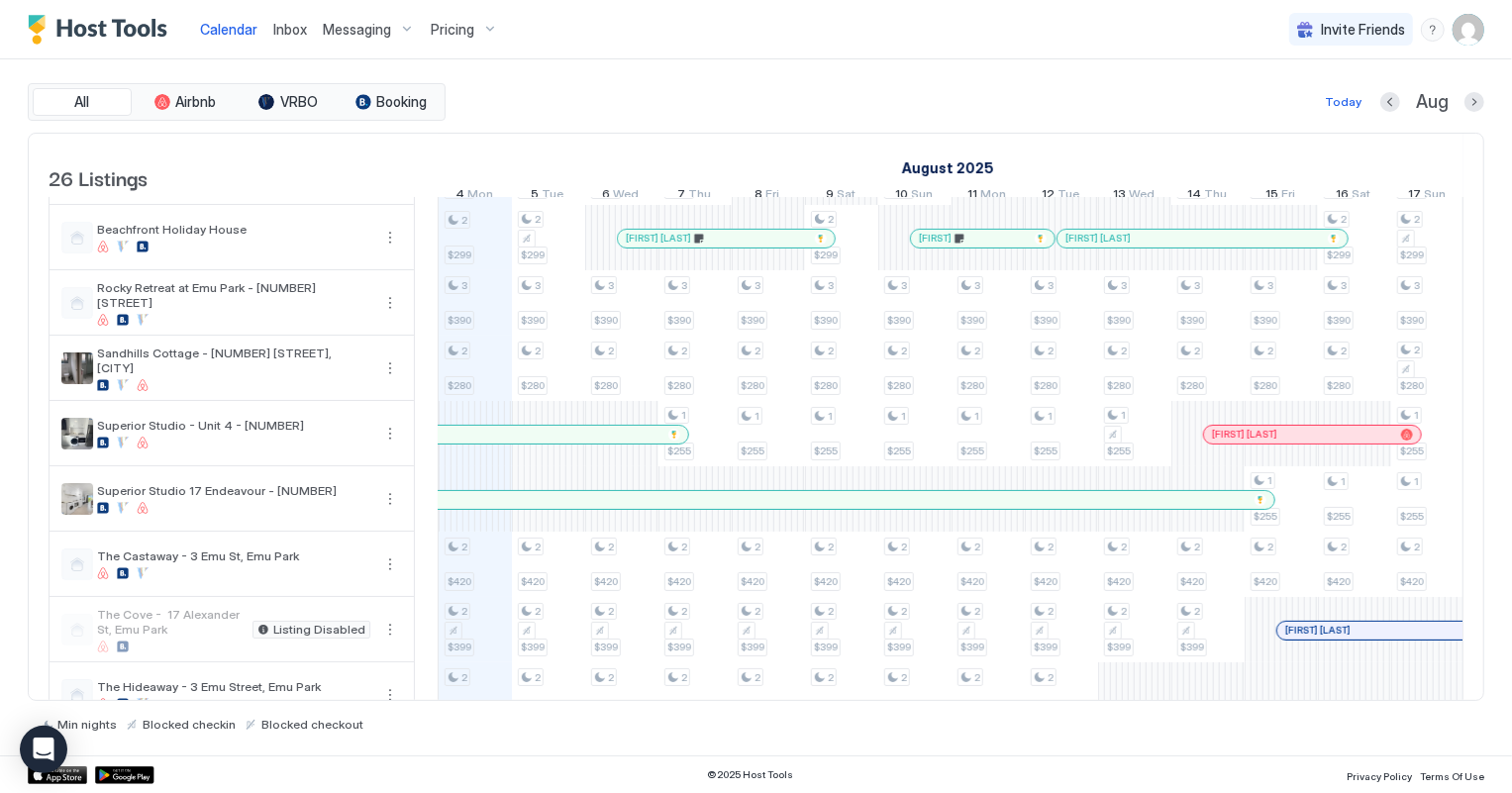 click on "Inbox" at bounding box center [290, 29] 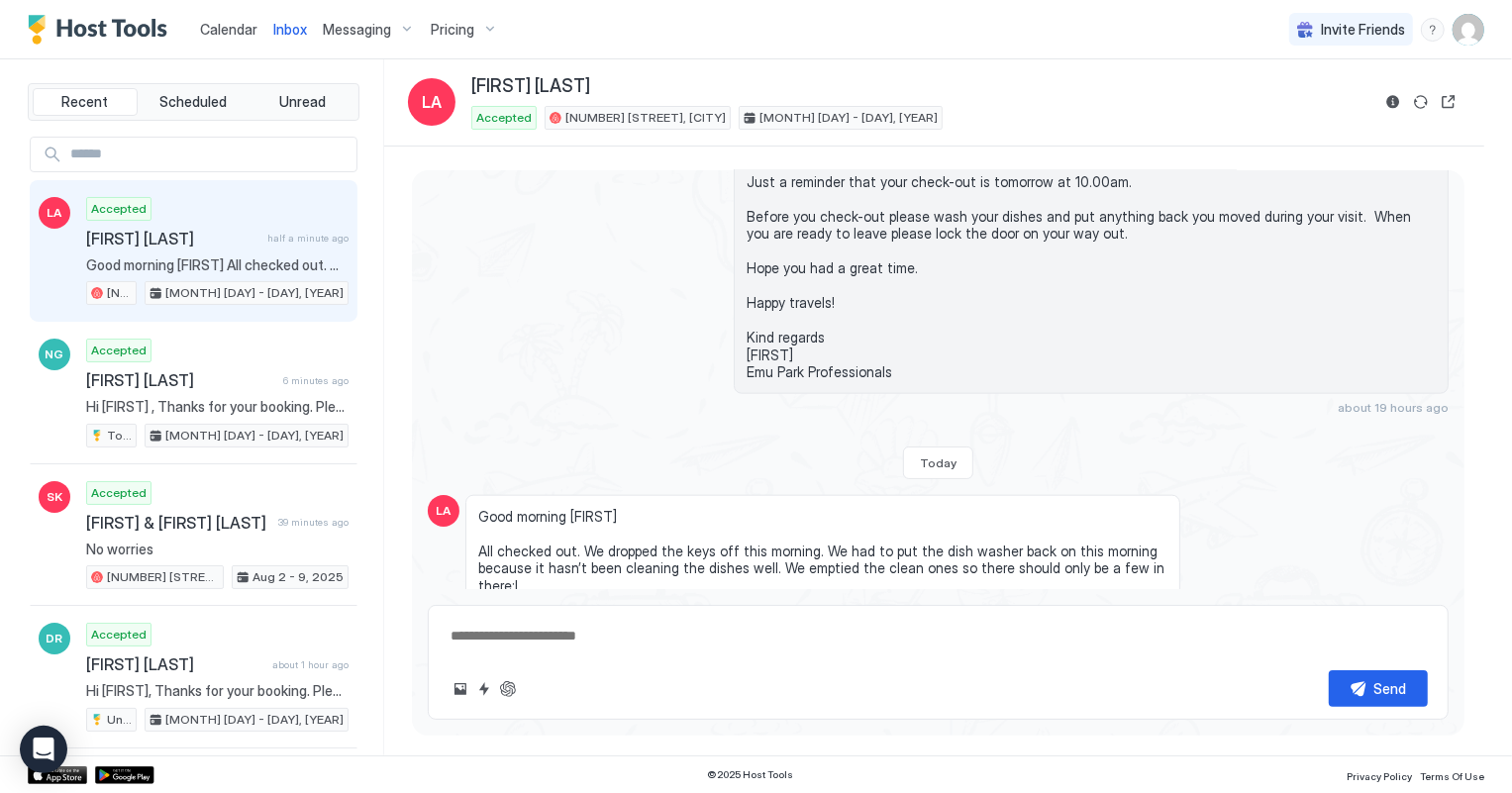 scroll, scrollTop: 1460, scrollLeft: 0, axis: vertical 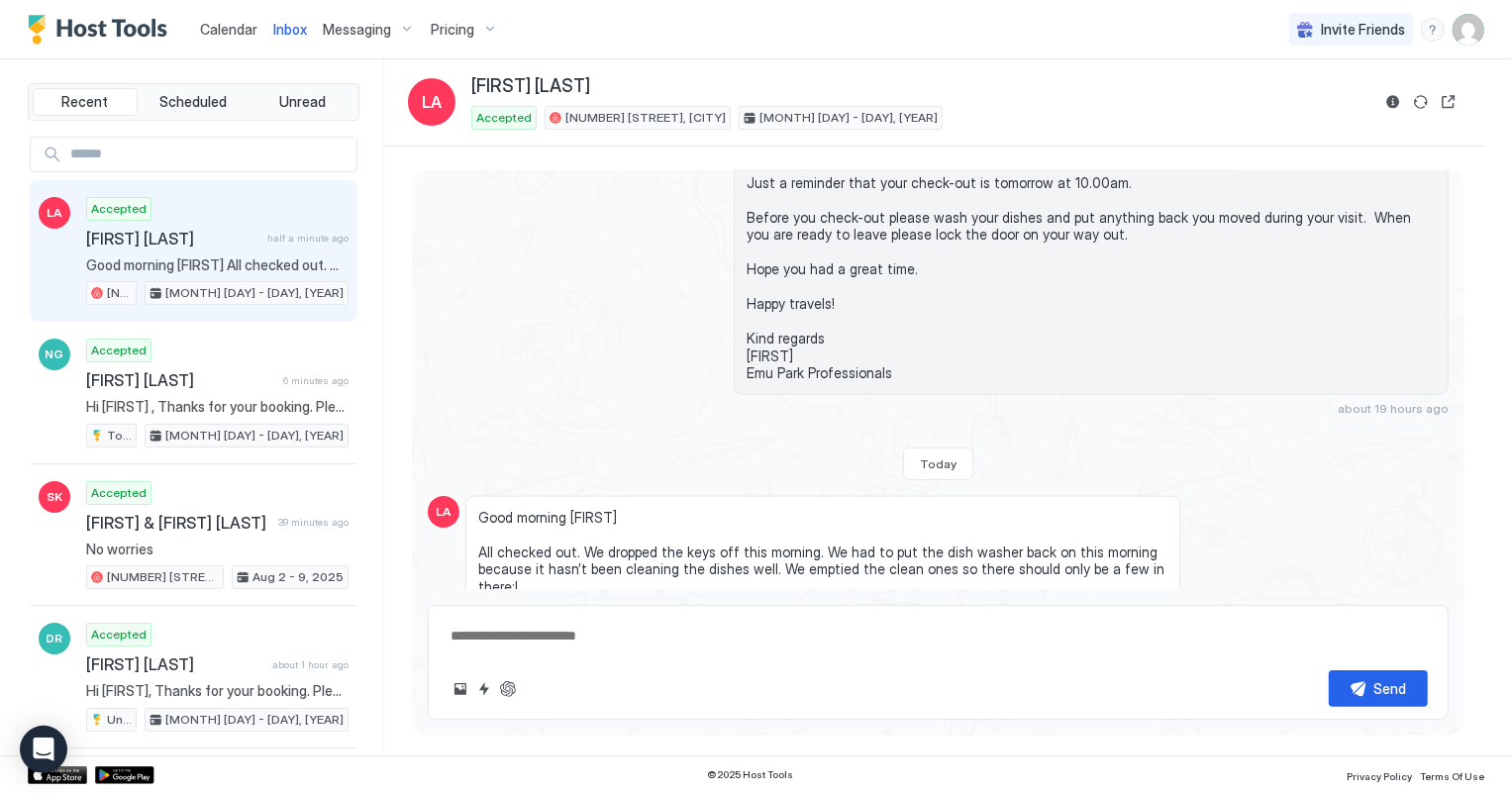click on "[FIRST] [LAST]" at bounding box center (172, 239) 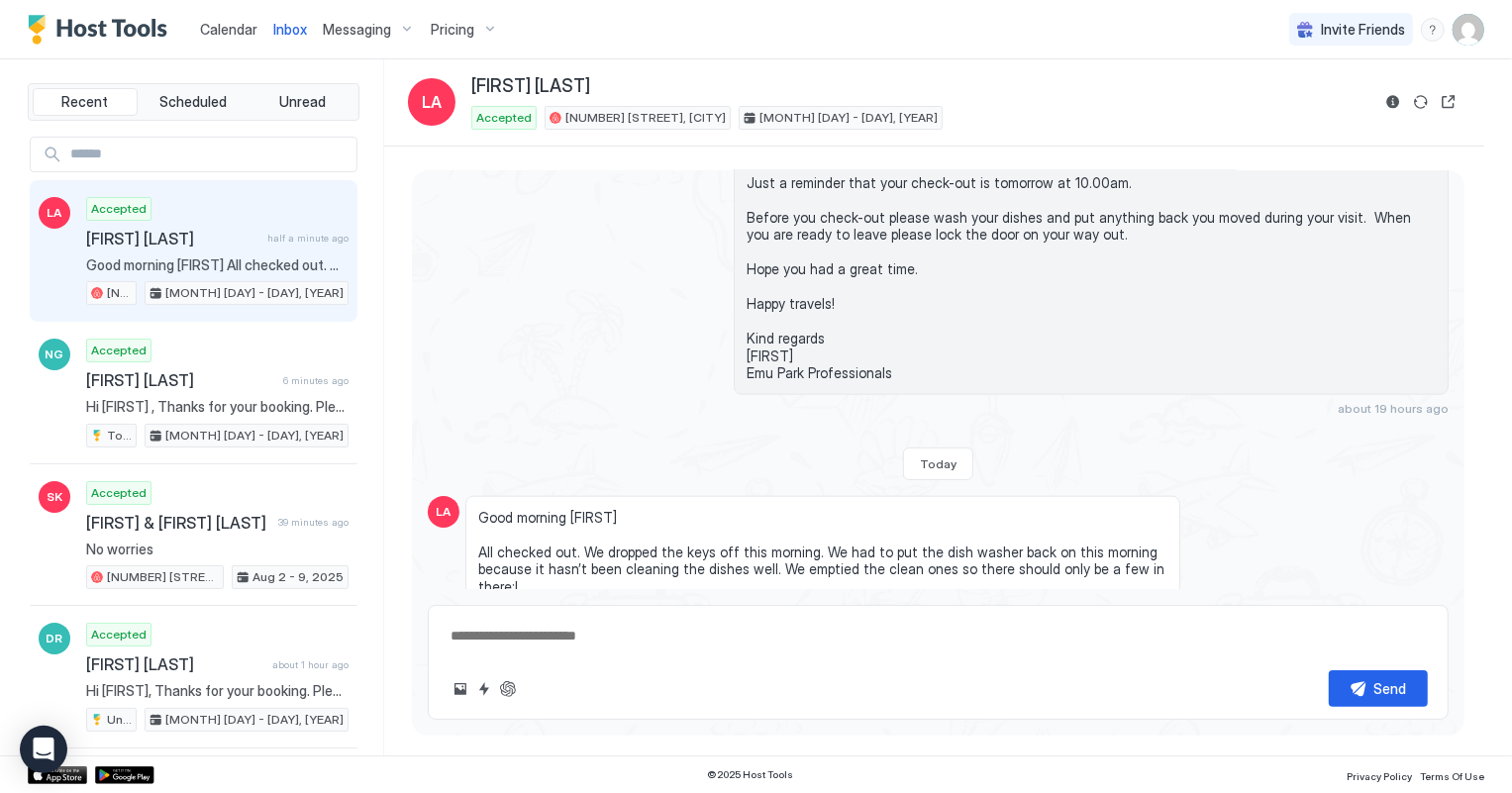 click at bounding box center [938, 636] 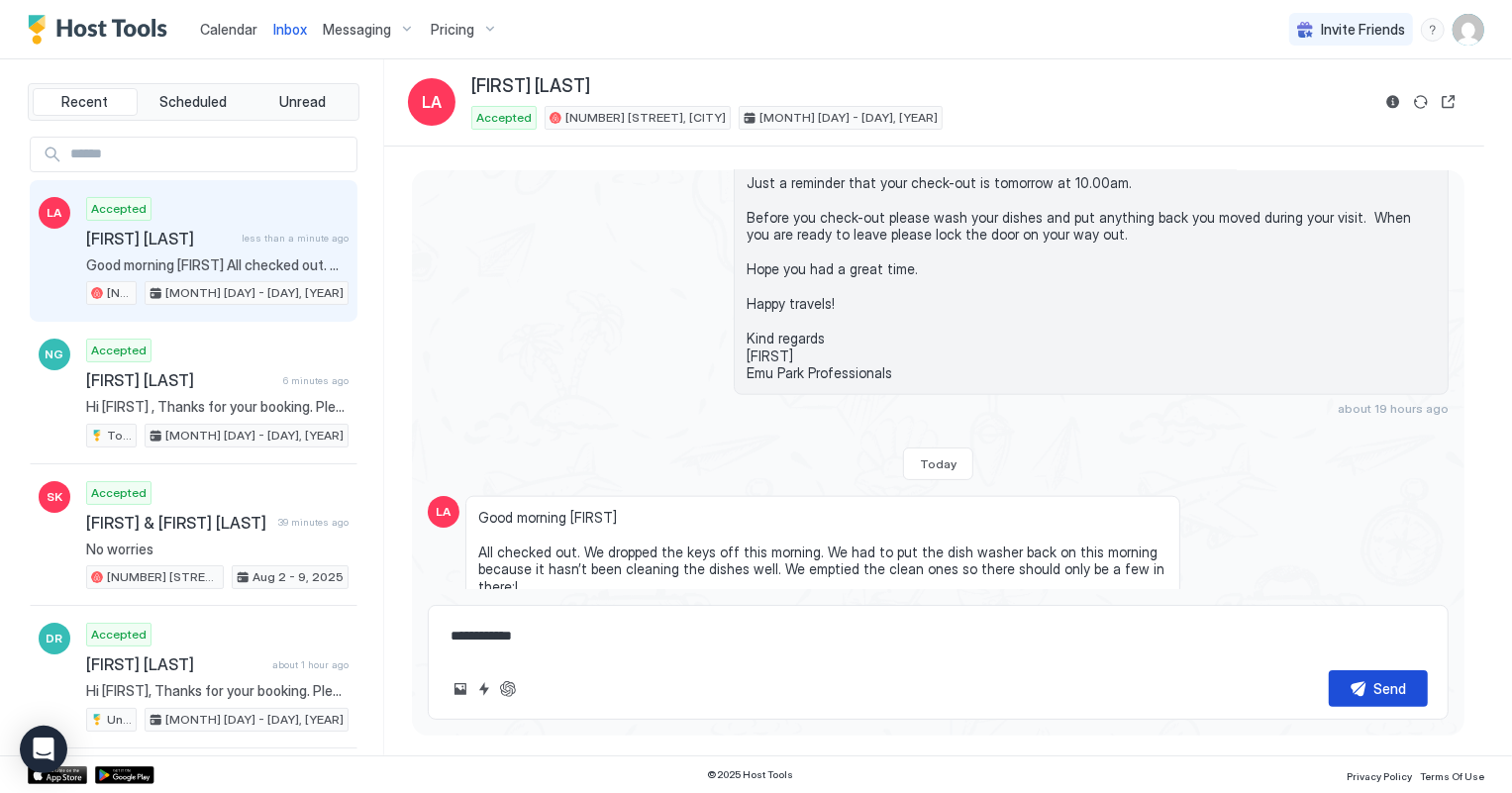 type on "**********" 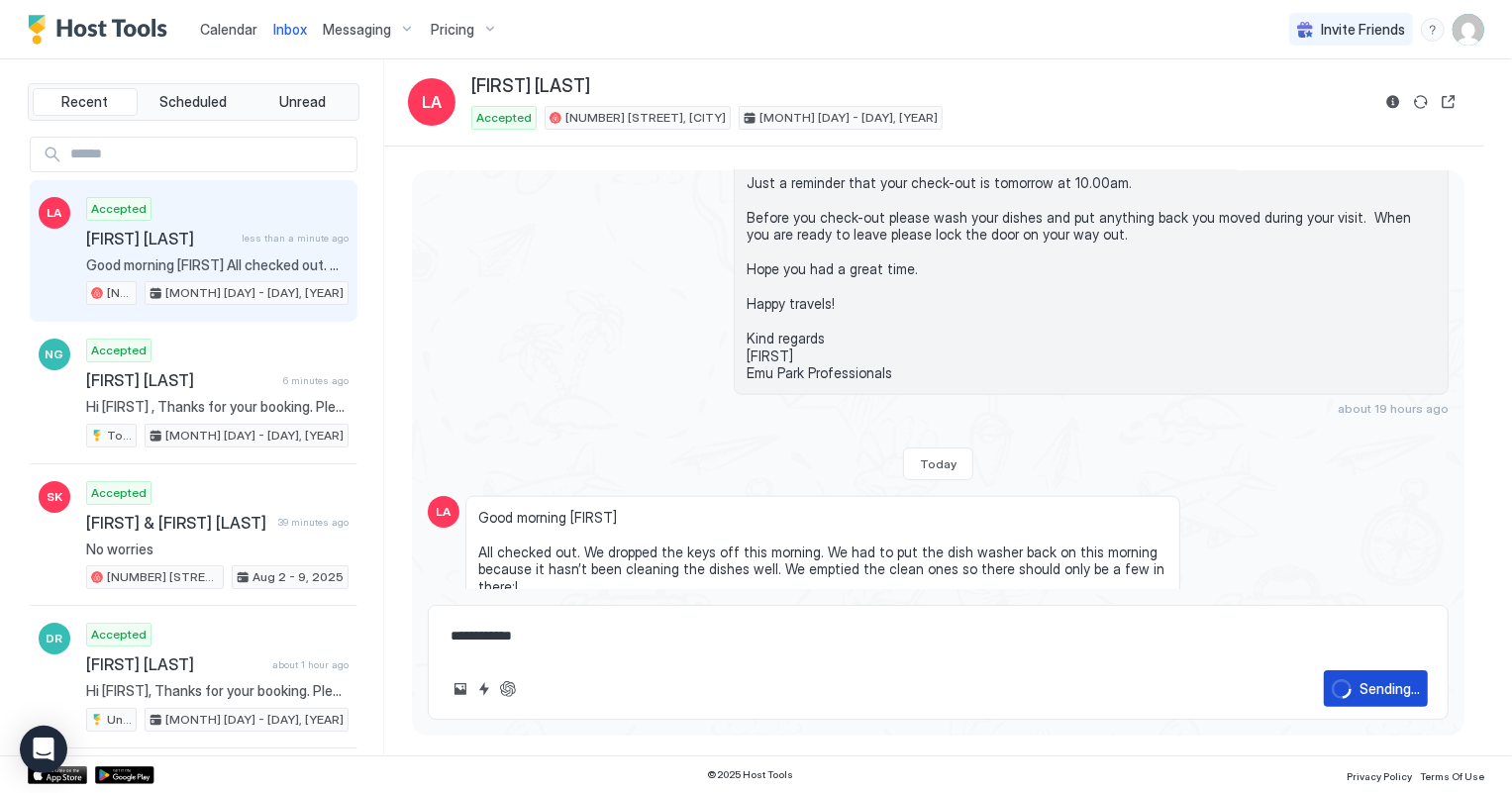 scroll, scrollTop: 1540, scrollLeft: 0, axis: vertical 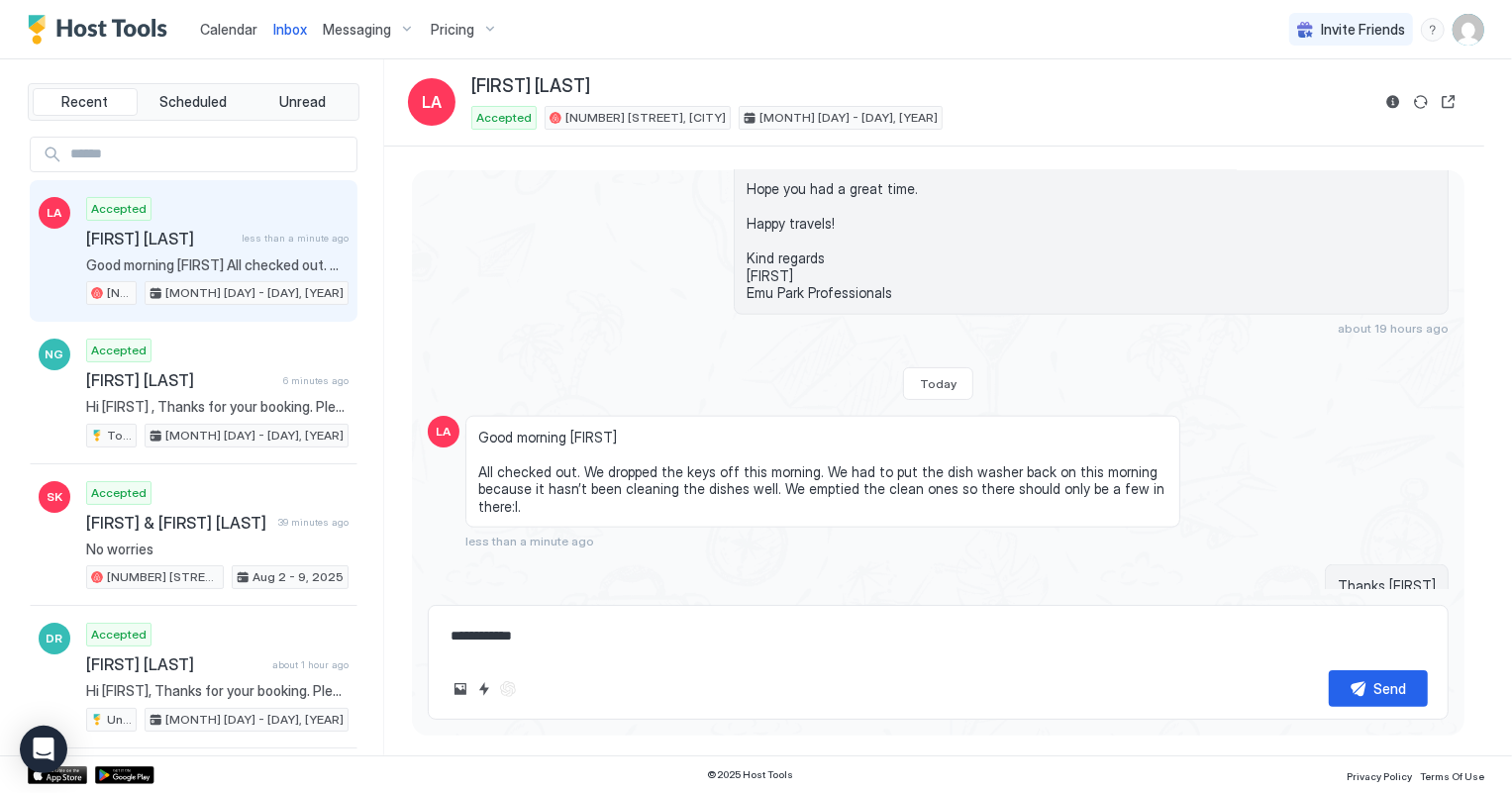 click on "Calendar" at bounding box center [229, 29] 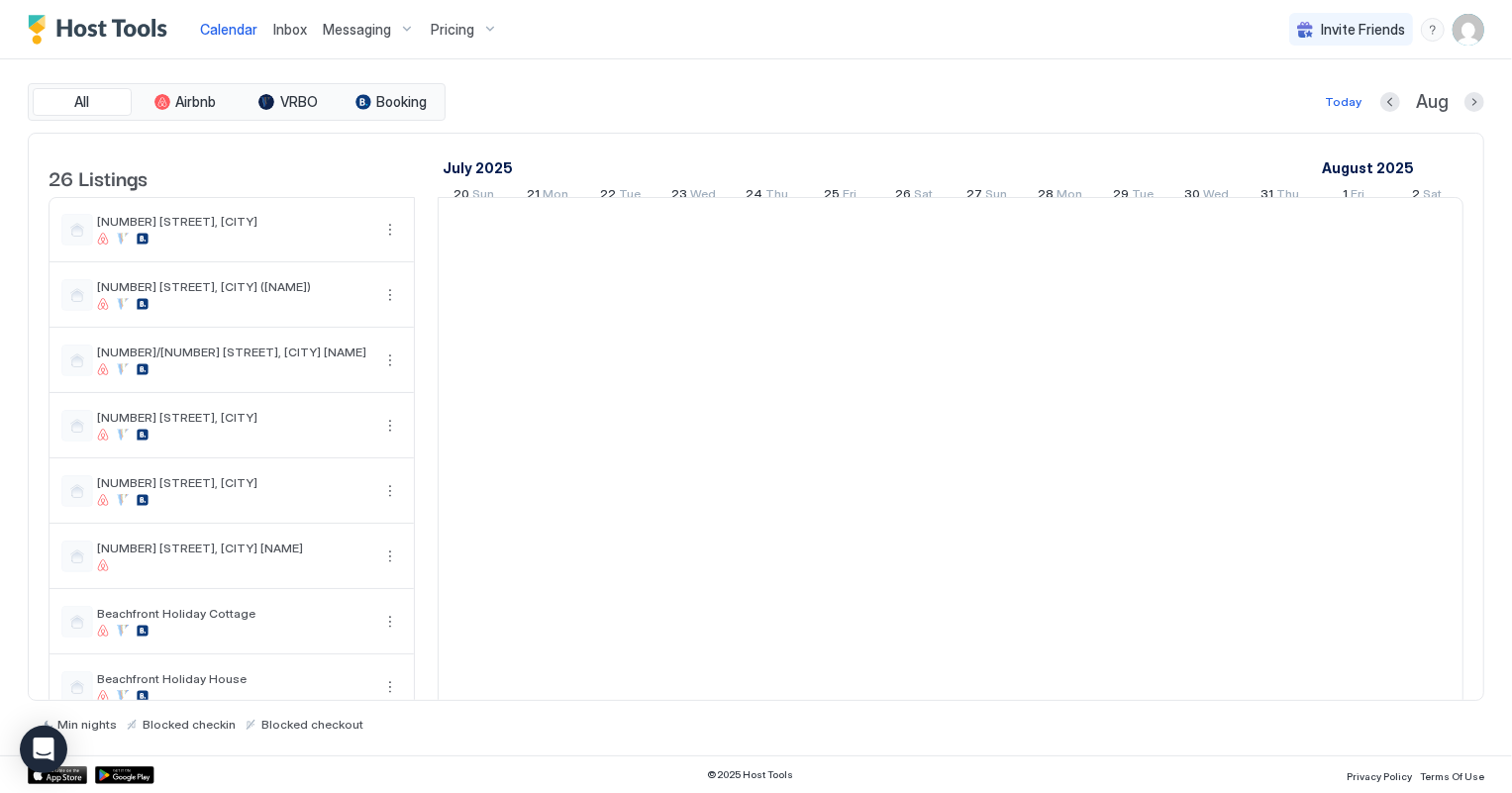 scroll, scrollTop: 0, scrollLeft: 1099, axis: horizontal 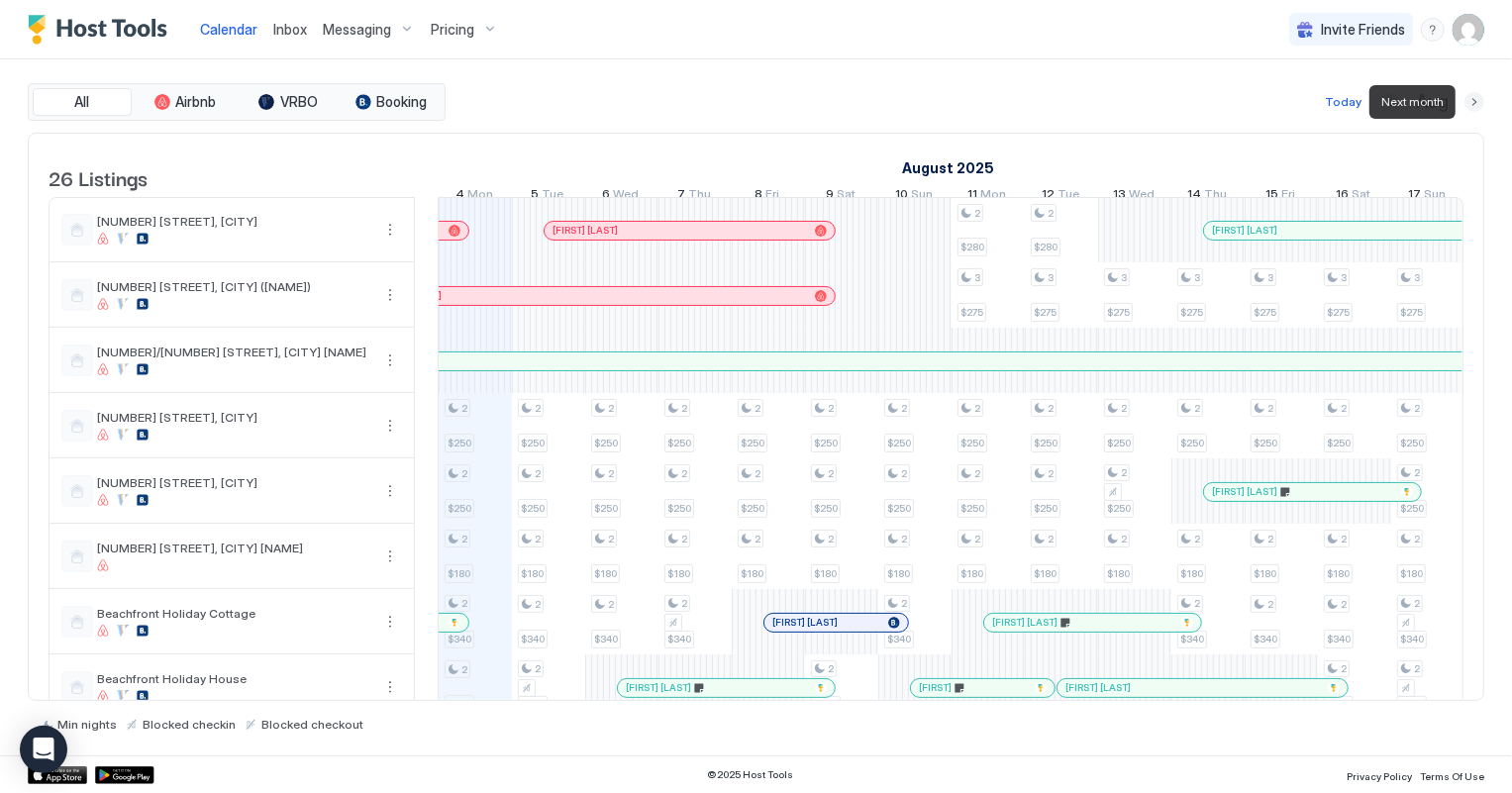 click at bounding box center (1474, 102) 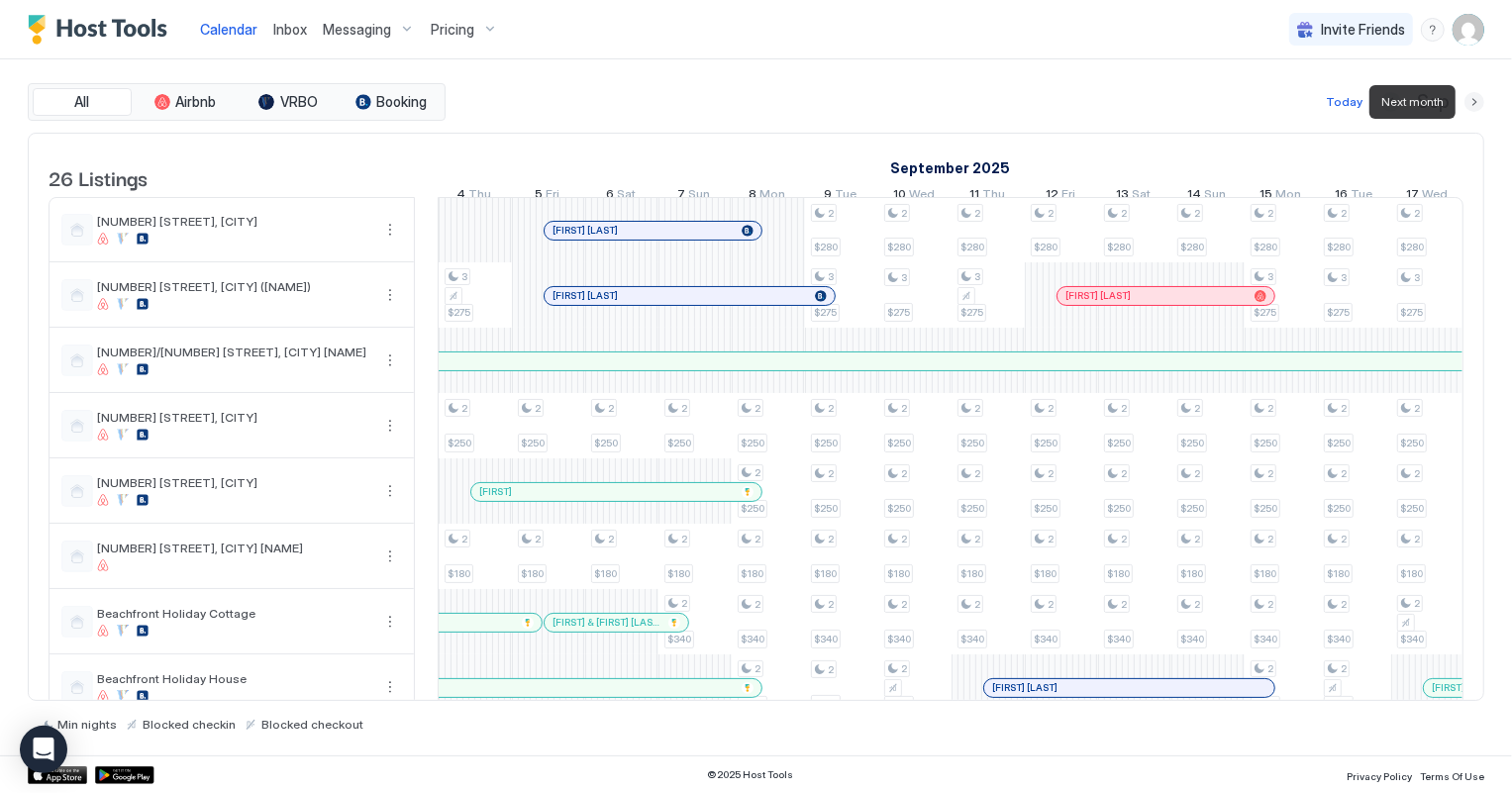click at bounding box center (1474, 102) 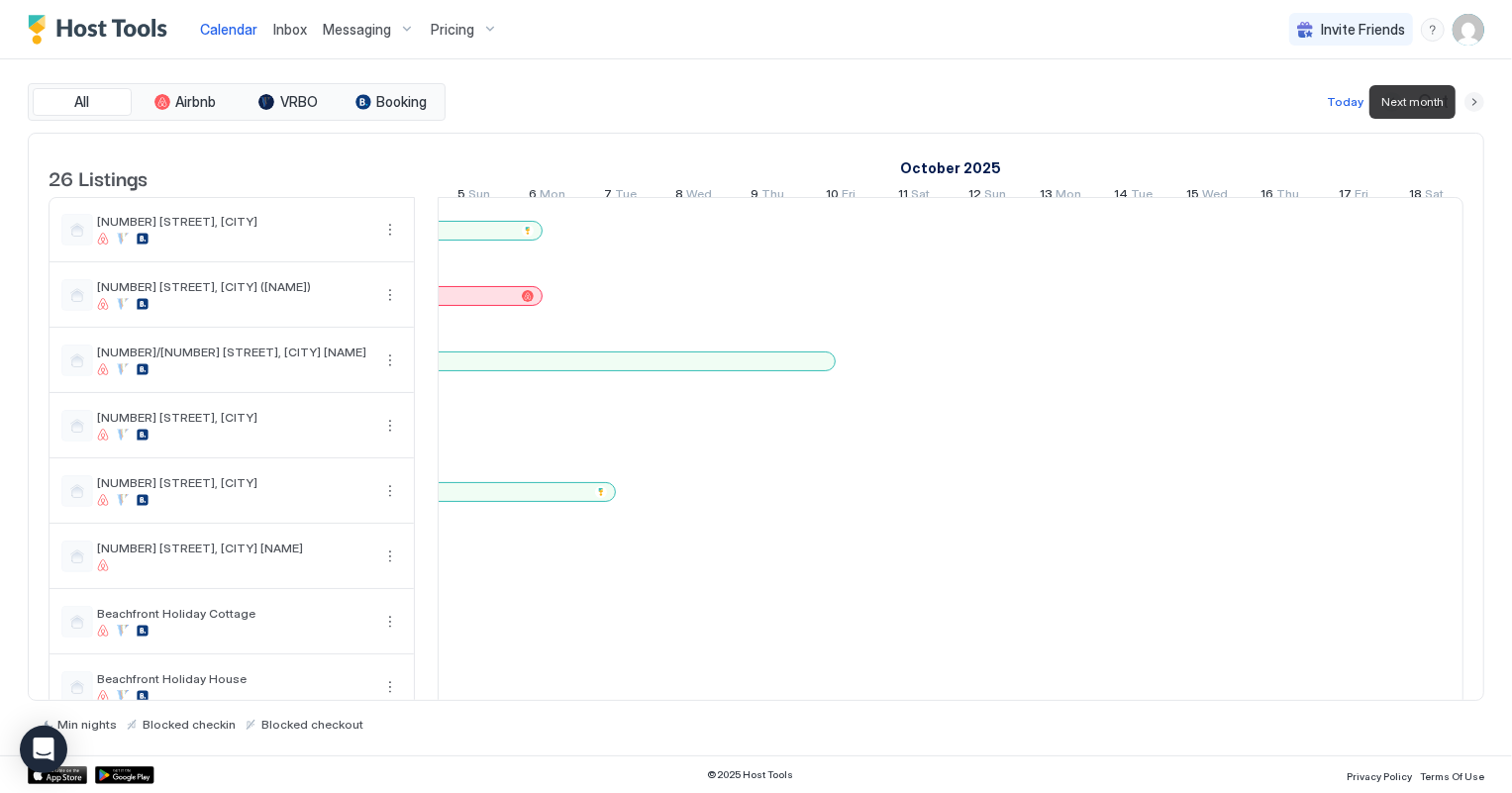 click at bounding box center [1474, 102] 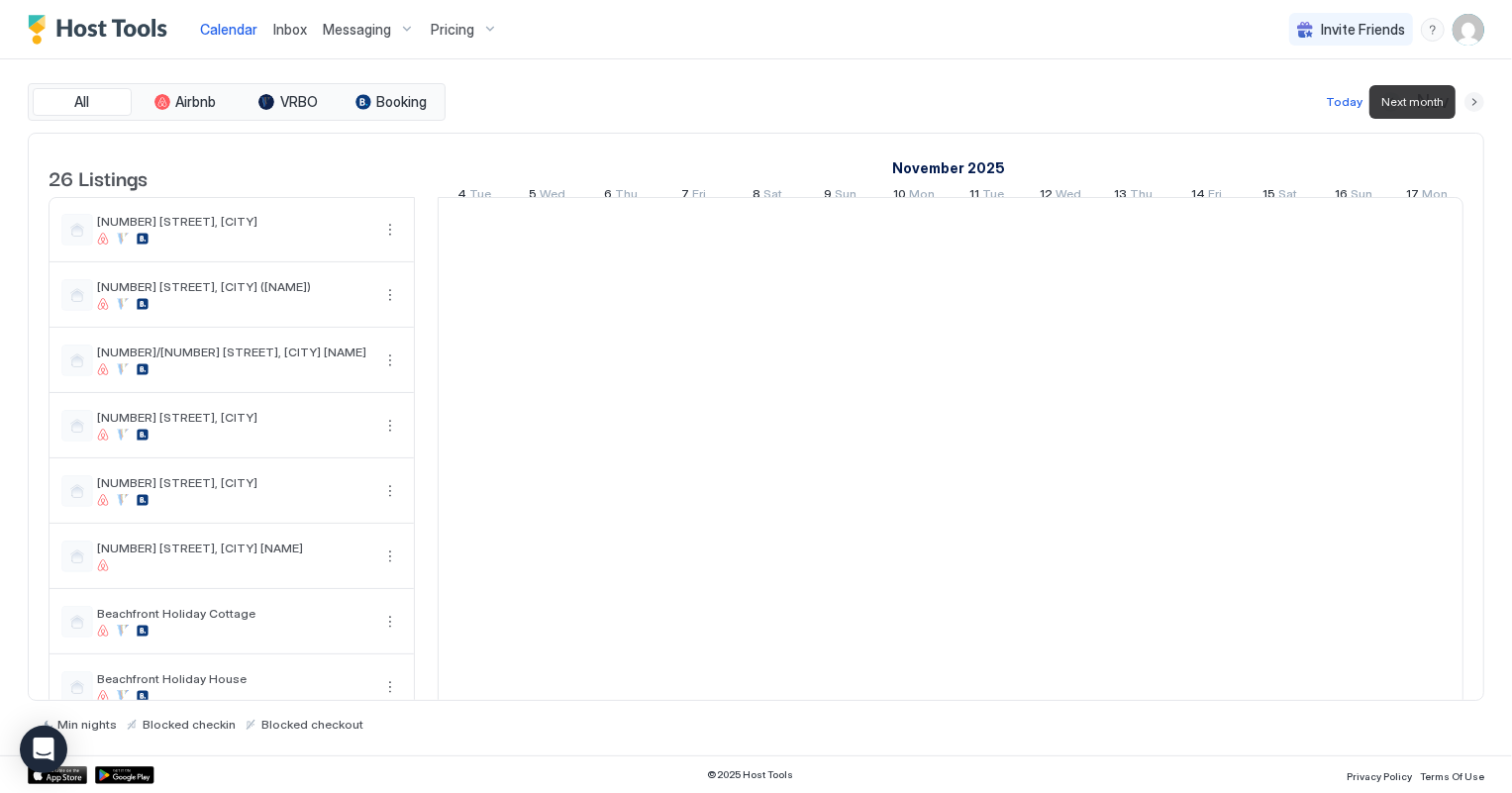 click at bounding box center [1474, 102] 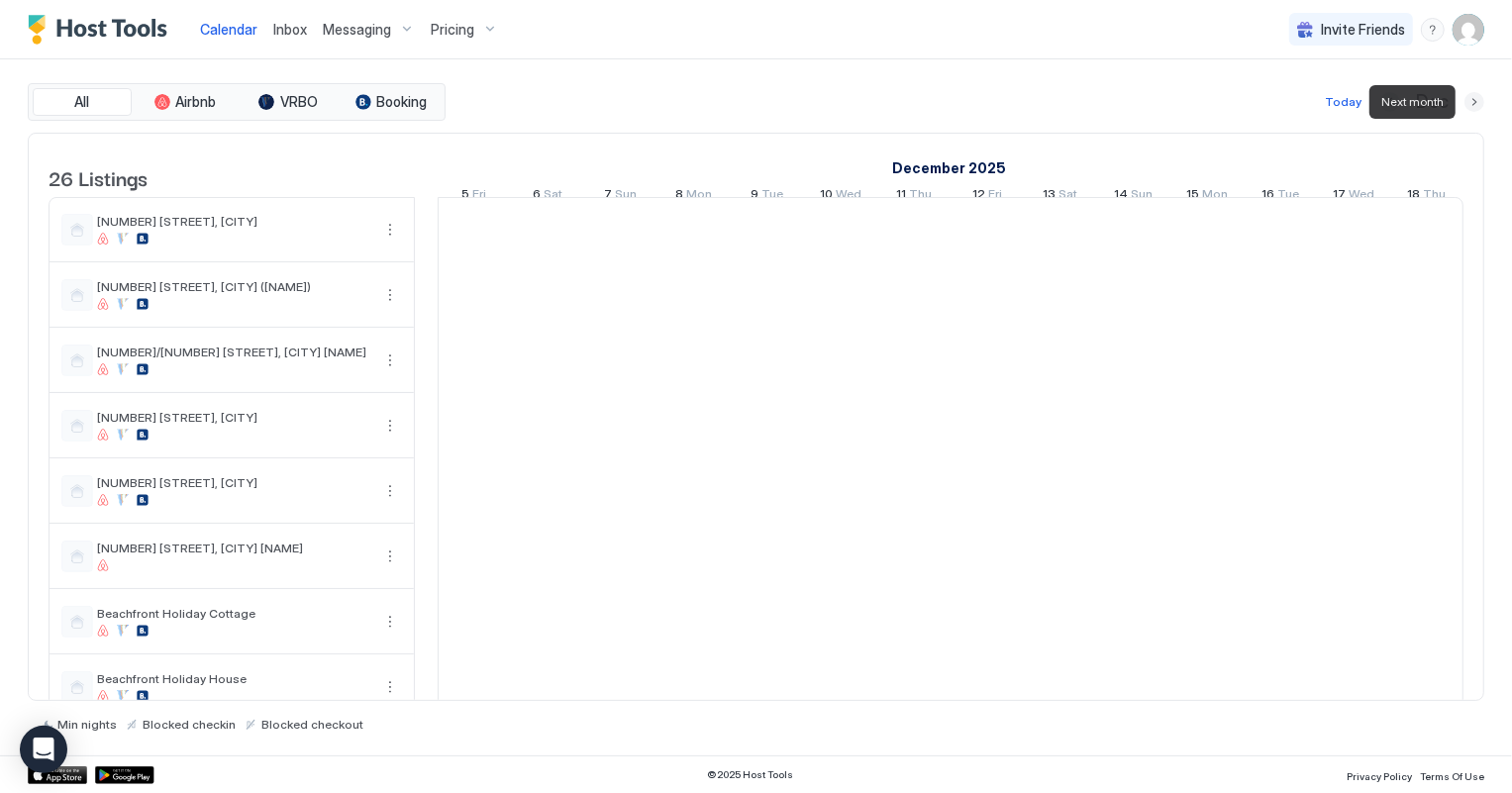 click at bounding box center (1474, 102) 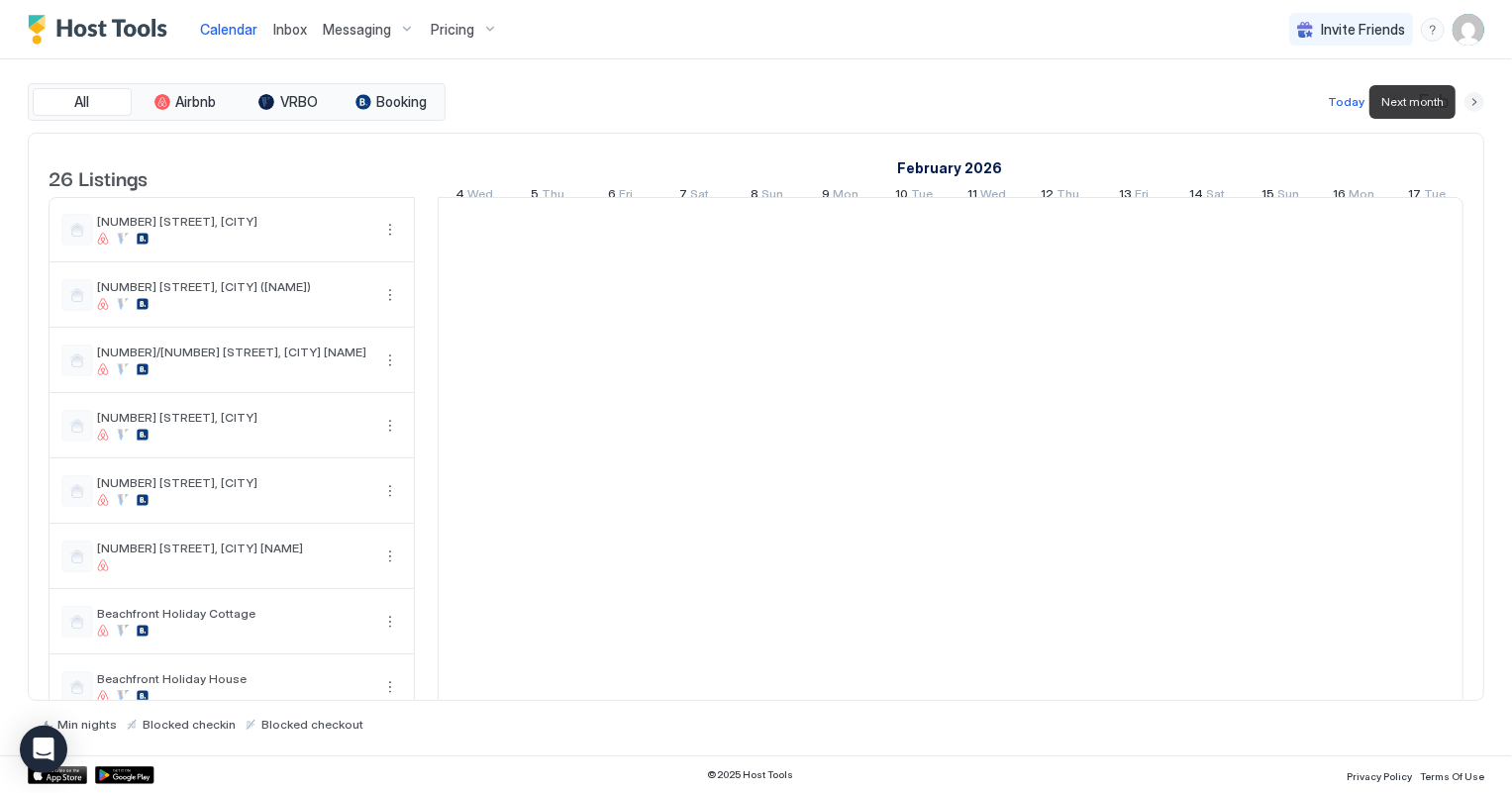 click at bounding box center (1474, 102) 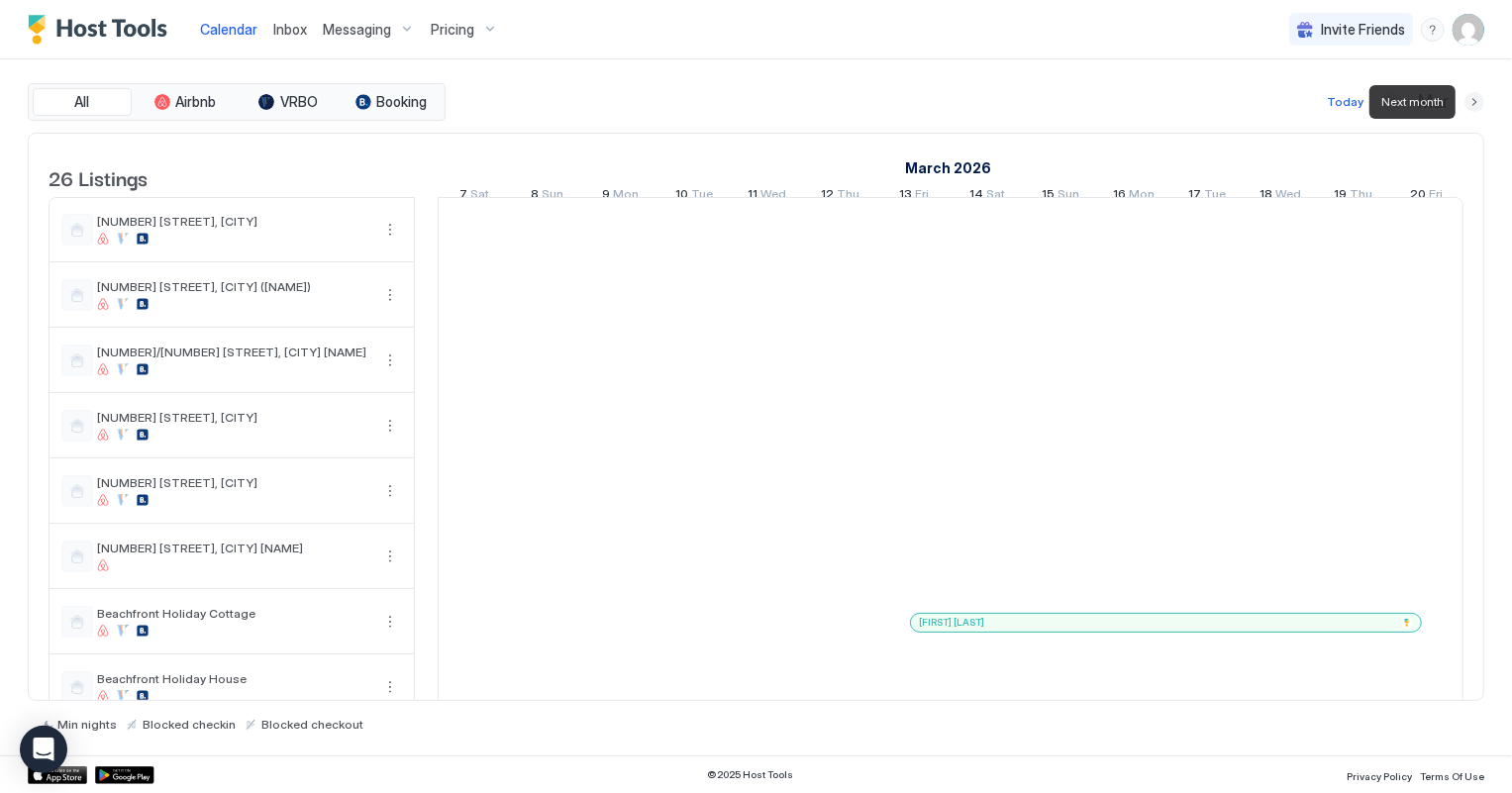 click at bounding box center (1474, 102) 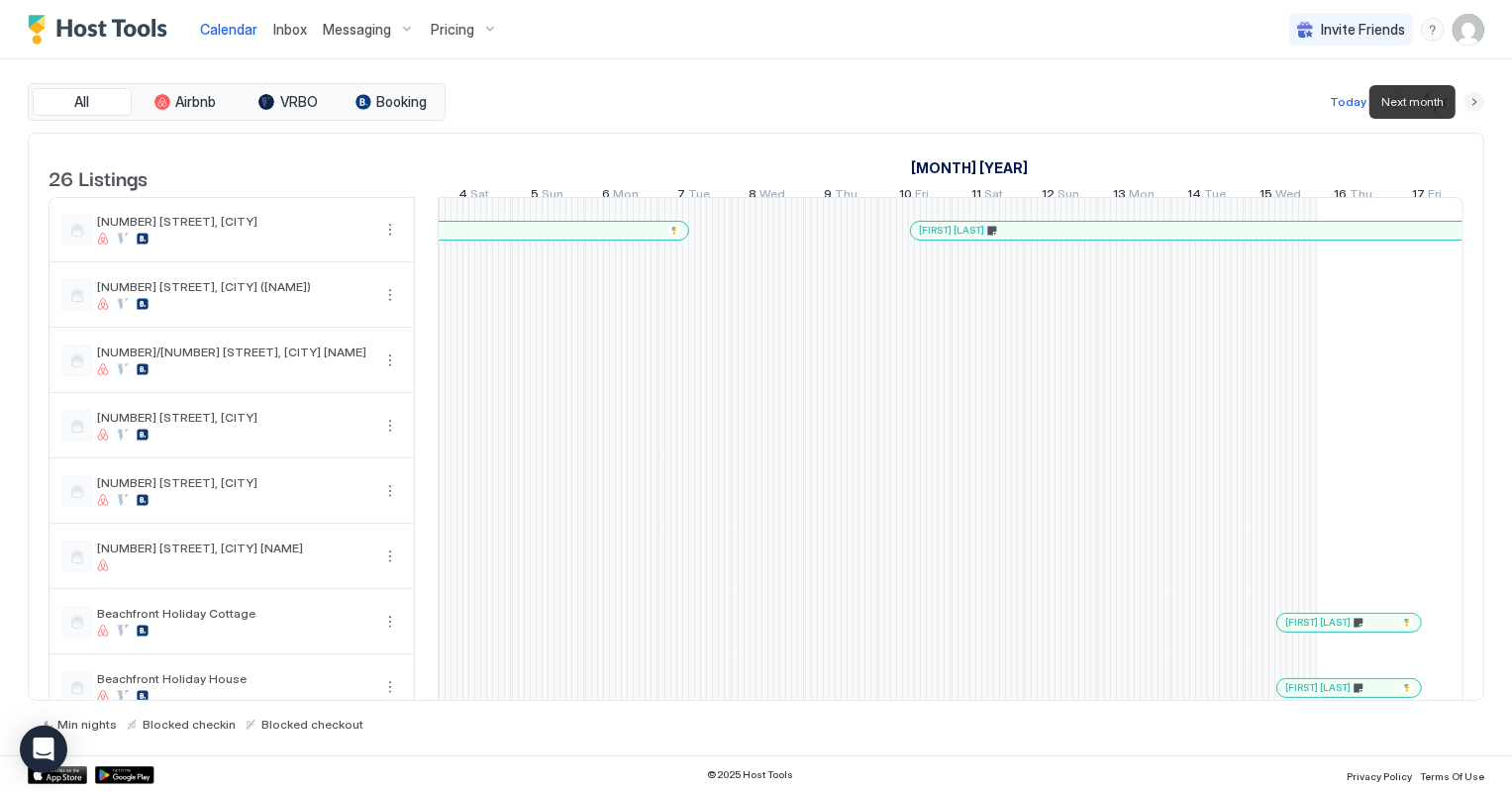 click at bounding box center (1474, 102) 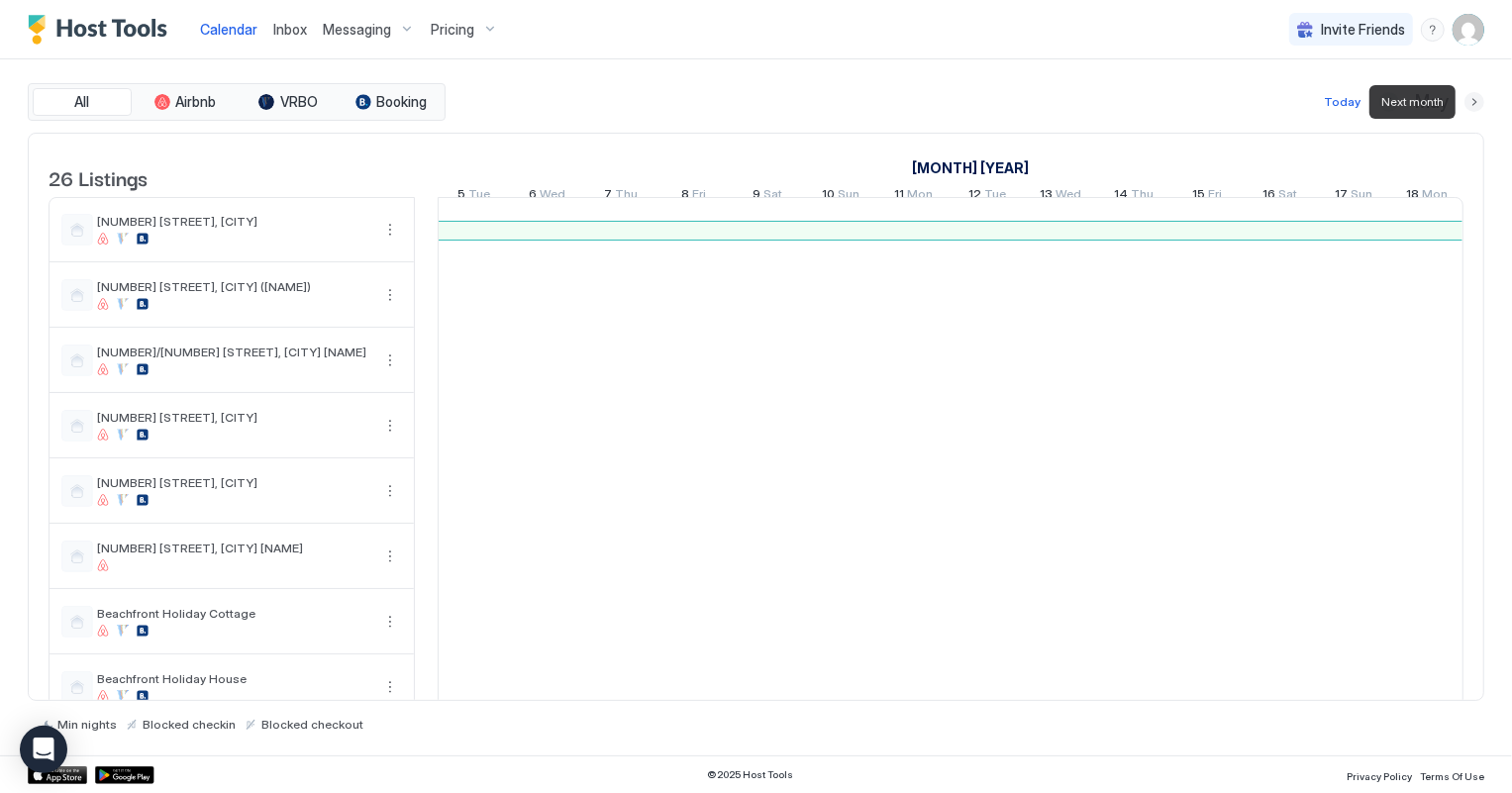click at bounding box center (1474, 102) 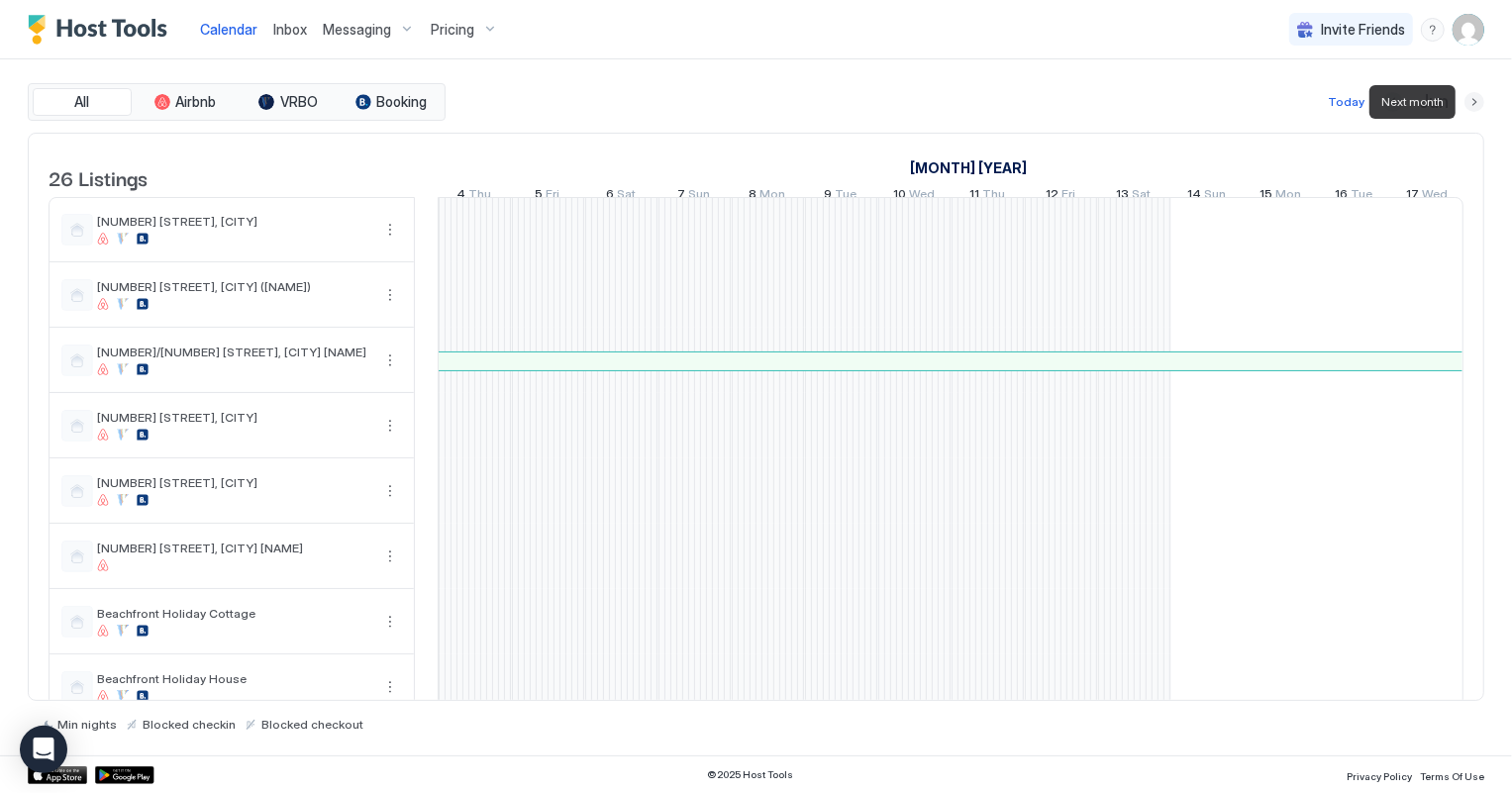 click at bounding box center [1474, 102] 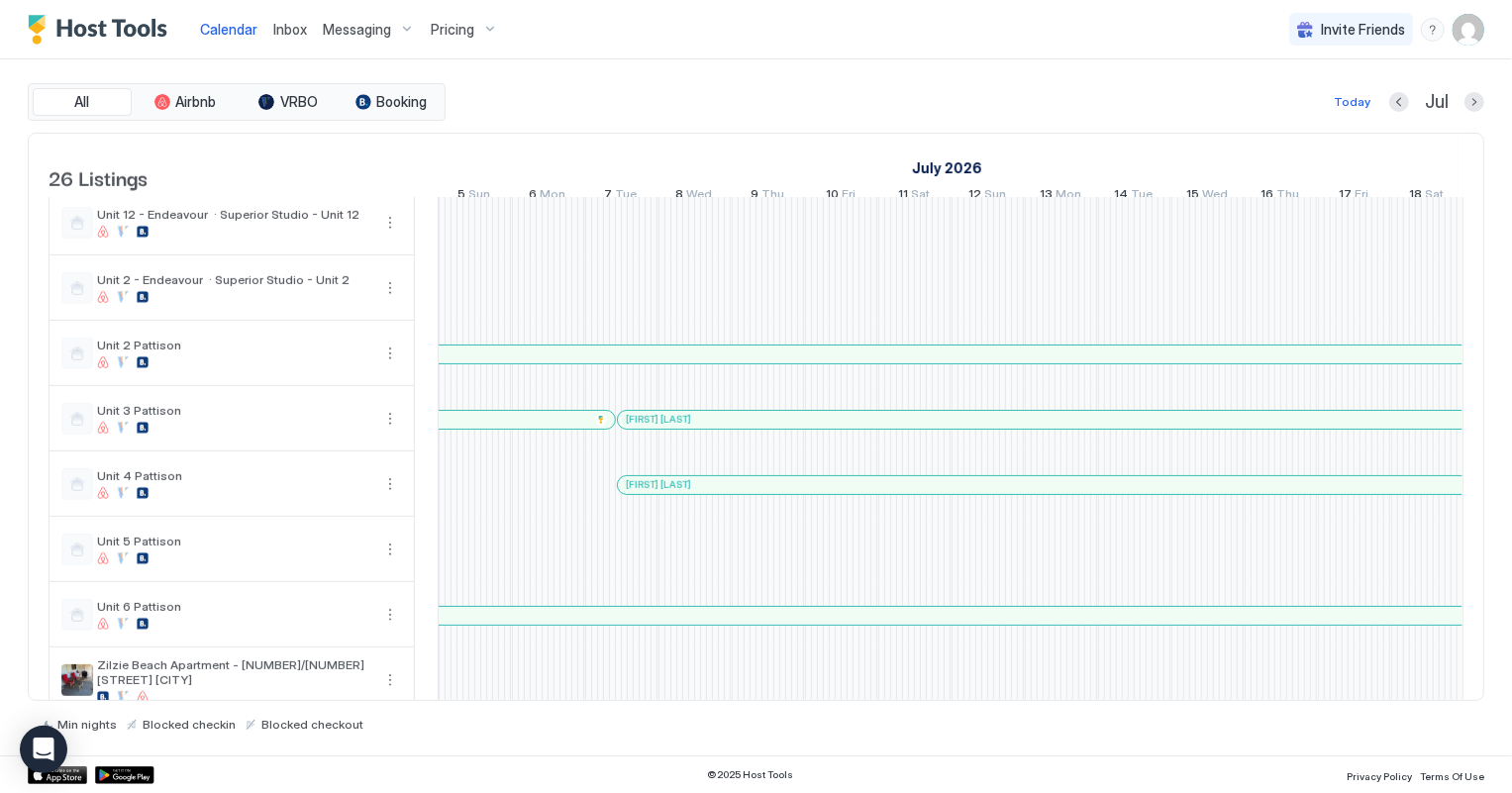 scroll, scrollTop: 1130, scrollLeft: 0, axis: vertical 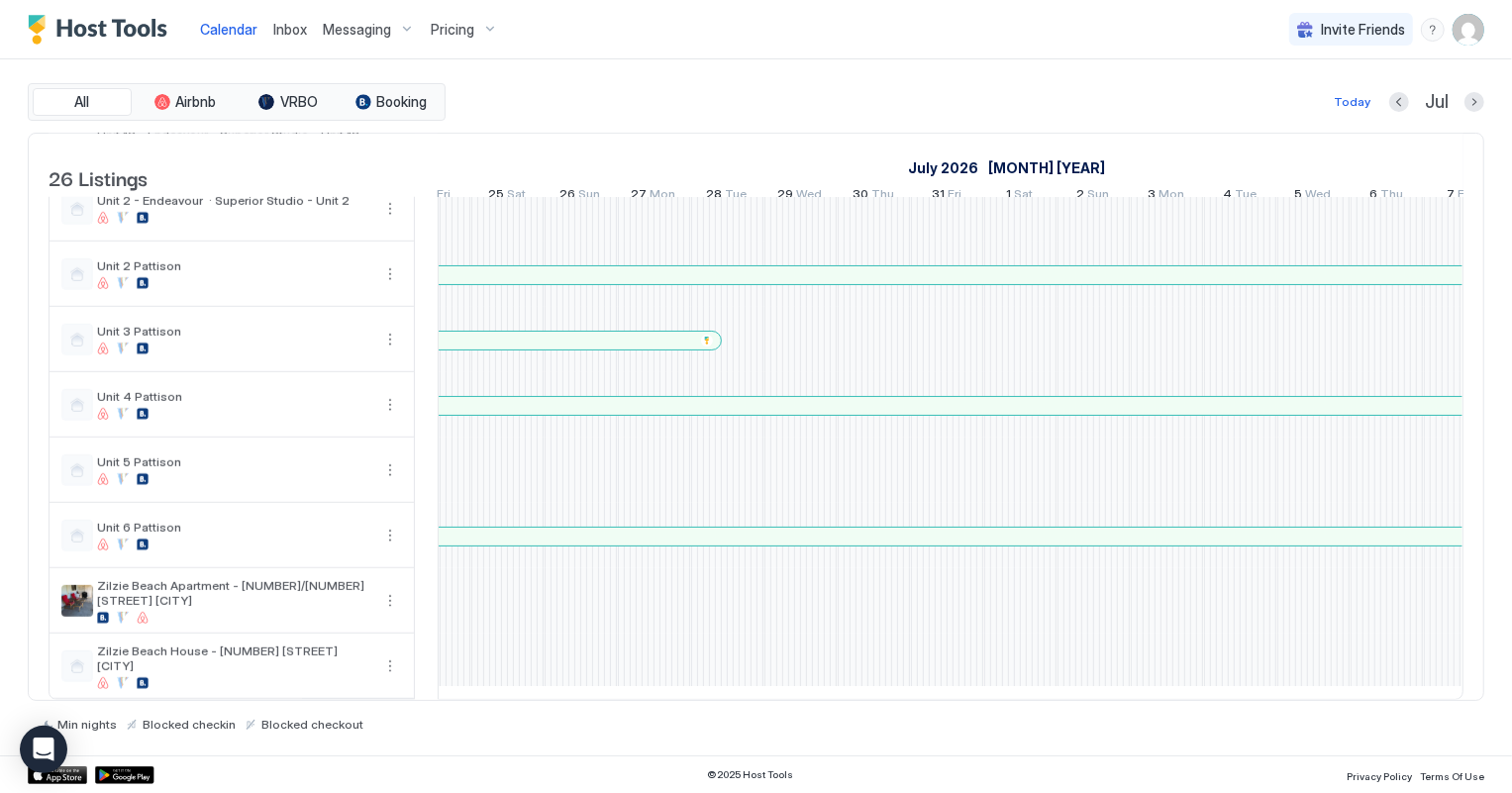 click on "Allan Riddell Luigi" at bounding box center (1351, -150) 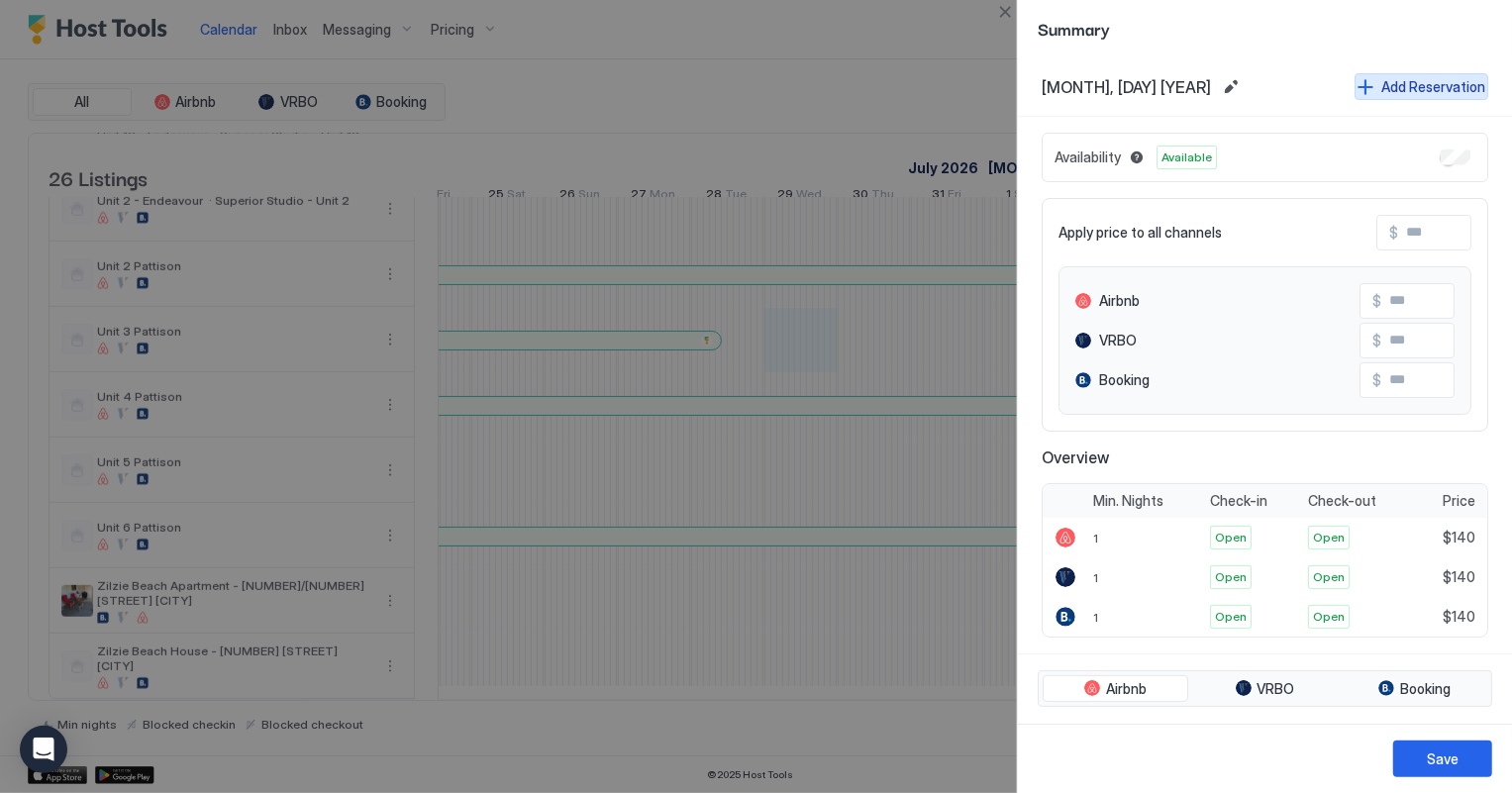 click on "Add Reservation" at bounding box center [1433, 86] 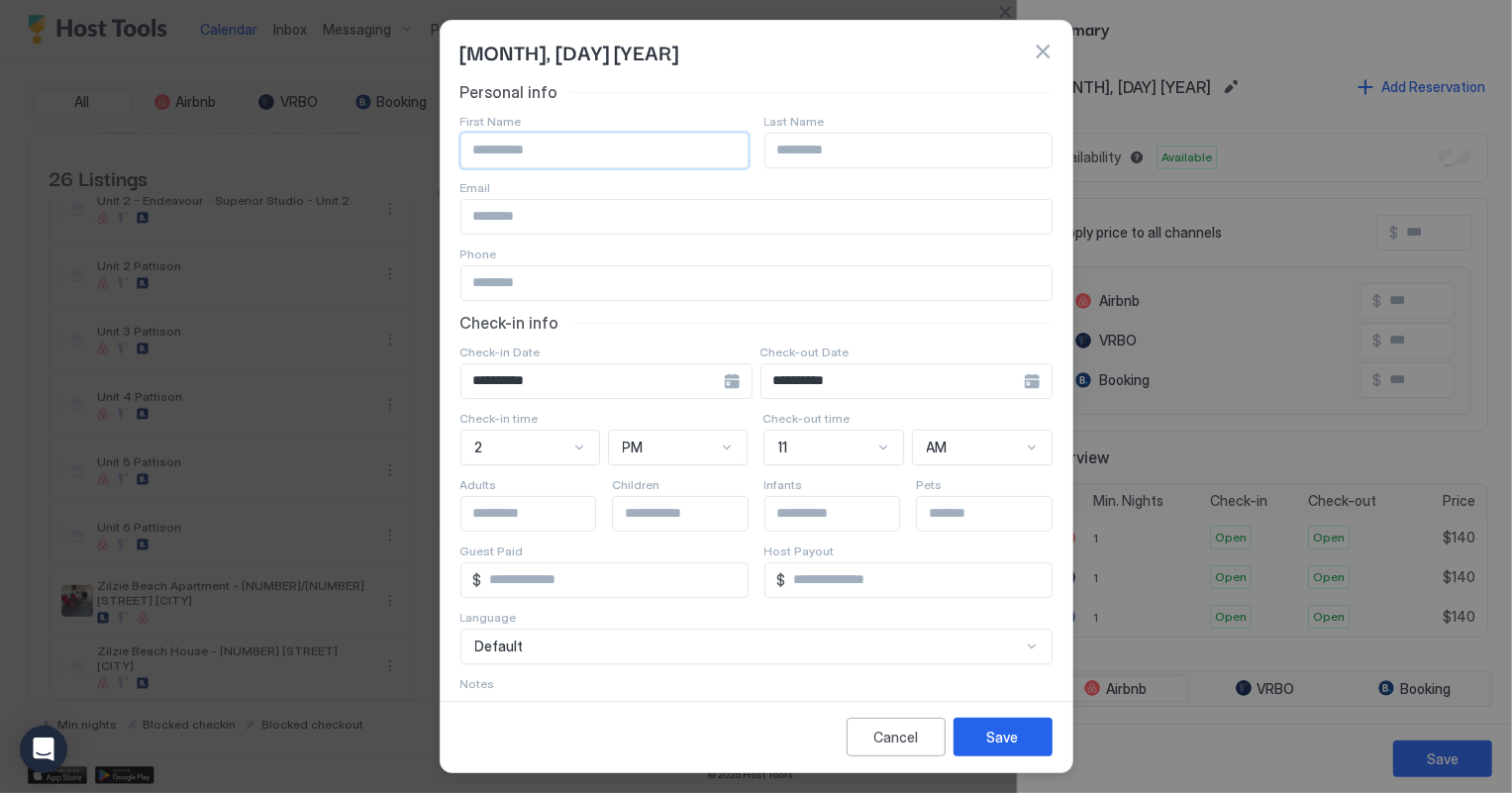 click at bounding box center [604, 150] 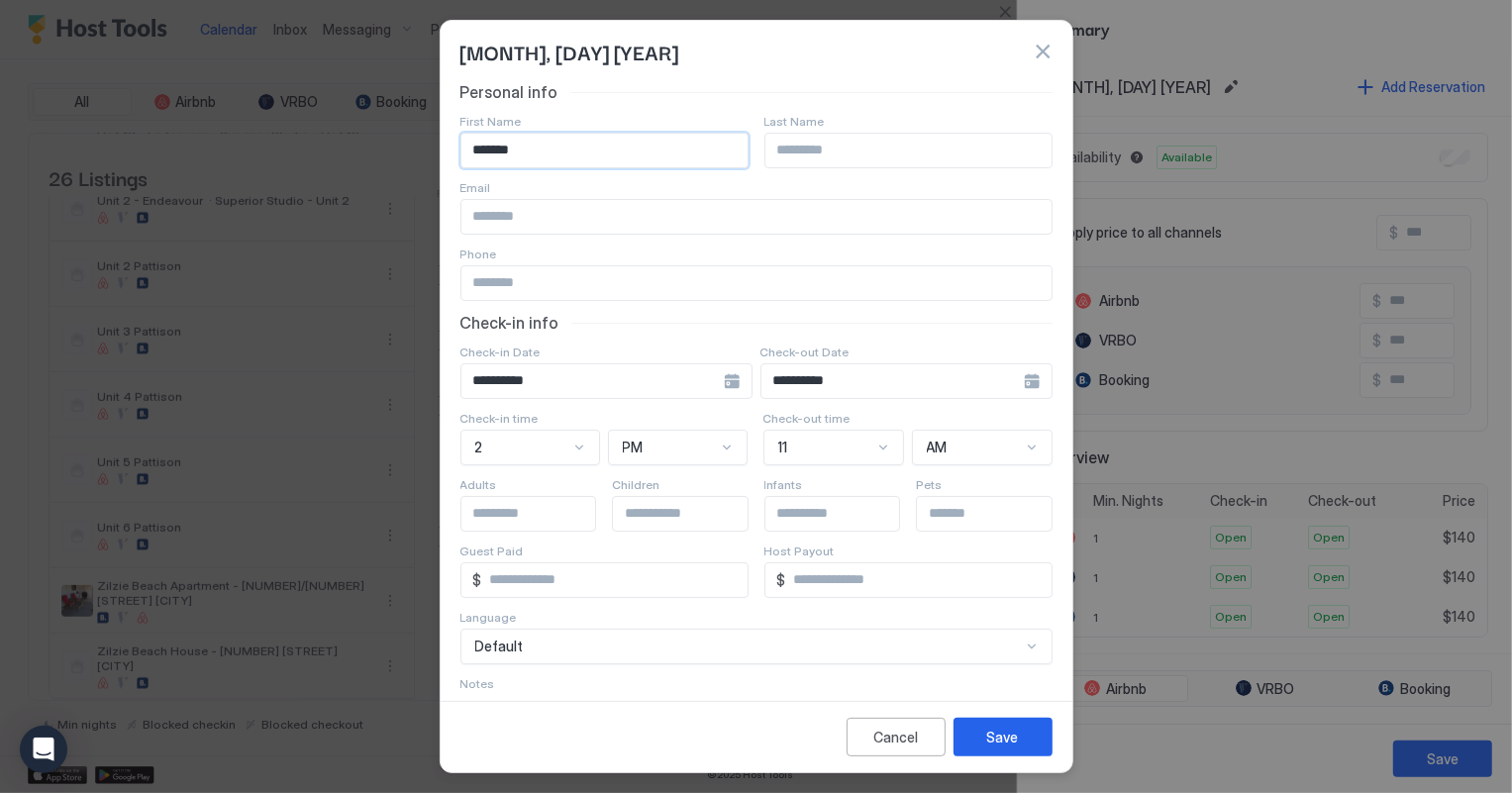 type on "*******" 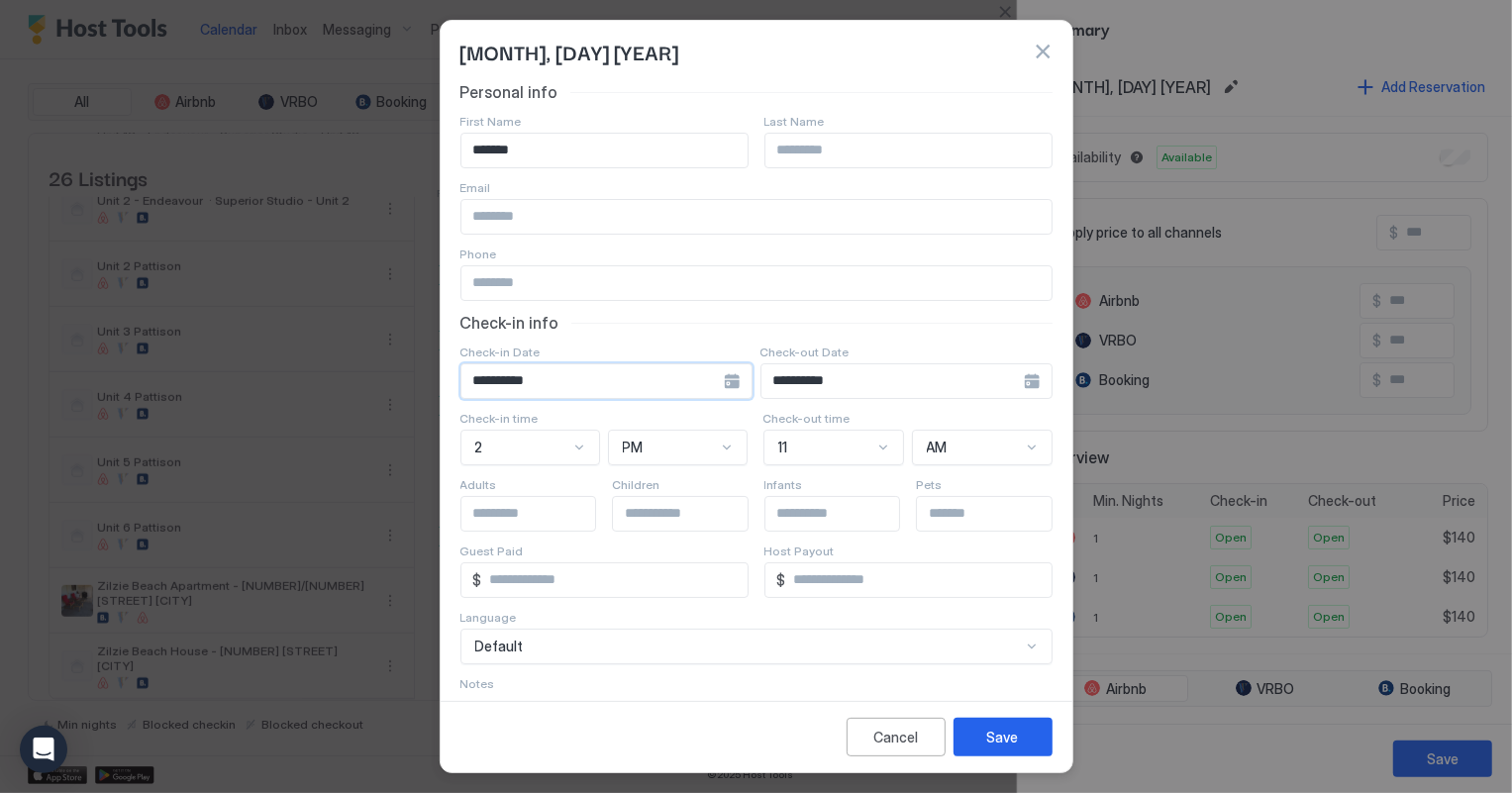 click on "**********" at bounding box center [592, 381] 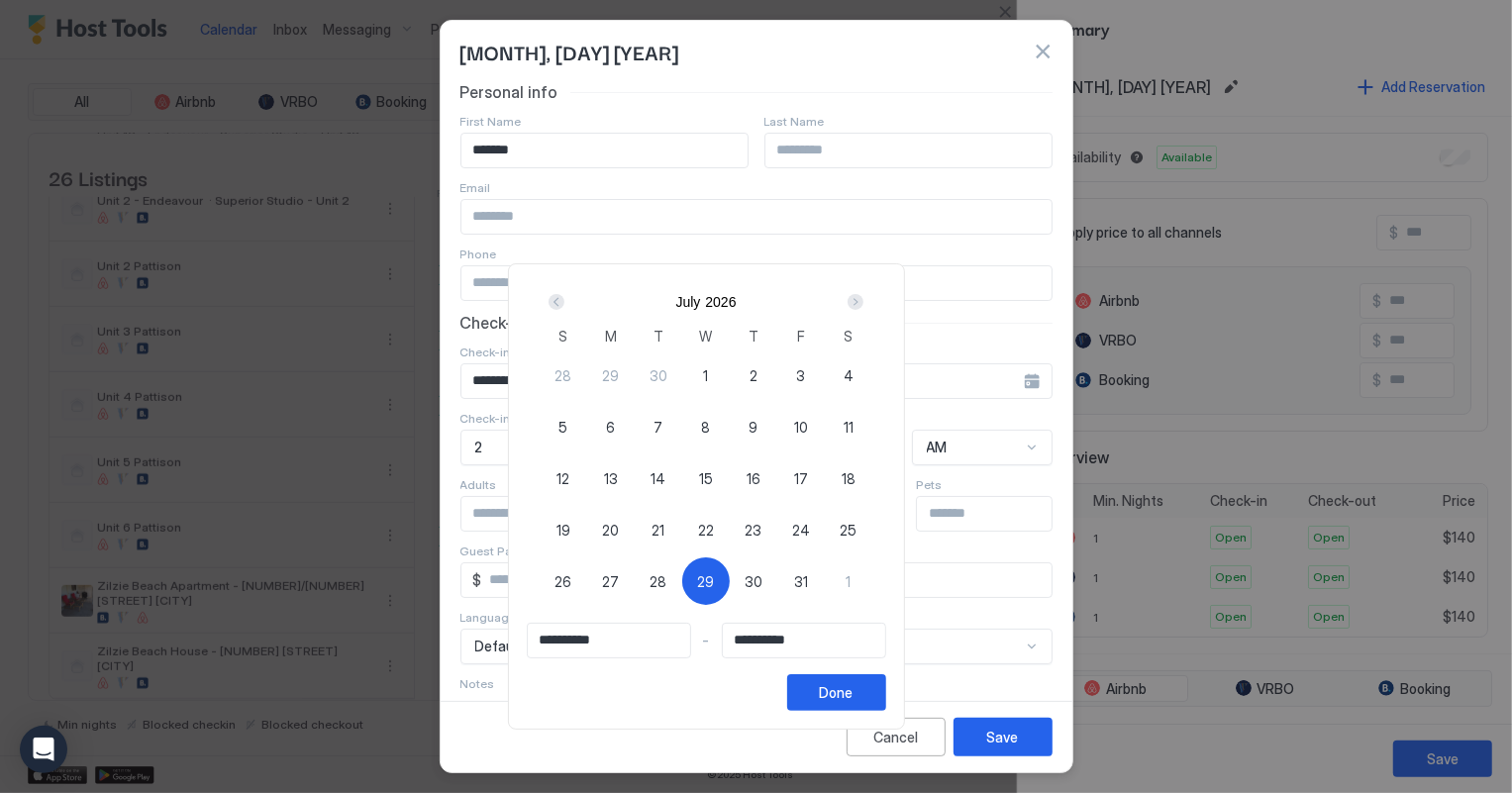 click at bounding box center (856, 302) 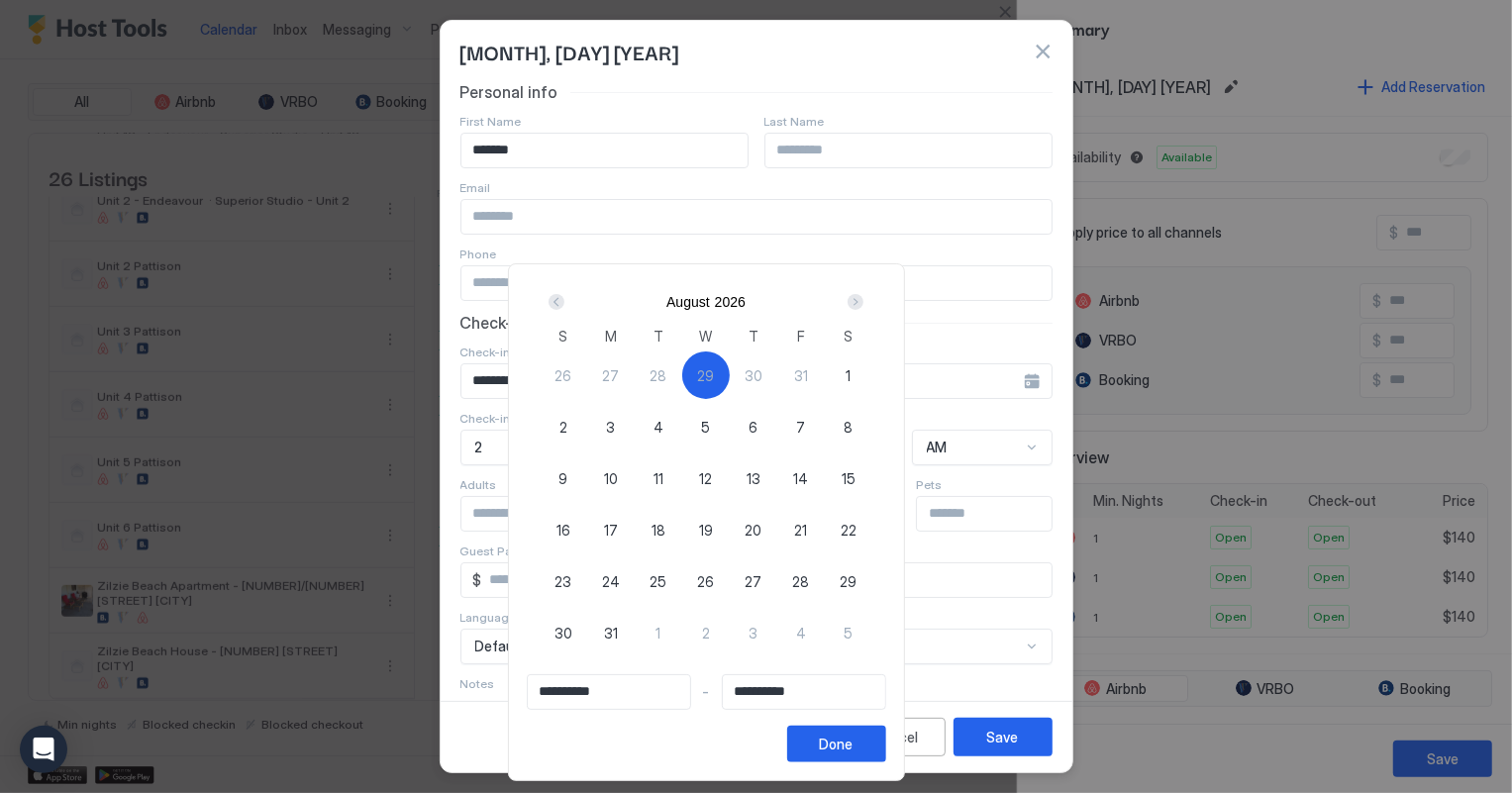 click on "19" at bounding box center (706, 530) 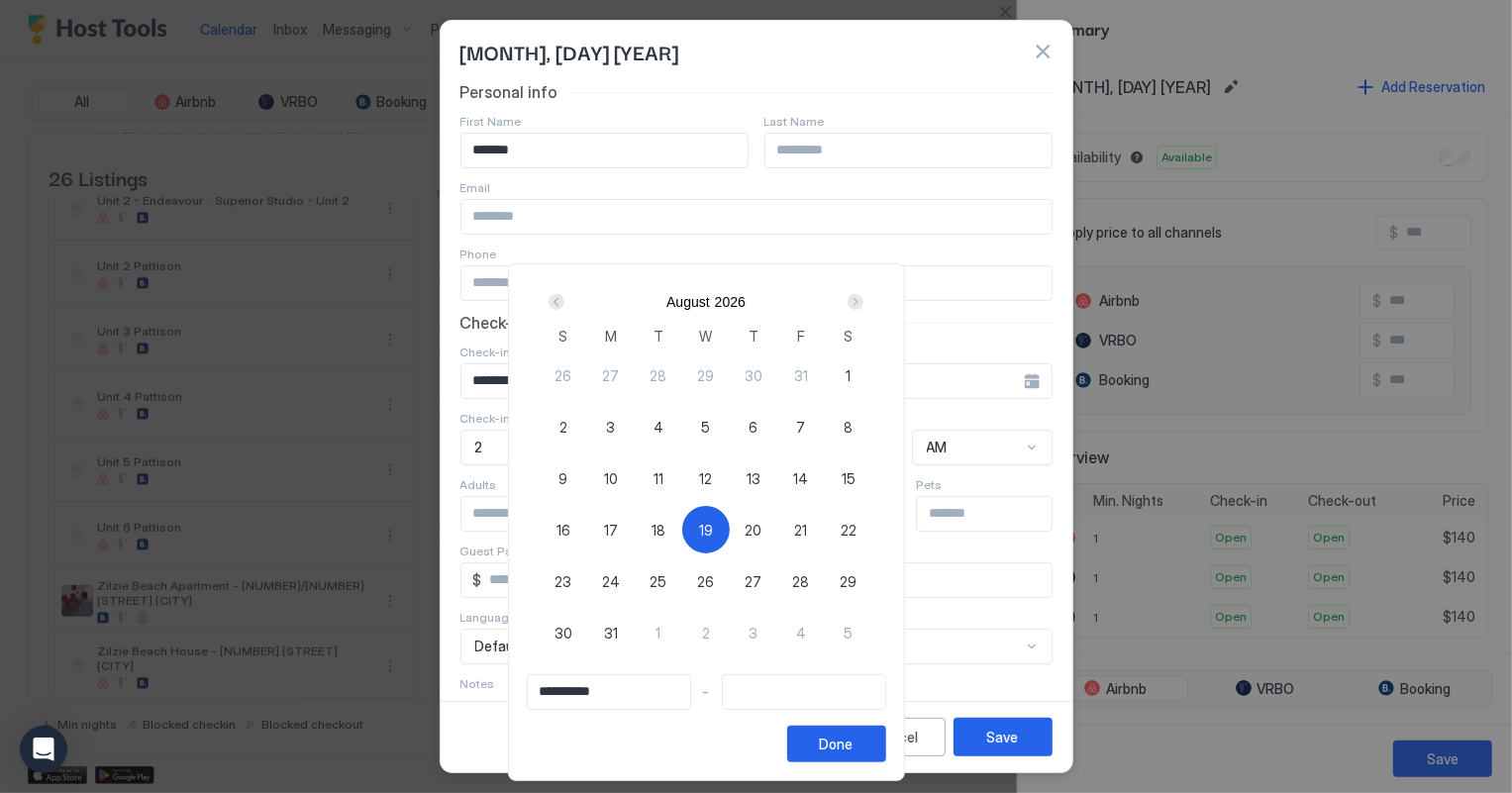 click on "29" at bounding box center (705, 375) 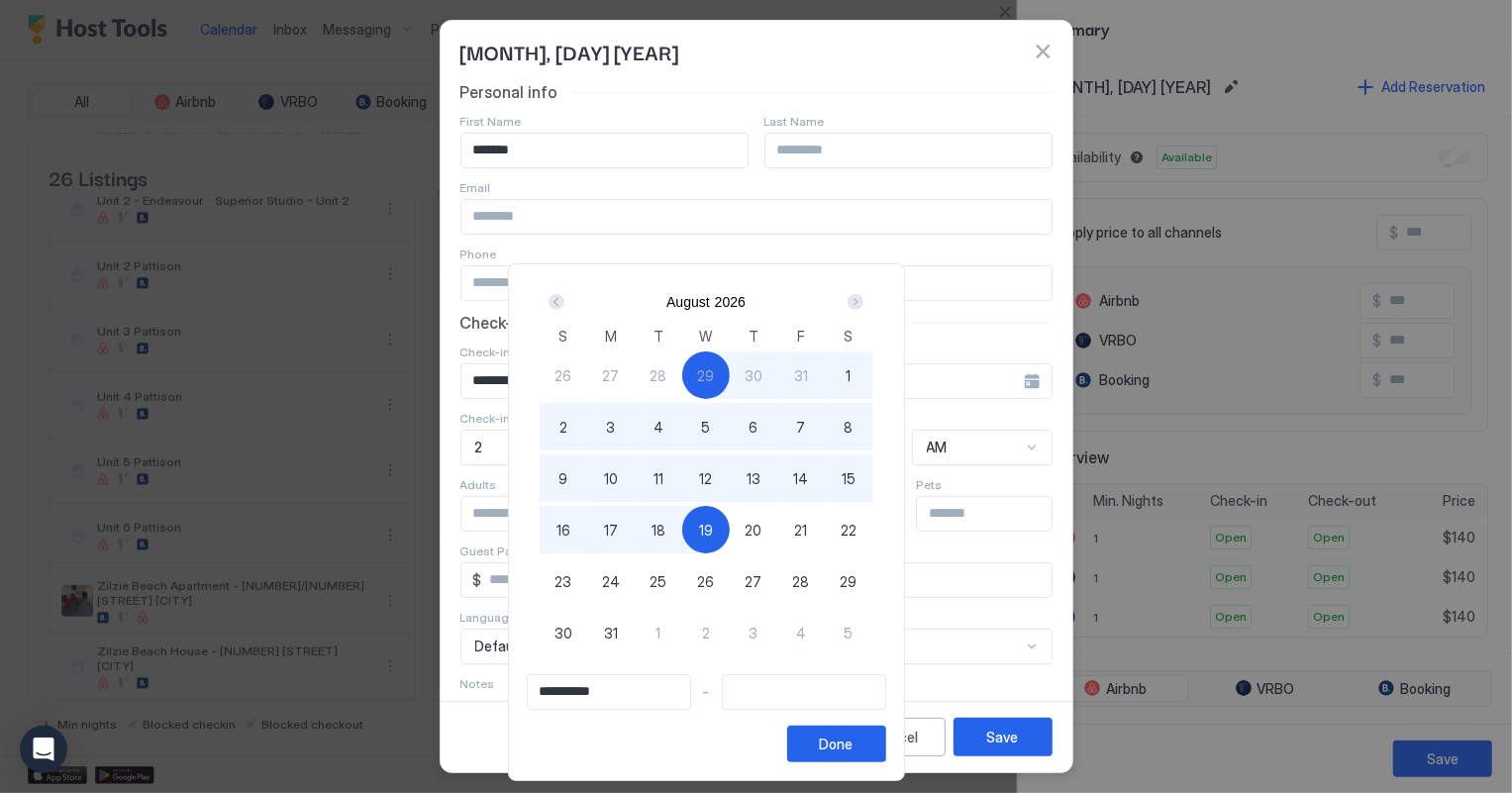 type on "**********" 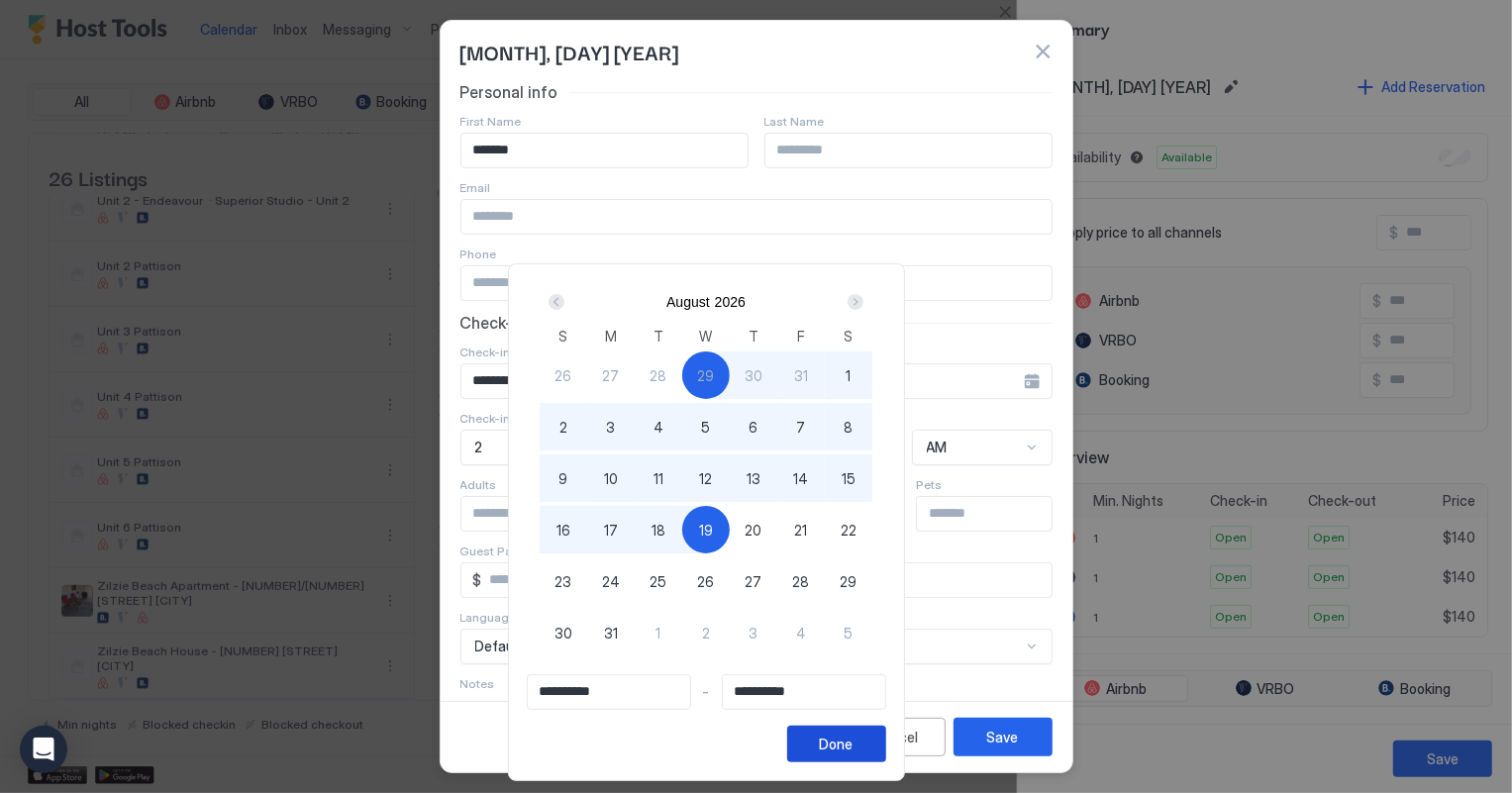 click on "Done" at bounding box center (837, 743) 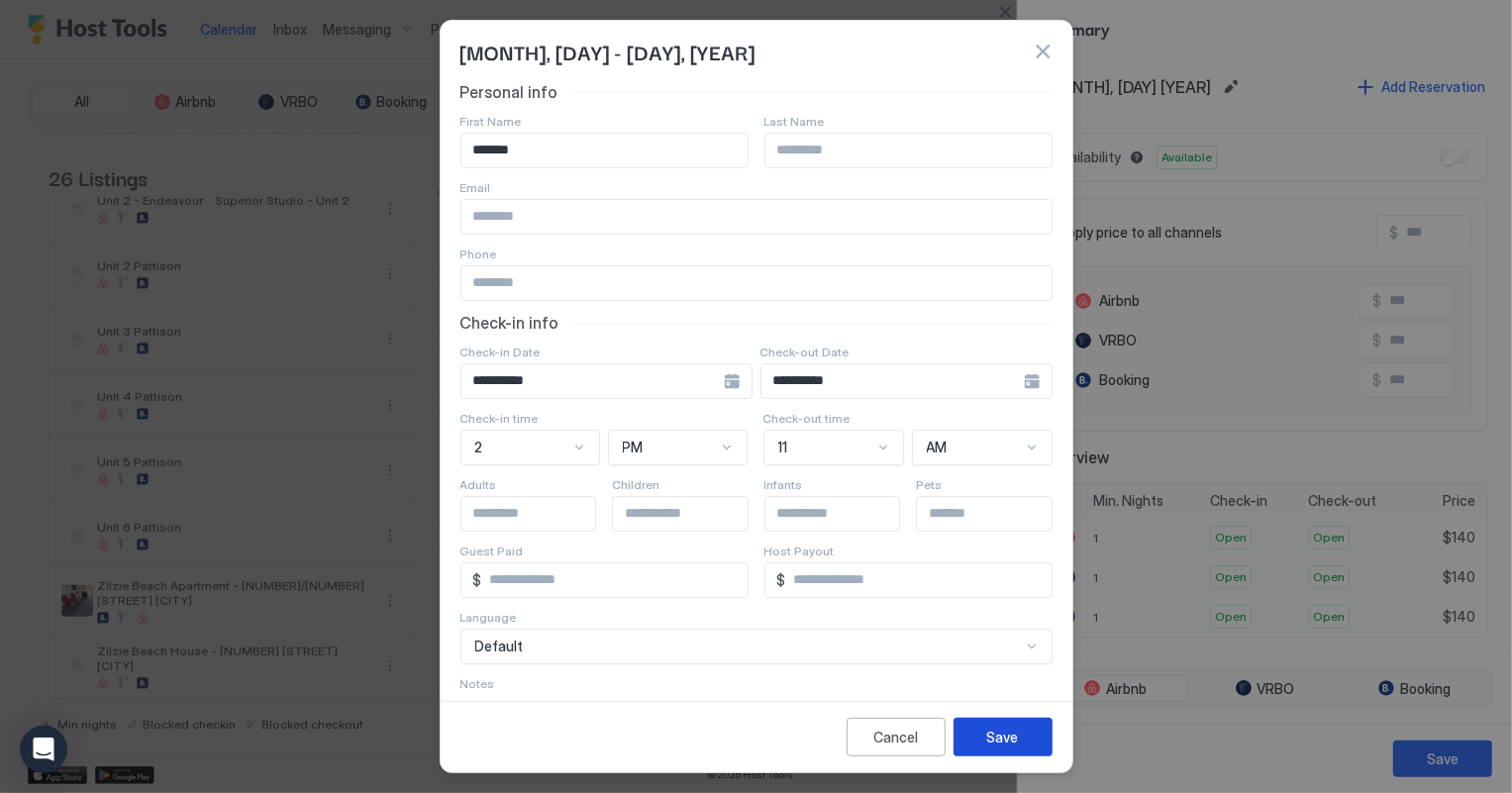 click on "Save" at bounding box center [1003, 737] 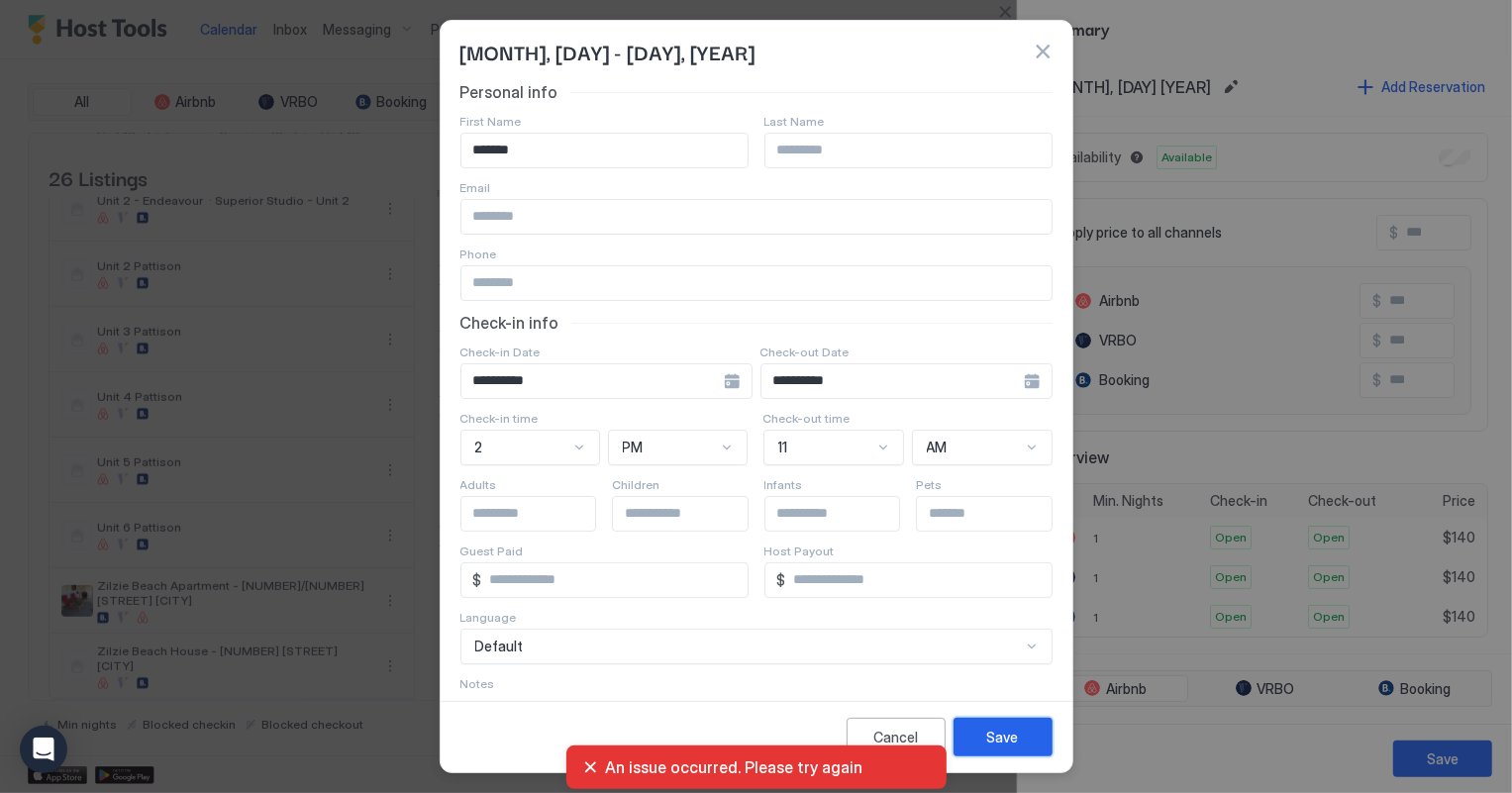click on "Save" at bounding box center [1003, 737] 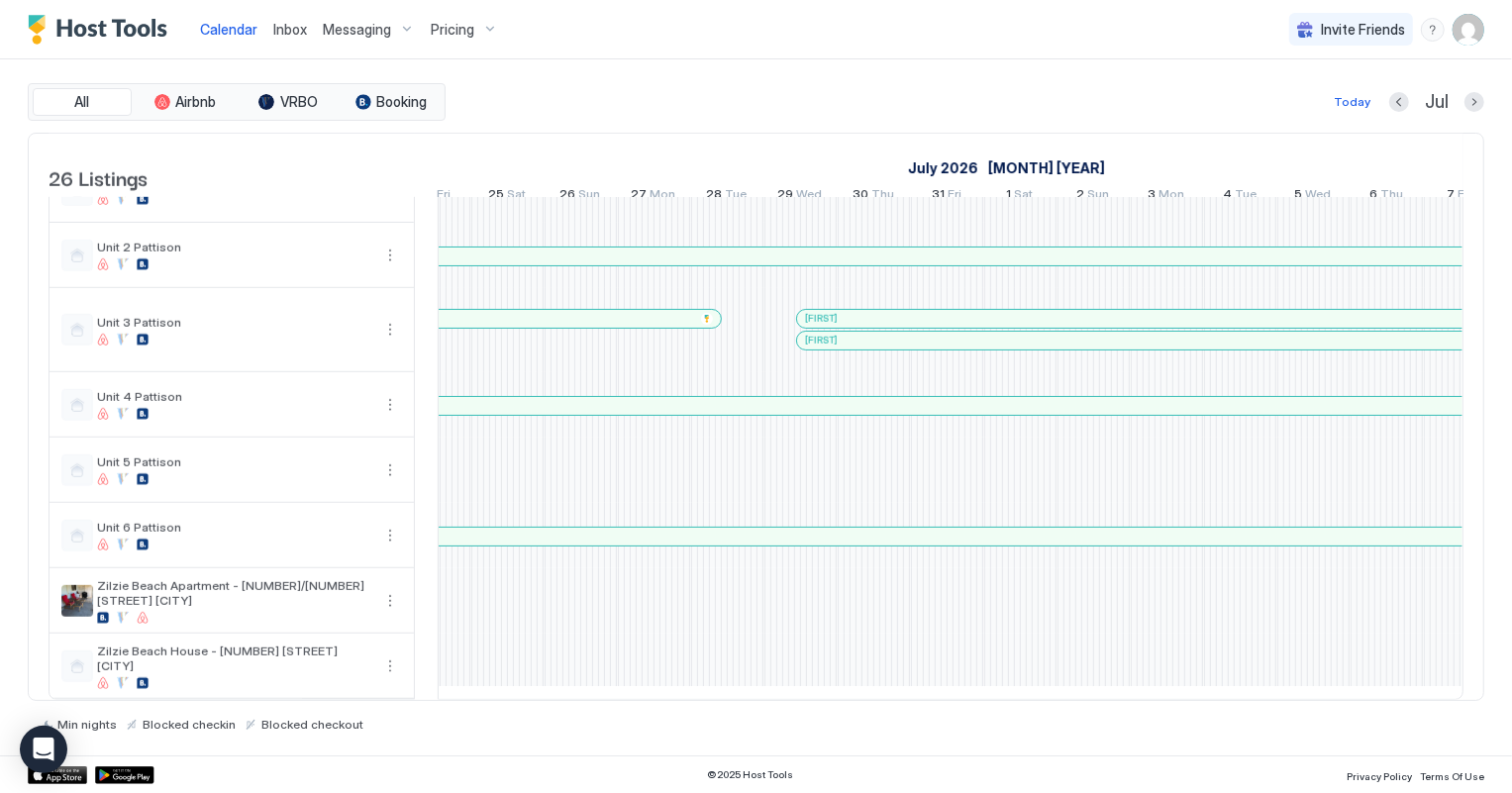 click at bounding box center (1061, 341) 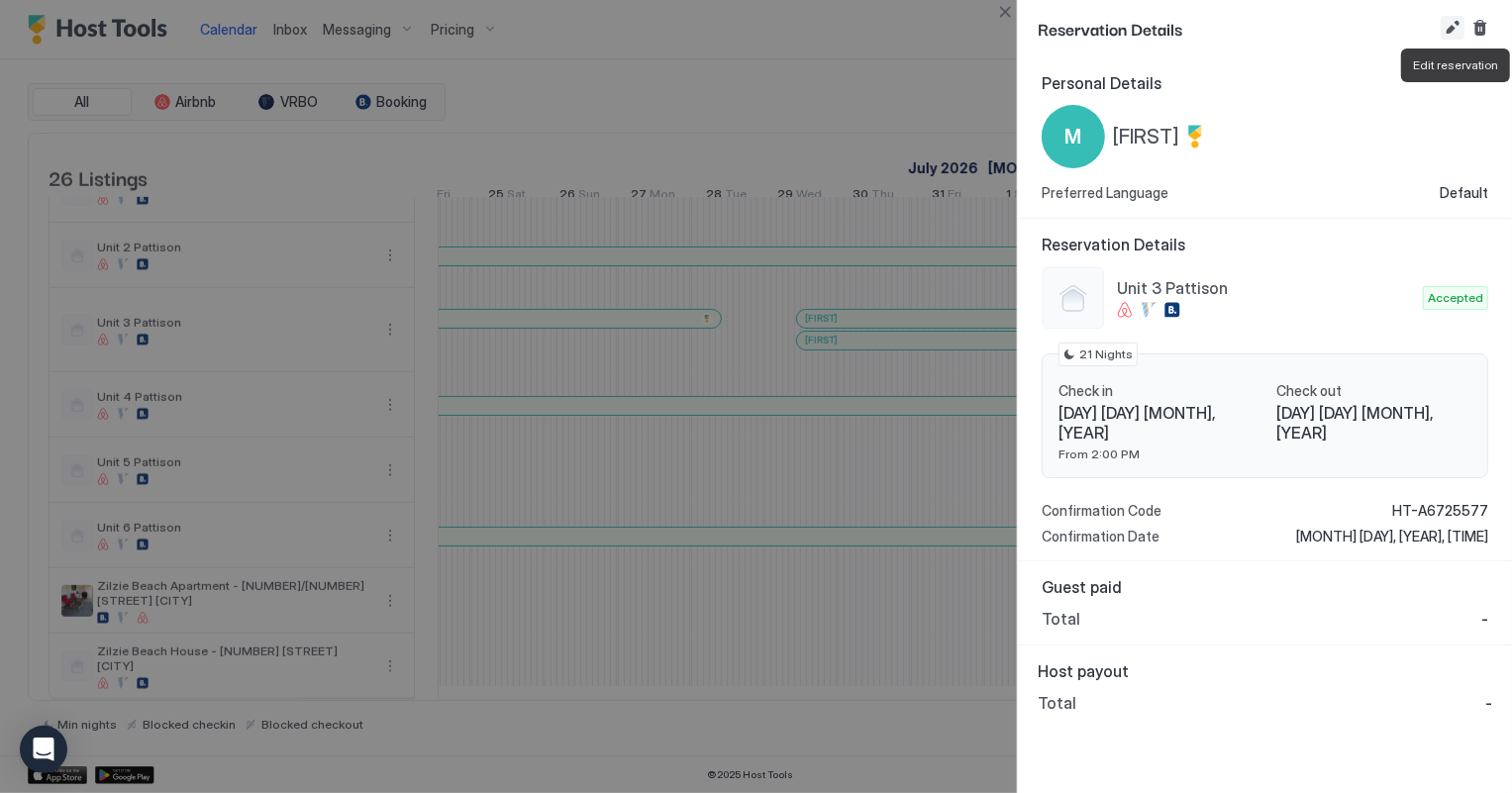 click at bounding box center (1453, 28) 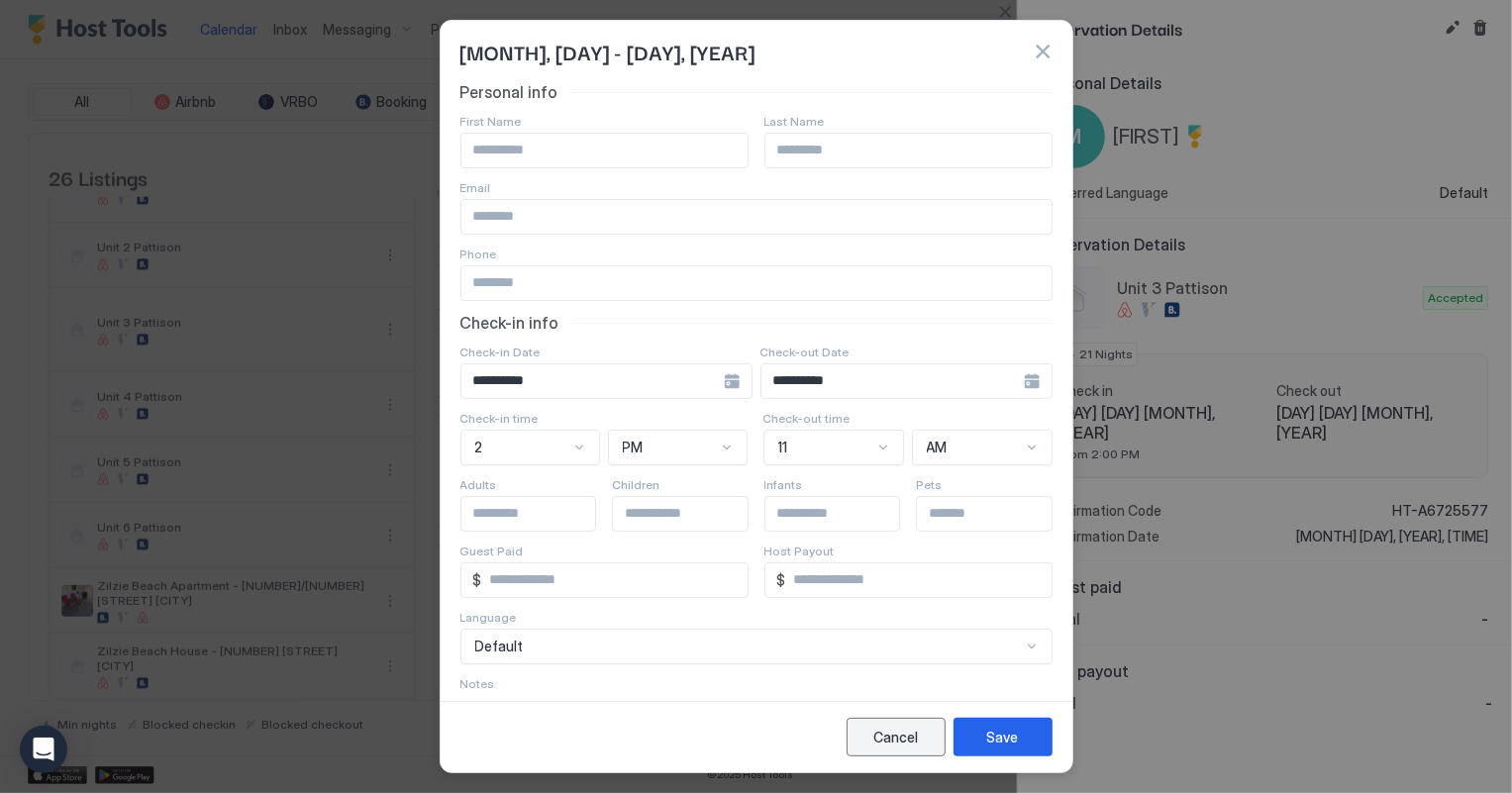 click on "Cancel" at bounding box center (895, 737) 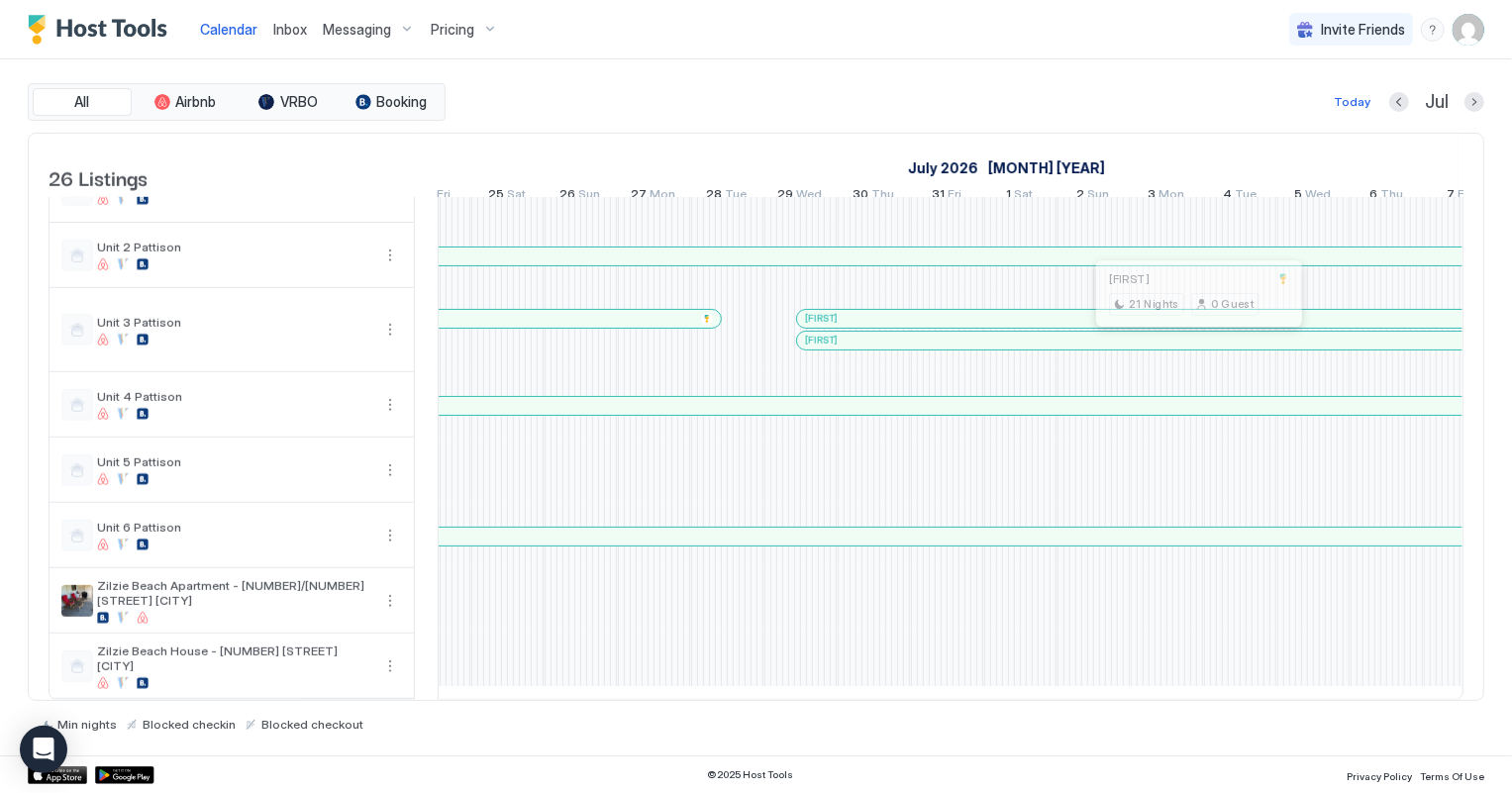 click at bounding box center [1195, 341] 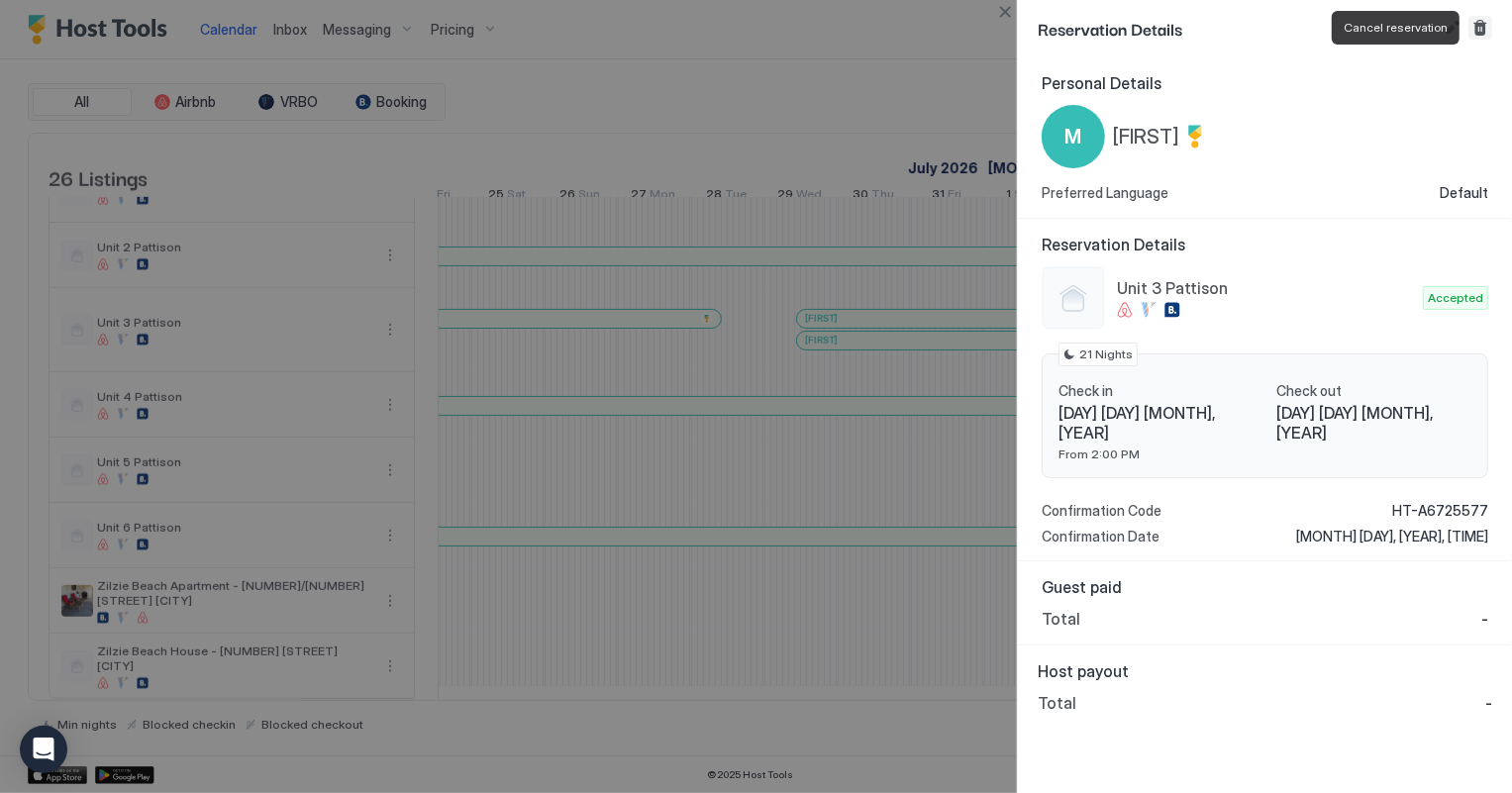 click at bounding box center [1480, 28] 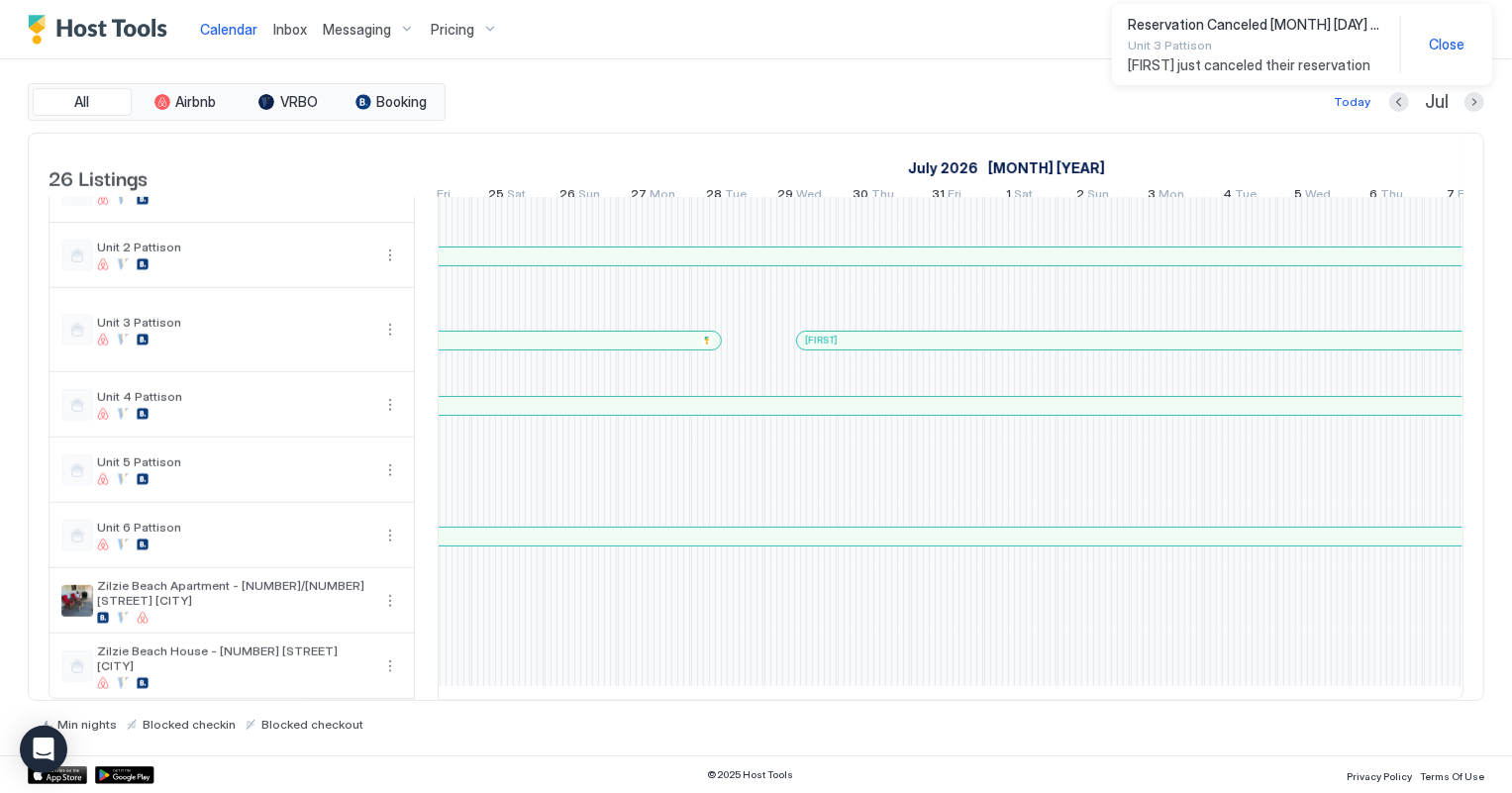 click at bounding box center (1209, 341) 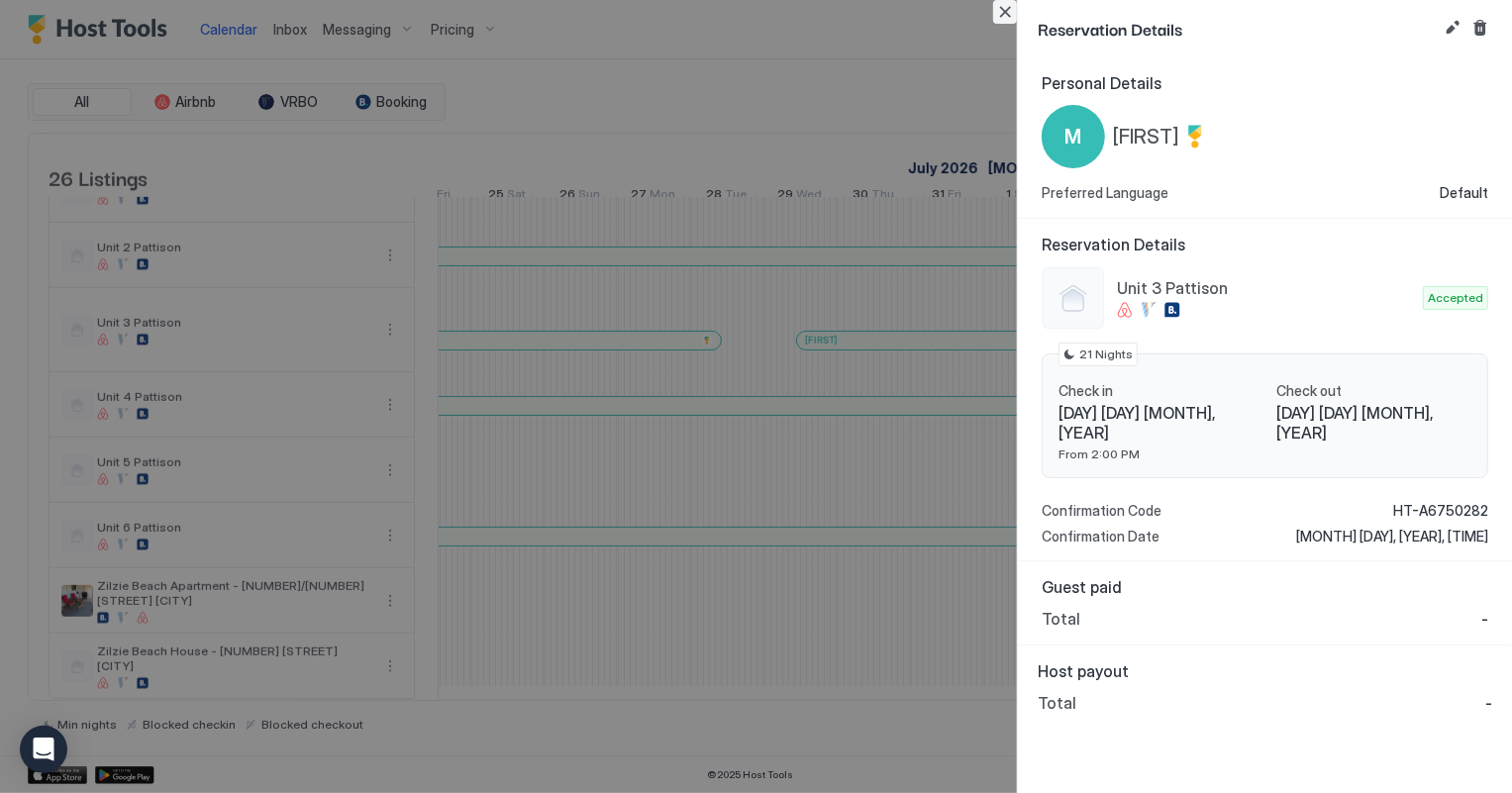 click at bounding box center (1005, 12) 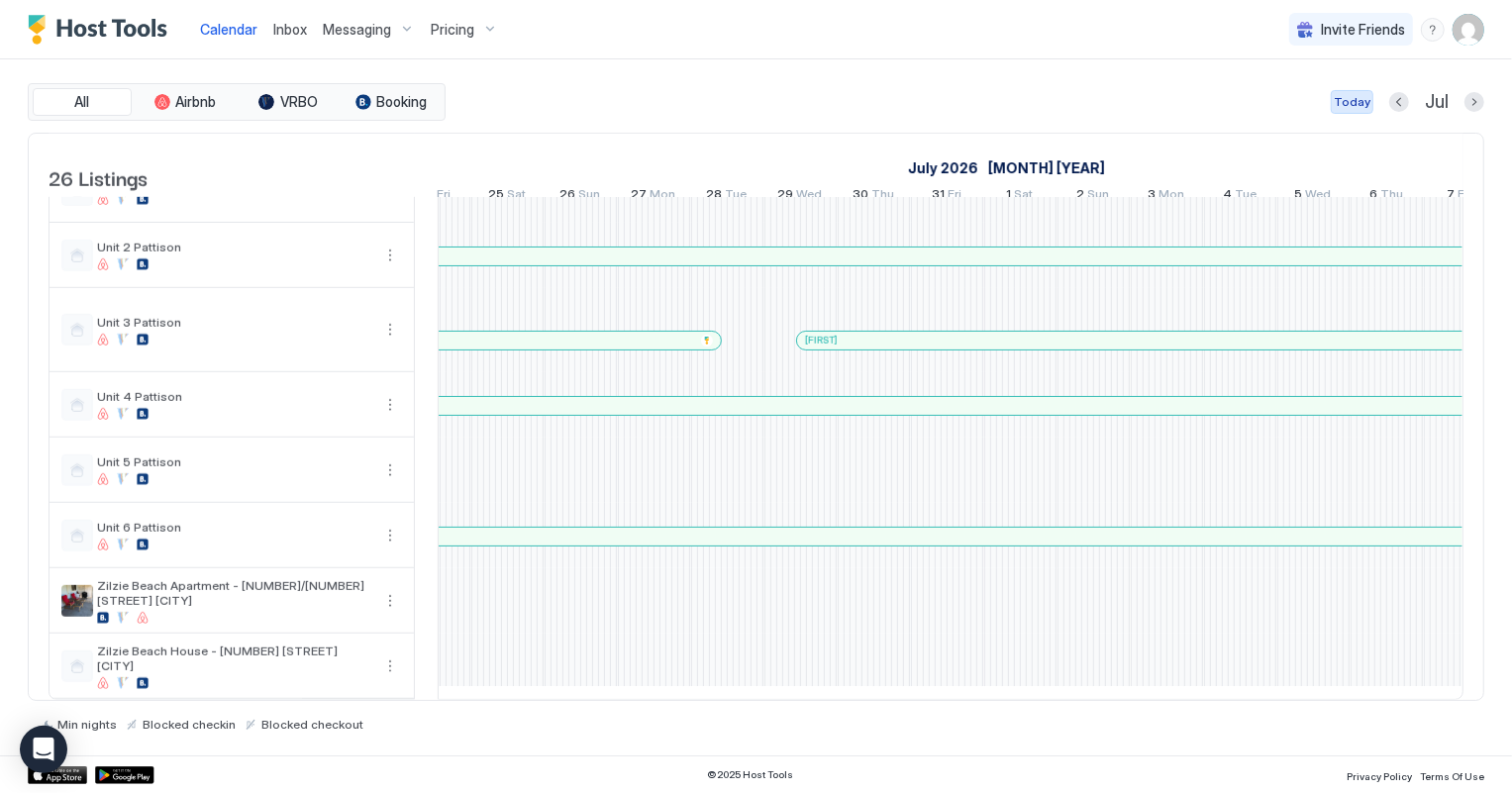 click on "Today" at bounding box center (1352, 102) 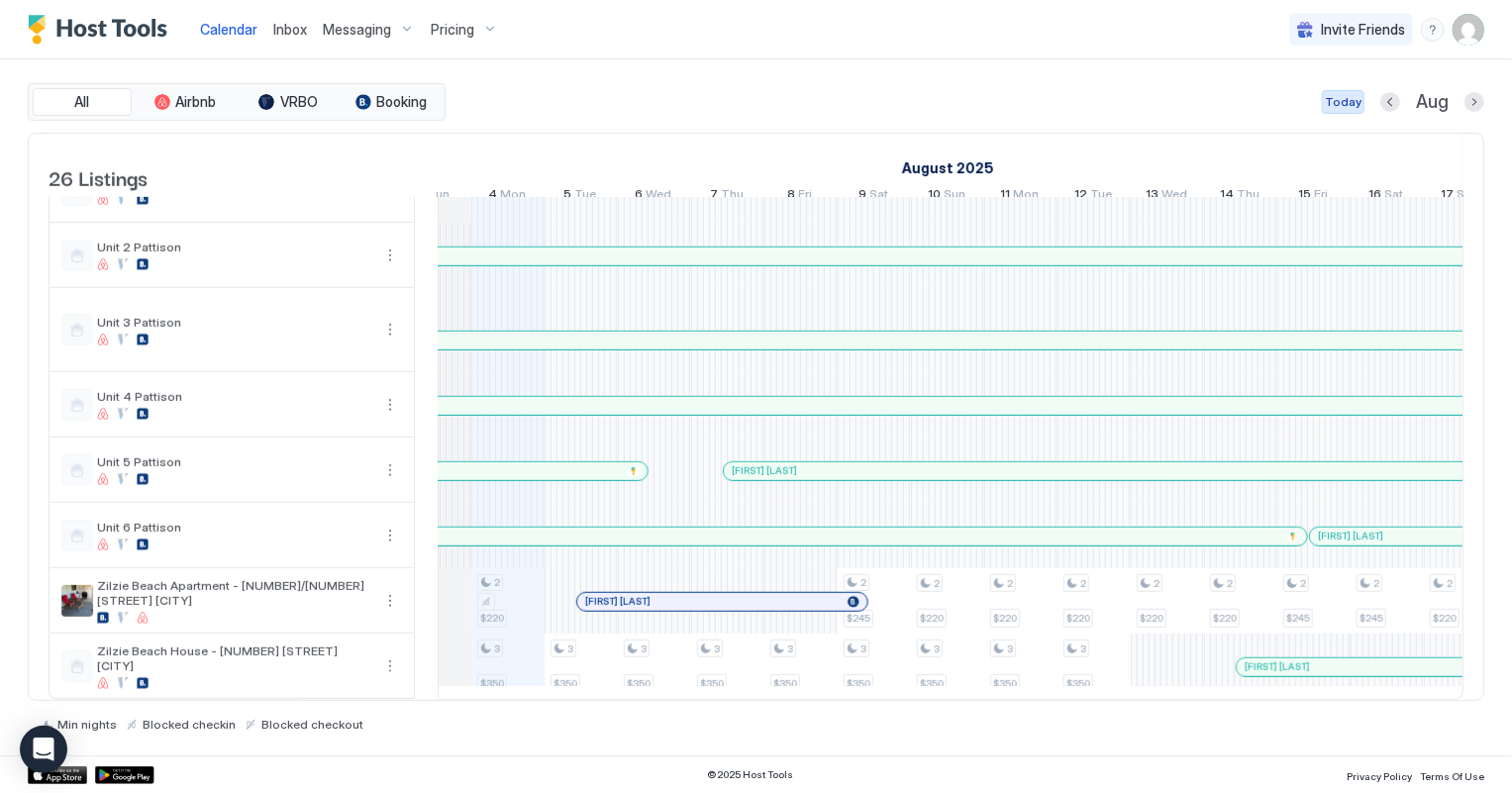 scroll, scrollTop: 0, scrollLeft: 1099, axis: horizontal 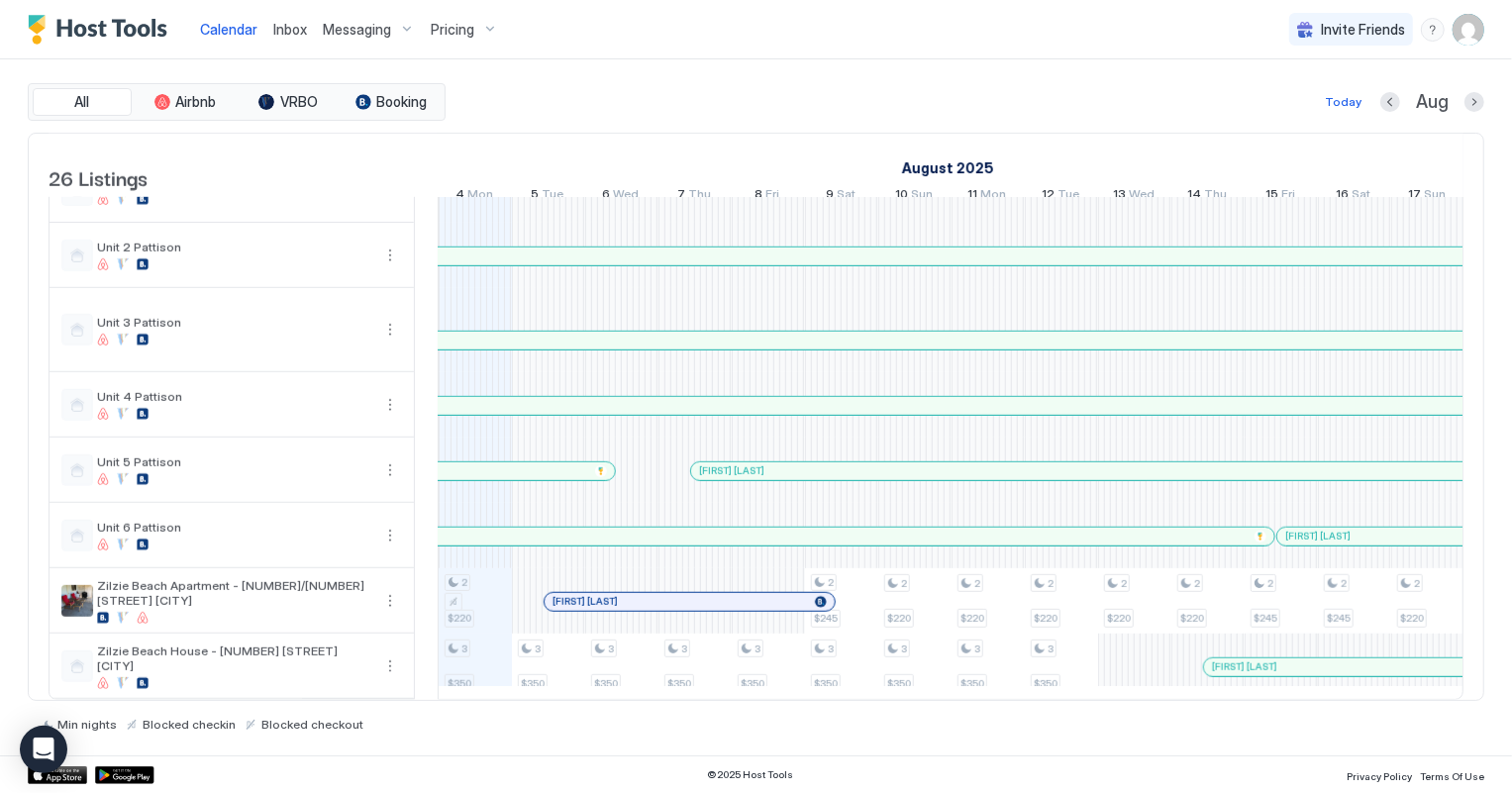 click at bounding box center [529, 341] 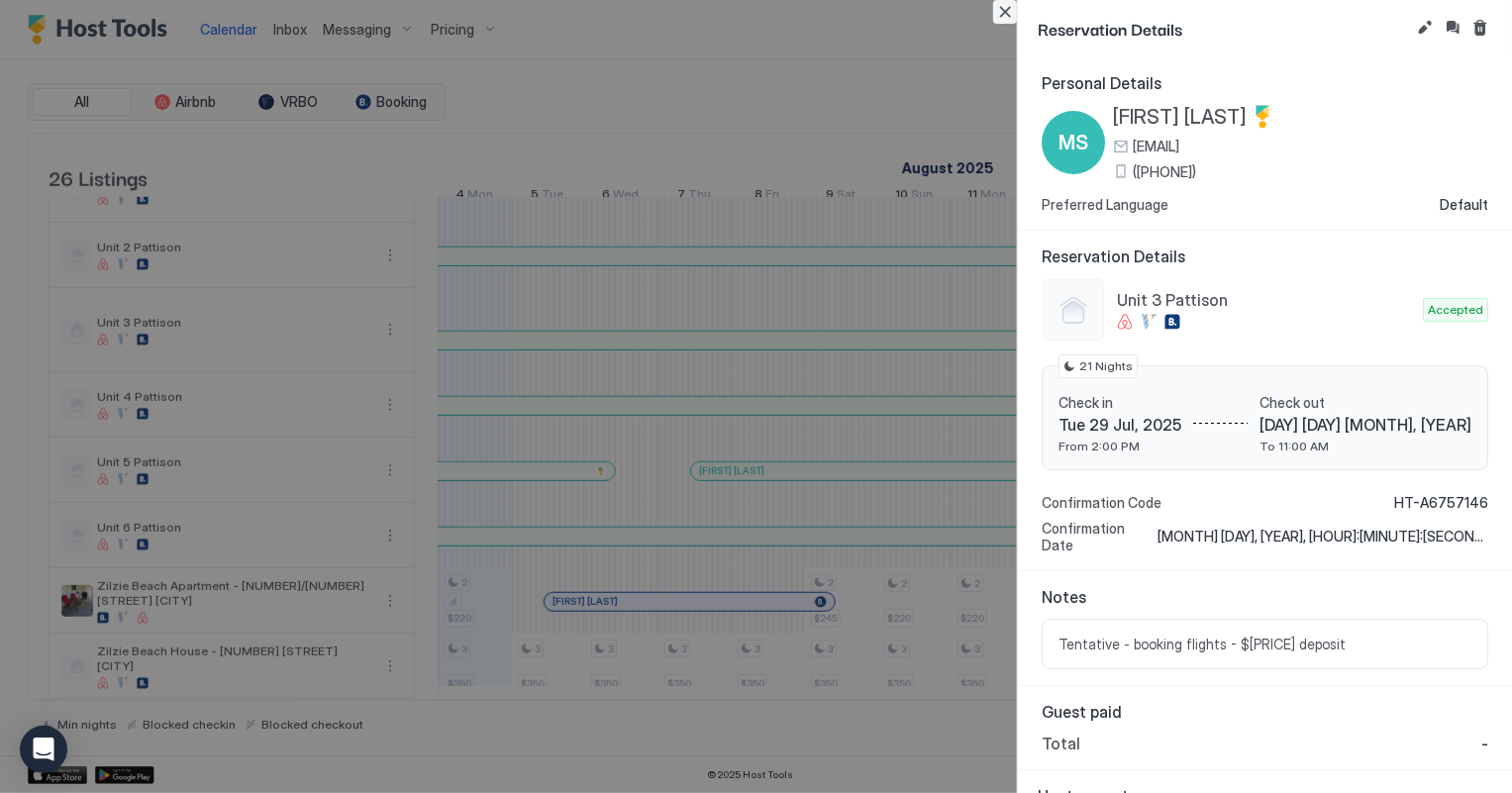 click at bounding box center [1005, 12] 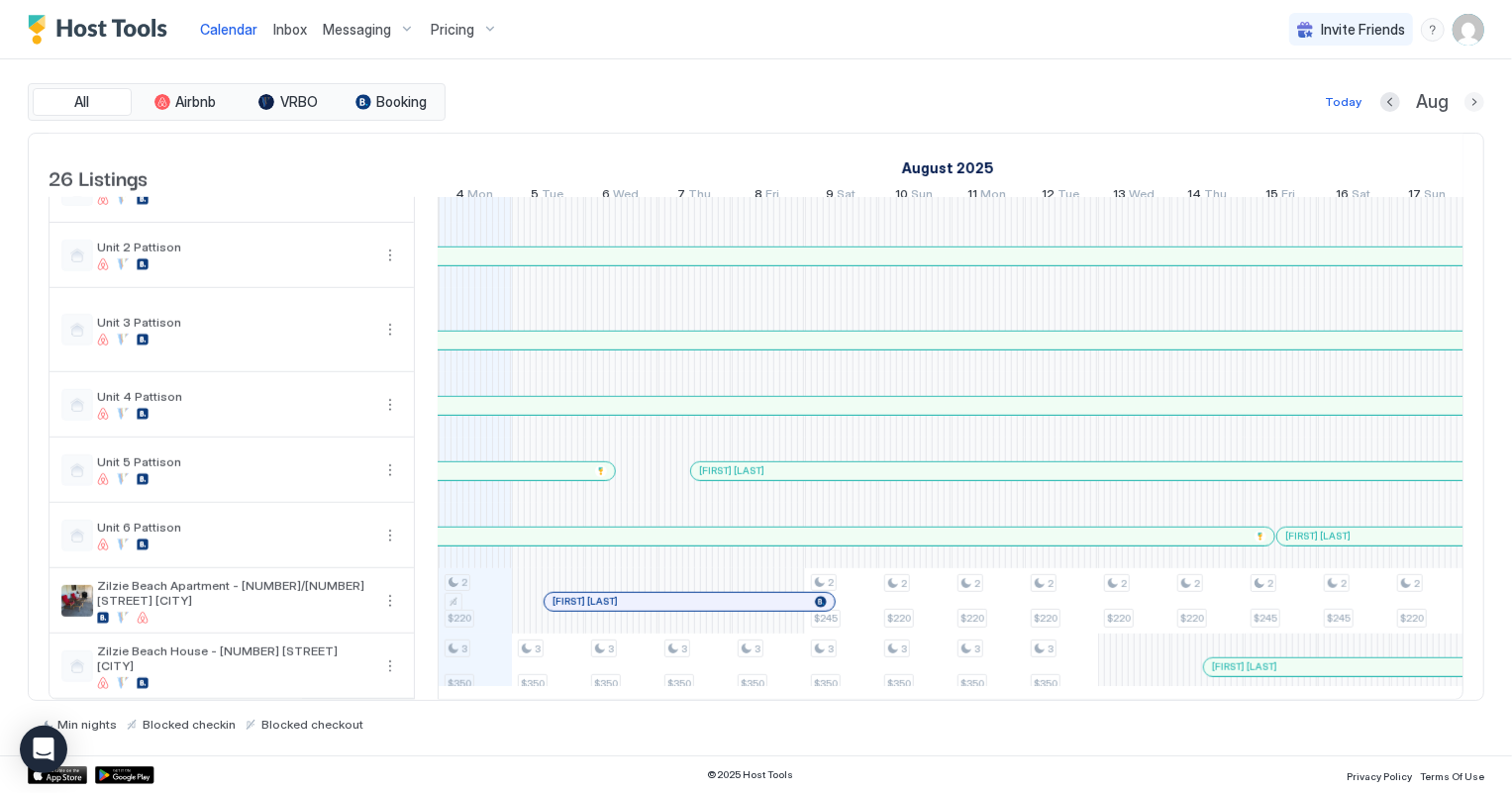 click at bounding box center [1474, 102] 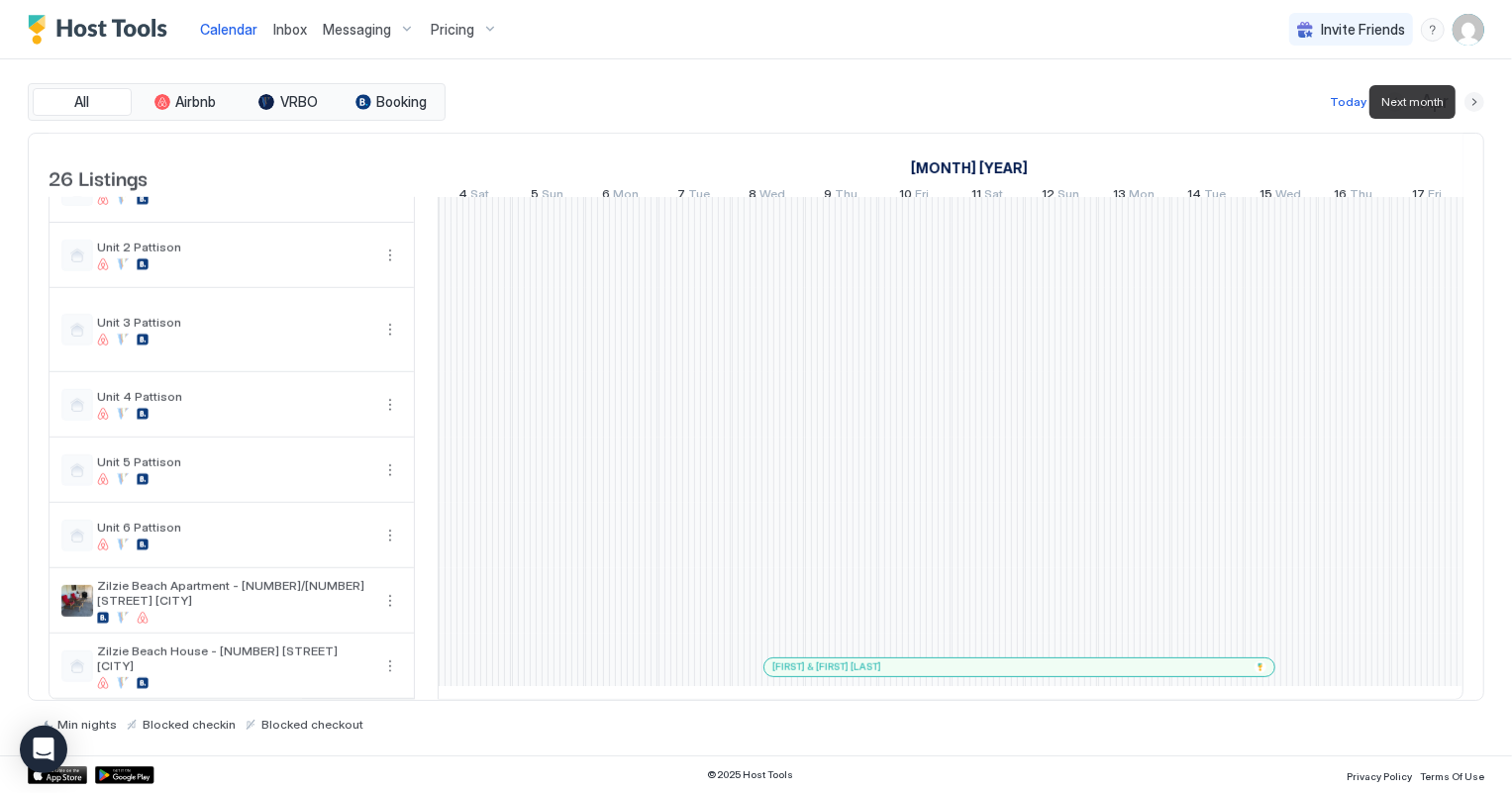 click at bounding box center [1474, 102] 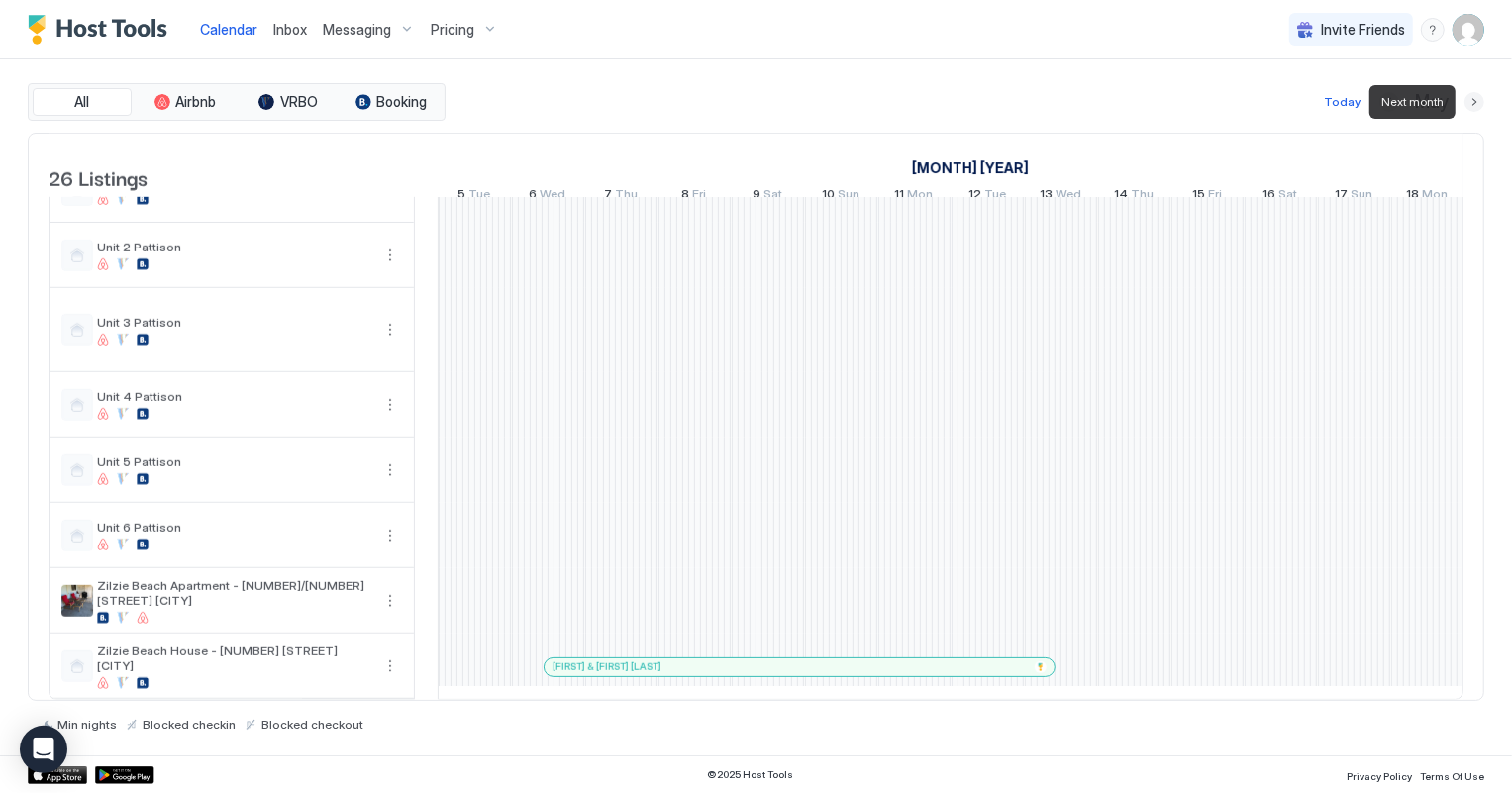 click at bounding box center (1474, 102) 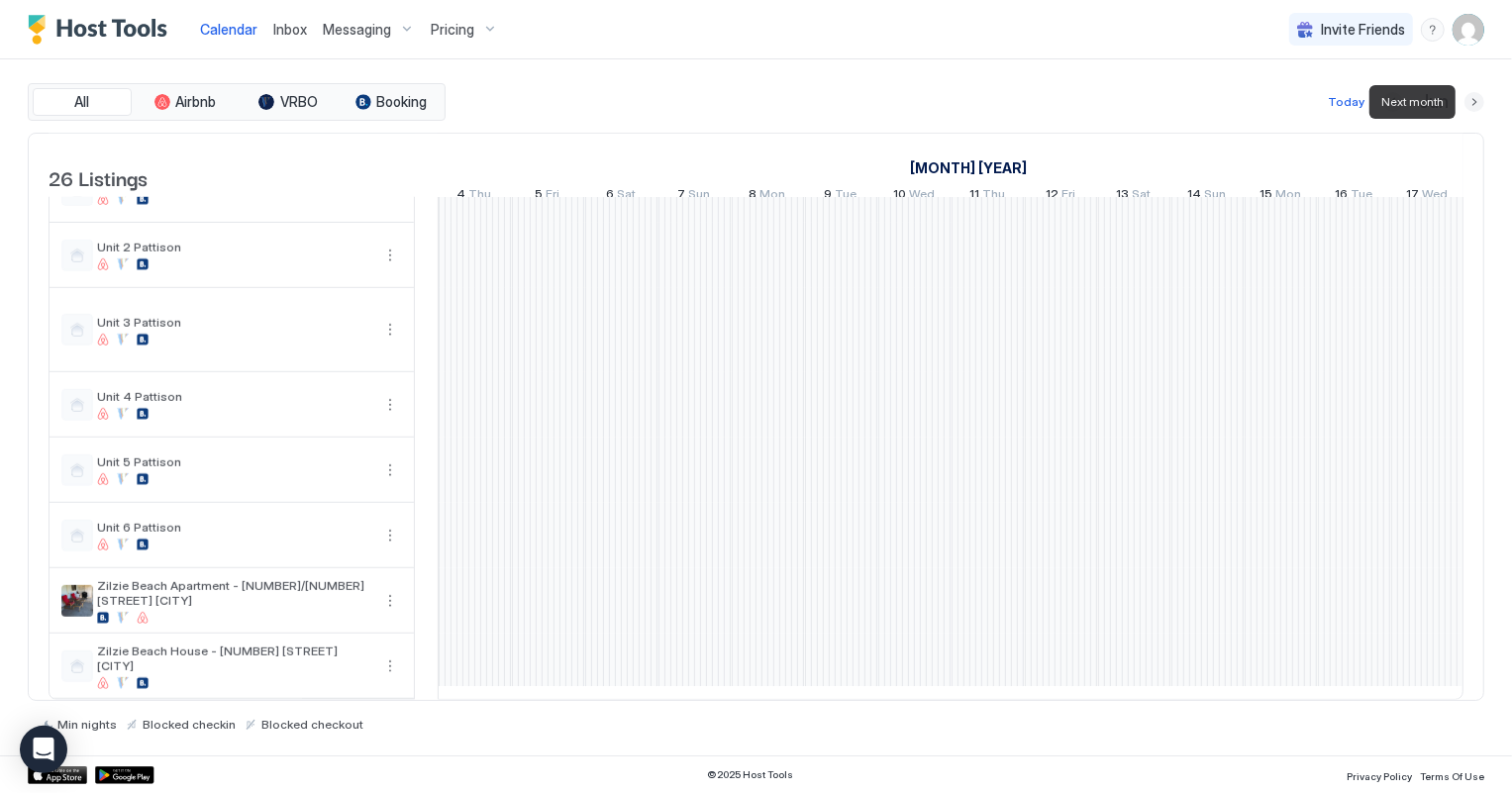 click at bounding box center (1474, 102) 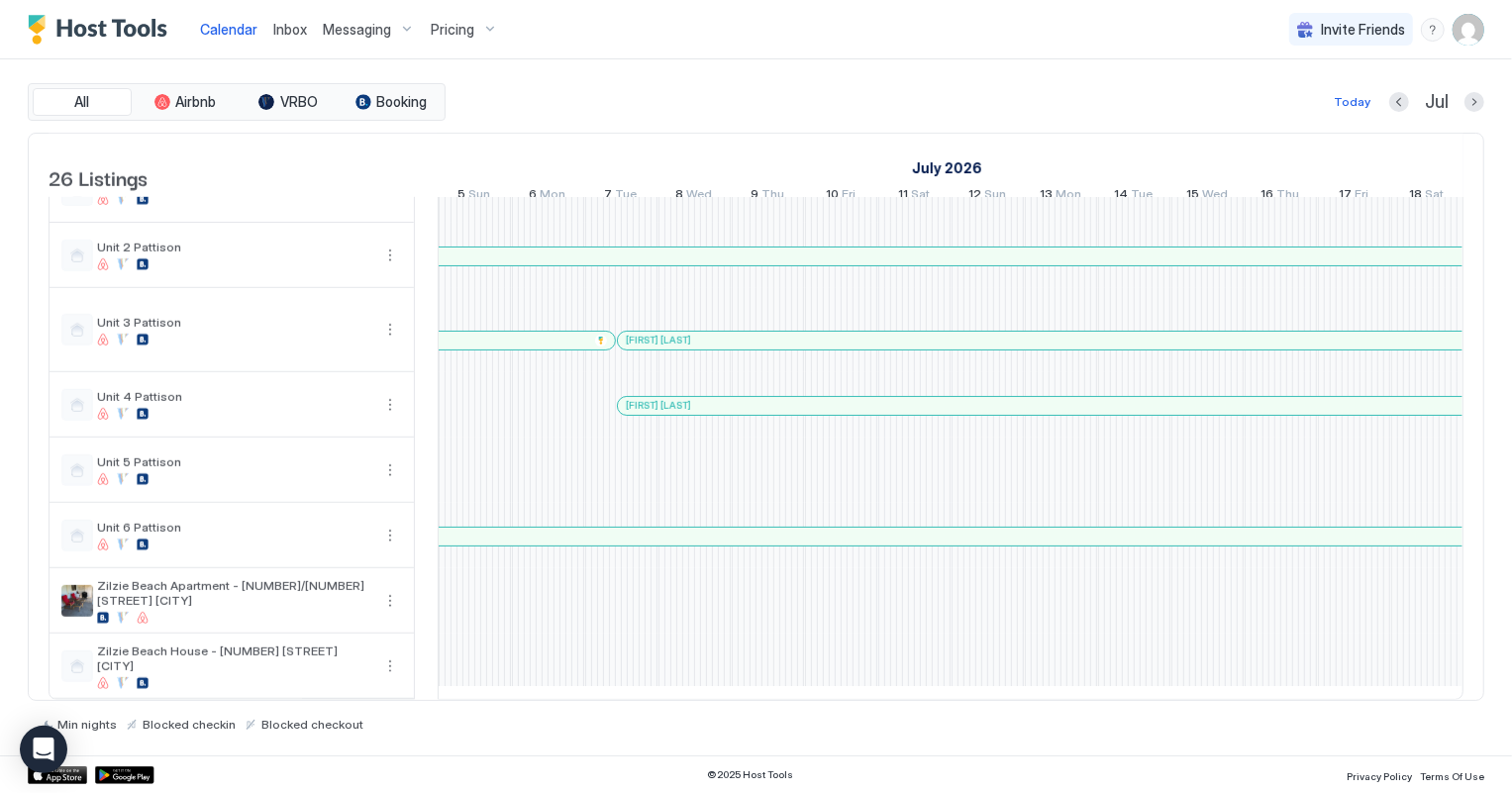 scroll, scrollTop: 0, scrollLeft: 1164, axis: horizontal 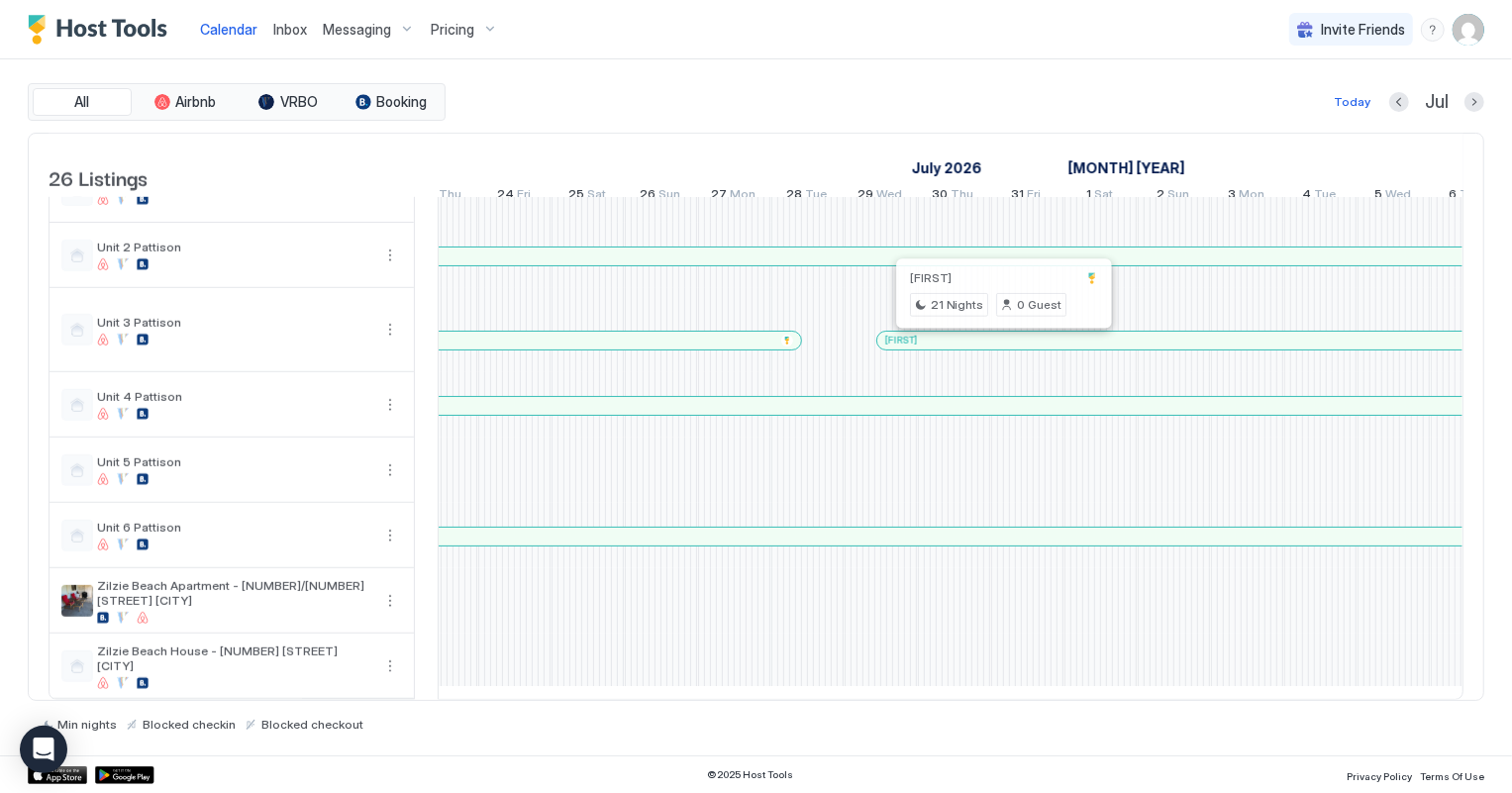 click at bounding box center [1000, 341] 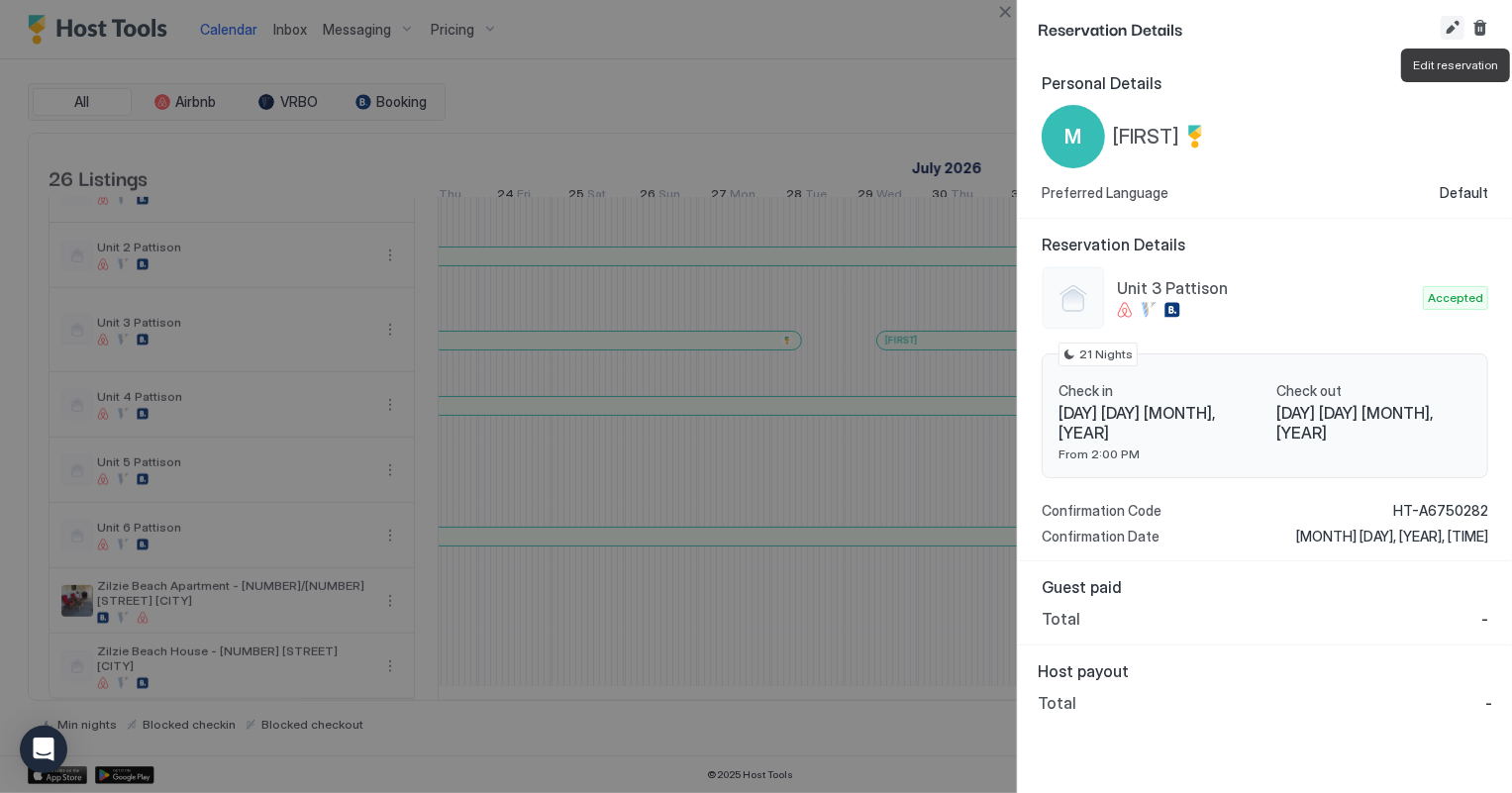 click at bounding box center [1453, 28] 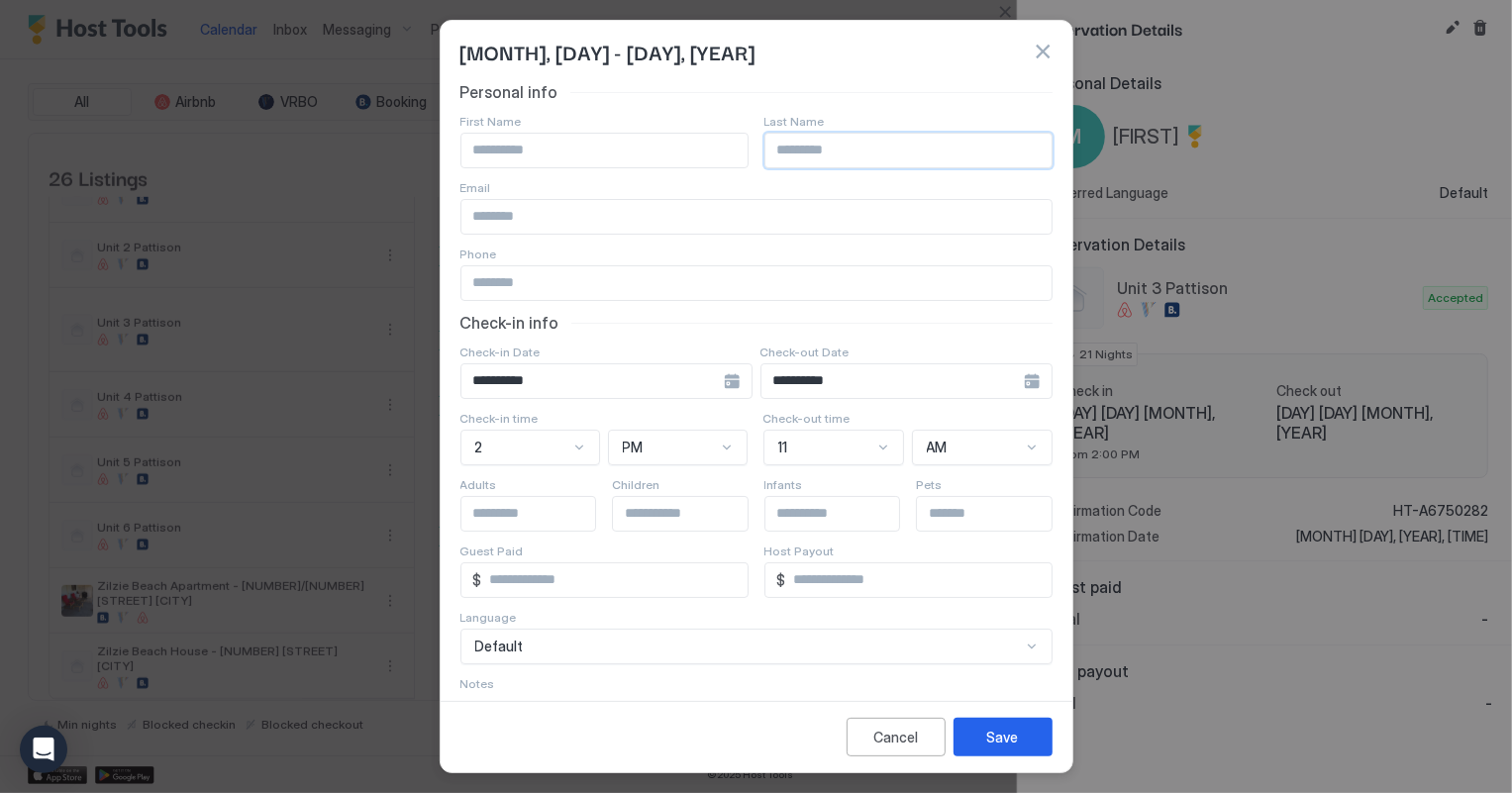 click at bounding box center (908, 150) 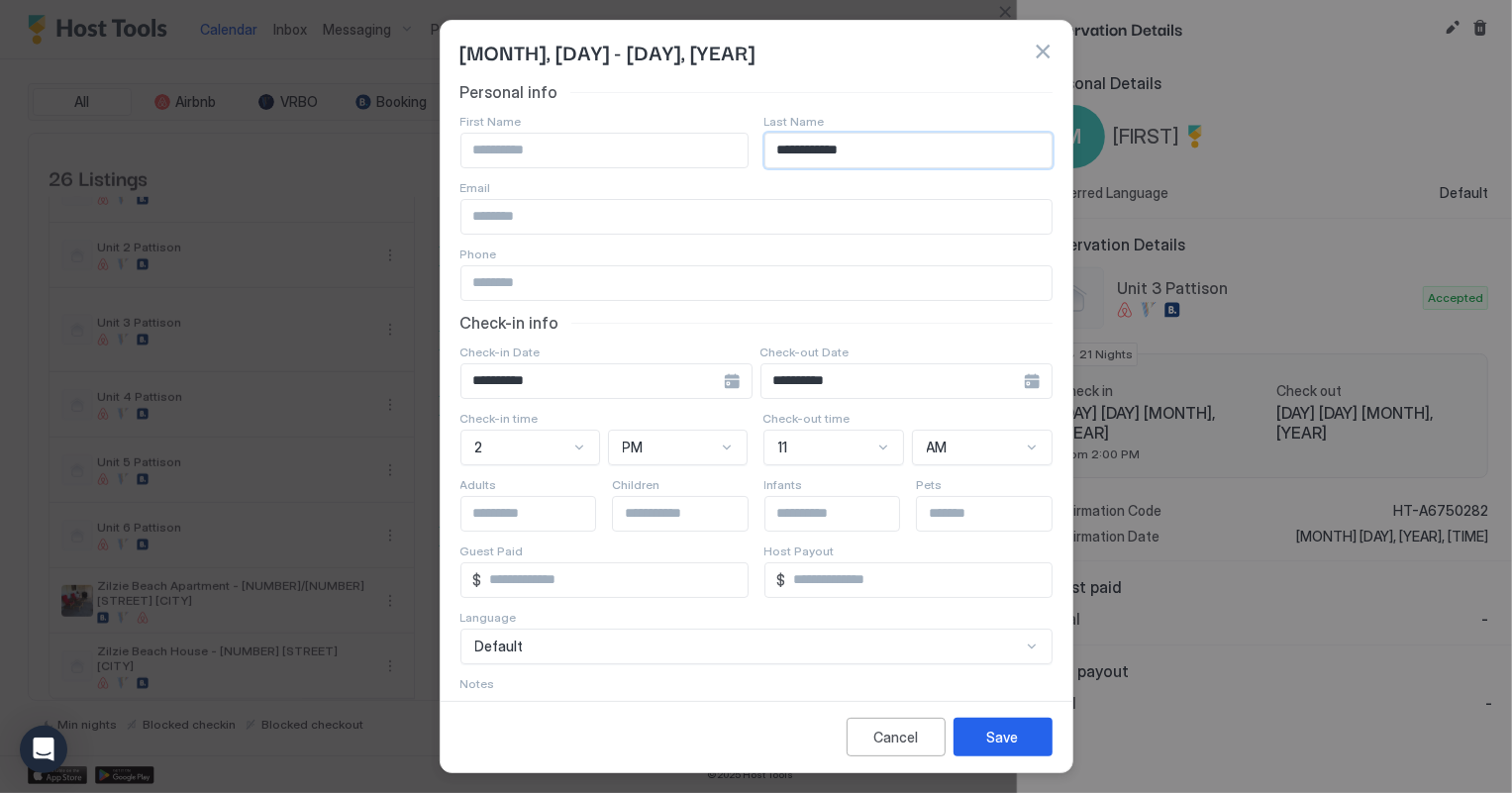 type on "**********" 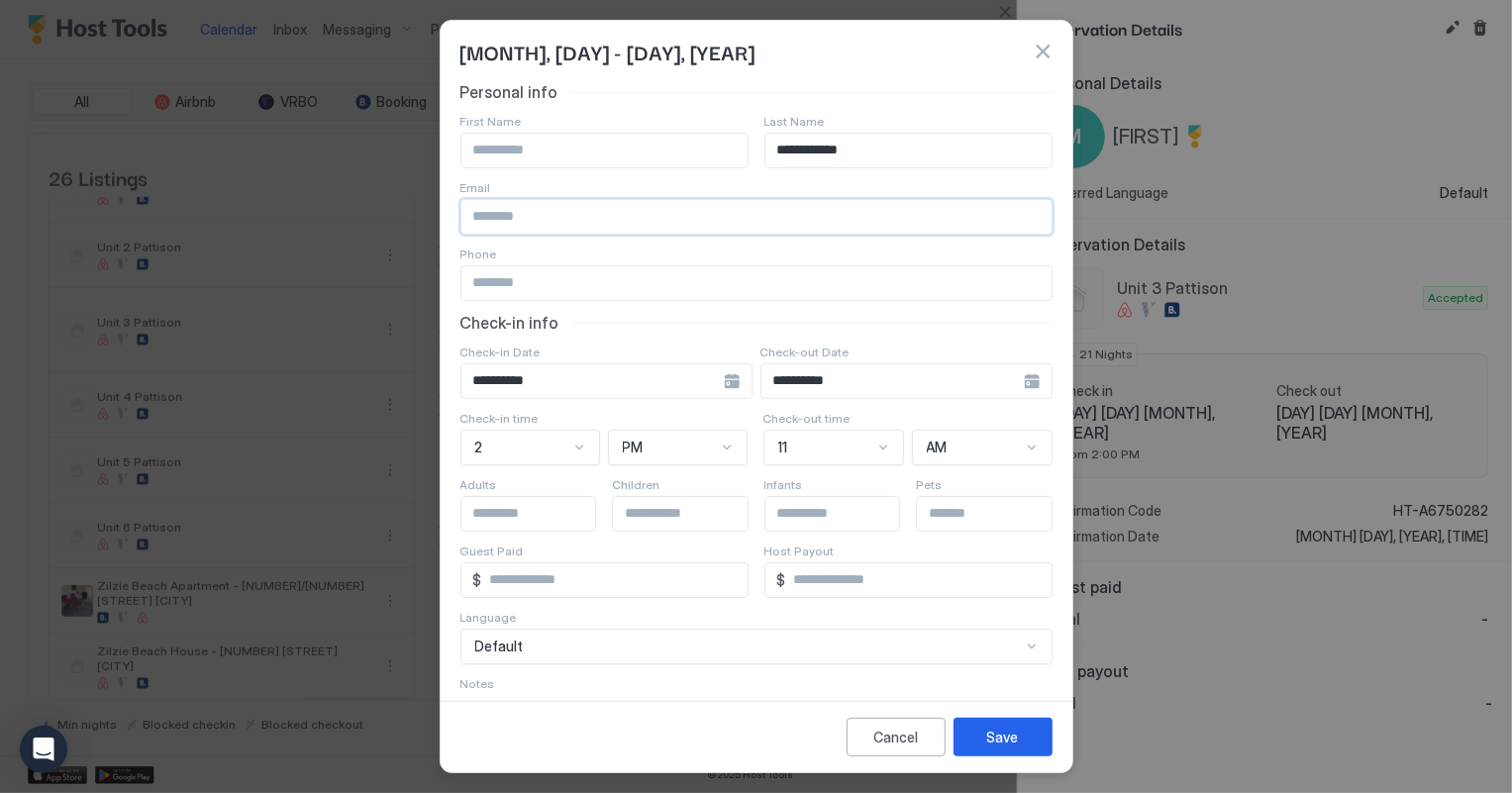 click at bounding box center [756, 283] 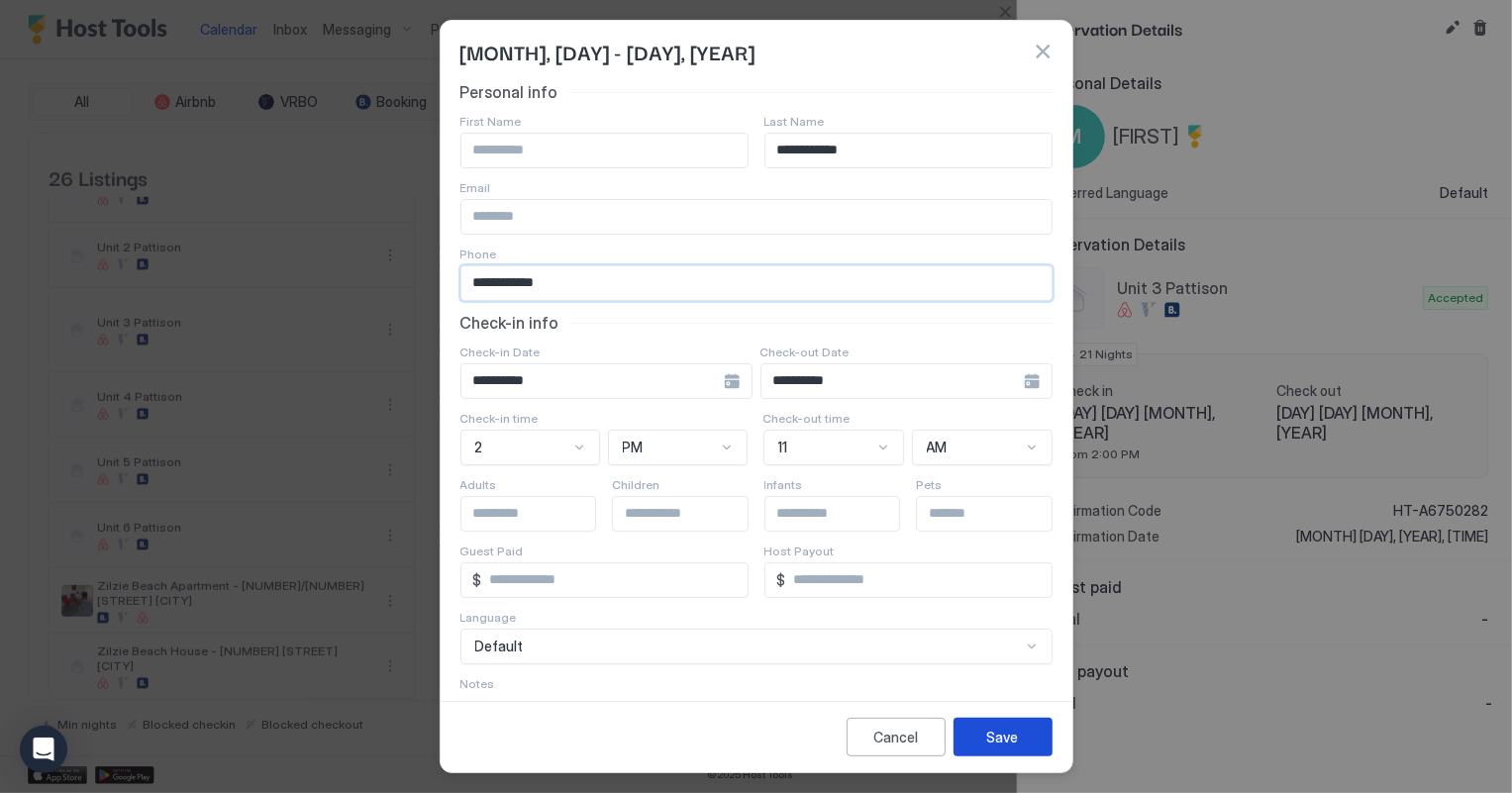 type on "**********" 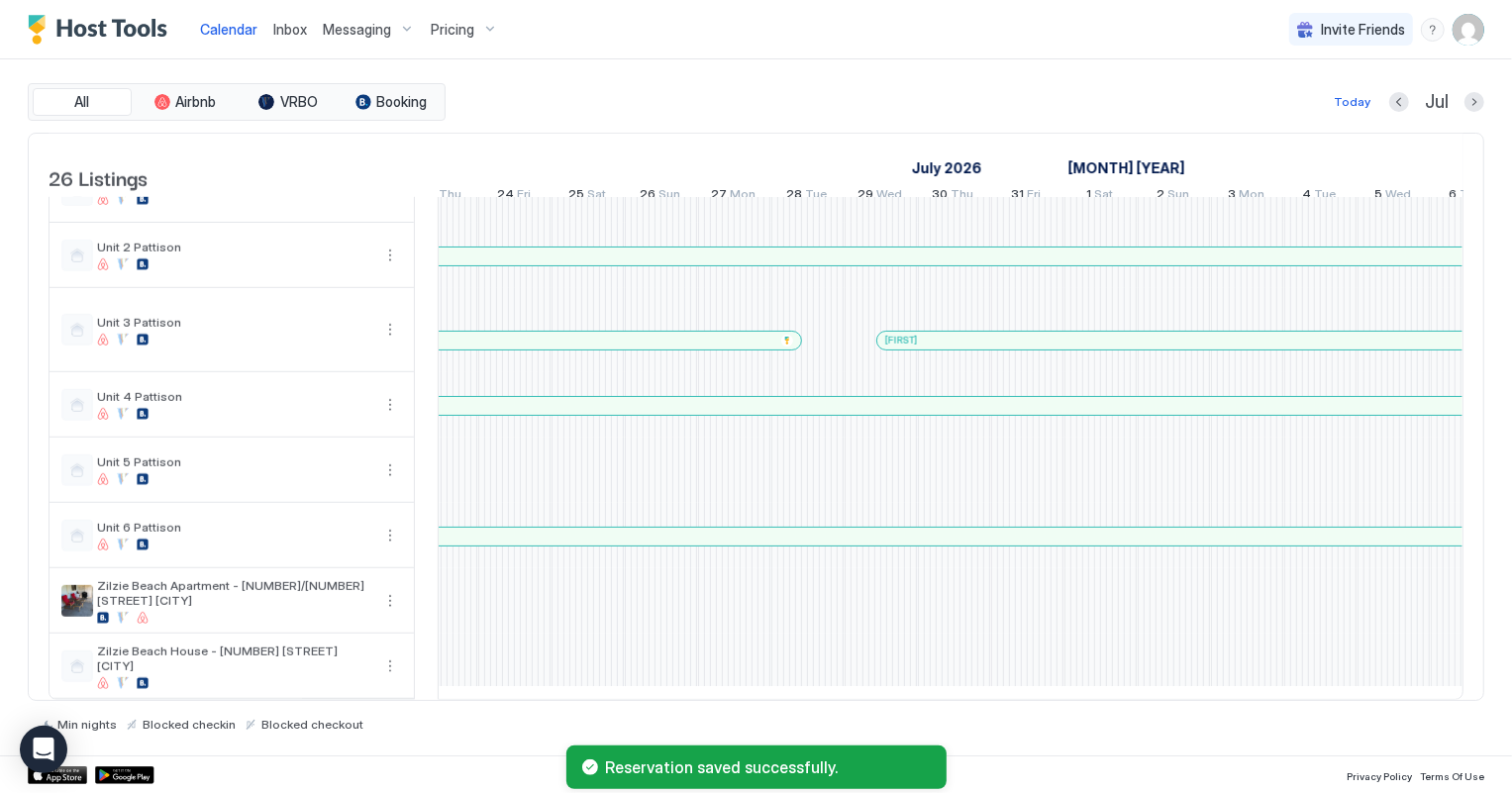 click on "Maureen" at bounding box center [1422, 341] 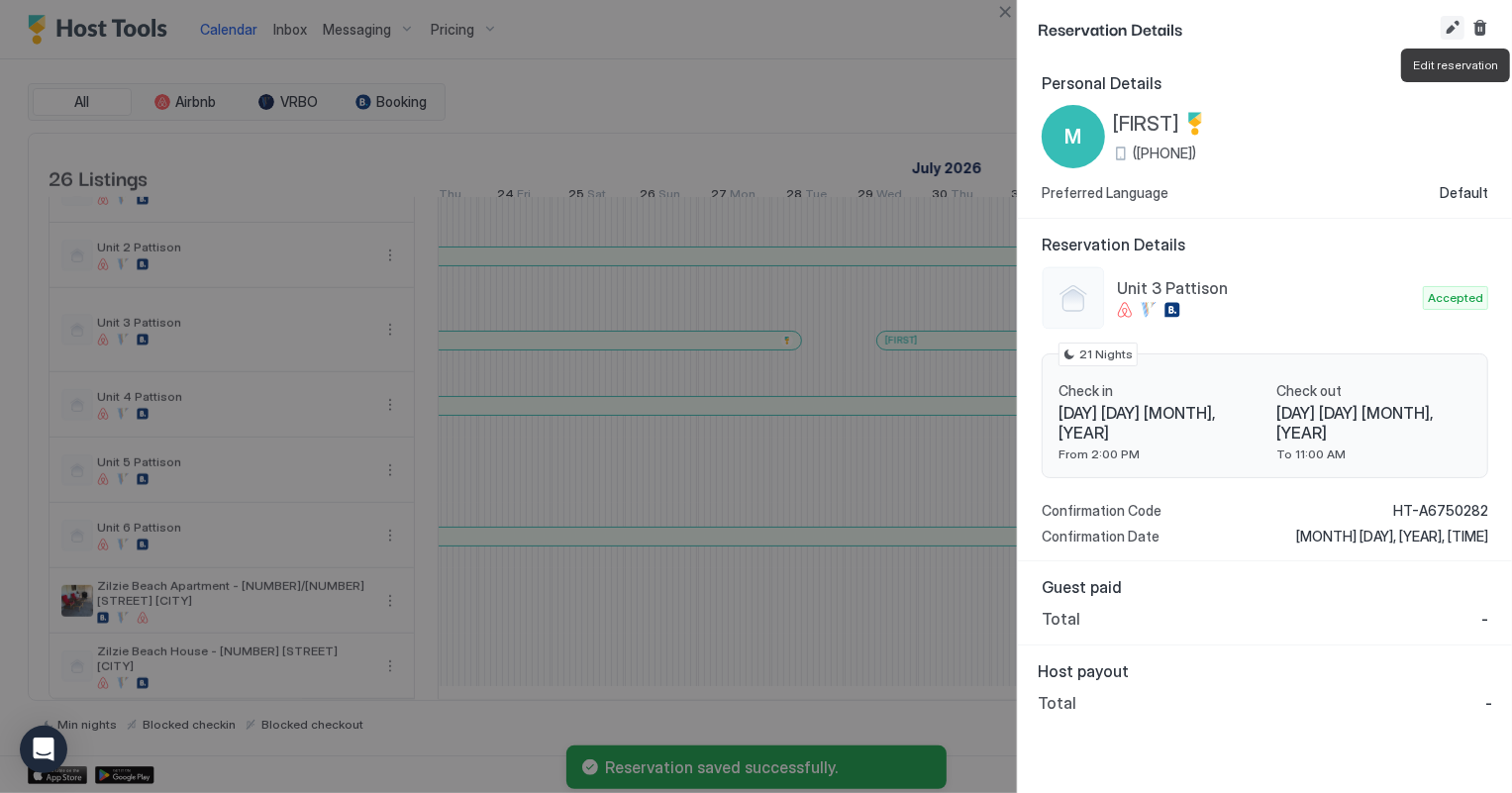 click at bounding box center [1453, 28] 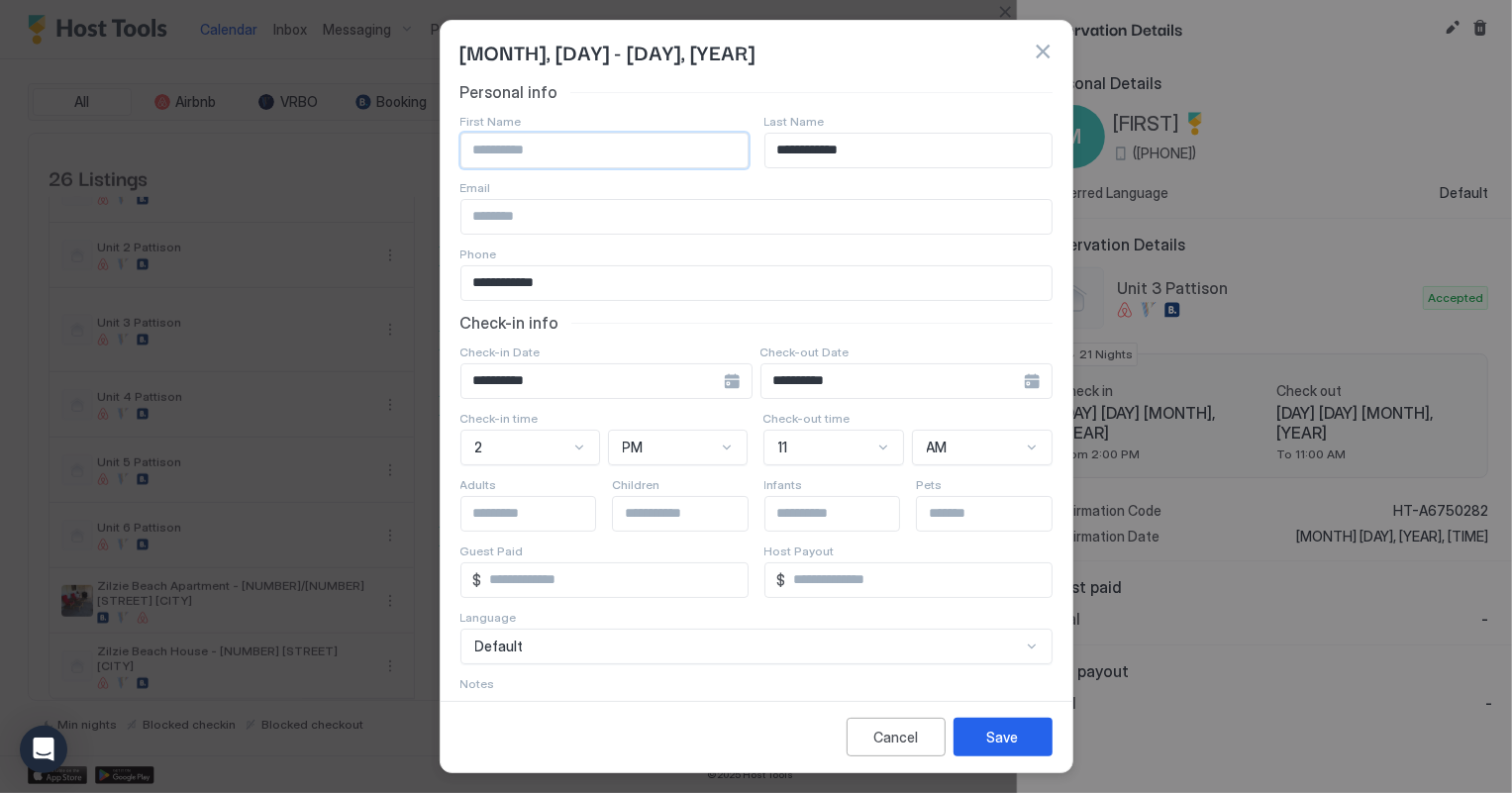 click at bounding box center [604, 150] 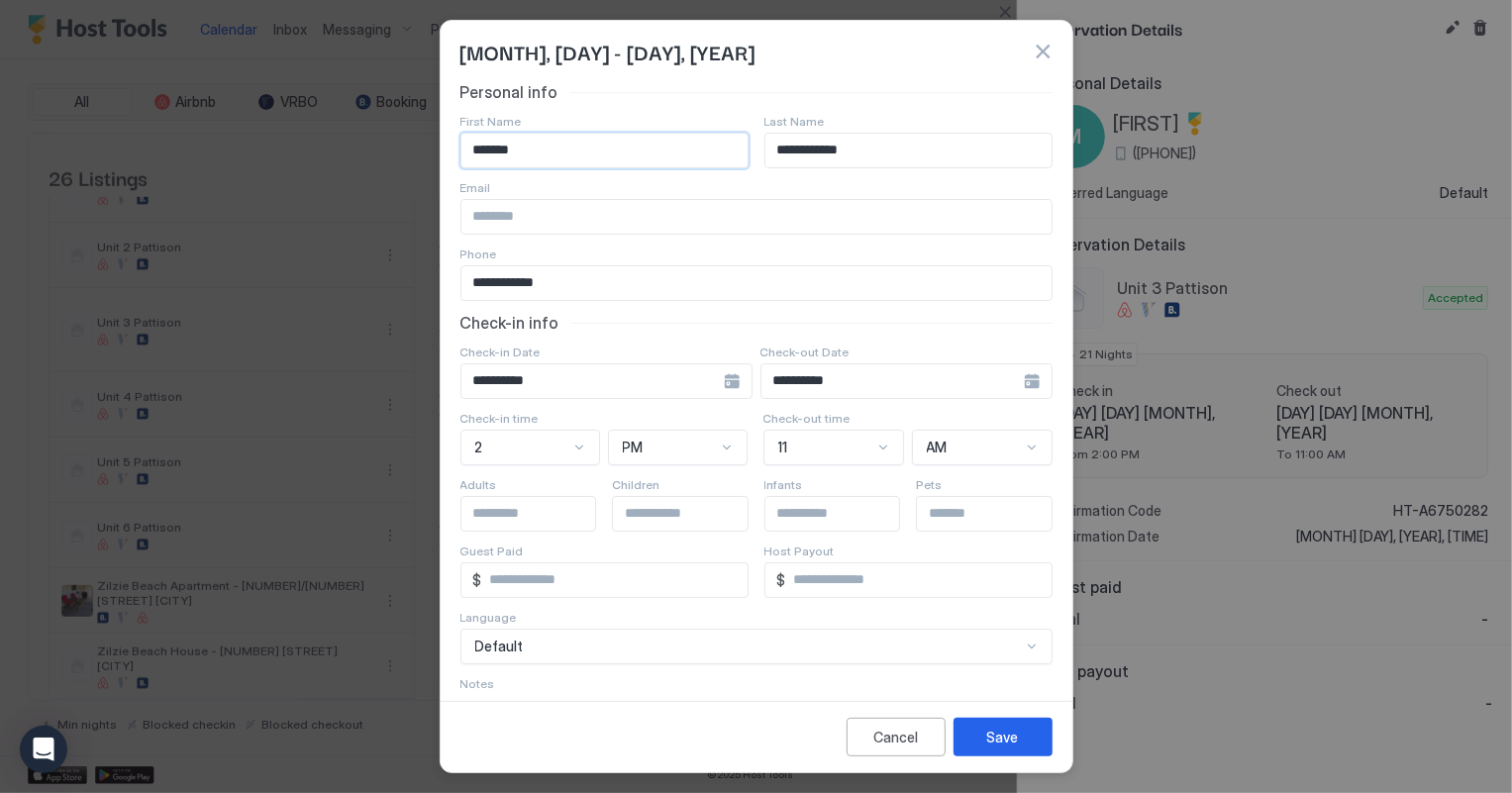 type on "*******" 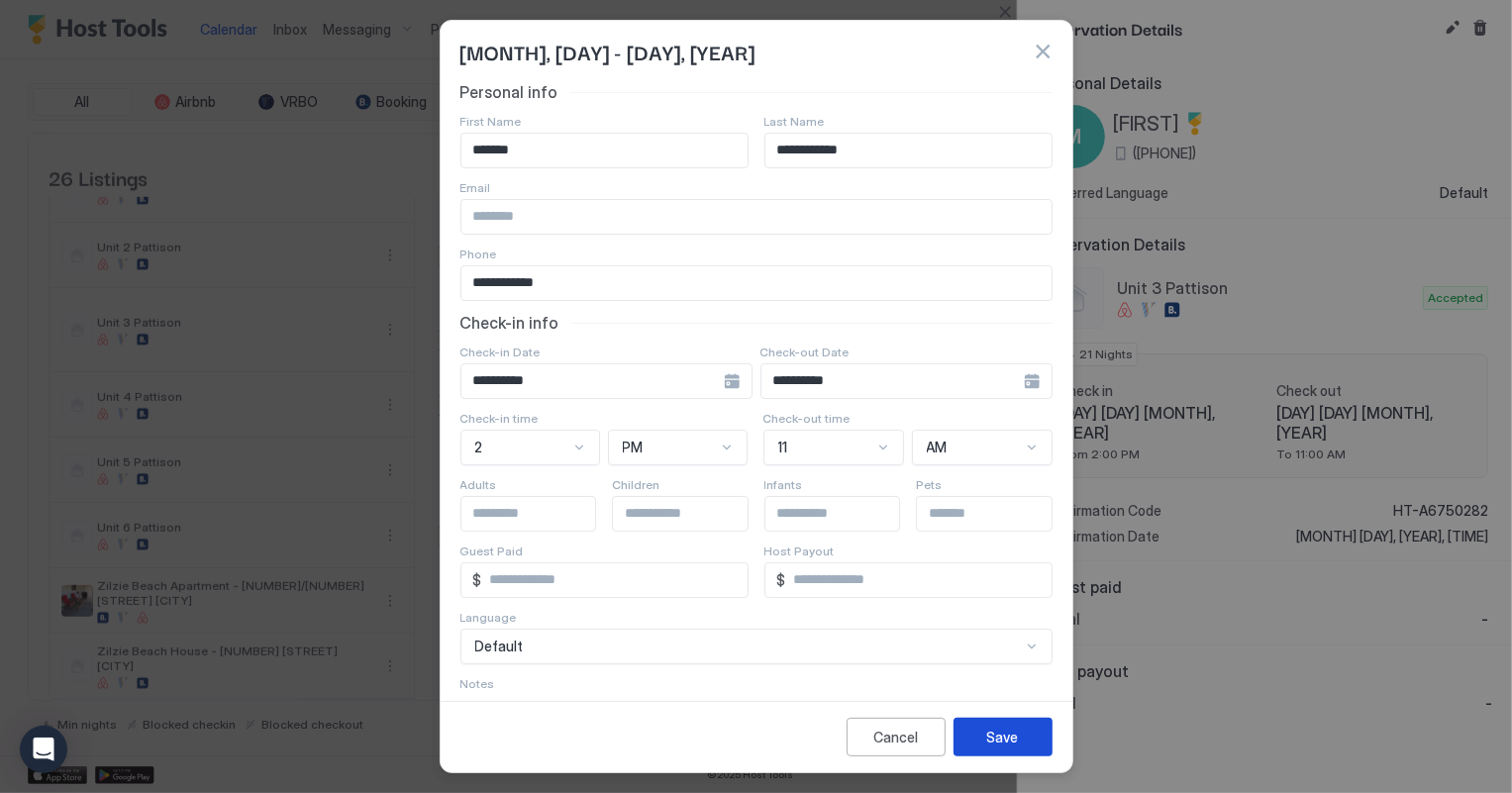 click on "Save" at bounding box center (1003, 737) 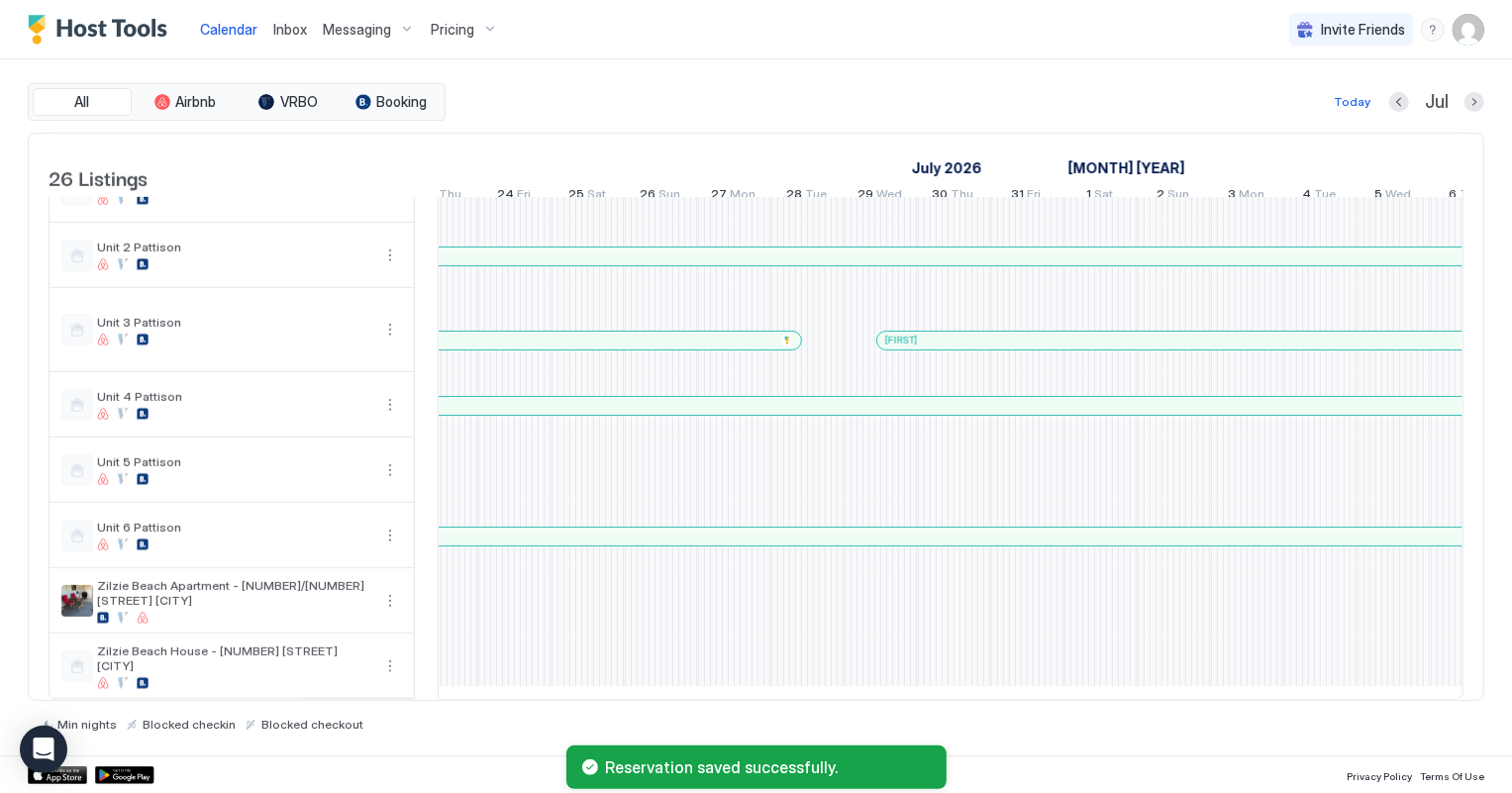 click on "Maureen" at bounding box center [1422, 341] 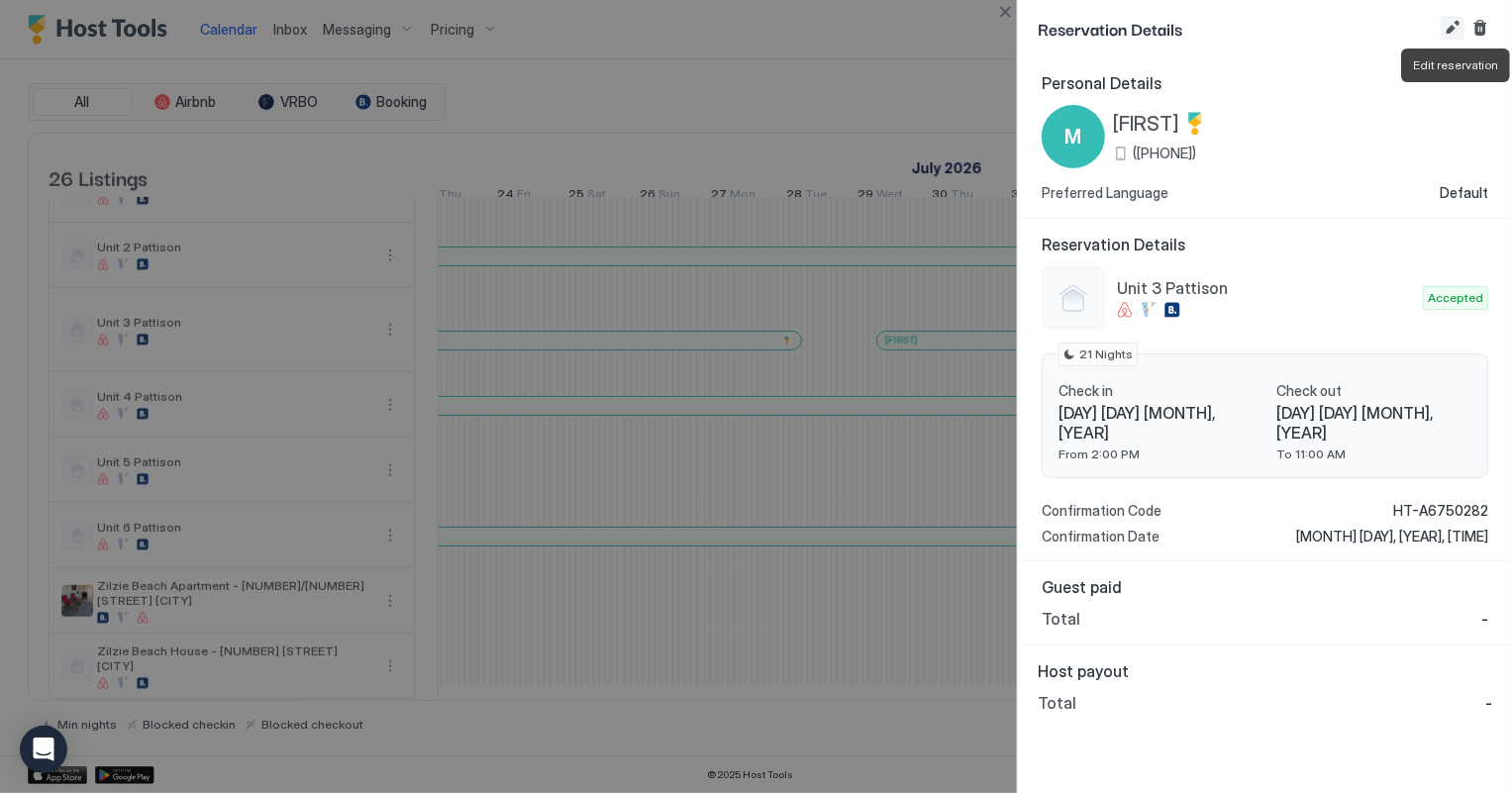 click at bounding box center (1453, 28) 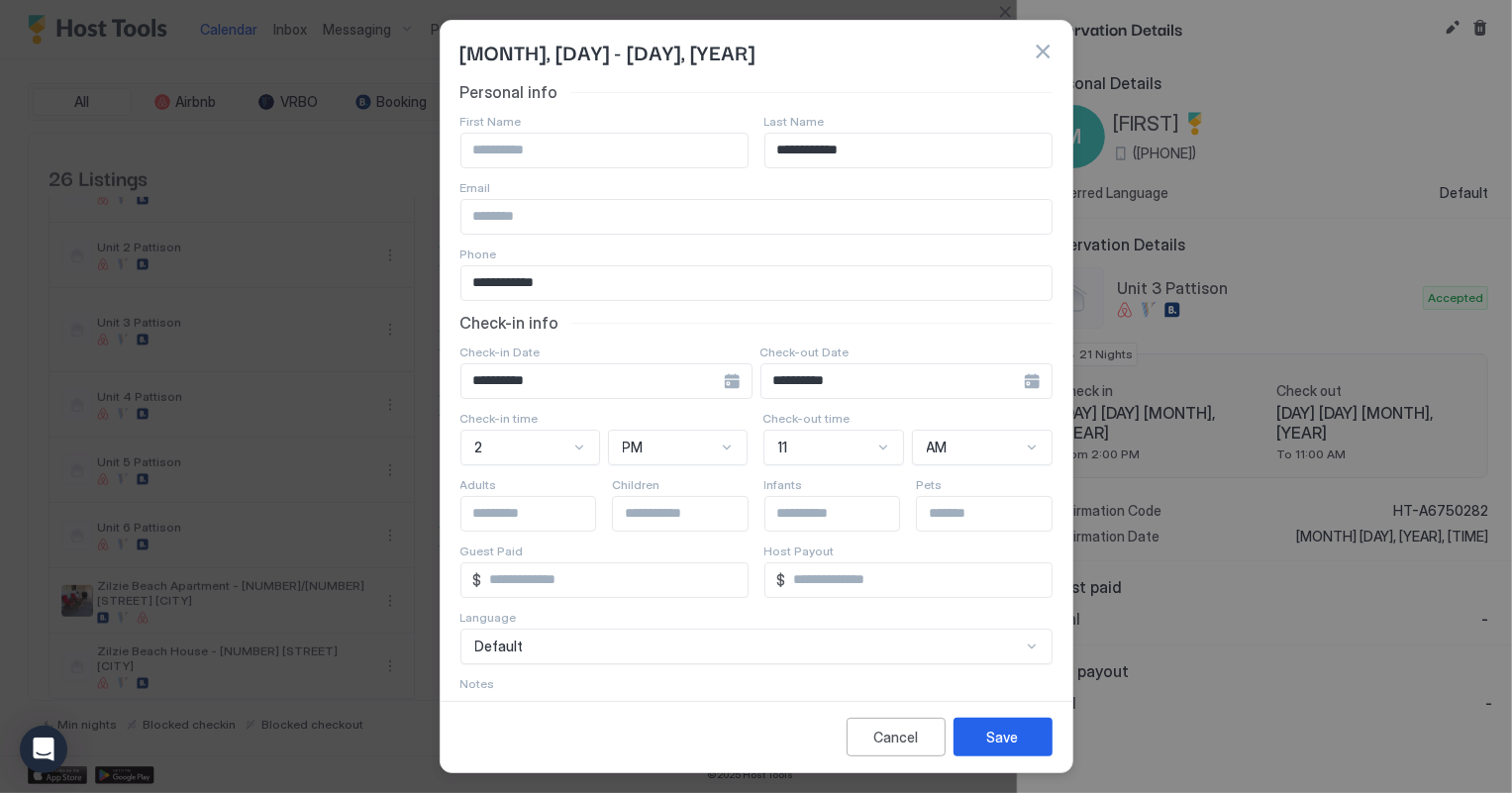 click at bounding box center [756, 217] 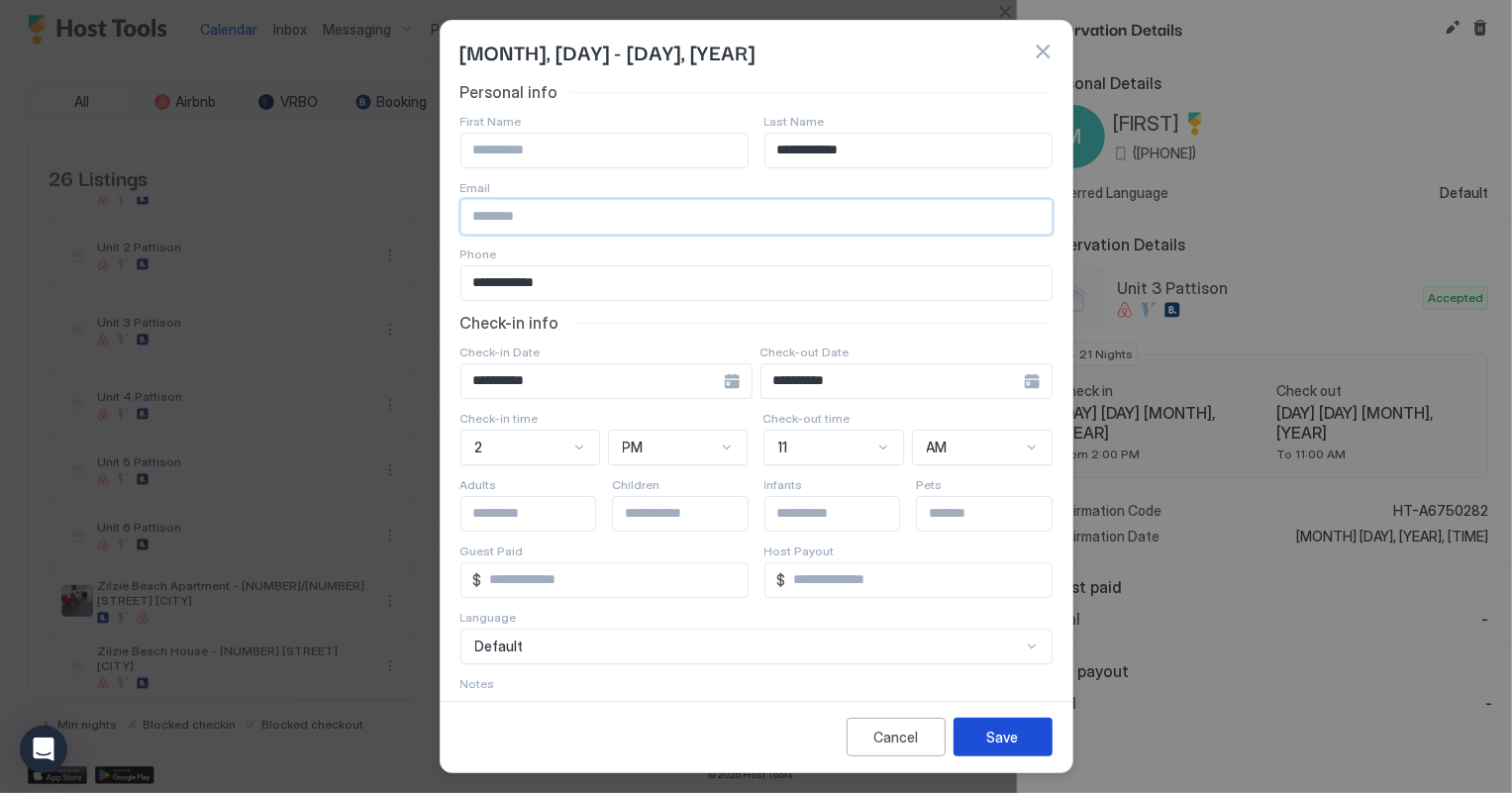 click on "Save" at bounding box center (1003, 737) 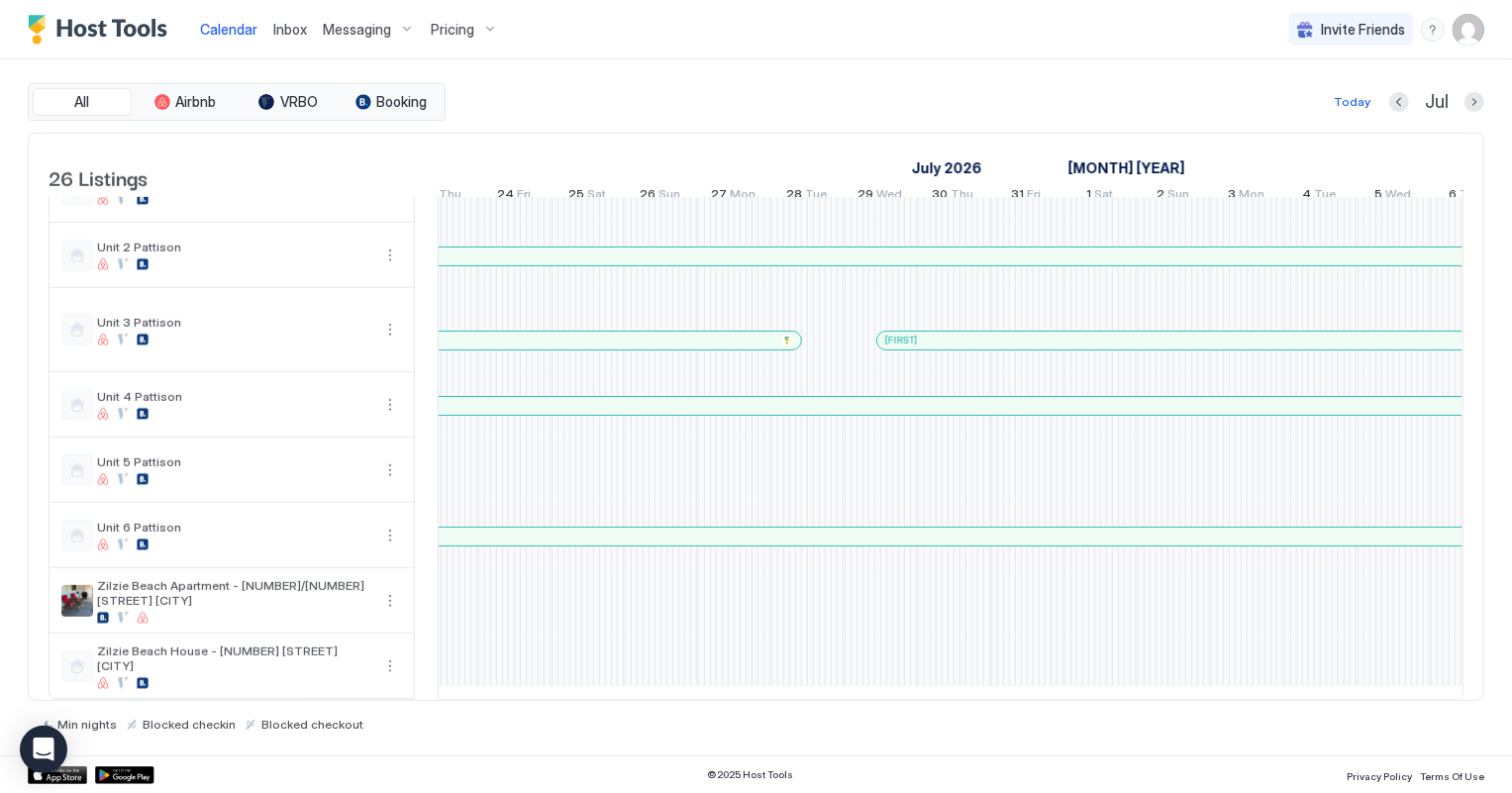 click at bounding box center [1056, 341] 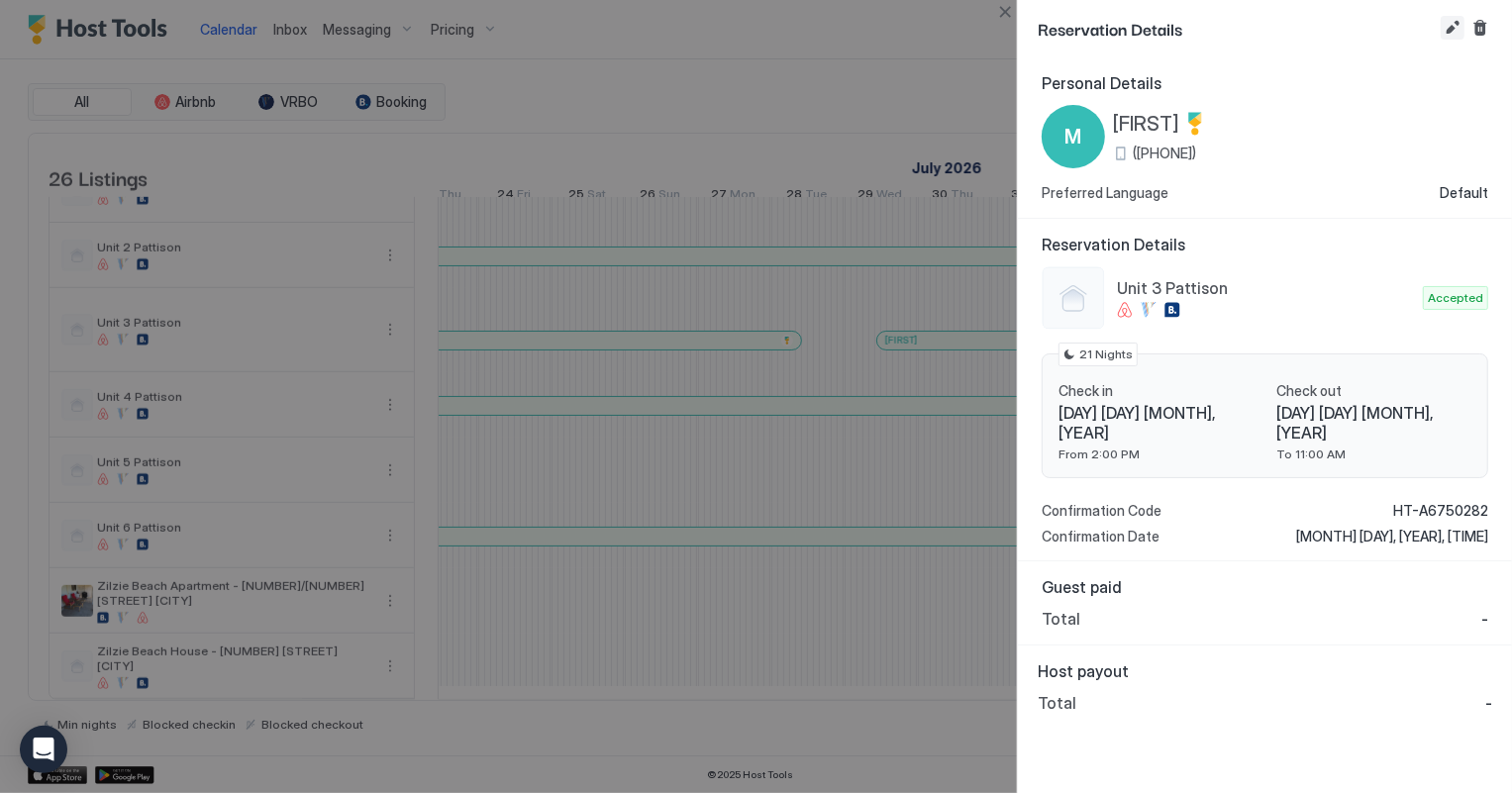 click at bounding box center [1453, 28] 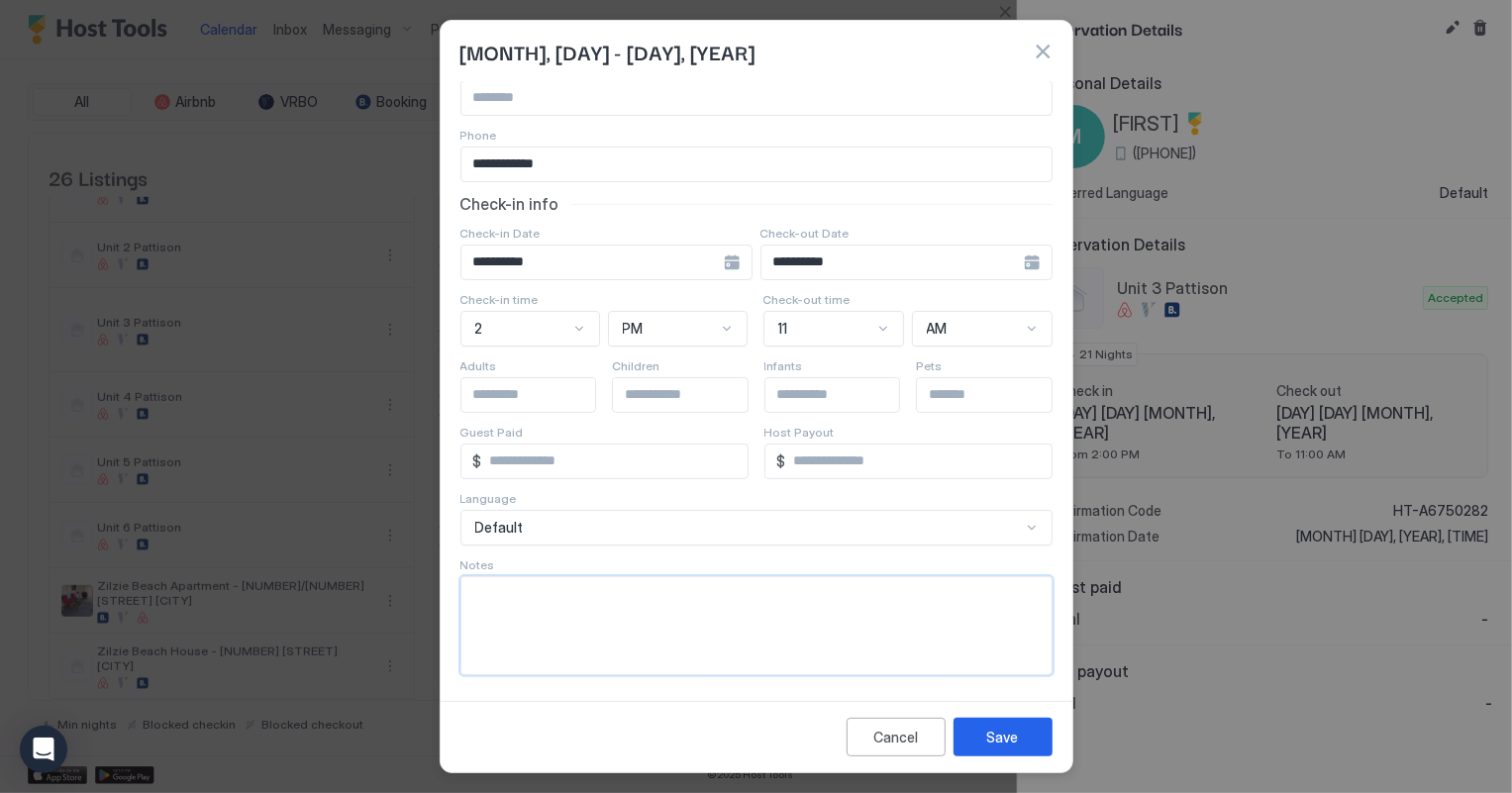 click at bounding box center [756, 626] 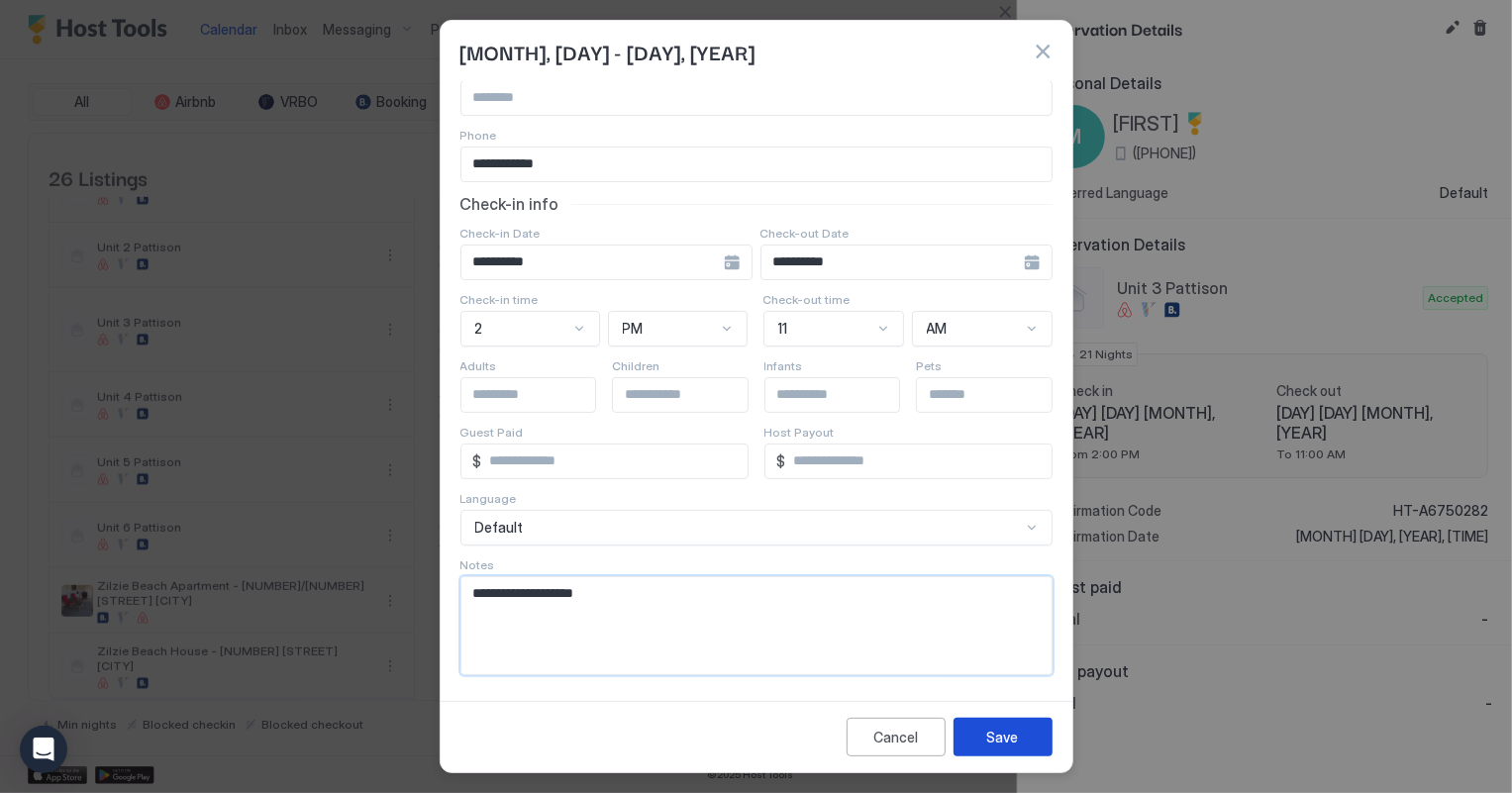 type on "**********" 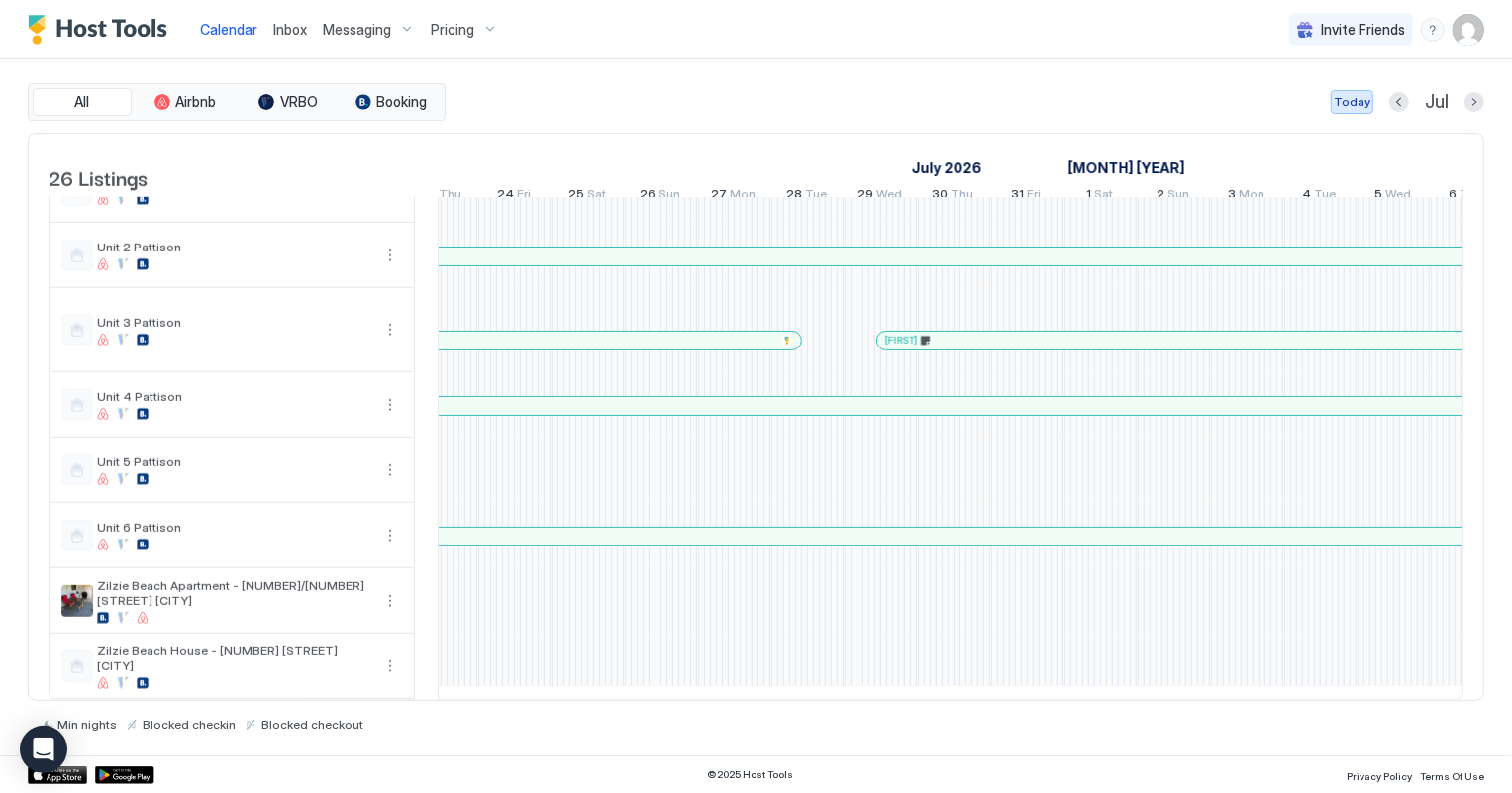 click on "Today" at bounding box center [1352, 102] 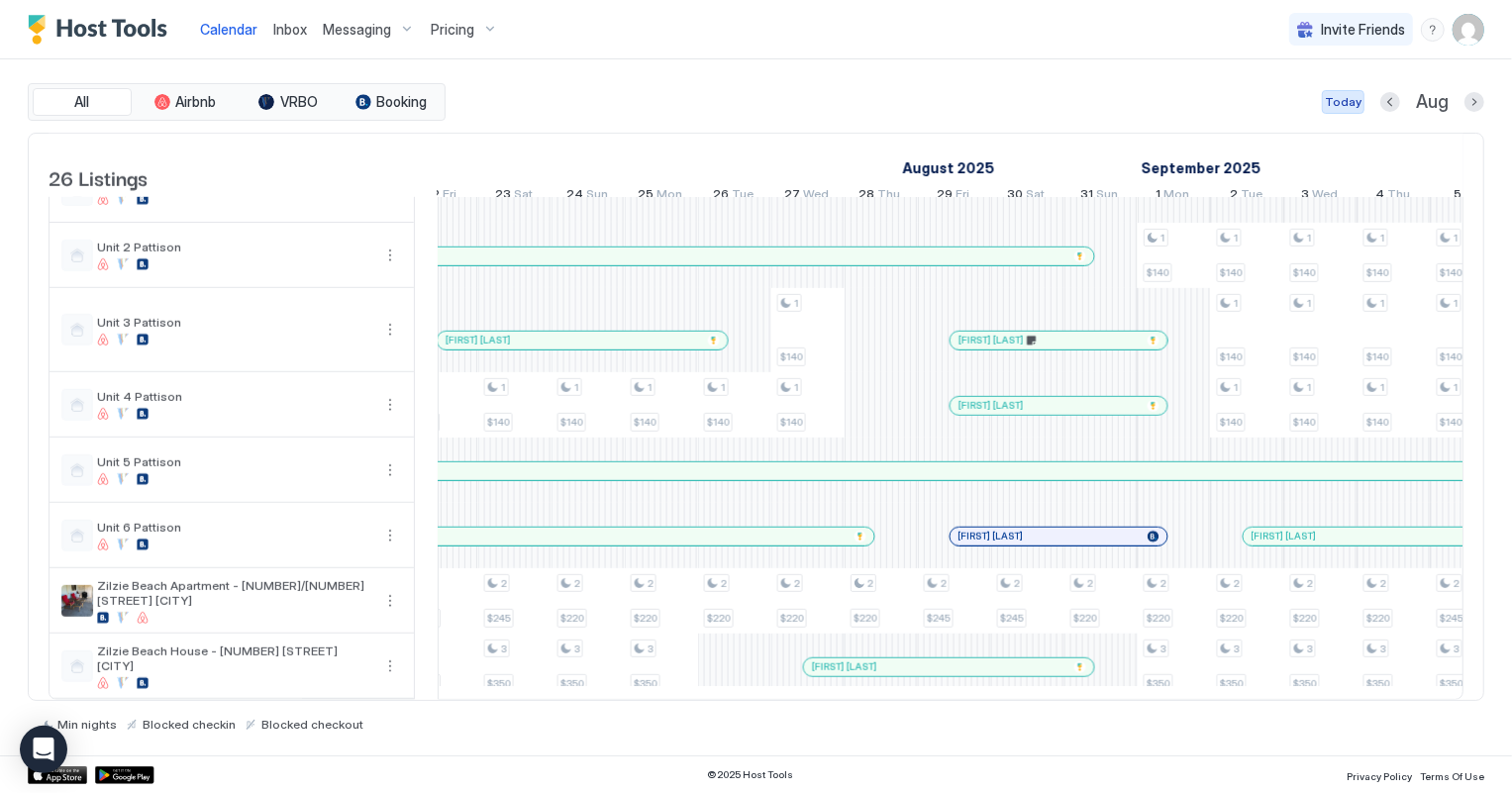 scroll, scrollTop: 0, scrollLeft: 1099, axis: horizontal 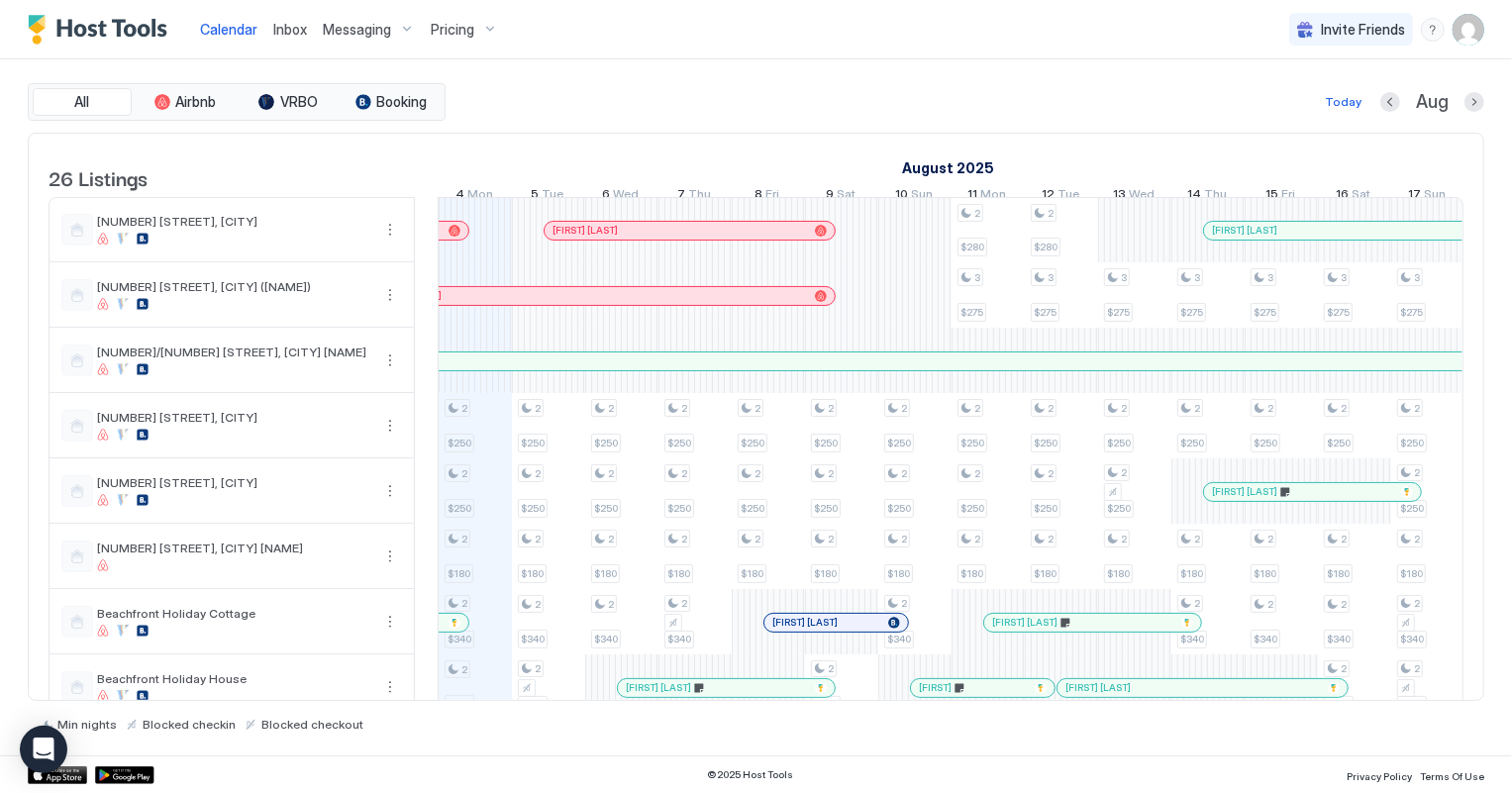 click on "Inbox" at bounding box center (290, 29) 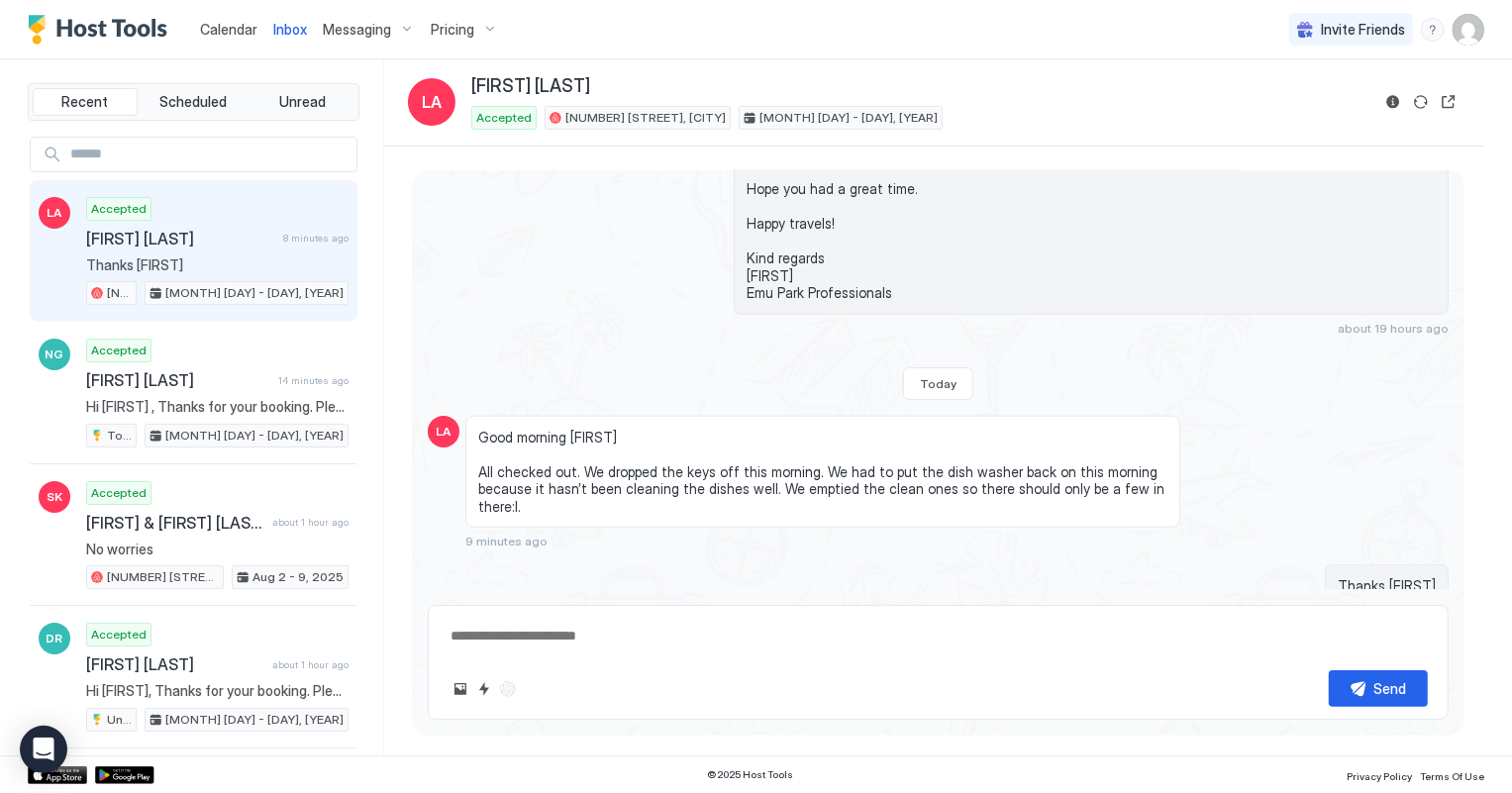 scroll, scrollTop: 1540, scrollLeft: 0, axis: vertical 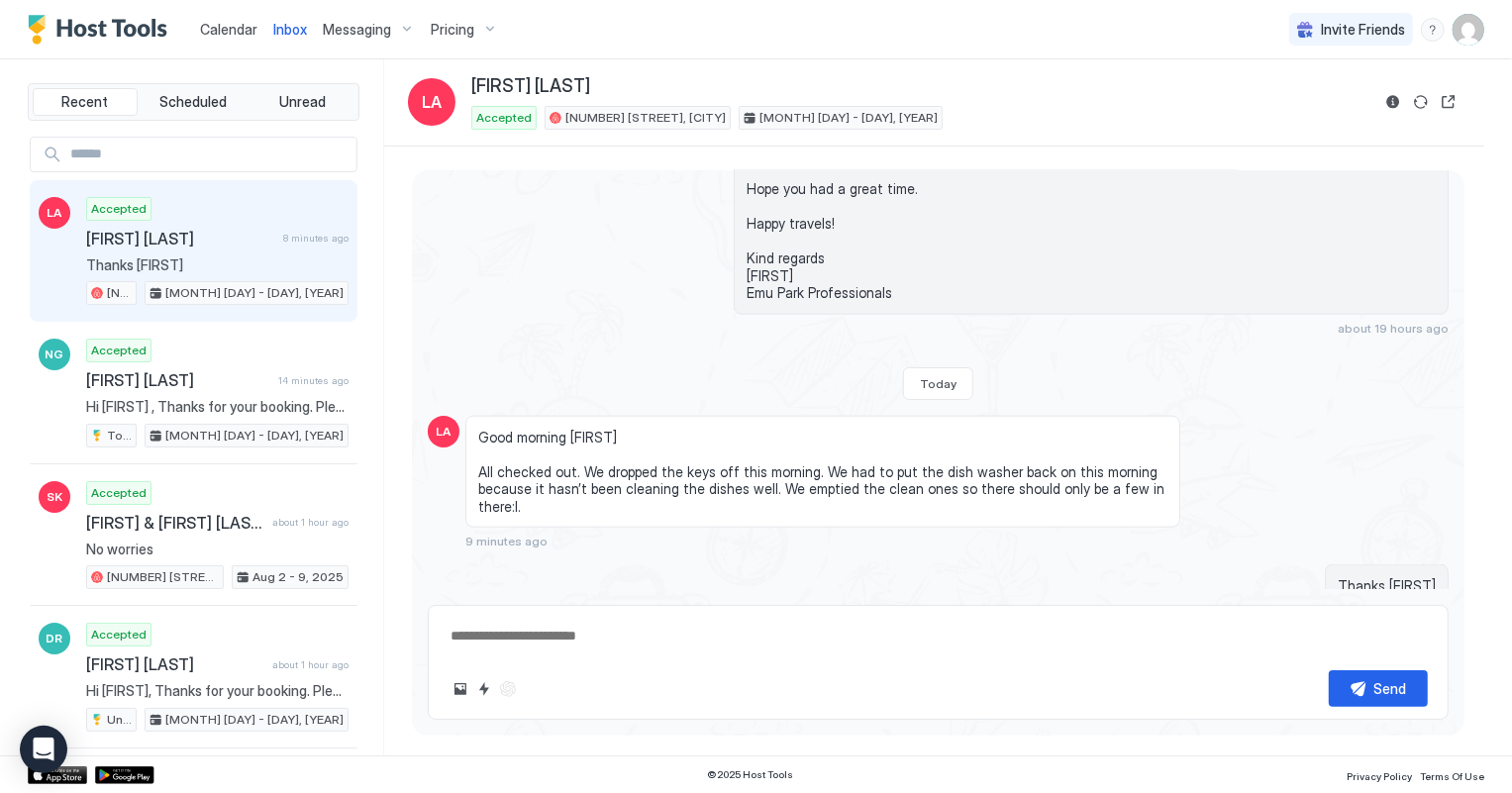 click on "Calendar" at bounding box center (229, 29) 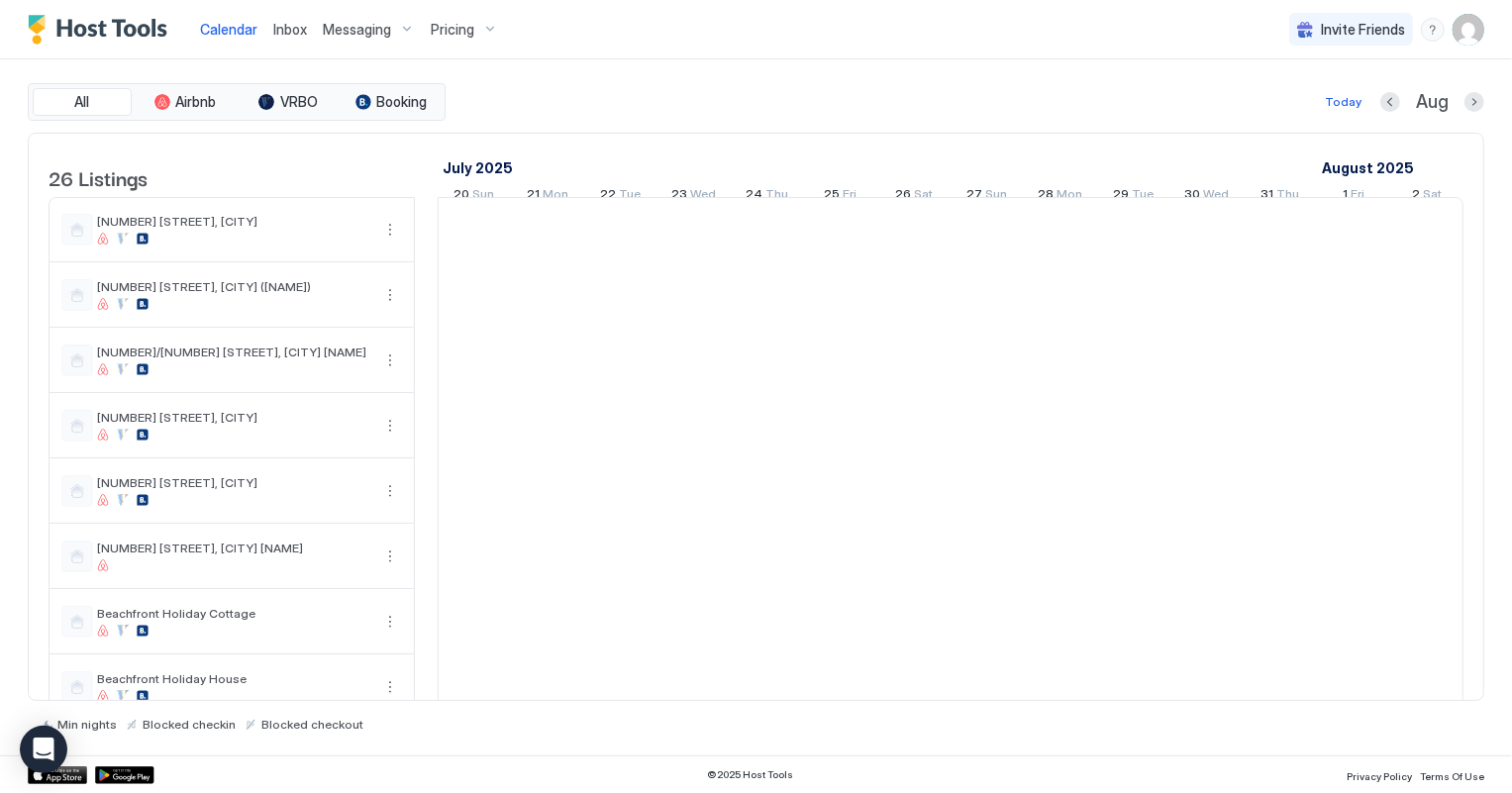 scroll, scrollTop: 0, scrollLeft: 1099, axis: horizontal 